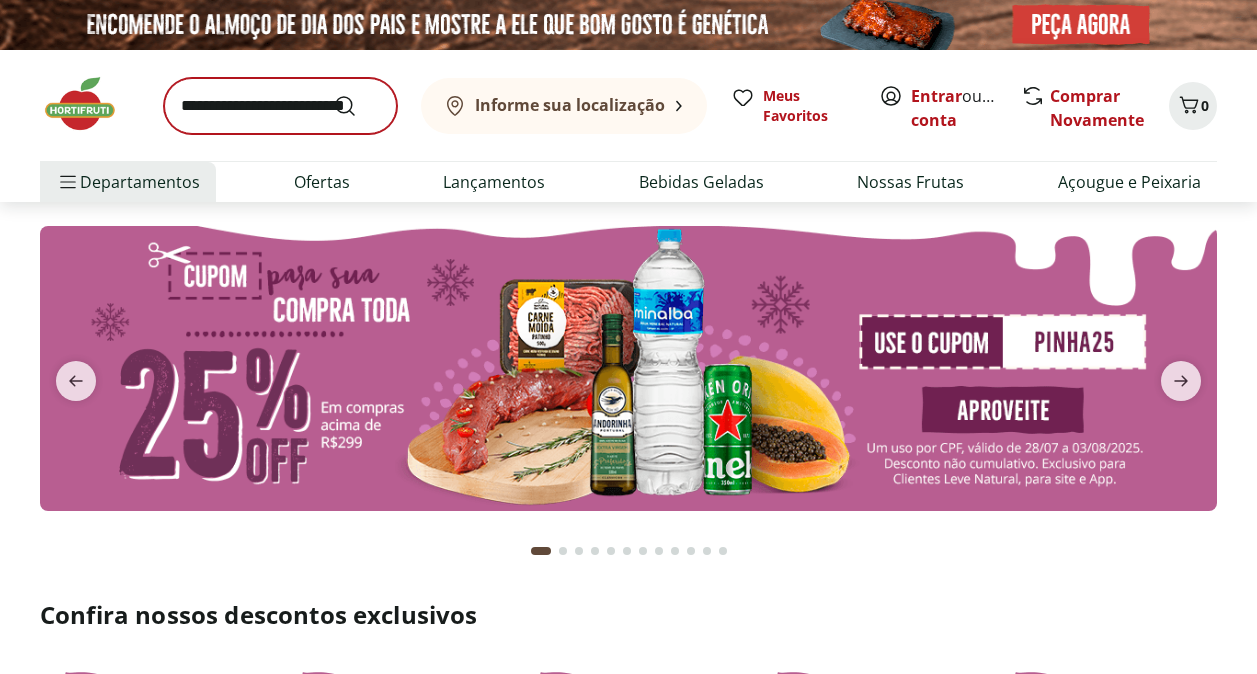 scroll, scrollTop: 0, scrollLeft: 0, axis: both 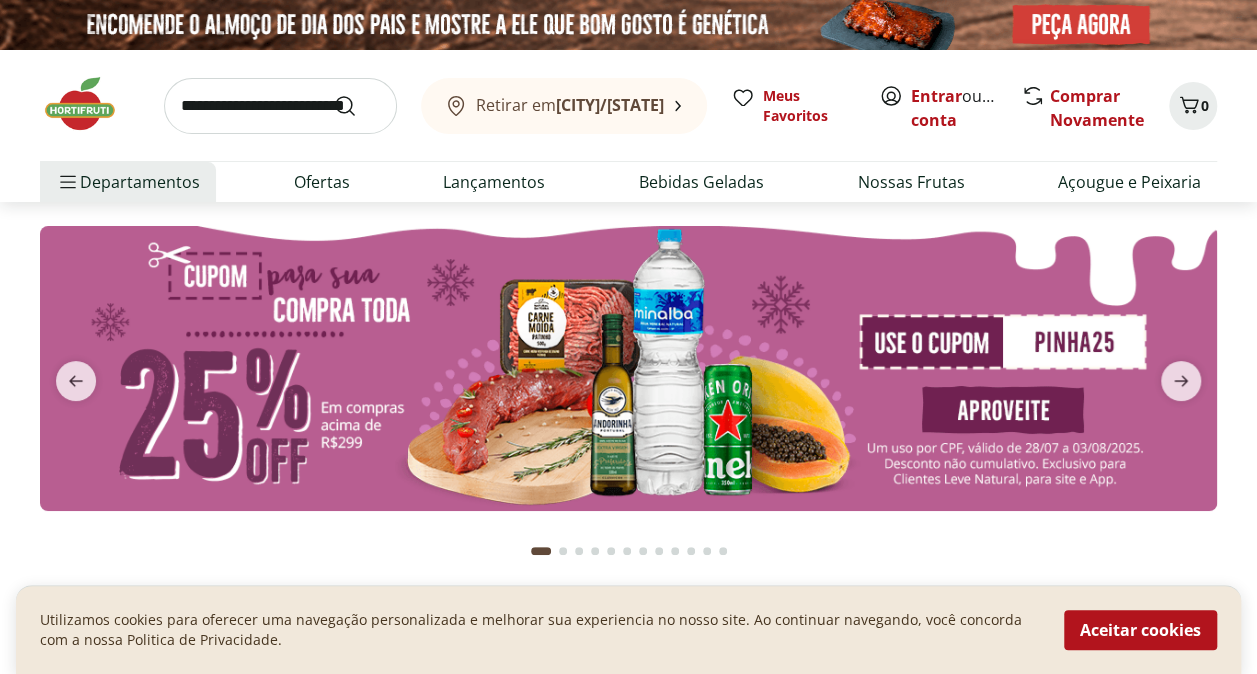 drag, startPoint x: 826, startPoint y: 327, endPoint x: 888, endPoint y: 368, distance: 74.330345 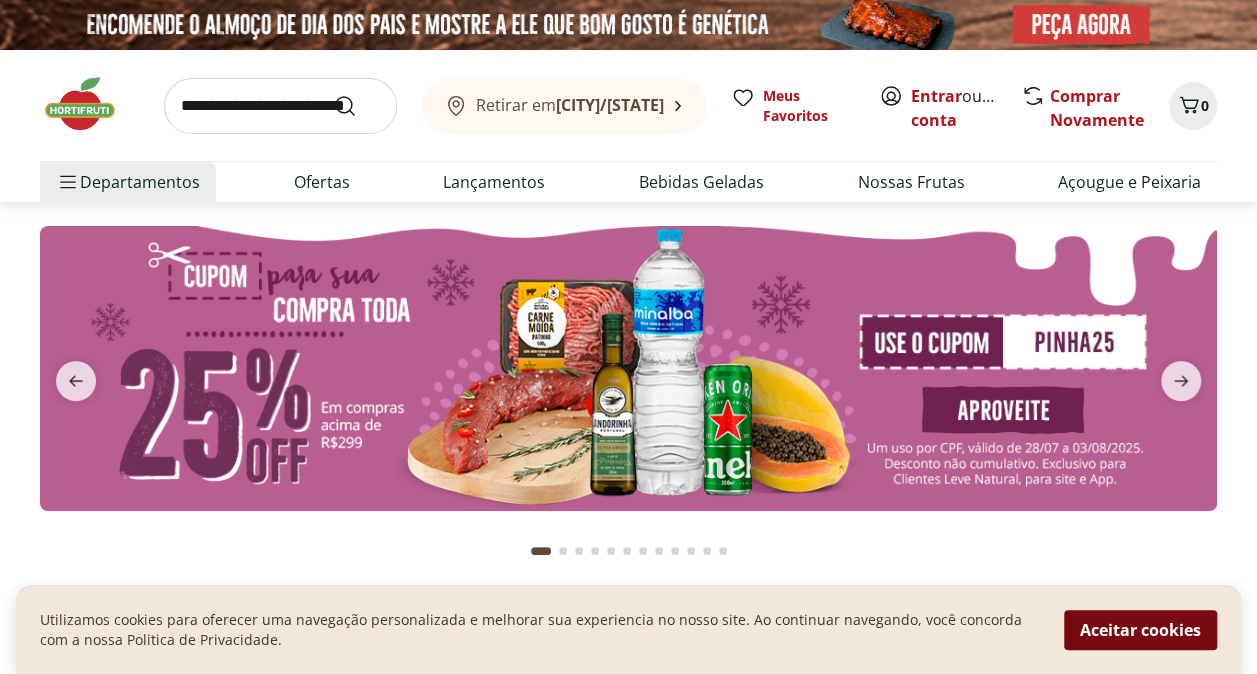 click on "Aceitar cookies" at bounding box center (1140, 630) 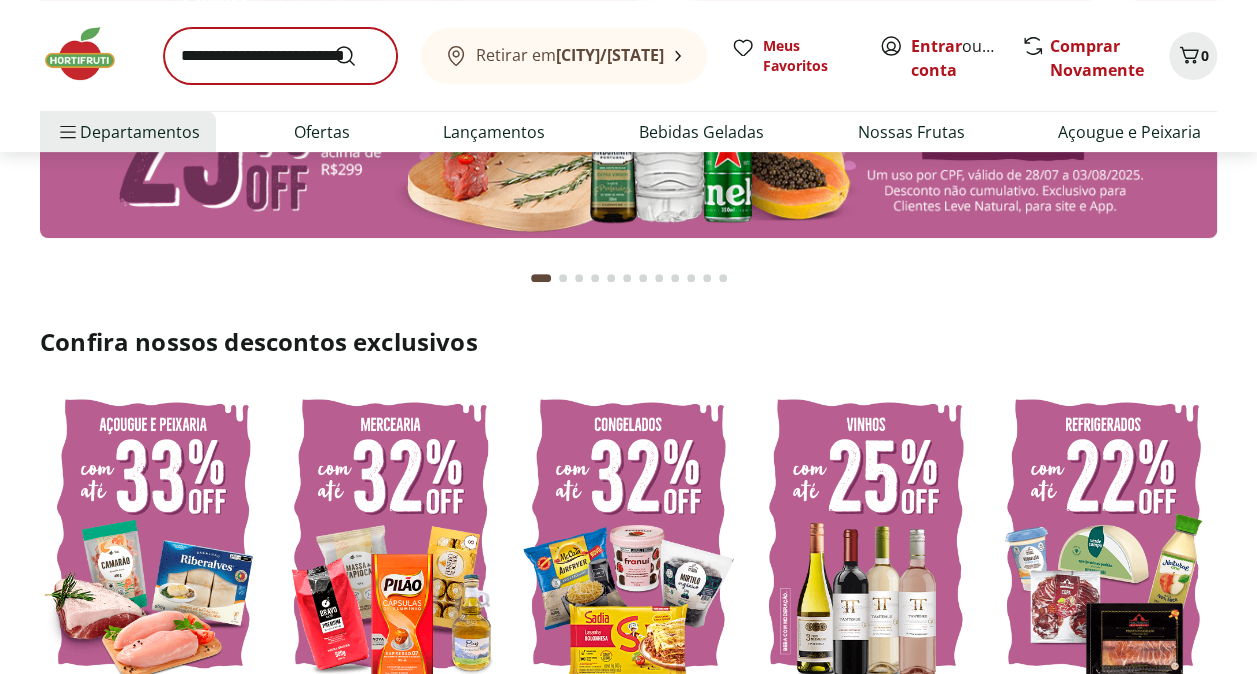 scroll, scrollTop: 0, scrollLeft: 0, axis: both 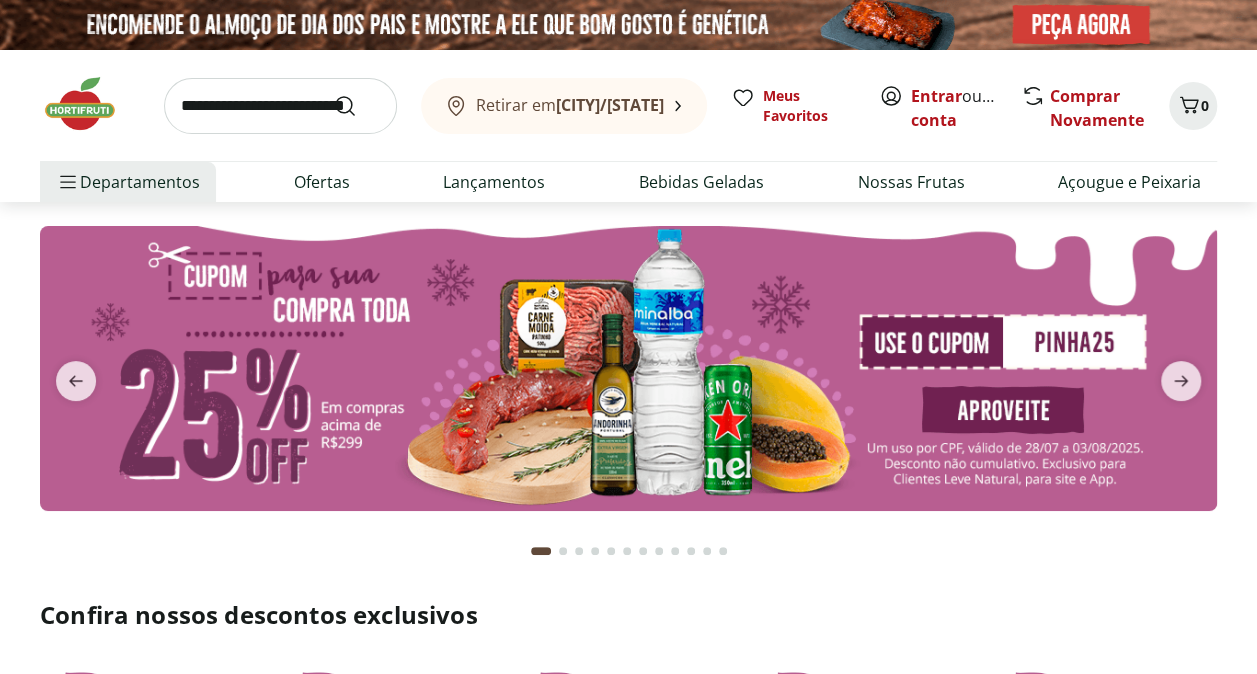 click at bounding box center (280, 106) 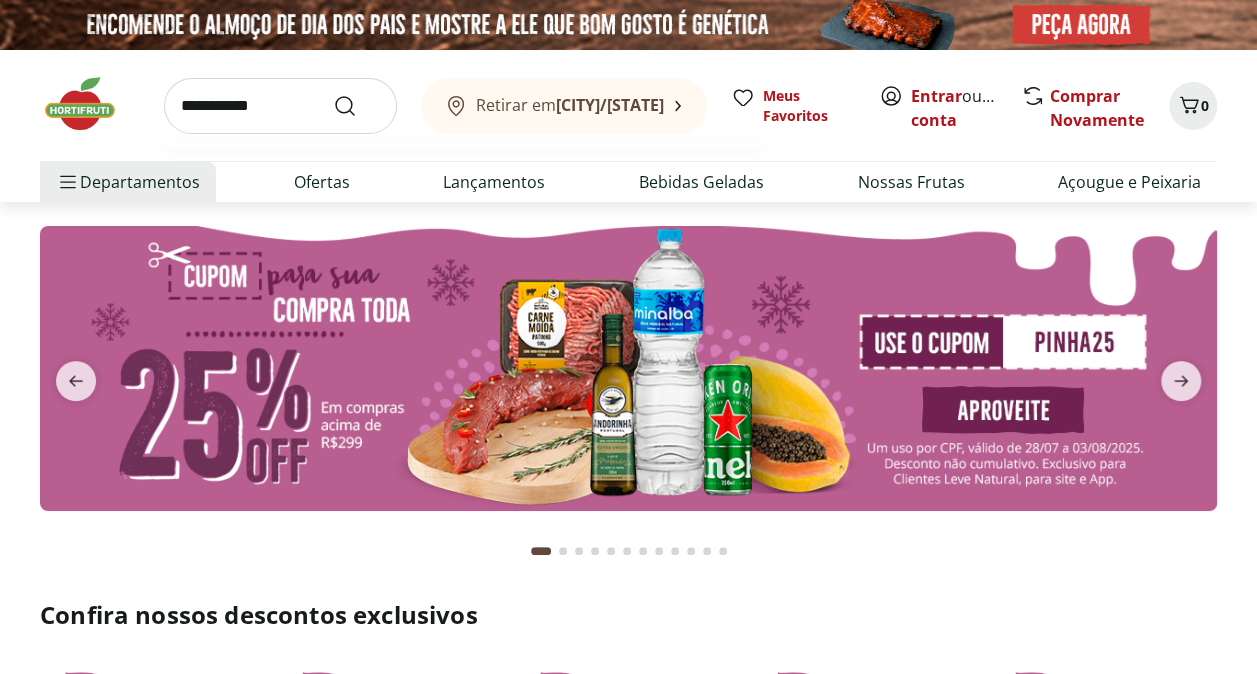 type on "**********" 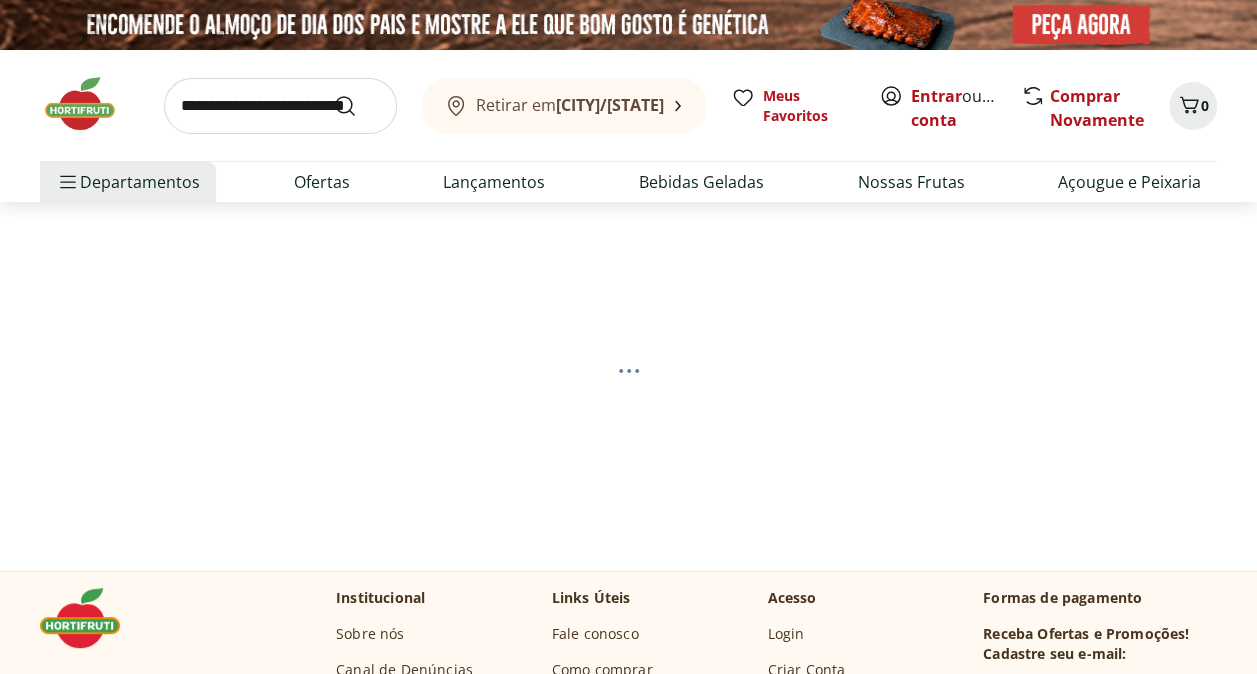 select on "**********" 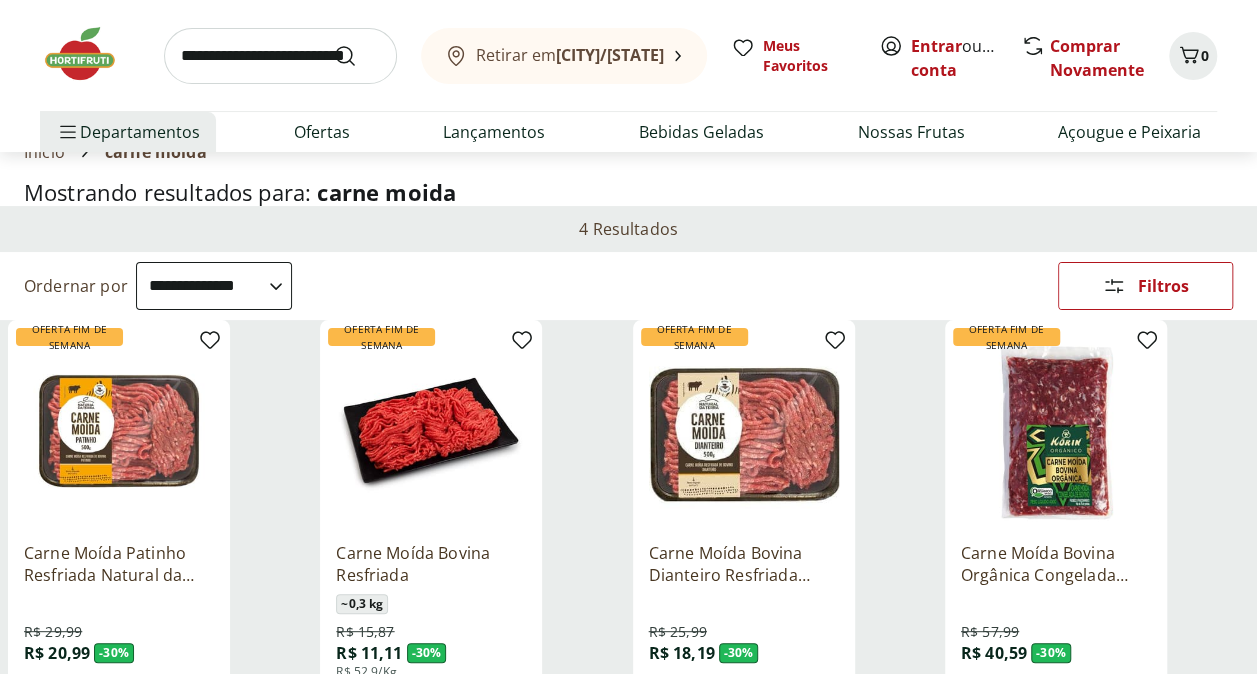 scroll, scrollTop: 200, scrollLeft: 0, axis: vertical 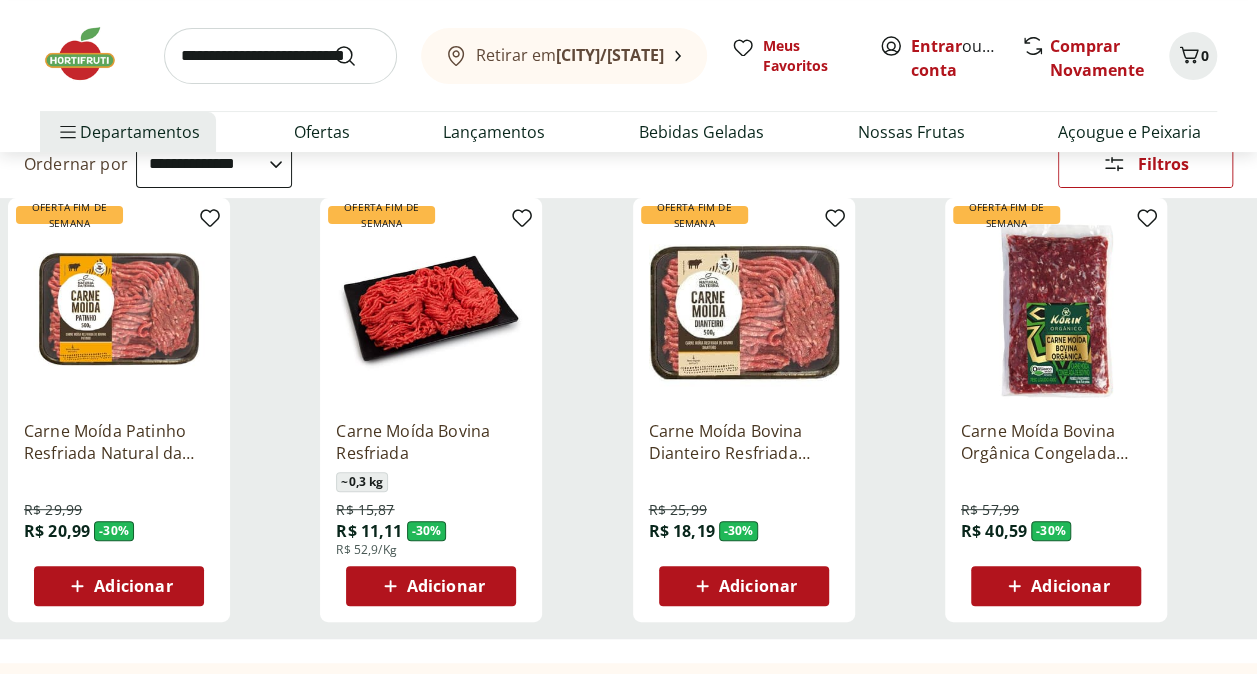 click at bounding box center [119, 309] 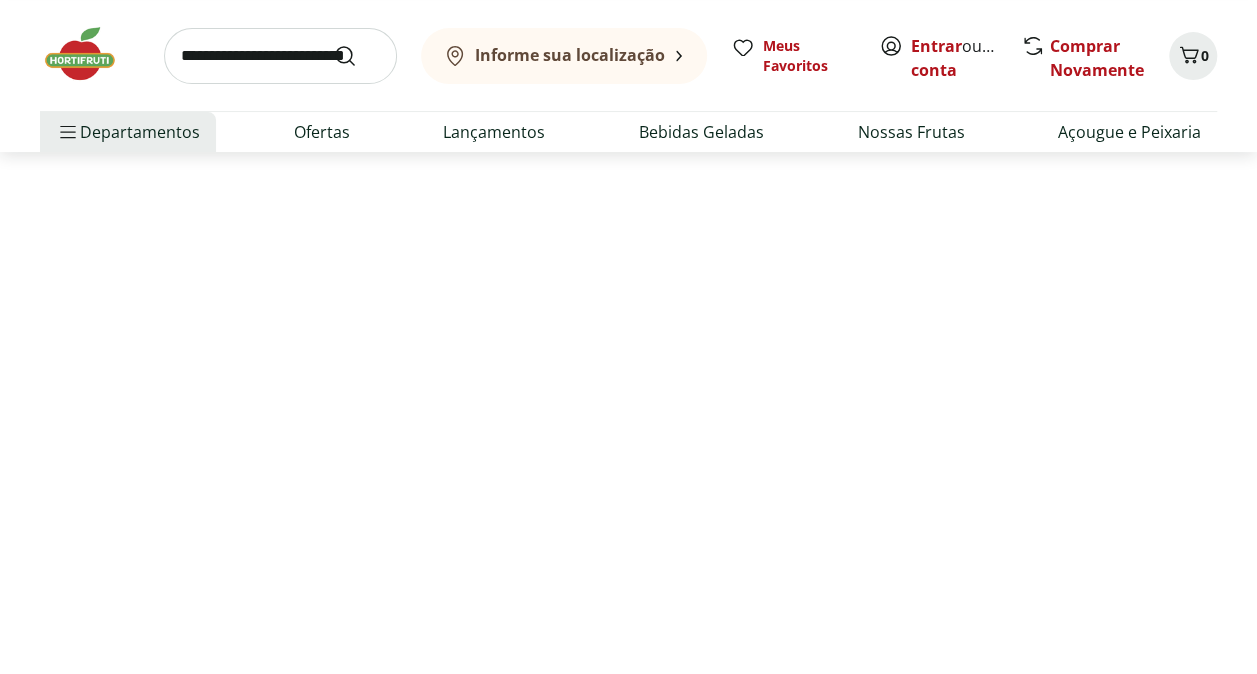 scroll, scrollTop: 0, scrollLeft: 0, axis: both 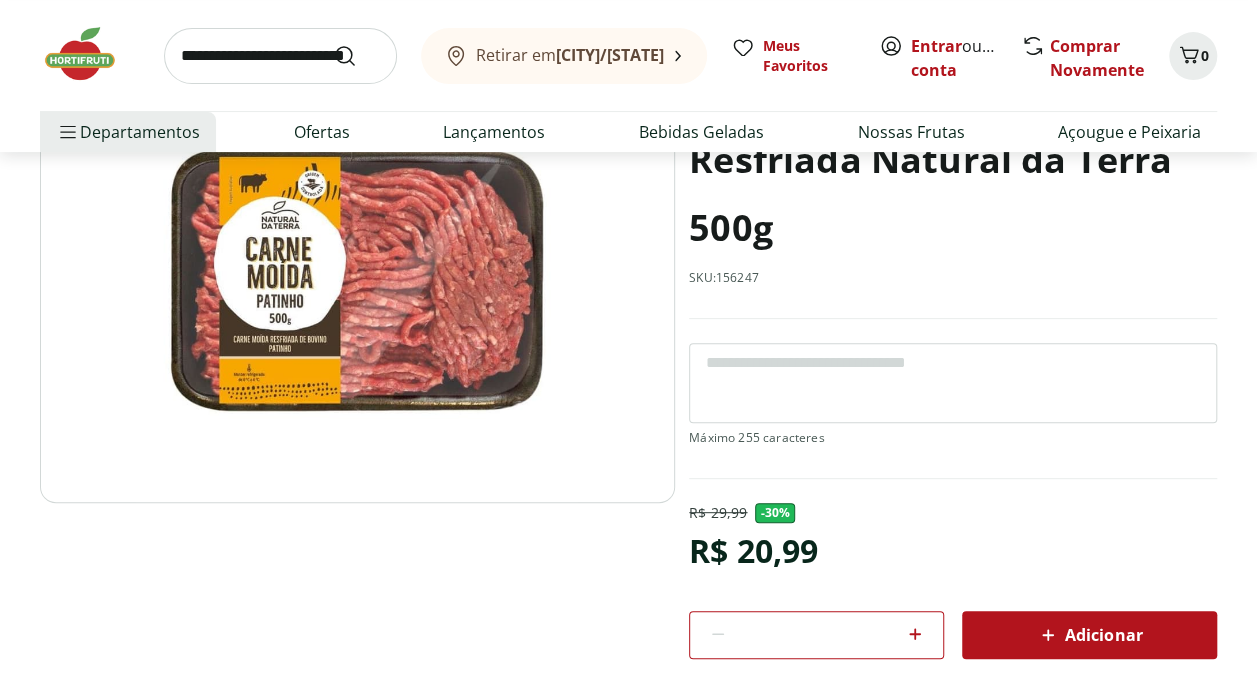 select on "**********" 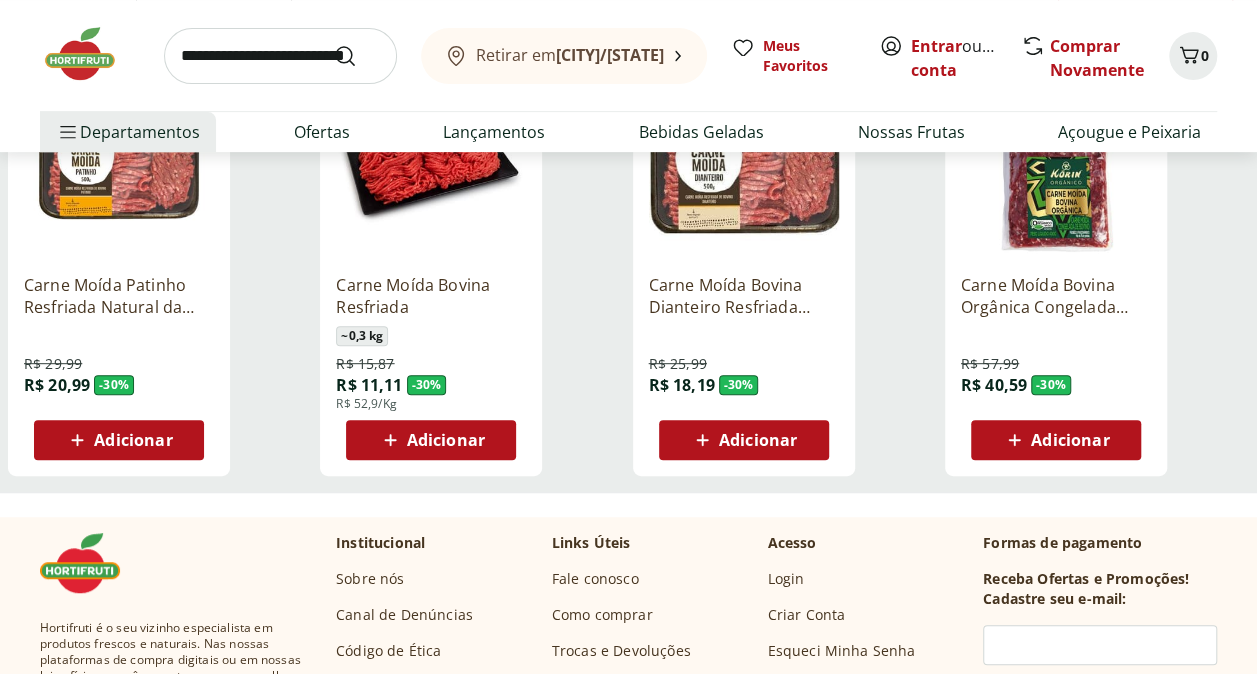 scroll, scrollTop: 500, scrollLeft: 0, axis: vertical 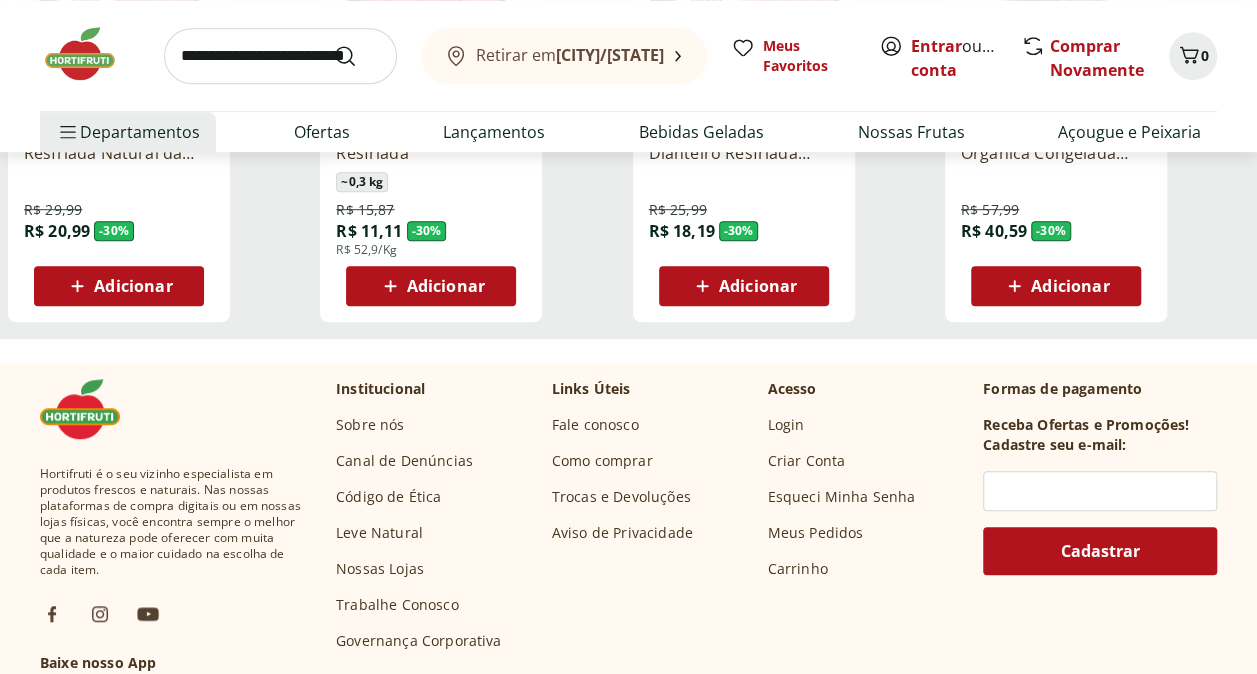 click on "Adicionar" at bounding box center [133, 286] 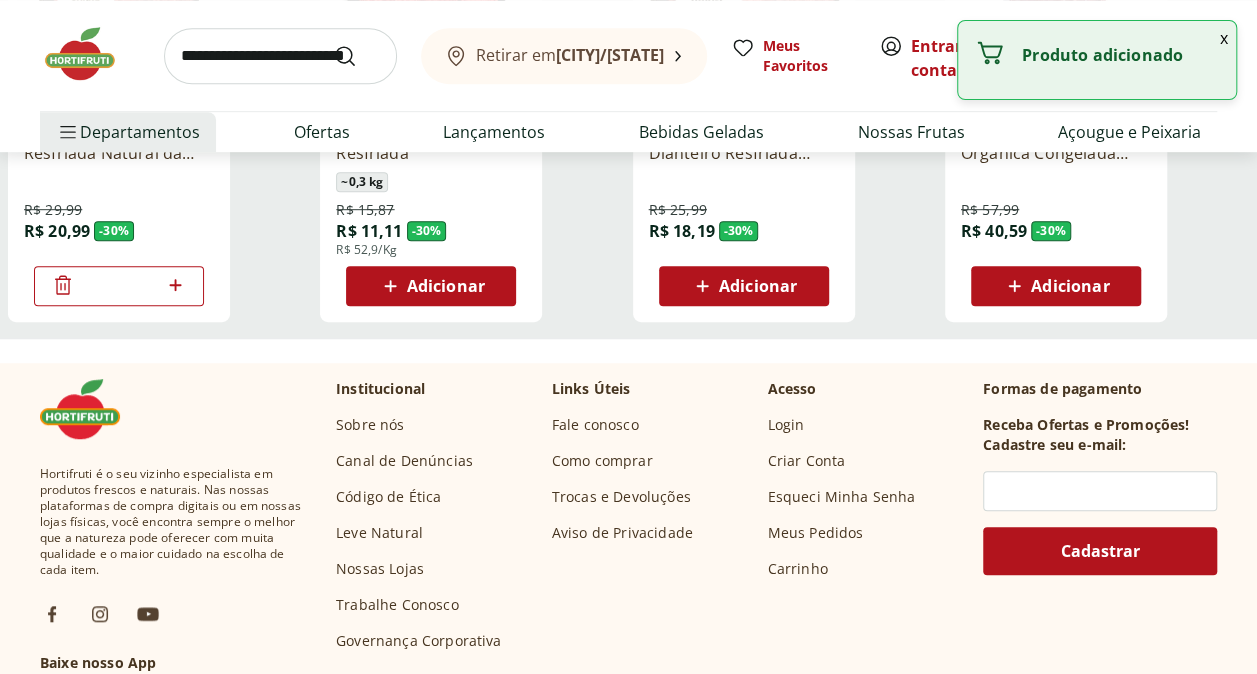 click 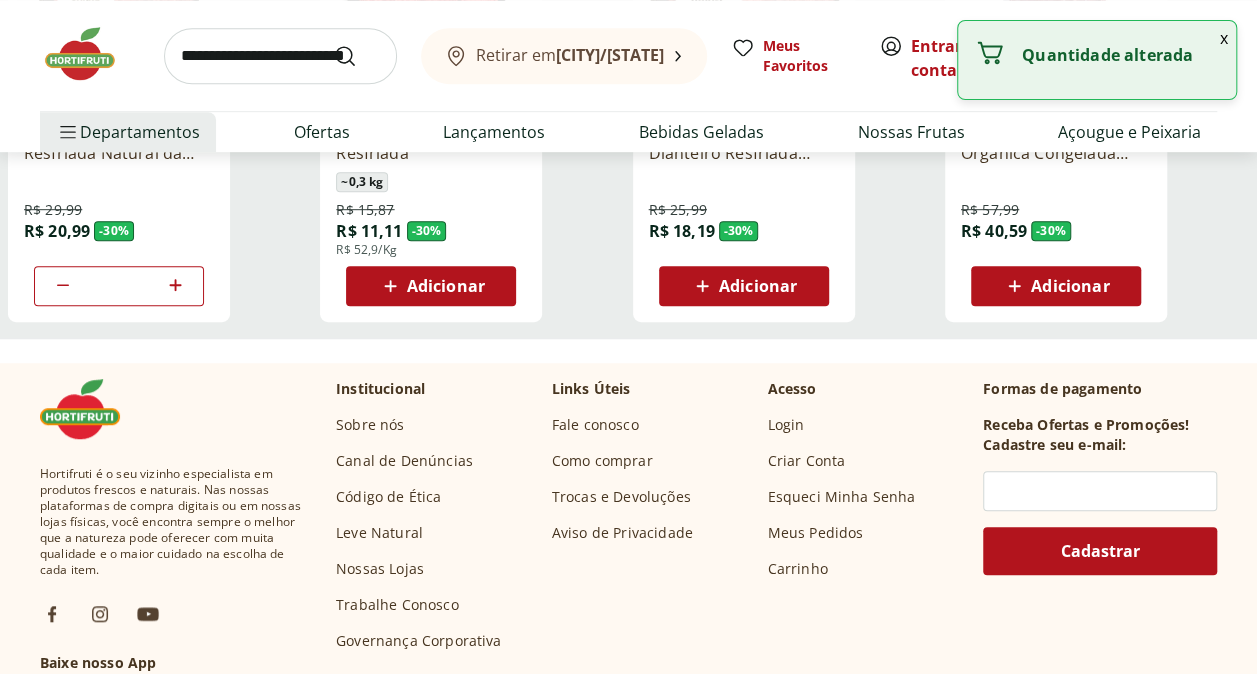click 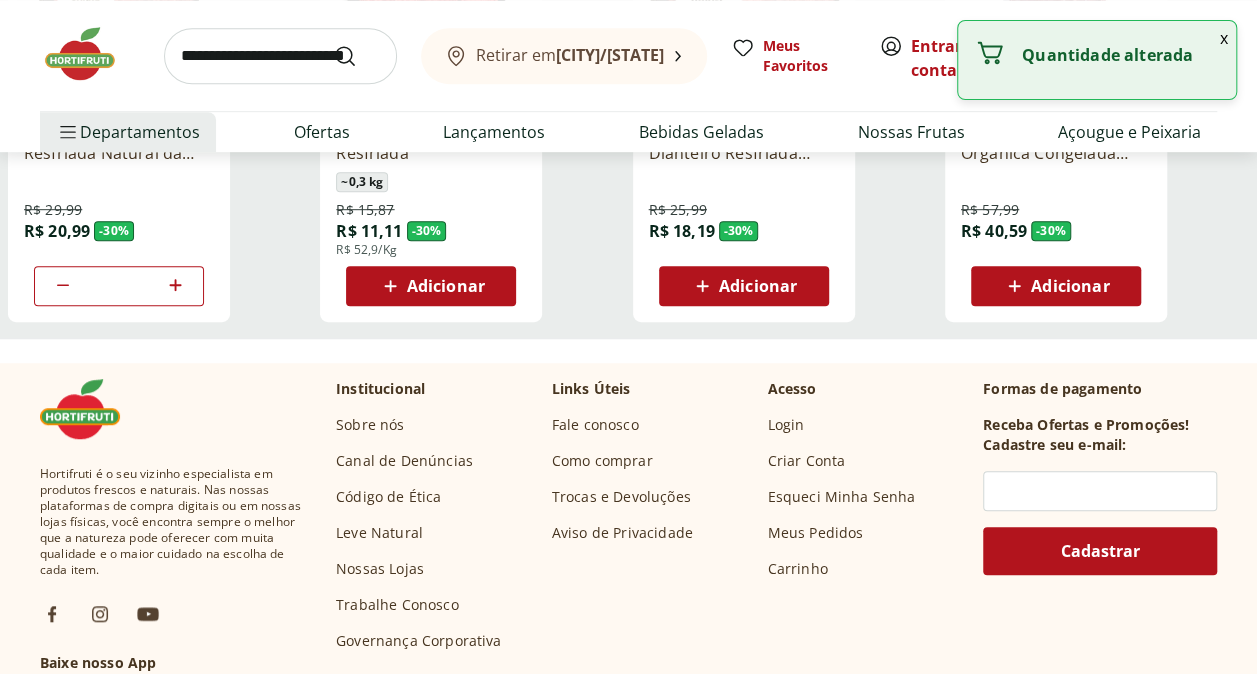 type 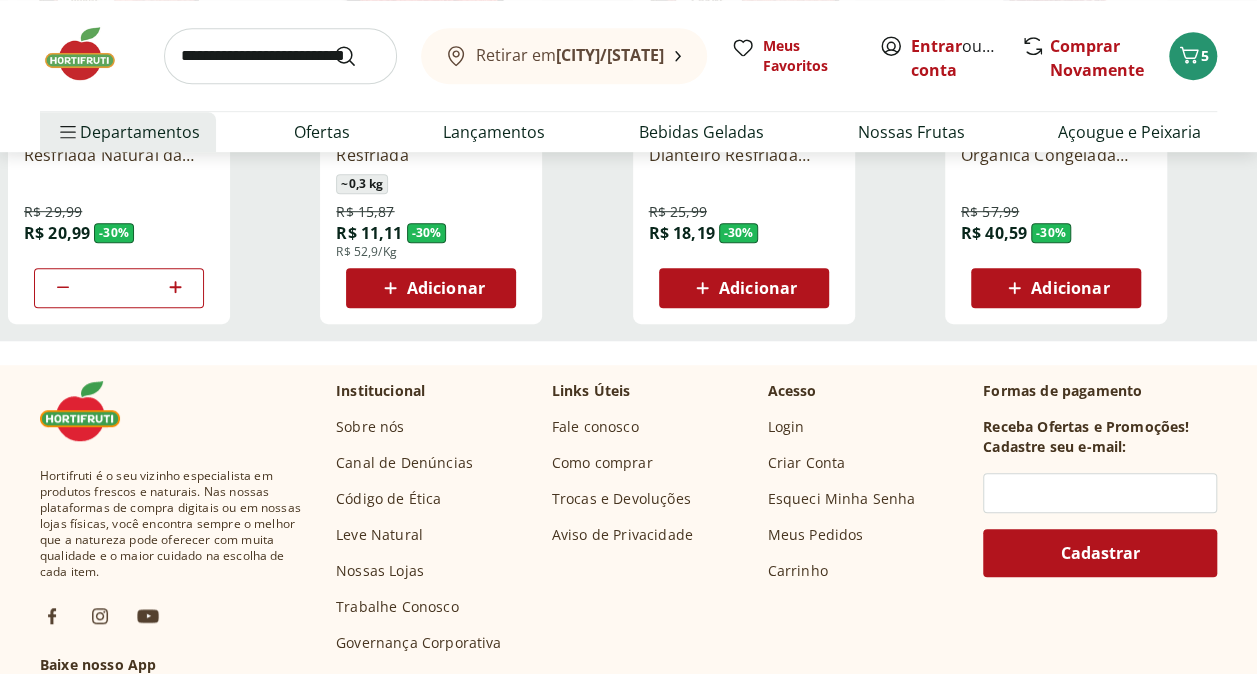 scroll, scrollTop: 0, scrollLeft: 0, axis: both 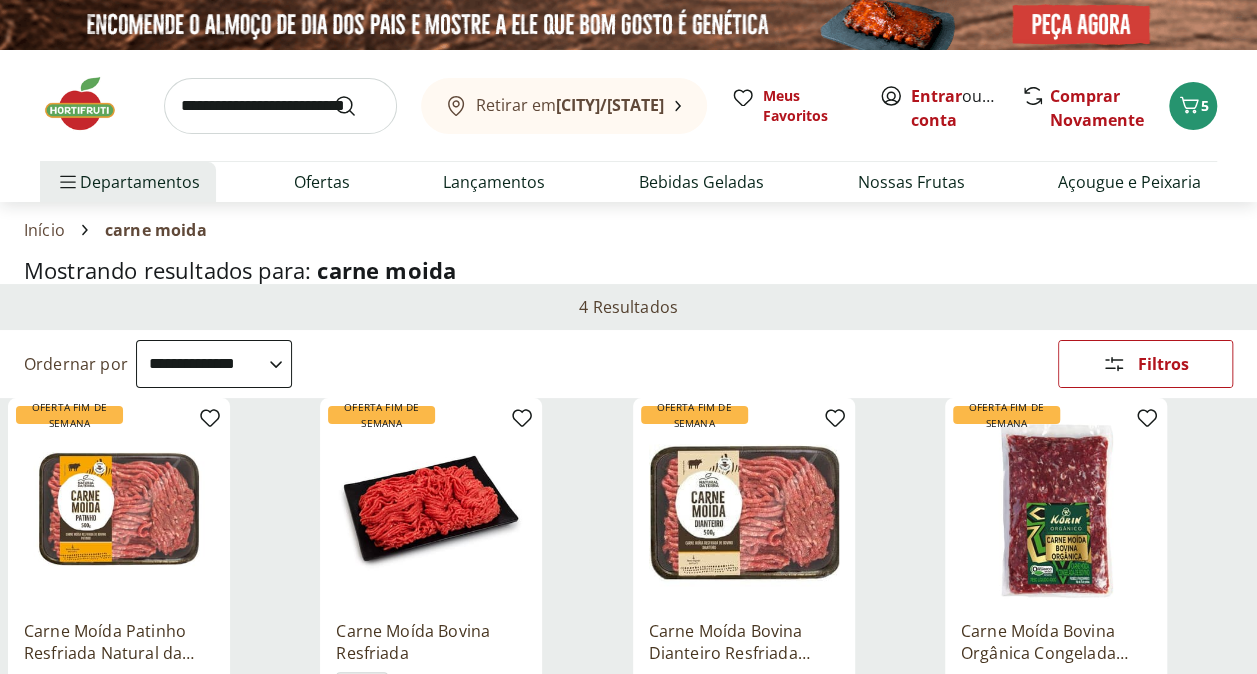 click at bounding box center [280, 106] 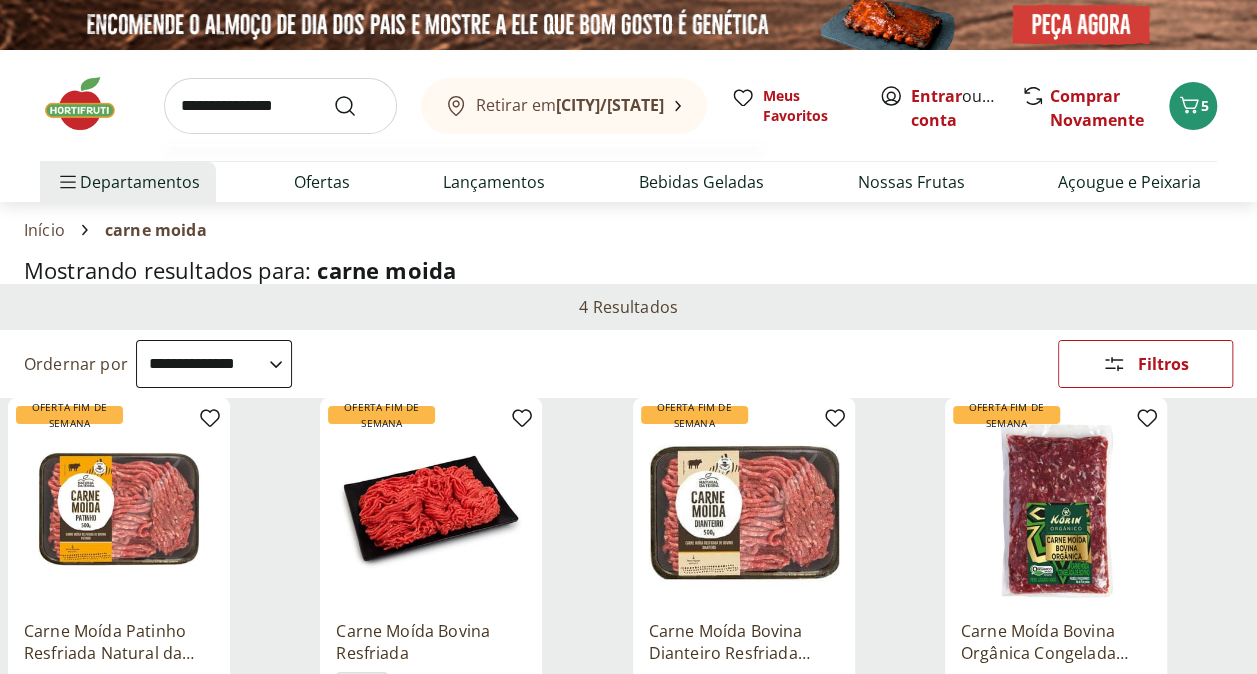 type on "**********" 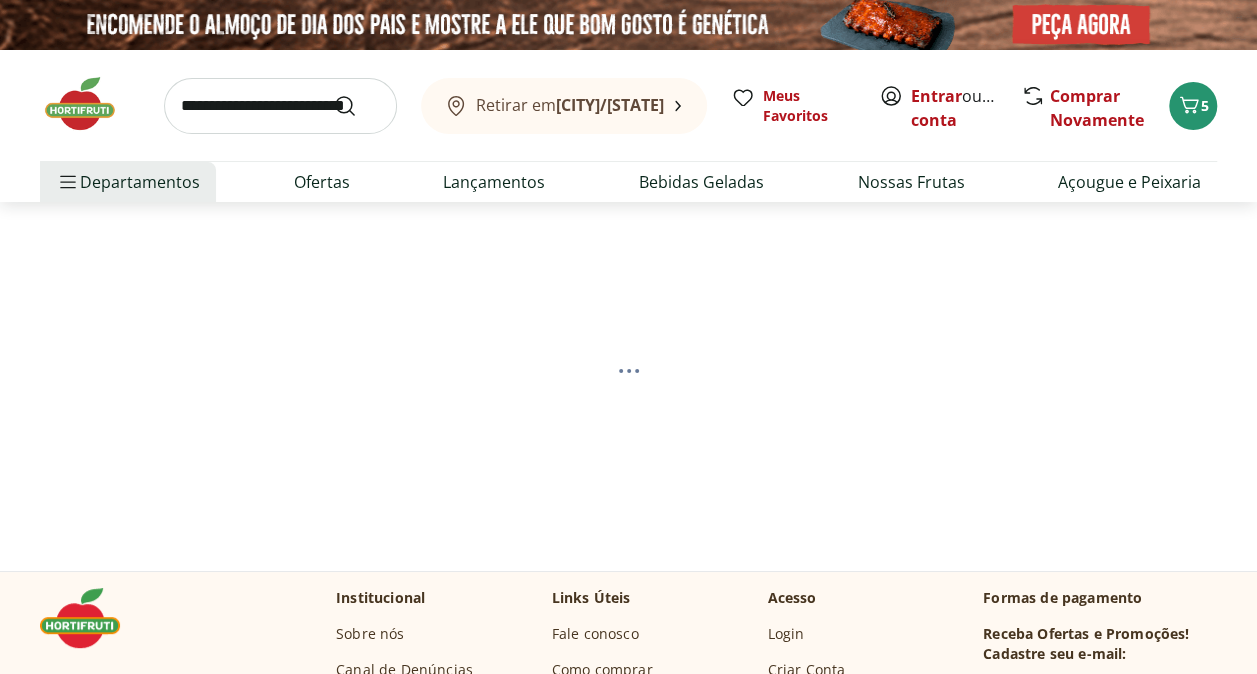 select on "**********" 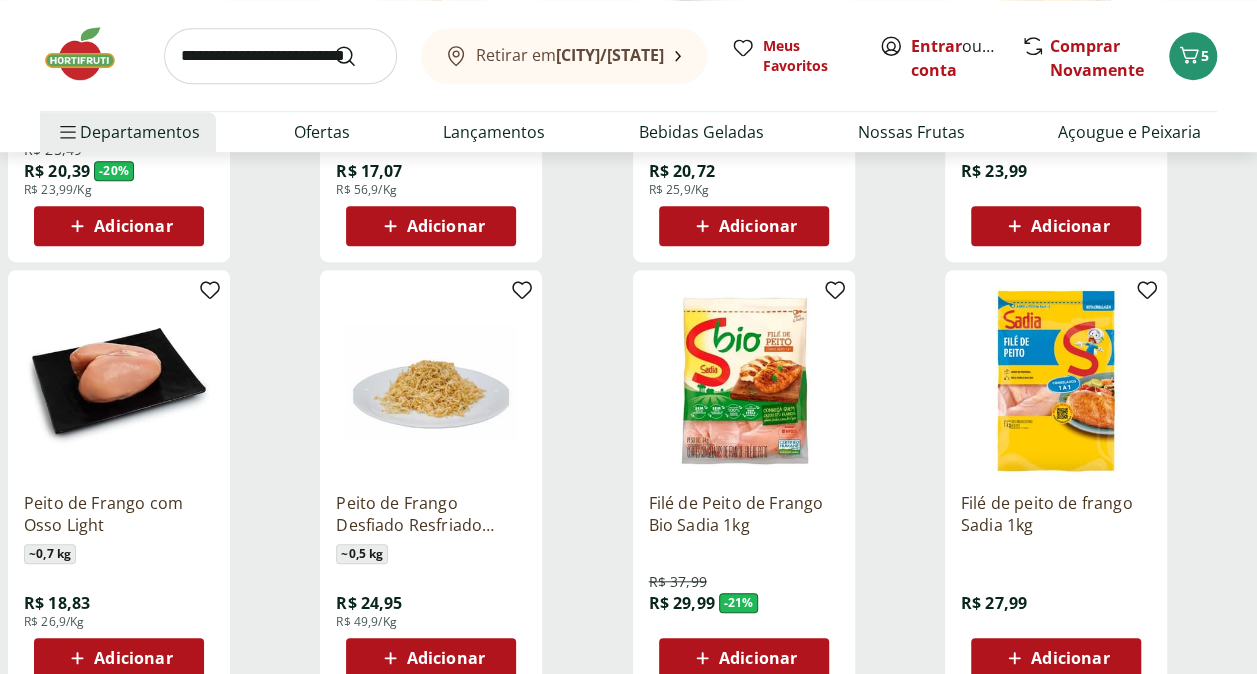scroll, scrollTop: 600, scrollLeft: 0, axis: vertical 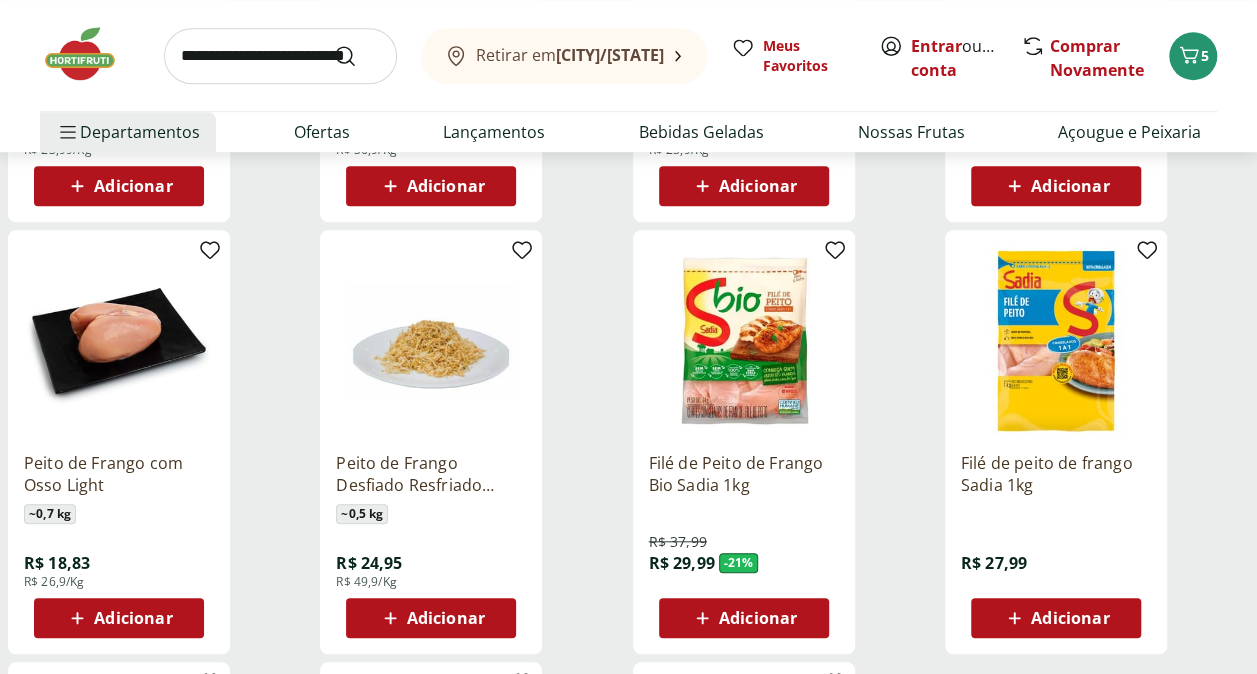 click on "Adicionar" at bounding box center [1070, 618] 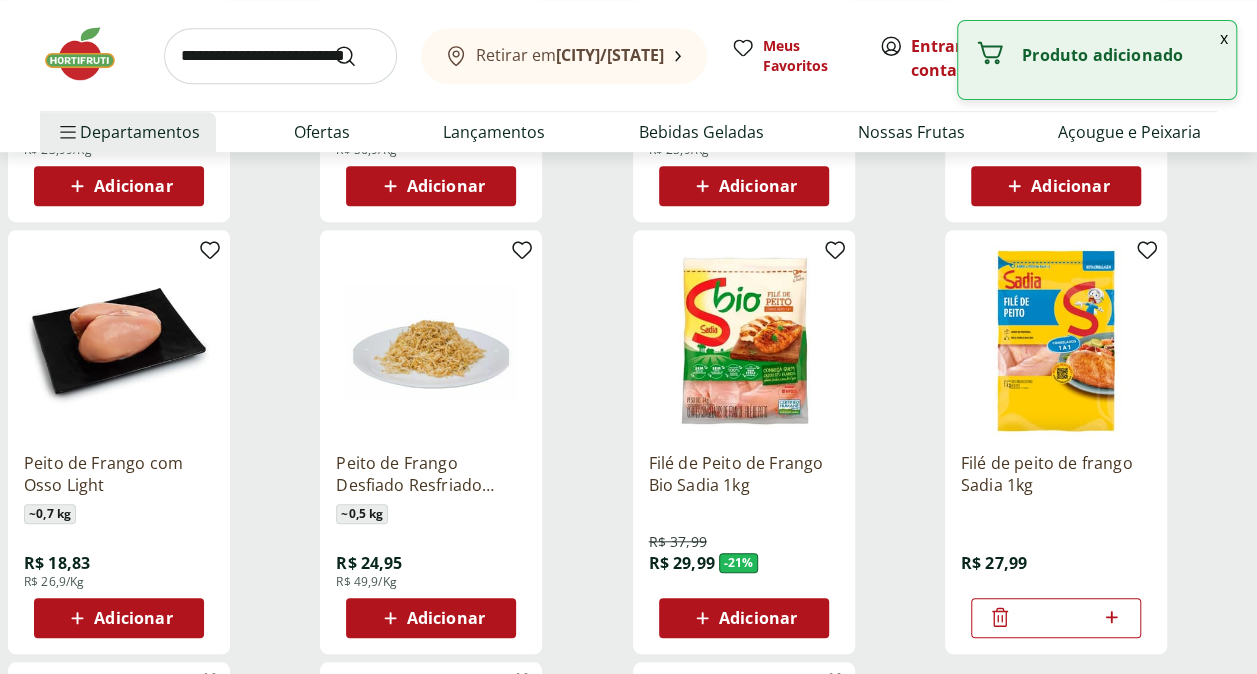 click 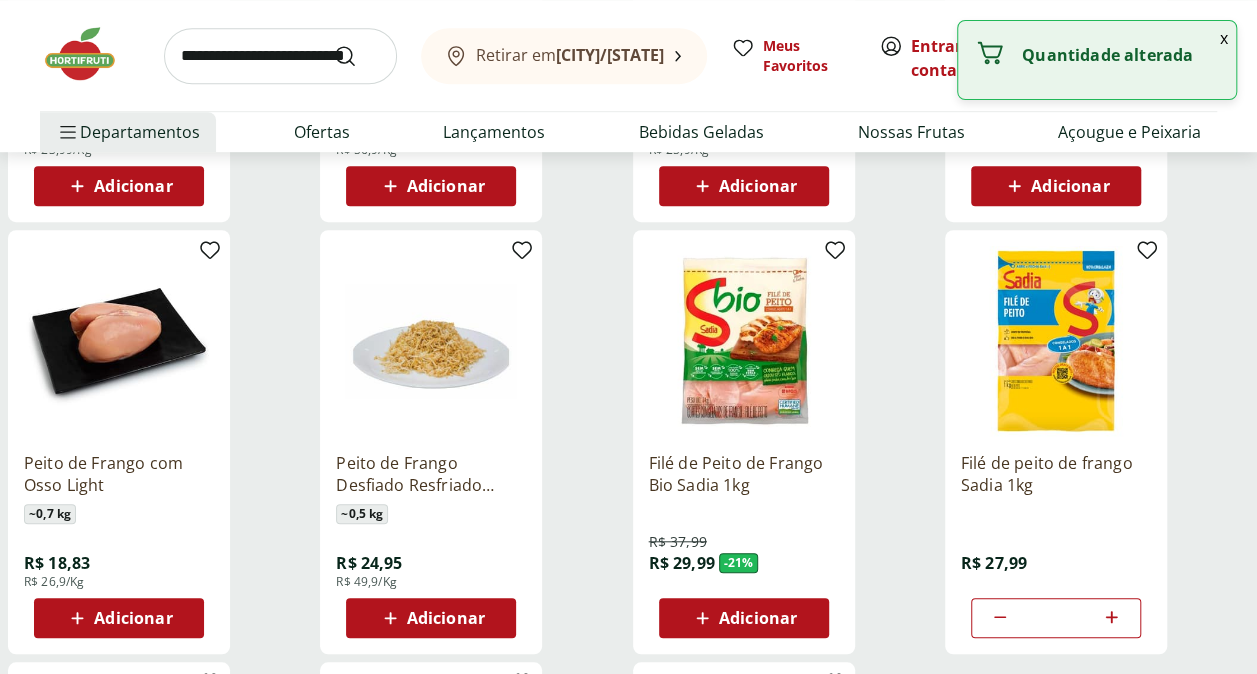click 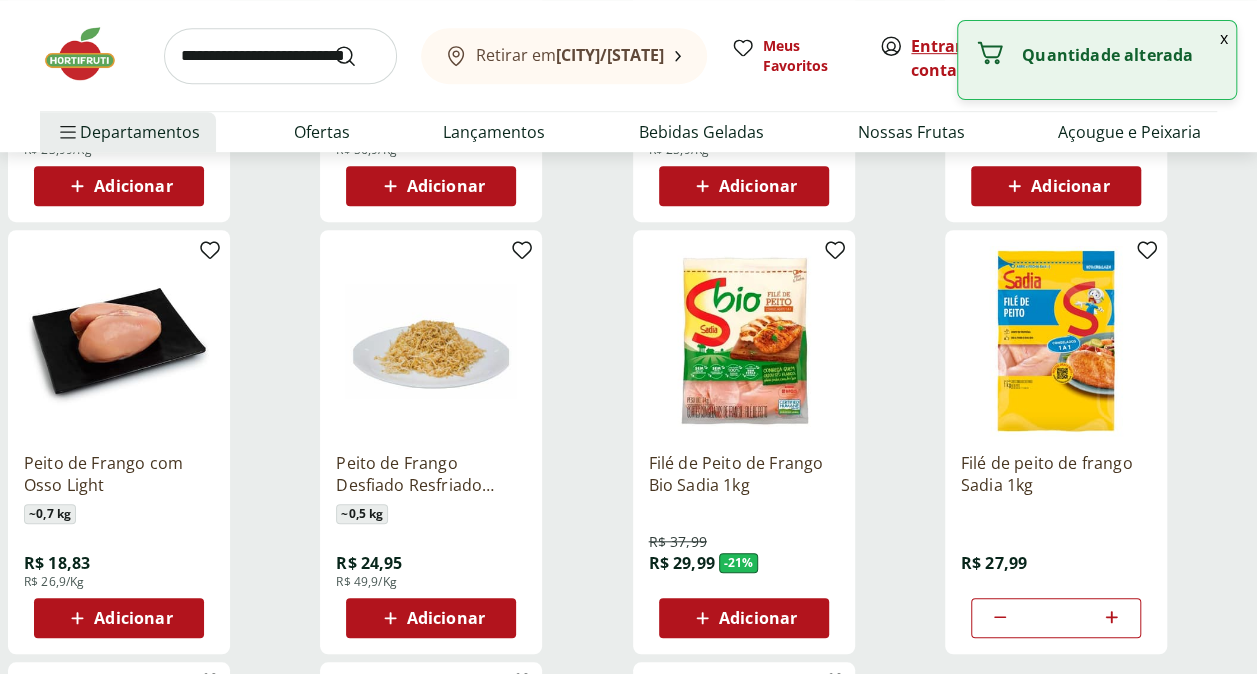 click on "Entrar" at bounding box center [936, 46] 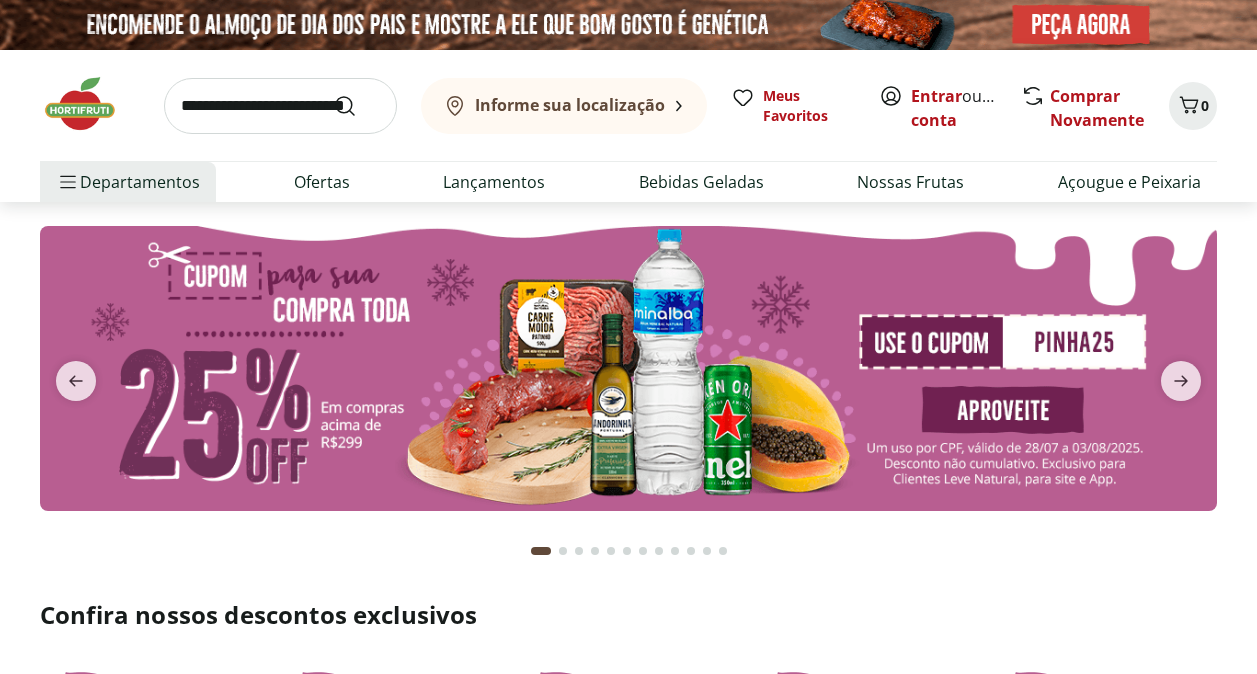 scroll, scrollTop: 0, scrollLeft: 0, axis: both 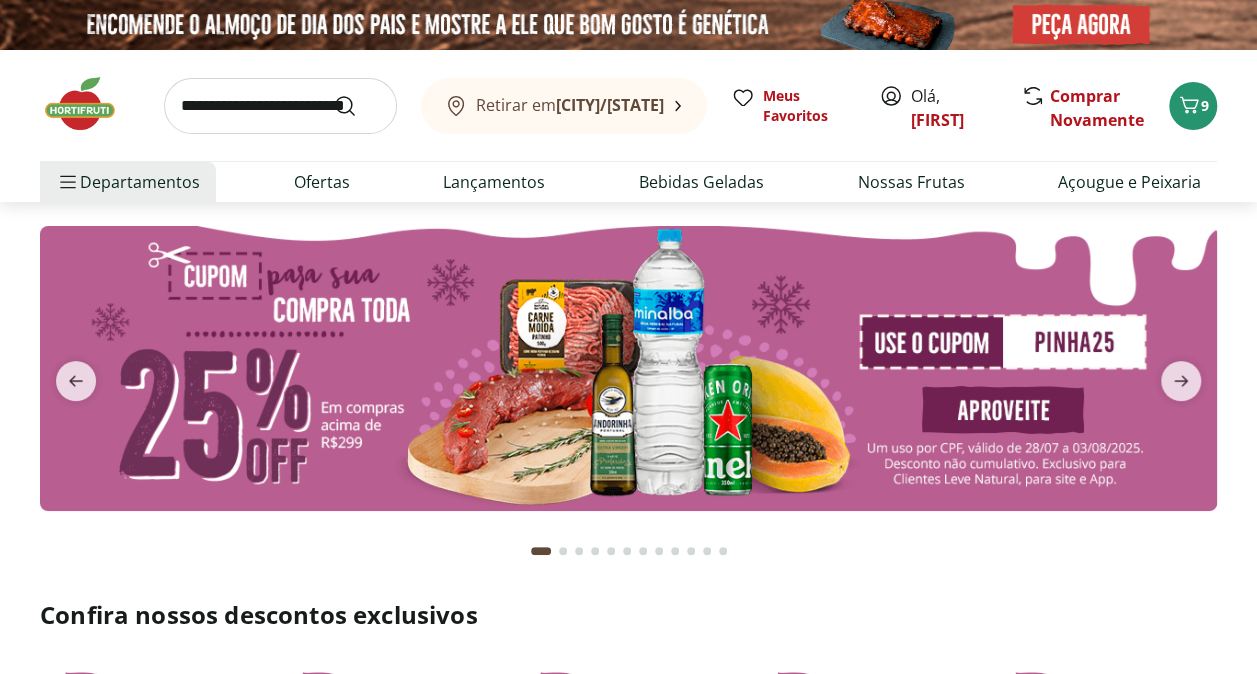 click at bounding box center [280, 106] 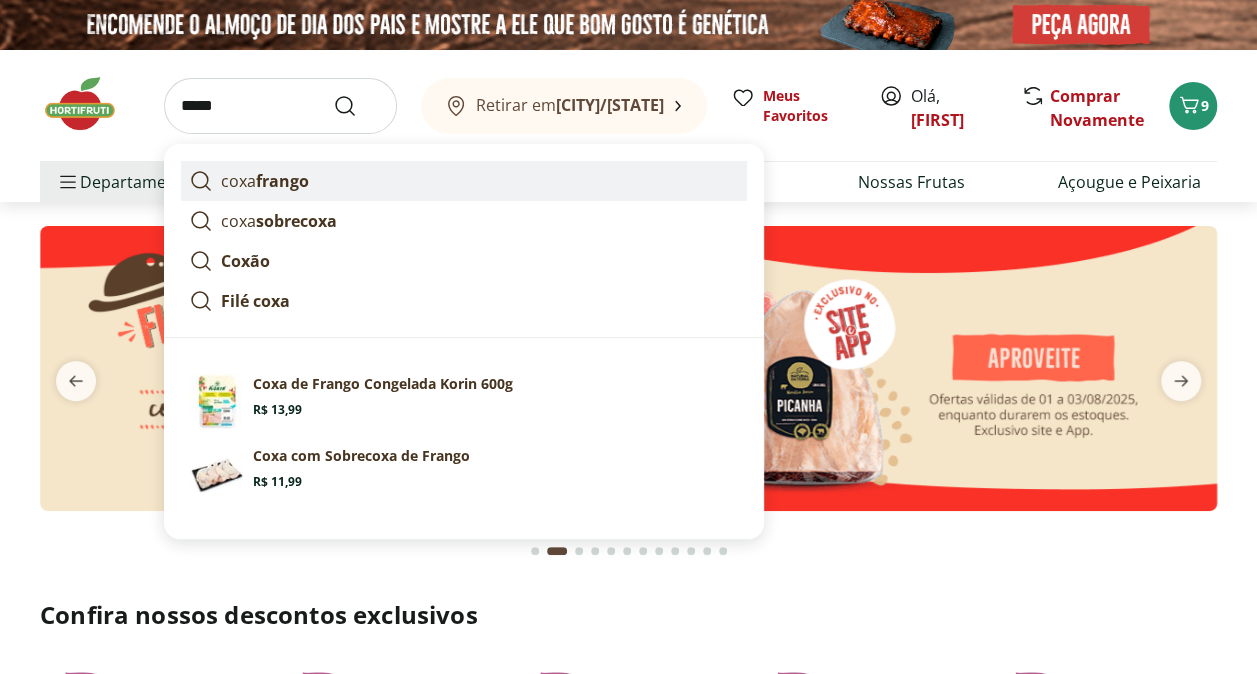 click on "frango" at bounding box center [282, 181] 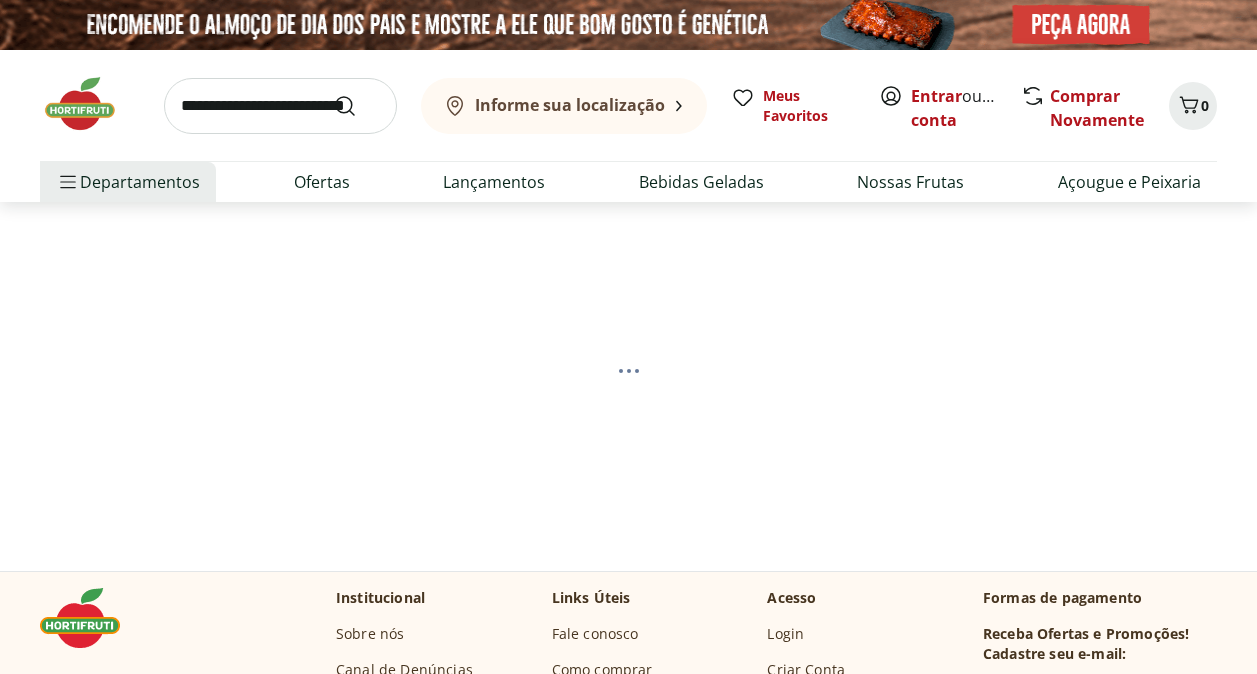 scroll, scrollTop: 0, scrollLeft: 0, axis: both 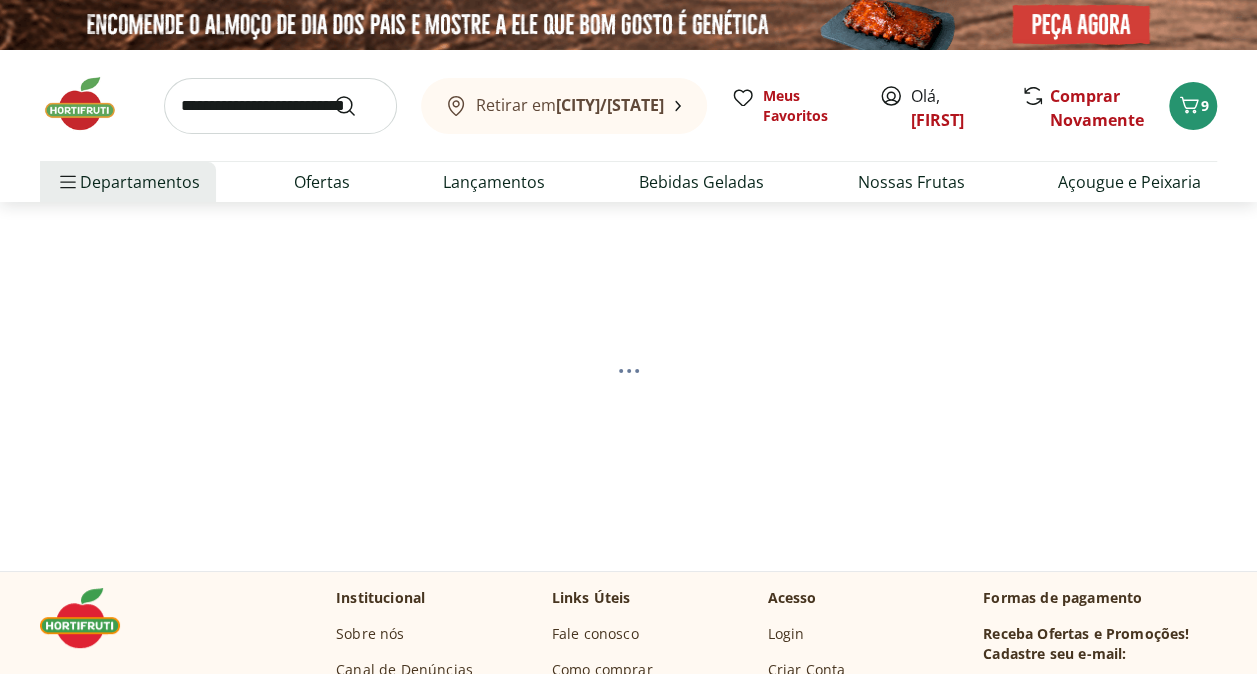 select on "**********" 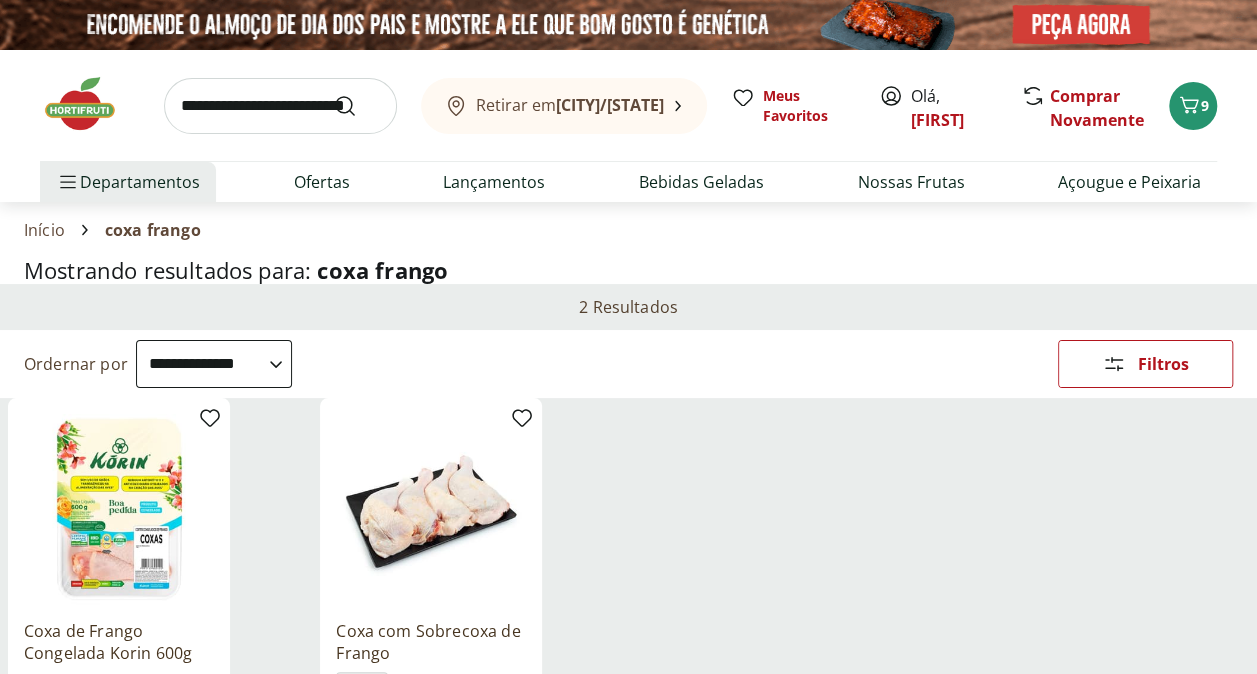 click at bounding box center [280, 106] 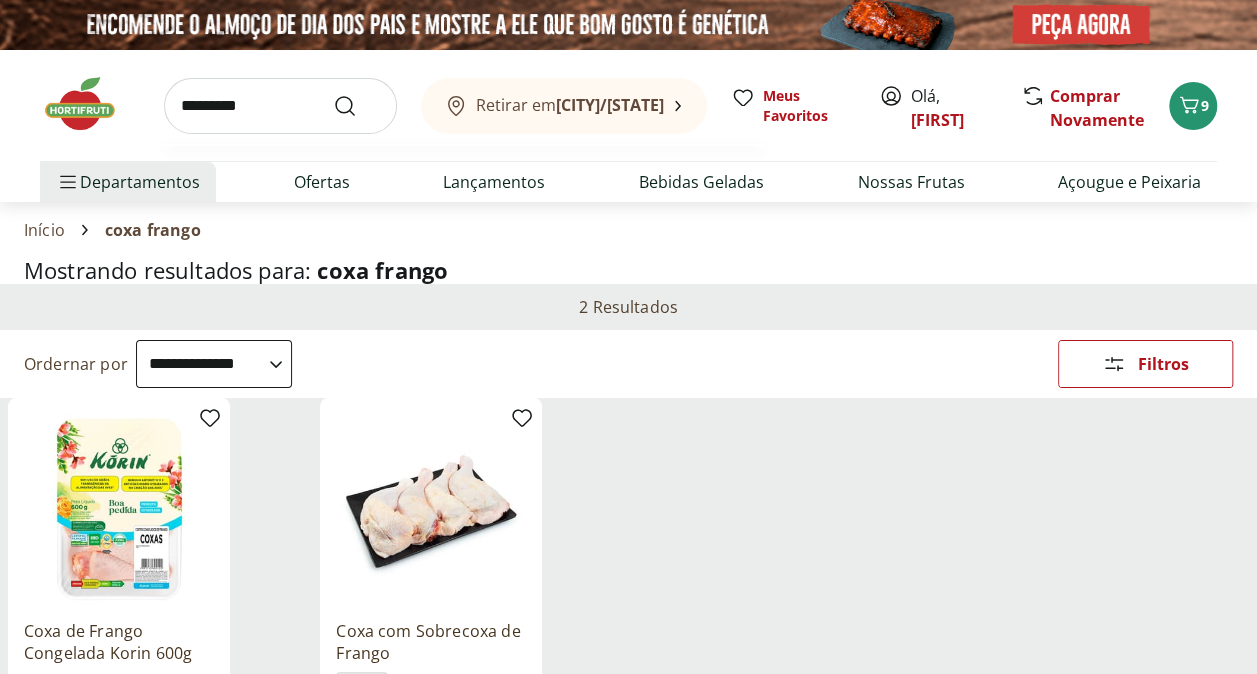 type on "*********" 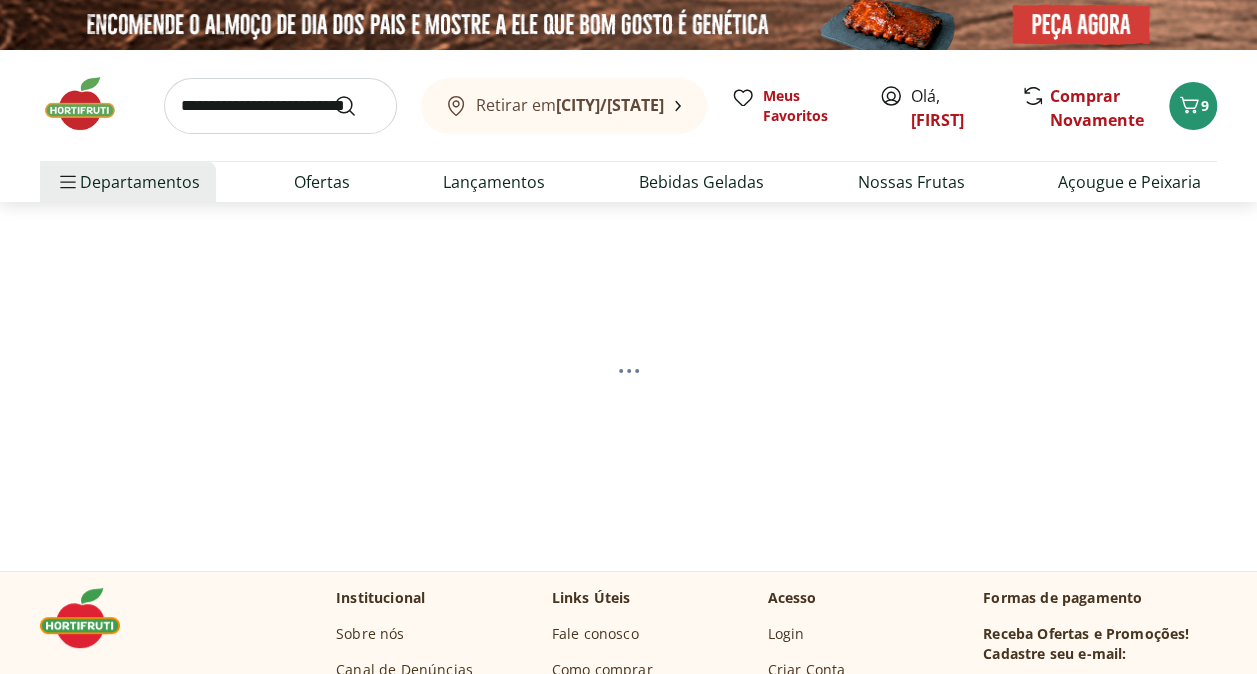 select on "**********" 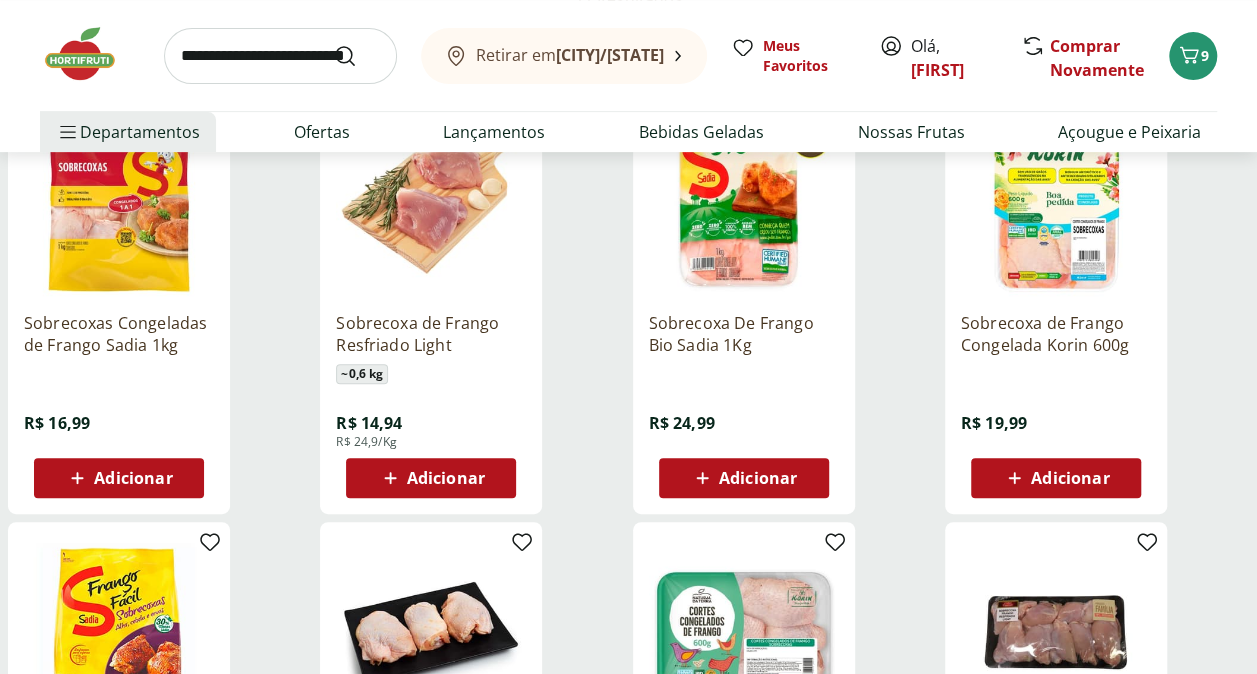 scroll, scrollTop: 200, scrollLeft: 0, axis: vertical 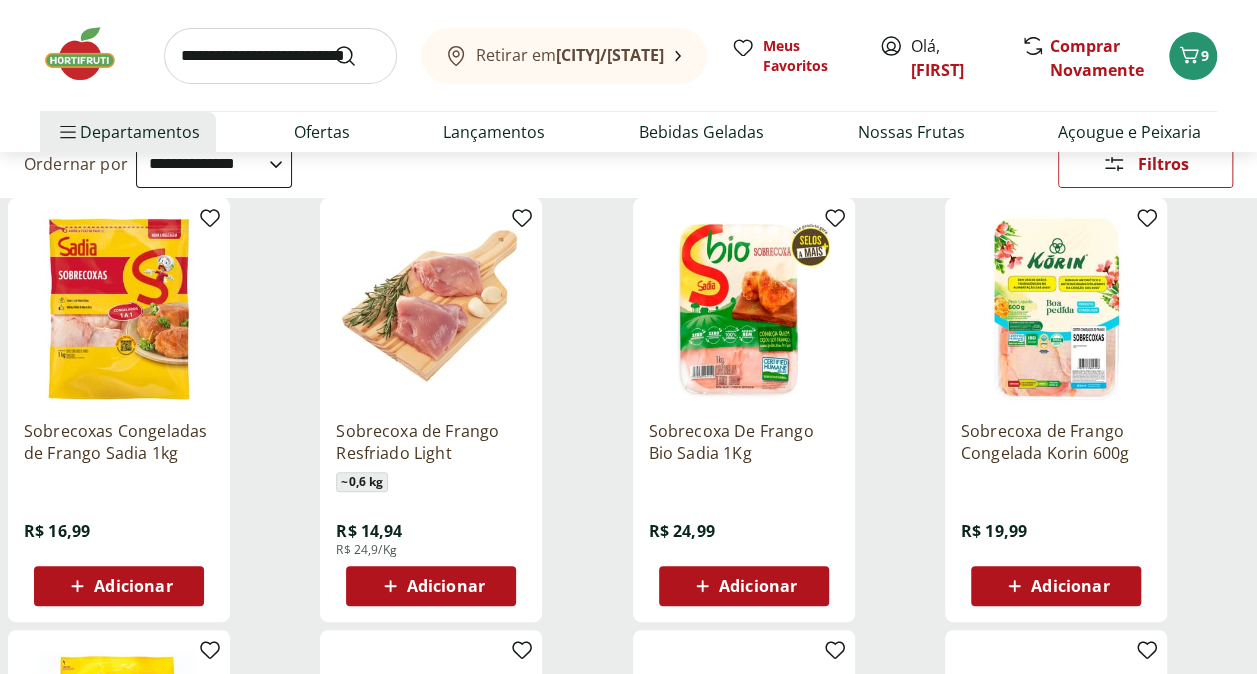 click on "Adicionar" at bounding box center (133, 586) 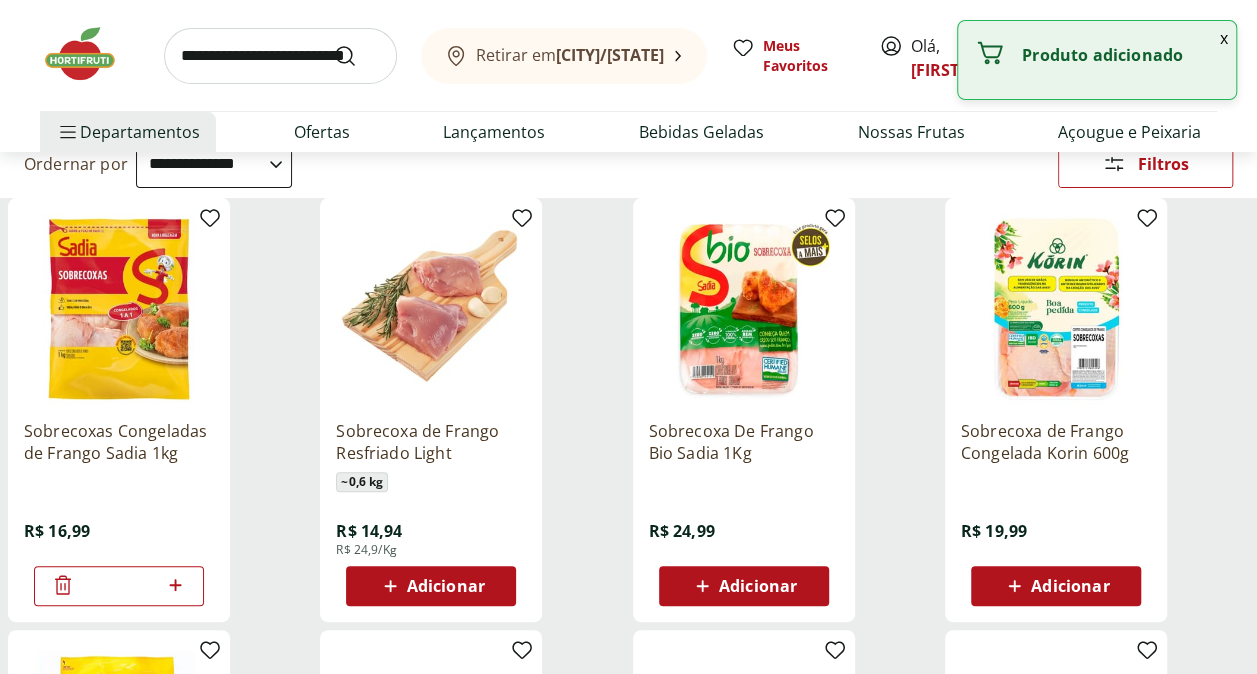 click 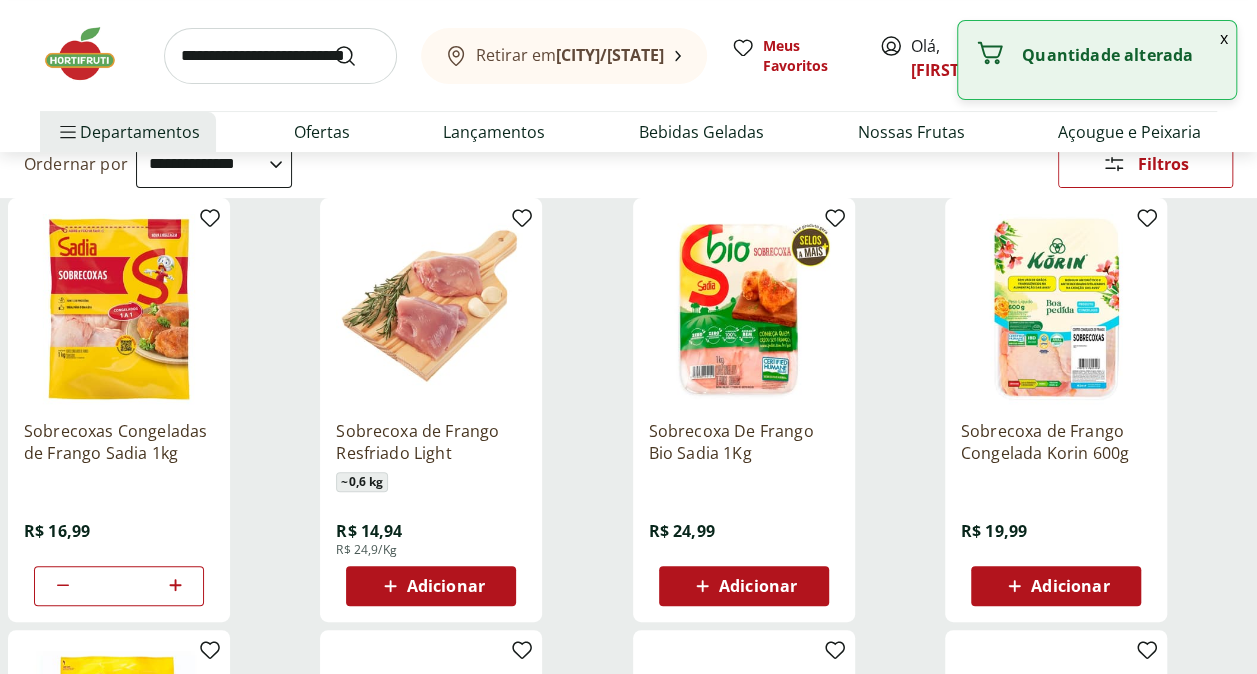 click 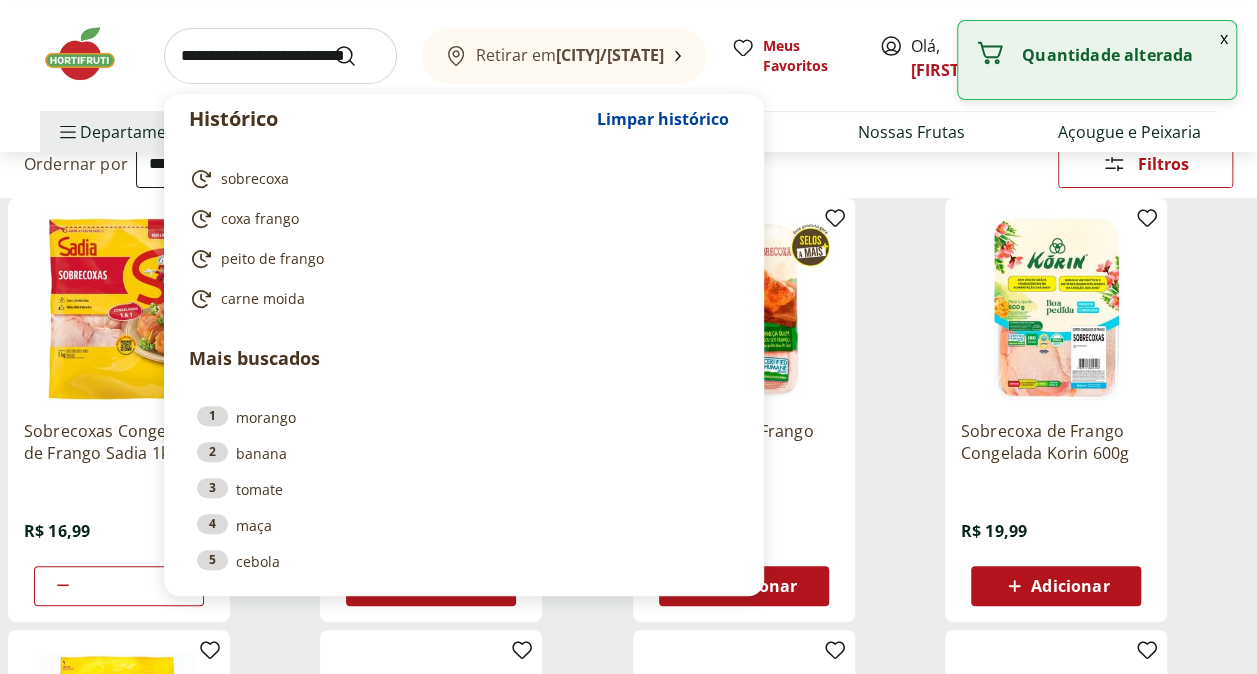 click at bounding box center [280, 56] 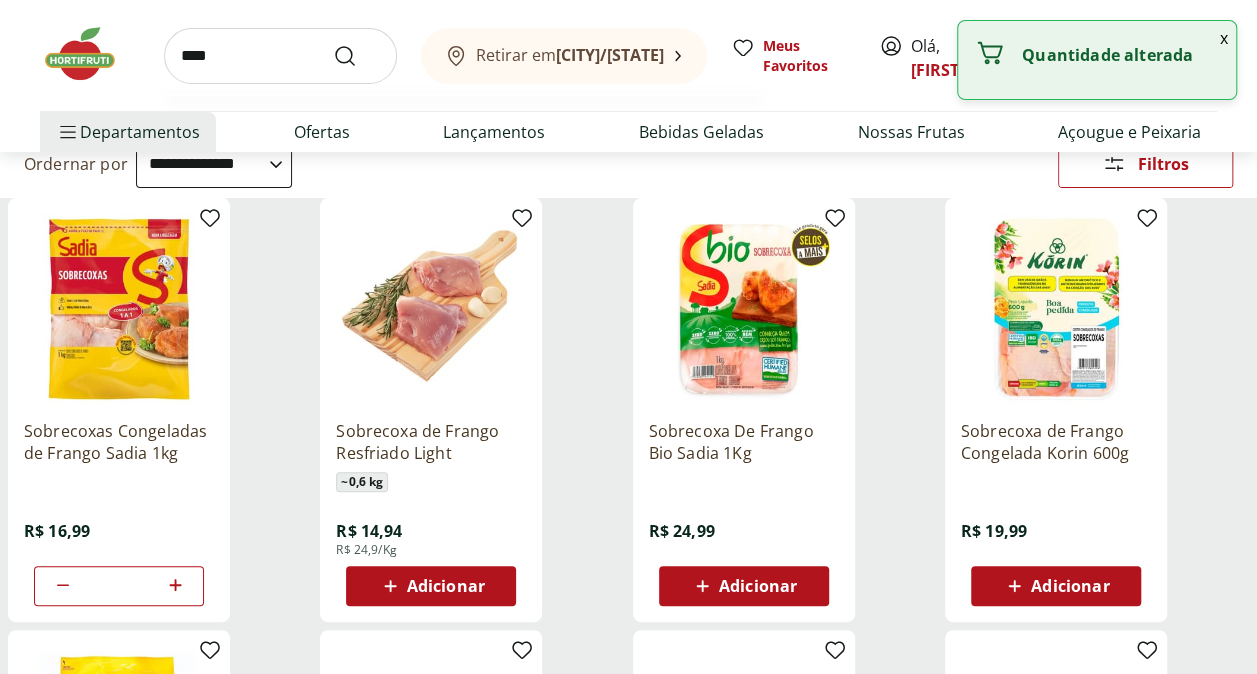 type on "****" 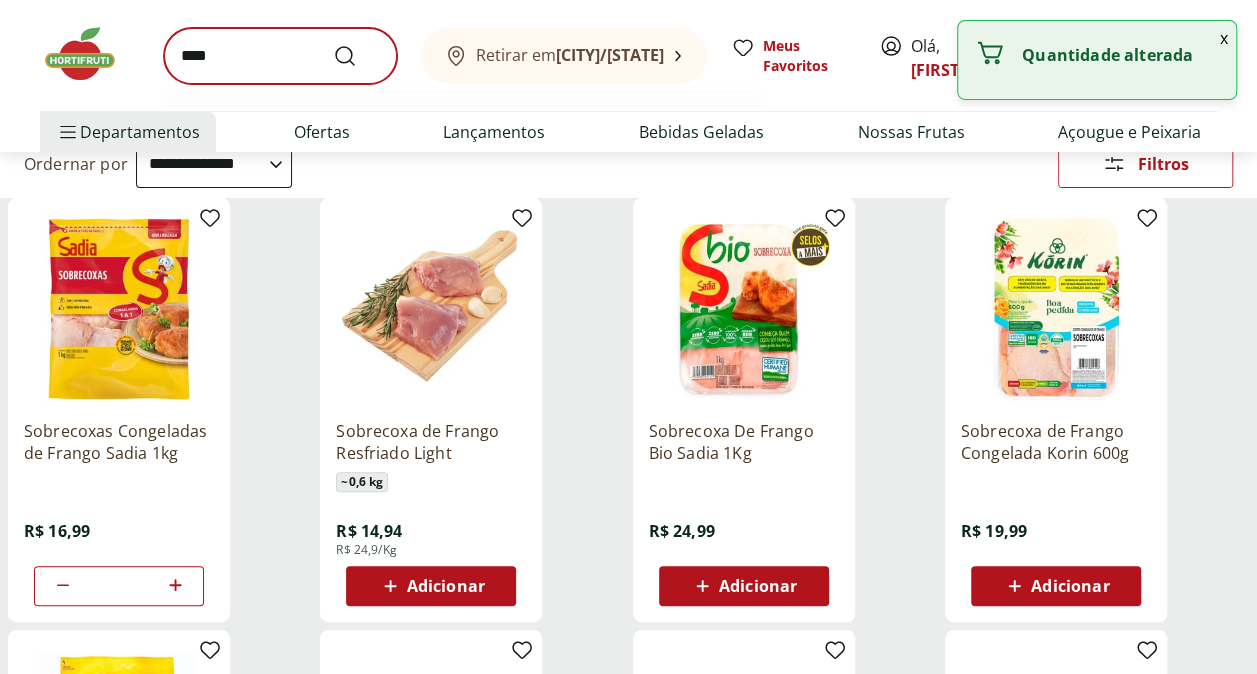 scroll, scrollTop: 0, scrollLeft: 0, axis: both 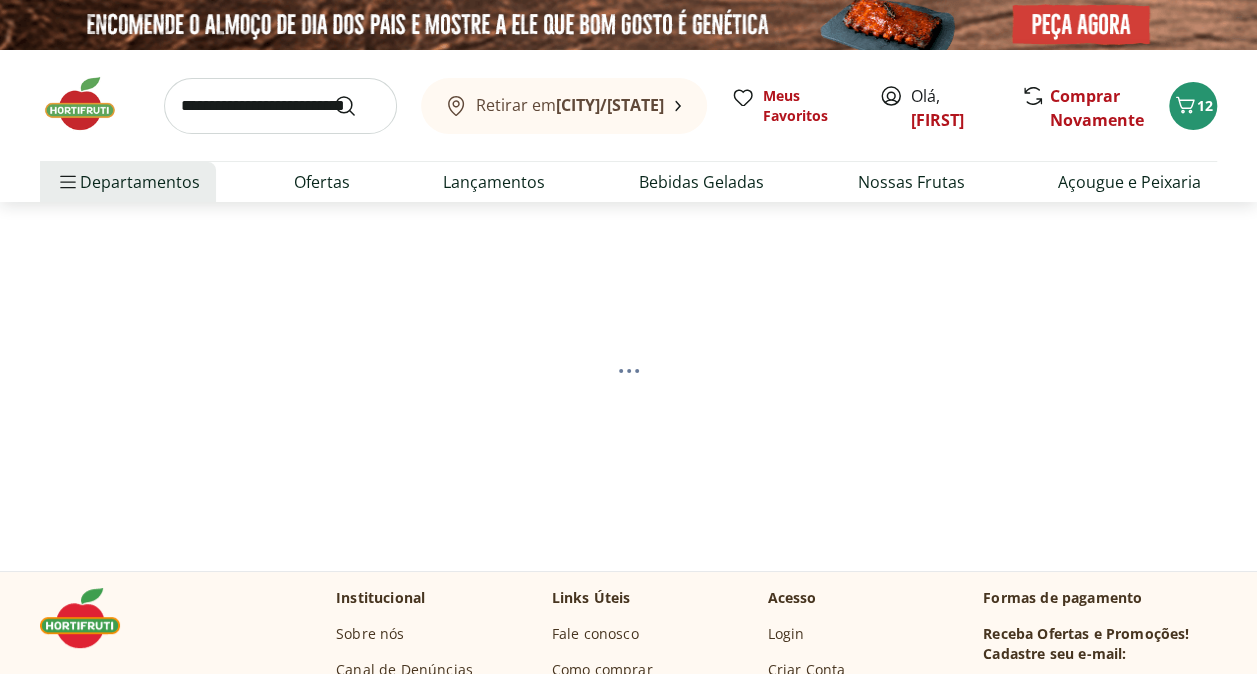 select on "**********" 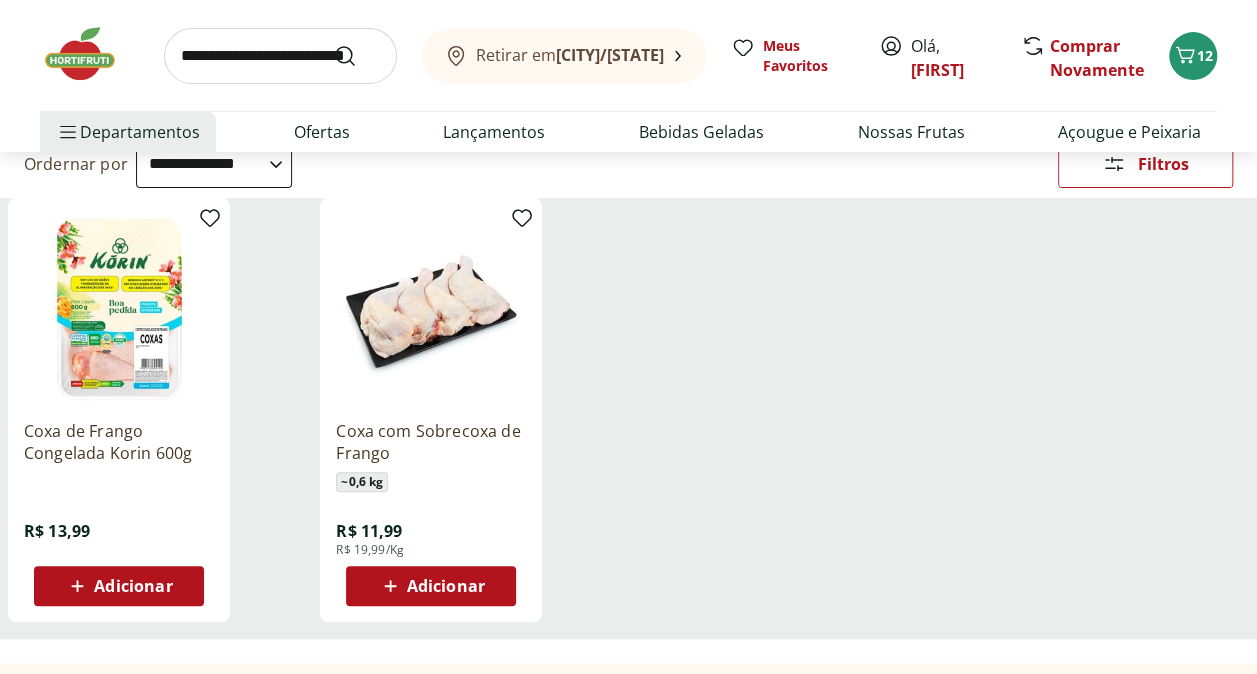 scroll, scrollTop: 100, scrollLeft: 0, axis: vertical 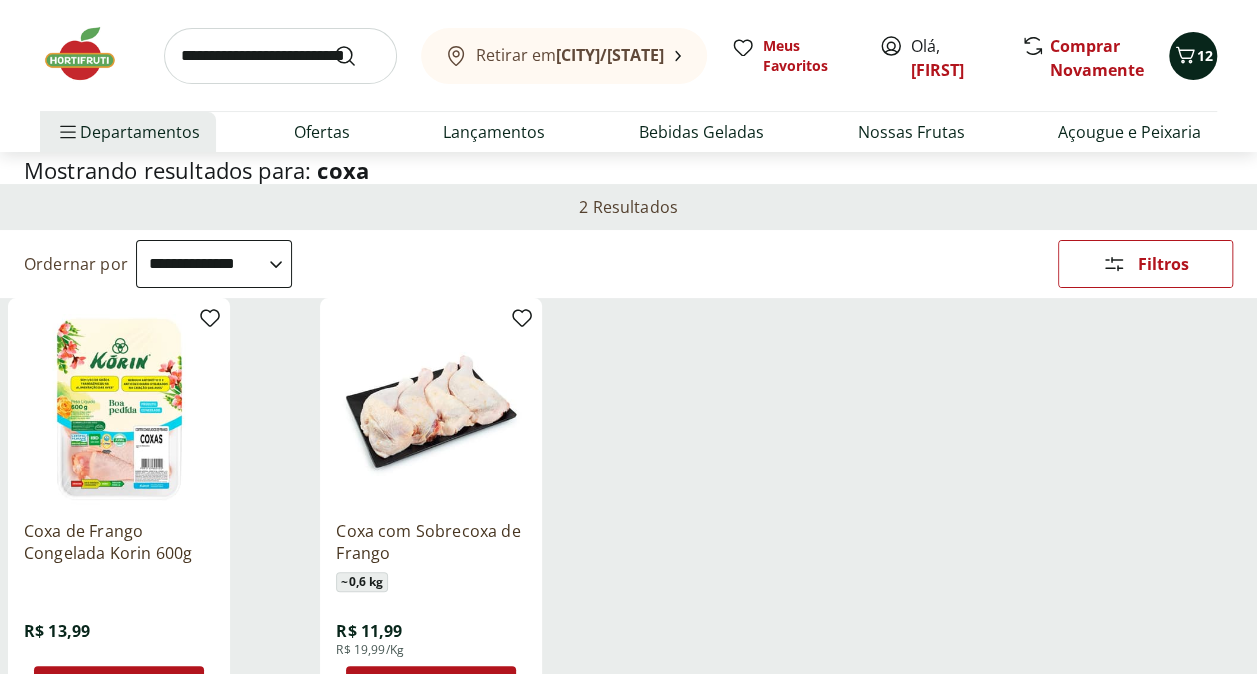click 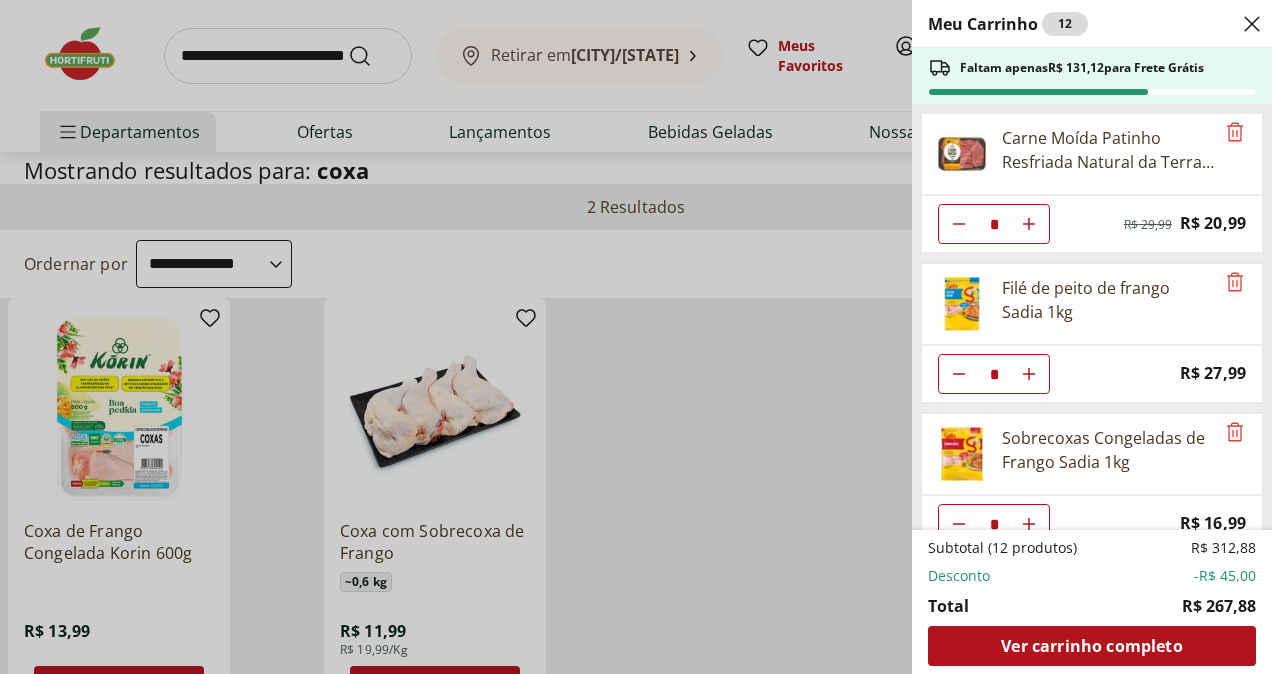 click on "Meu Carrinho 12 Faltam apenas  R$ 131,12  para Frete Grátis Carne Moída Patinho Resfriada Natural da Terra 500g * Original price: R$ 29,99 Price: R$ 20,99 Filé de peito de frango Sadia 1kg * Price: R$ 27,99 Sobrecoxas Congeladas de Frango Sadia 1kg * Price: R$ 16,99 Subtotal (12 produtos) R$ 312,88 Desconto -R$ 45,00 Total R$ 267,88 Ver carrinho completo" at bounding box center (636, 337) 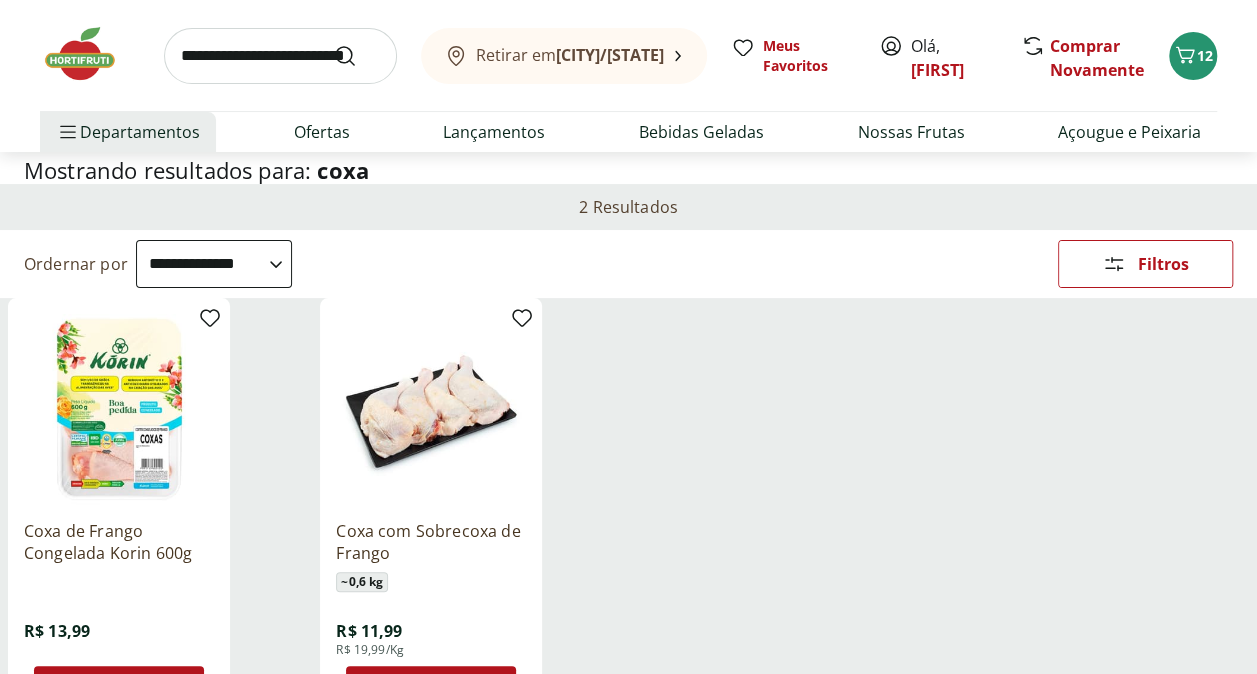 click at bounding box center [280, 56] 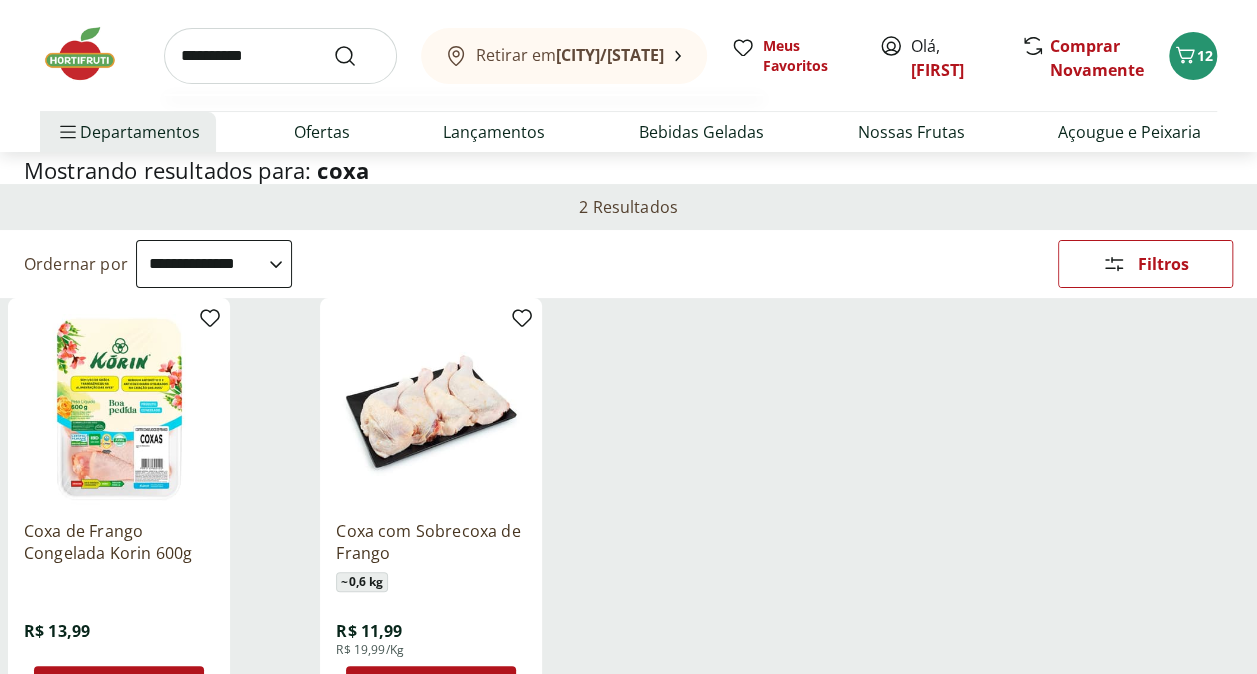 type on "**********" 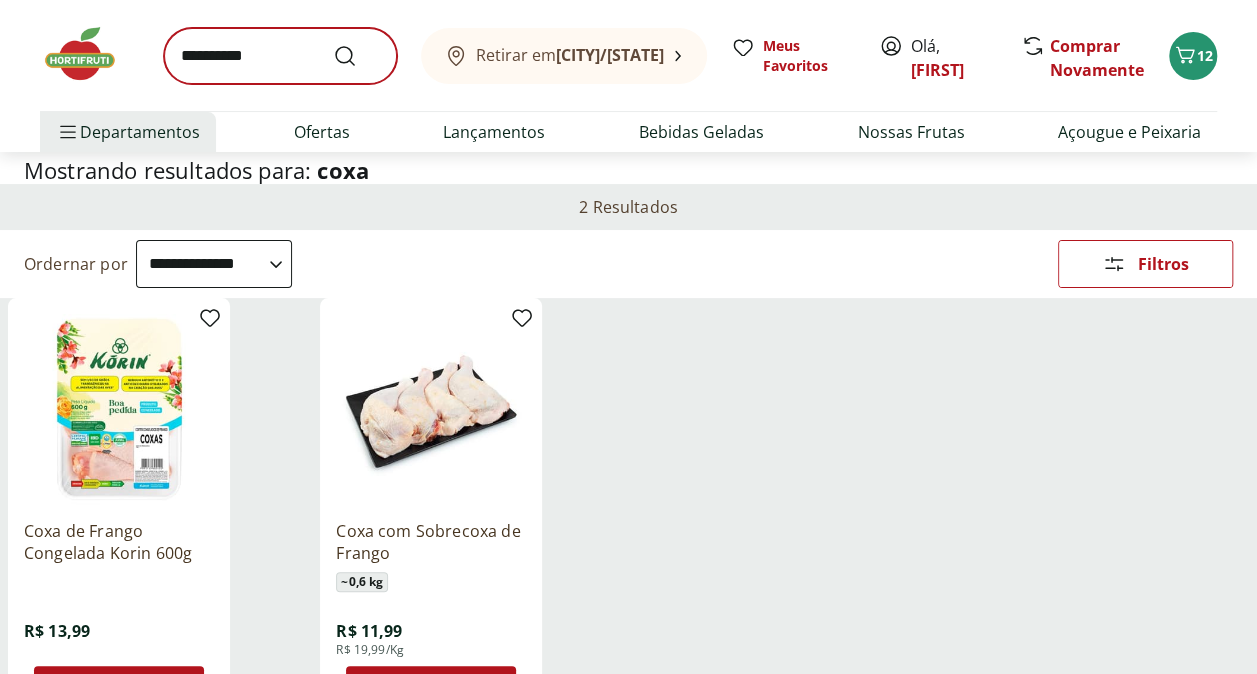 scroll, scrollTop: 0, scrollLeft: 0, axis: both 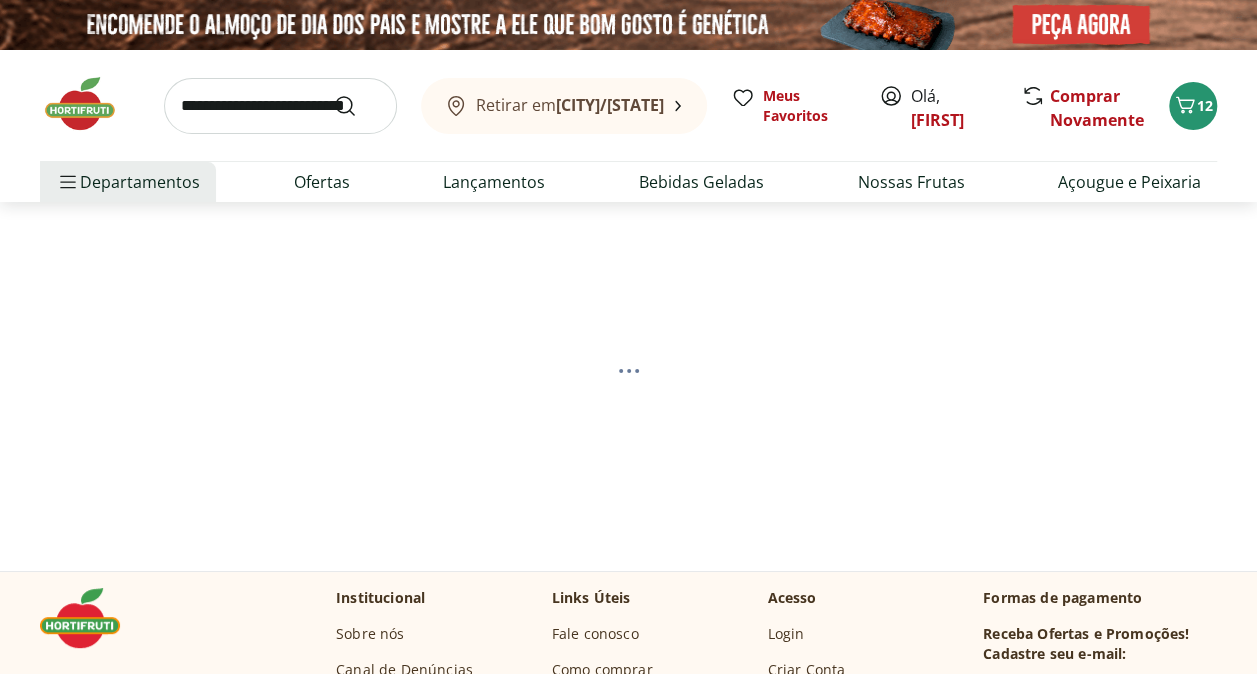 select on "**********" 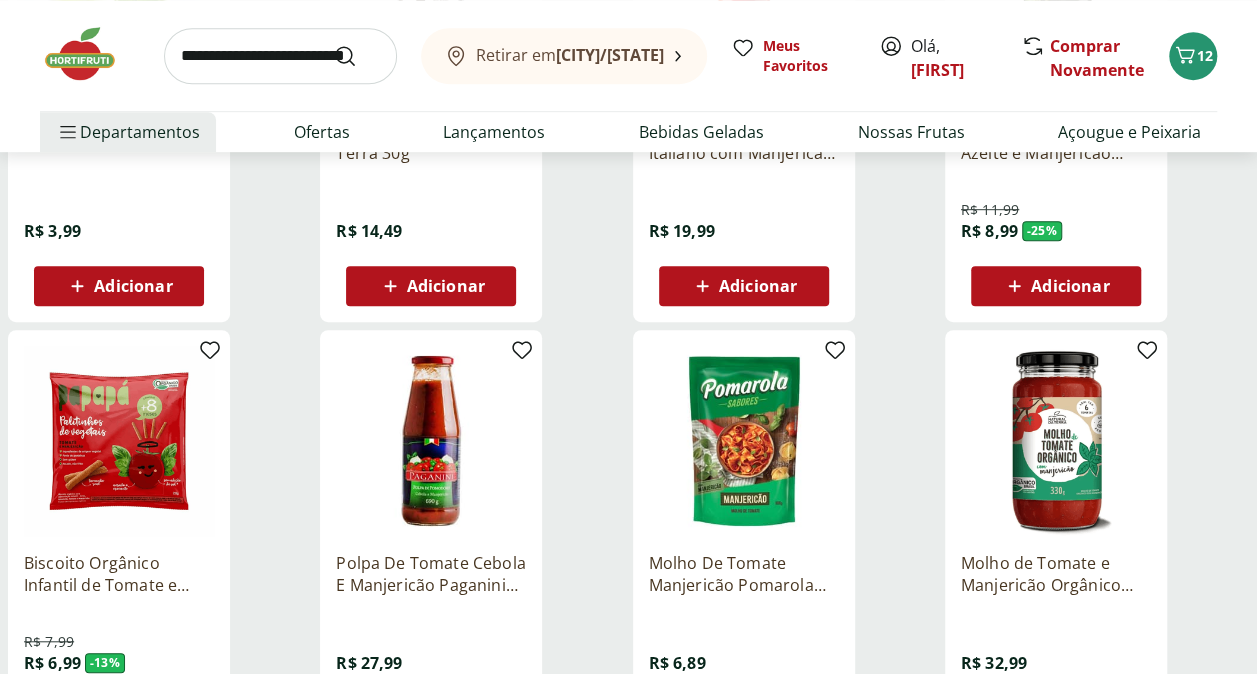 scroll, scrollTop: 400, scrollLeft: 0, axis: vertical 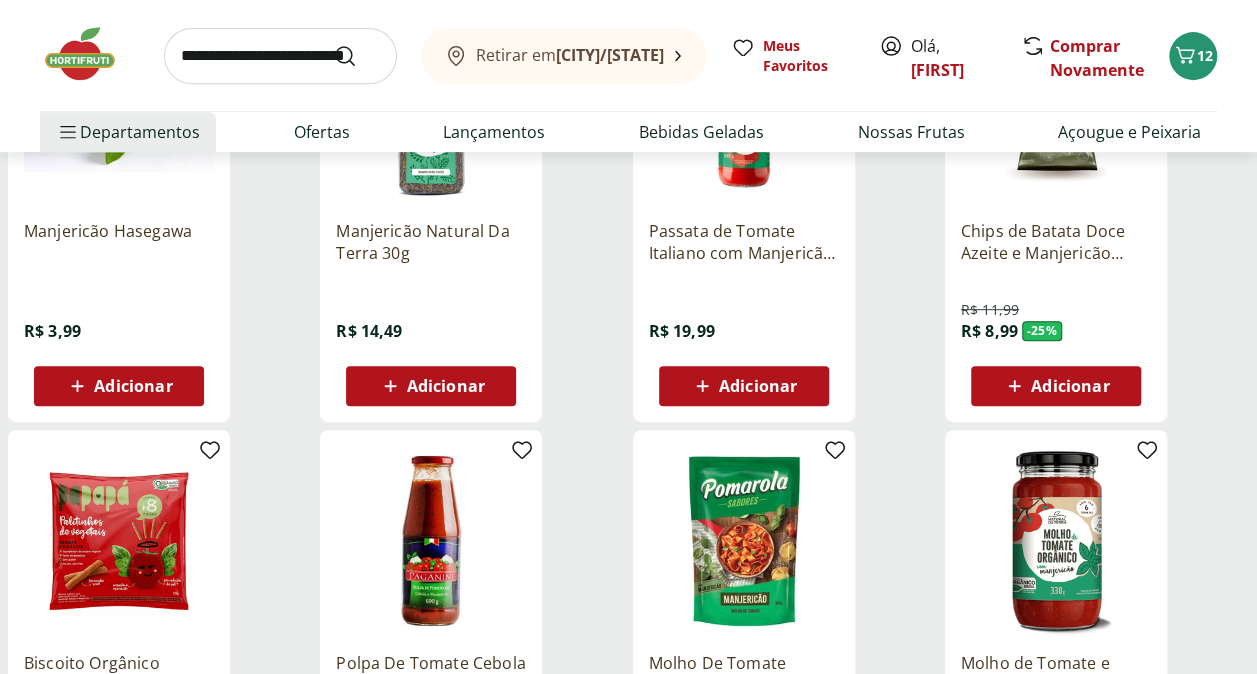 click on "Adicionar" at bounding box center [133, 386] 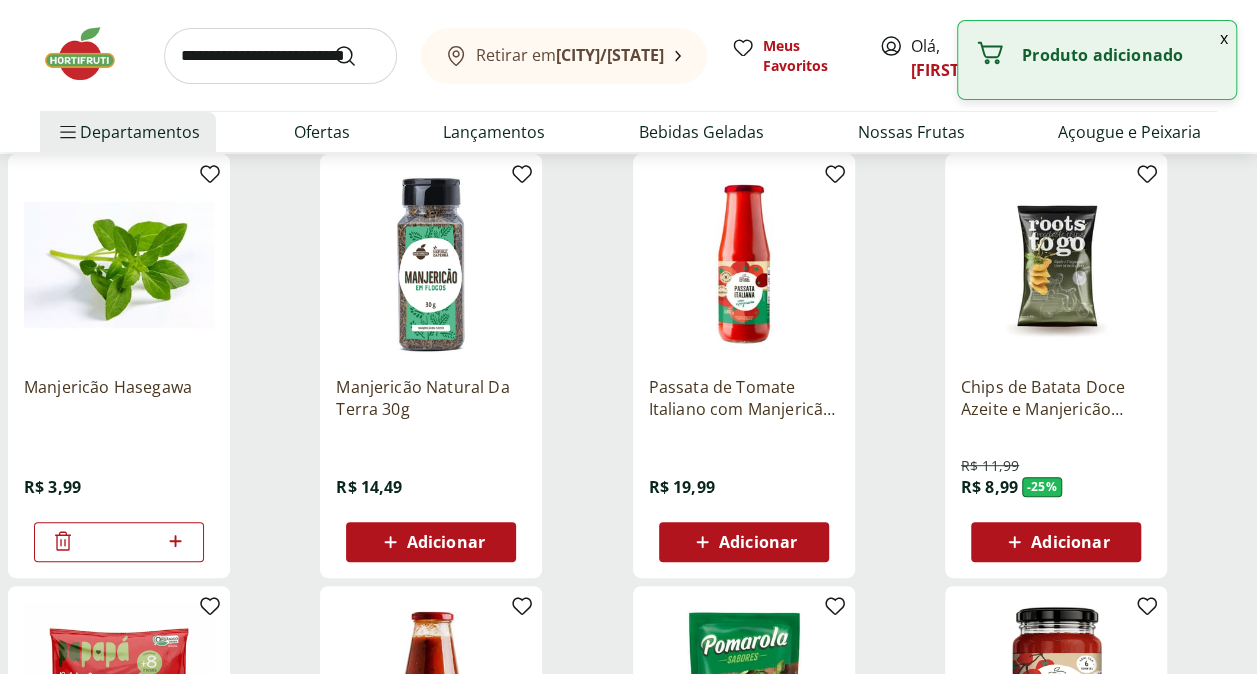 scroll, scrollTop: 200, scrollLeft: 0, axis: vertical 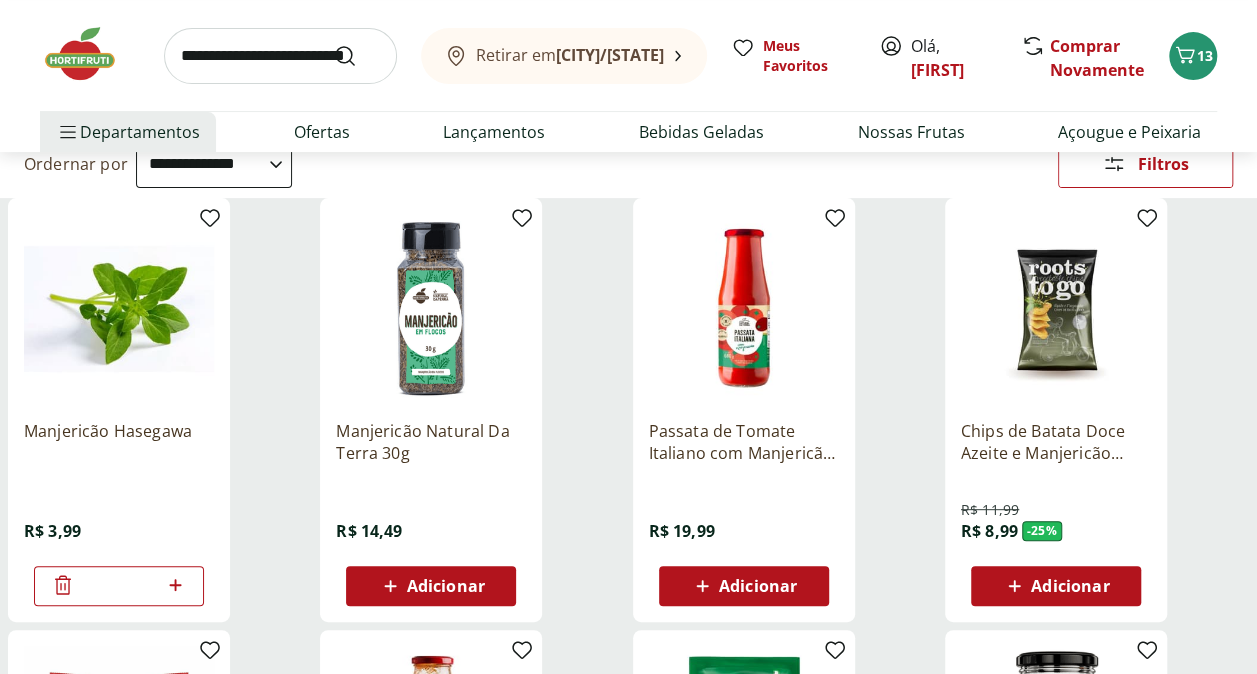 click at bounding box center (280, 56) 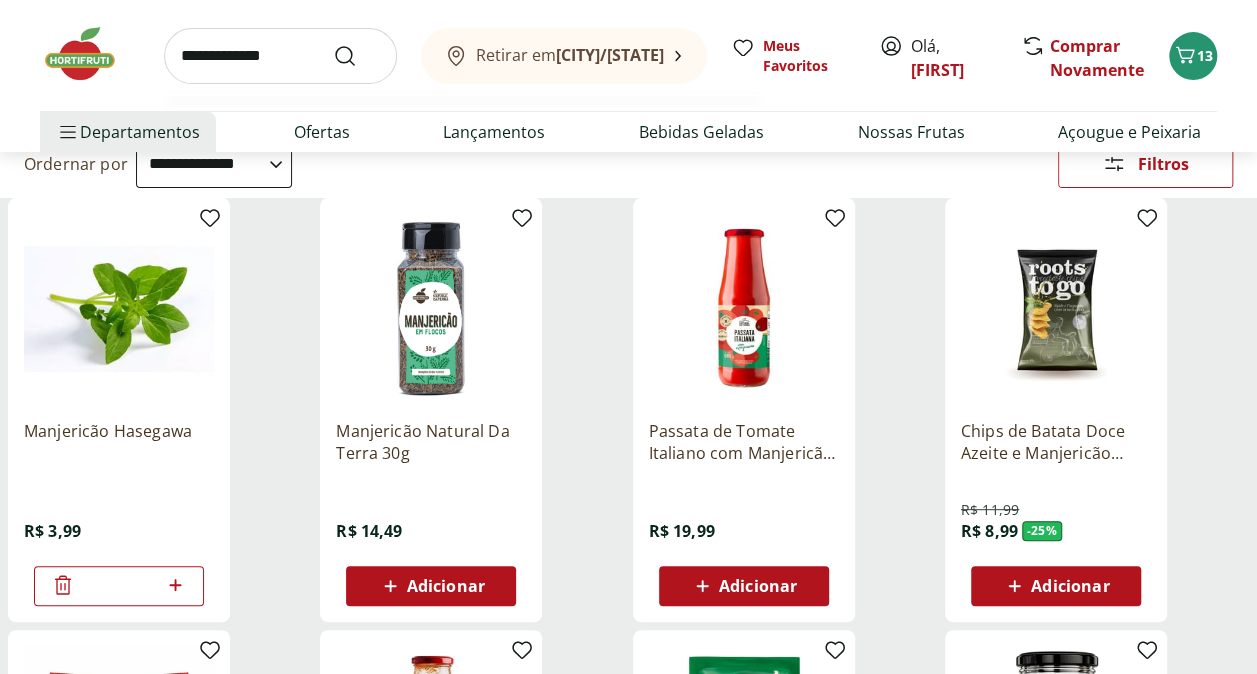 type on "**********" 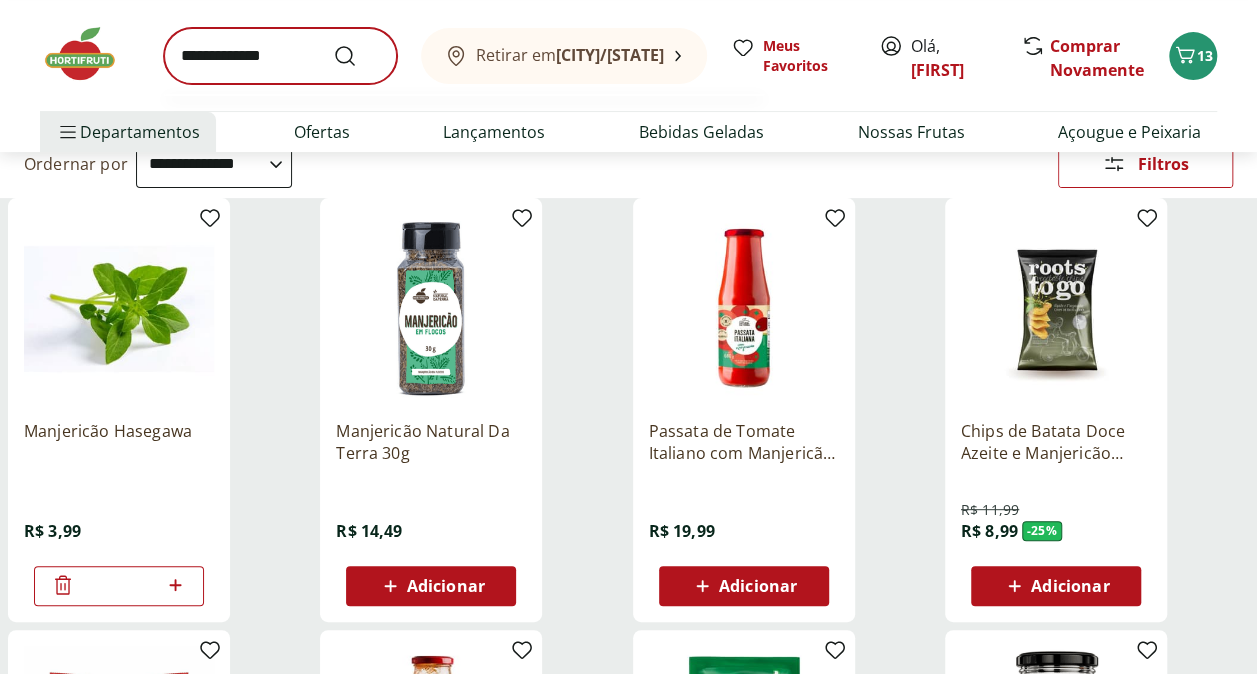 scroll, scrollTop: 0, scrollLeft: 0, axis: both 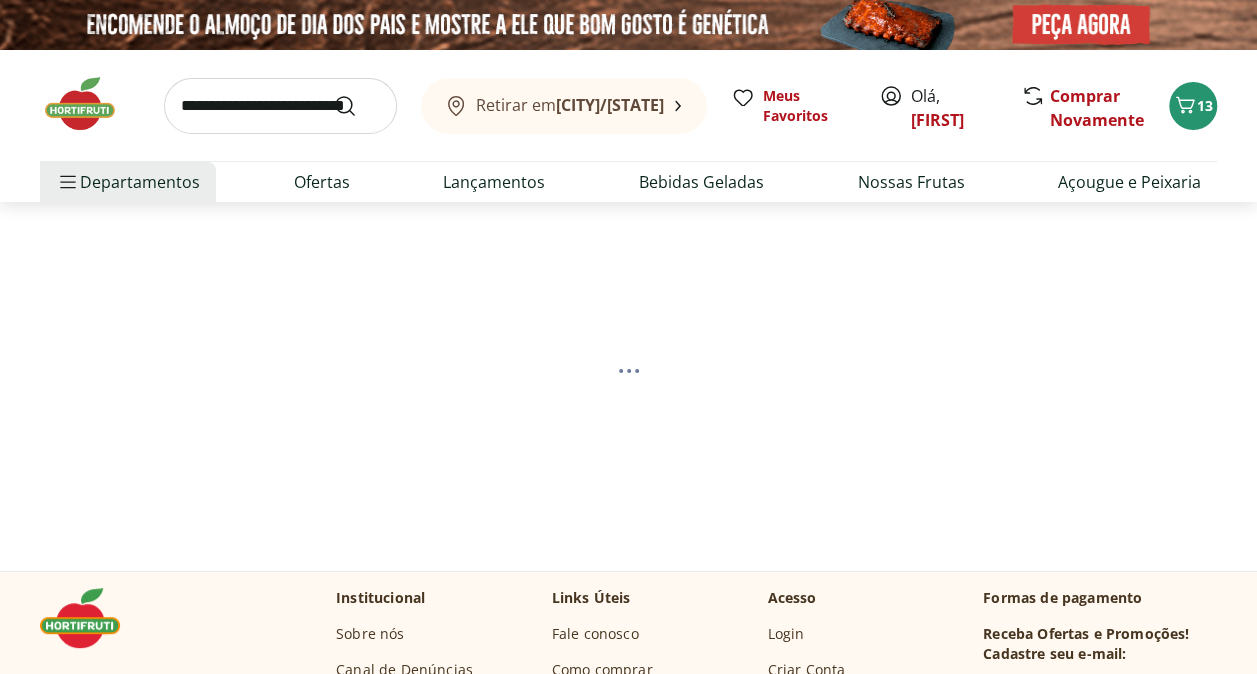 select on "**********" 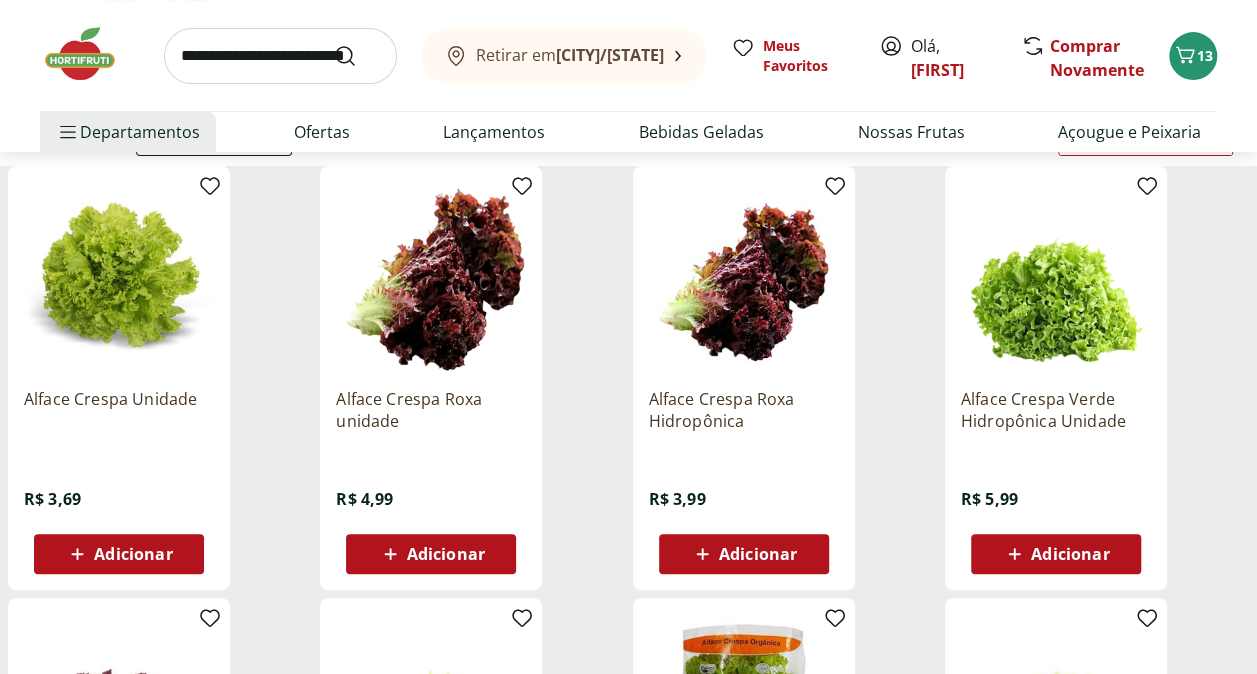 scroll, scrollTop: 300, scrollLeft: 0, axis: vertical 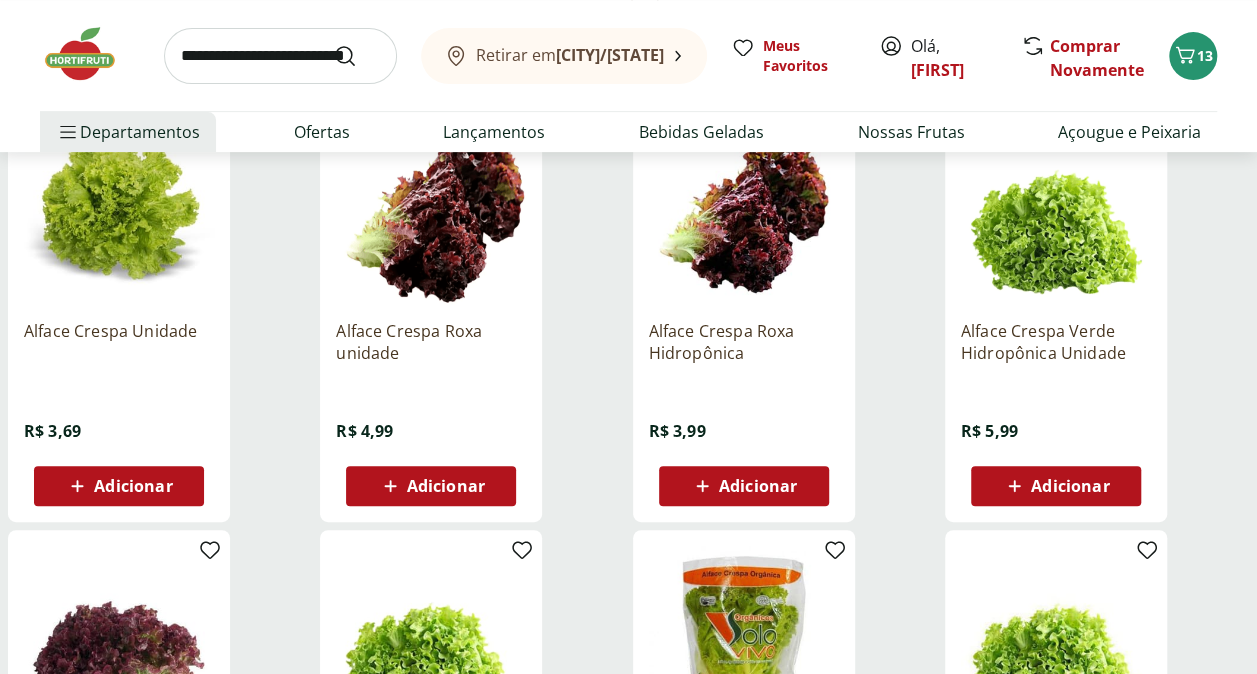 click on "Adicionar" at bounding box center [133, 486] 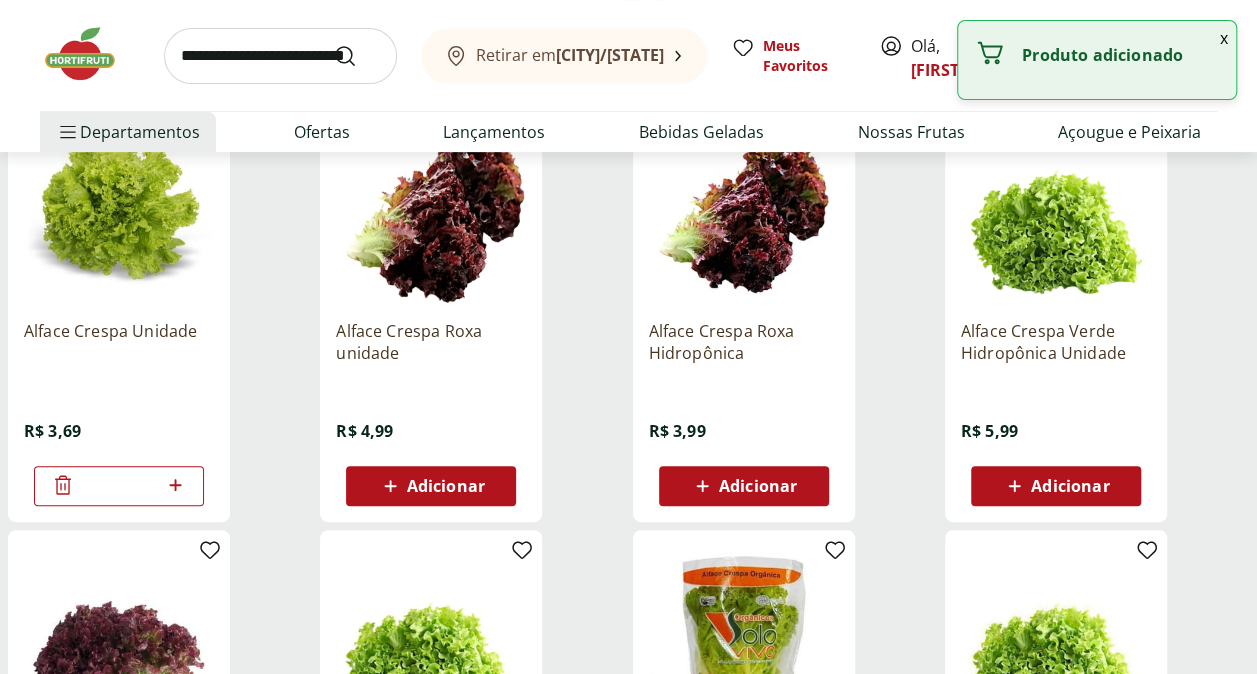 click 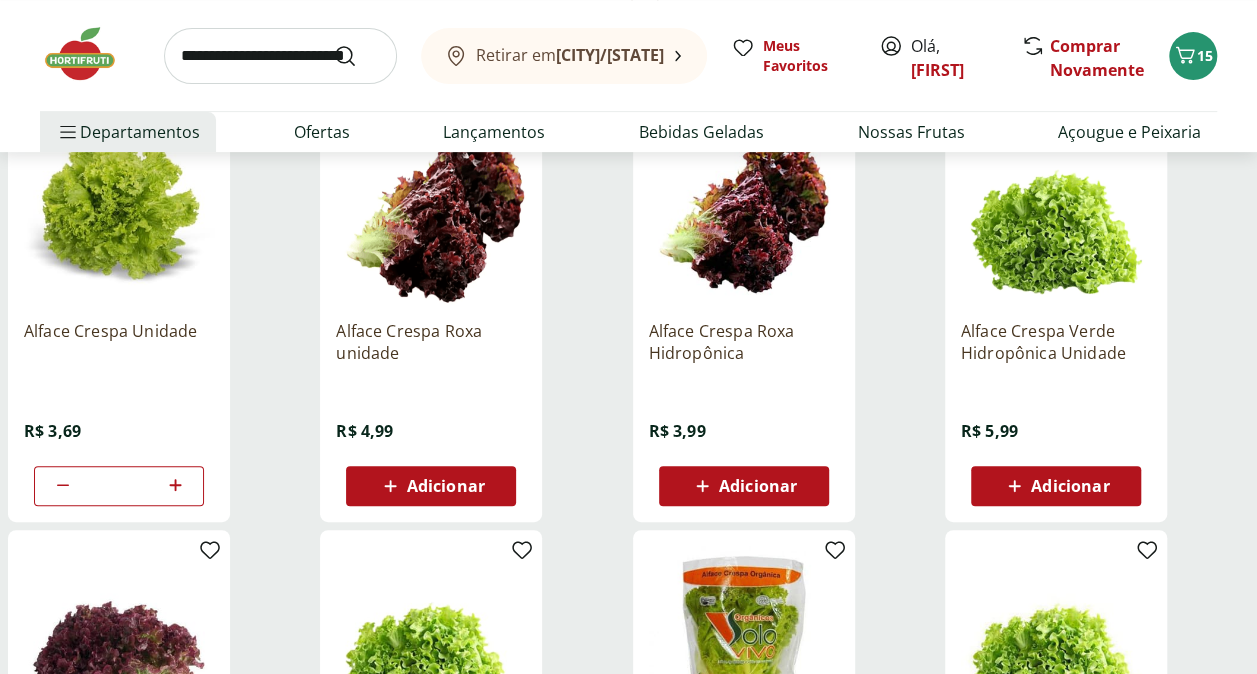 type 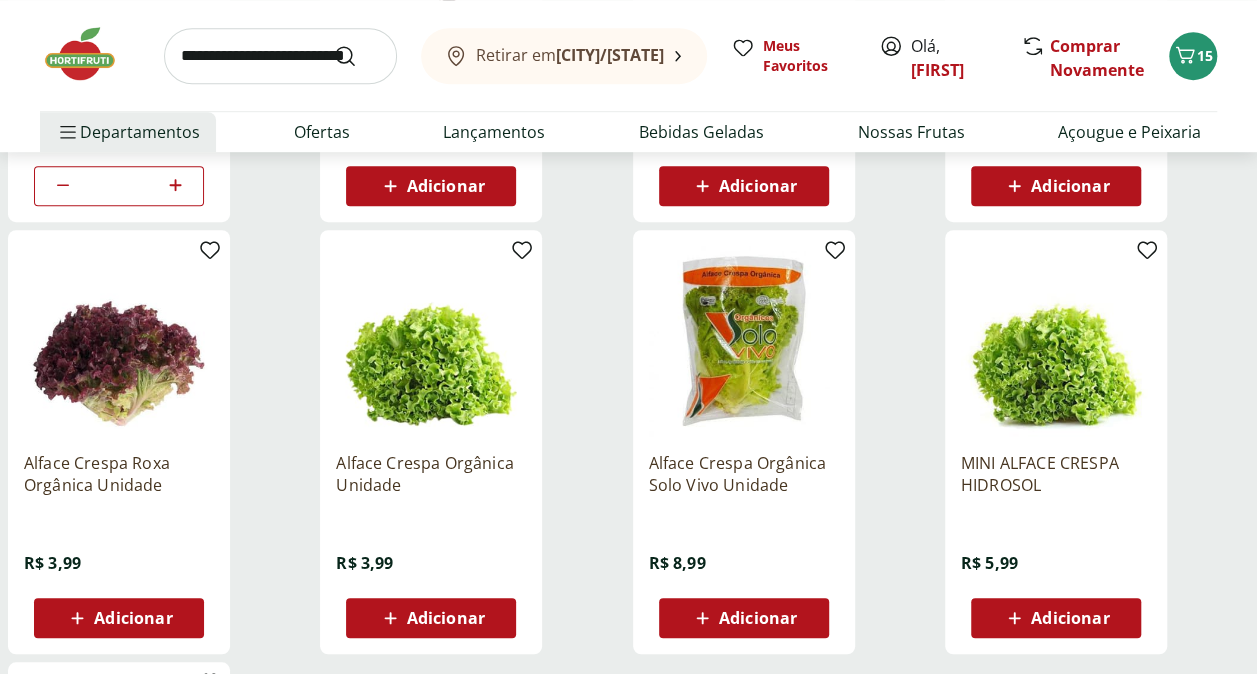 scroll, scrollTop: 0, scrollLeft: 0, axis: both 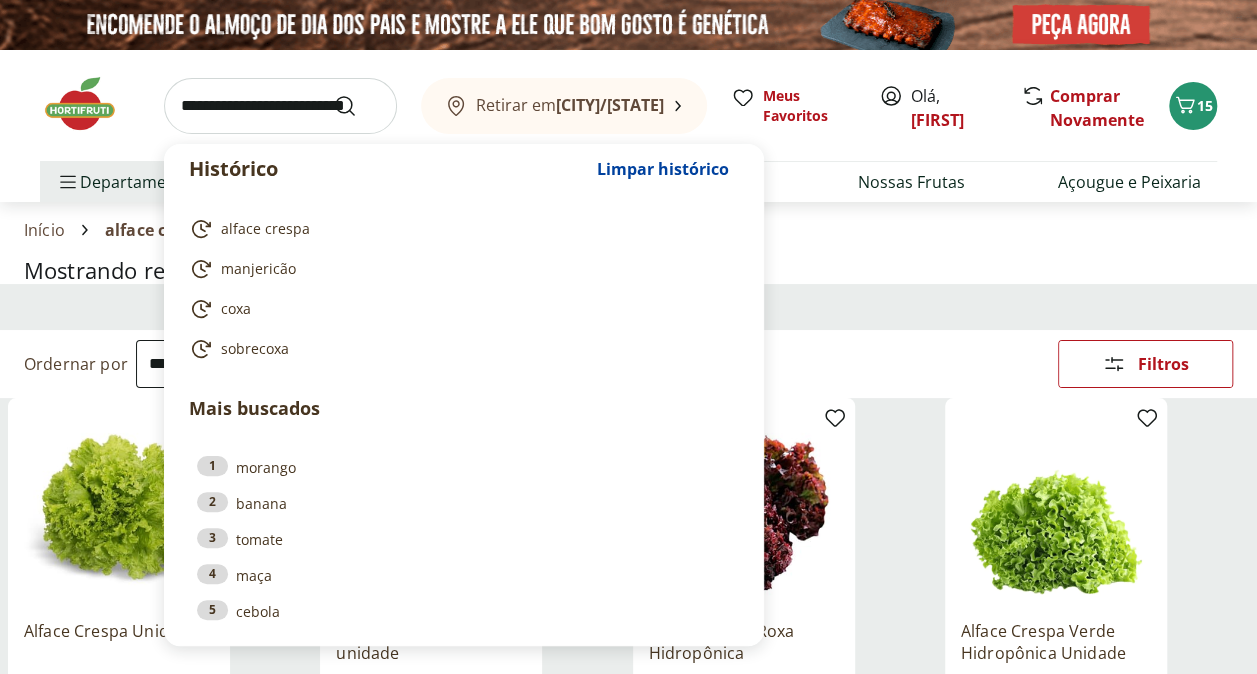 click at bounding box center [280, 106] 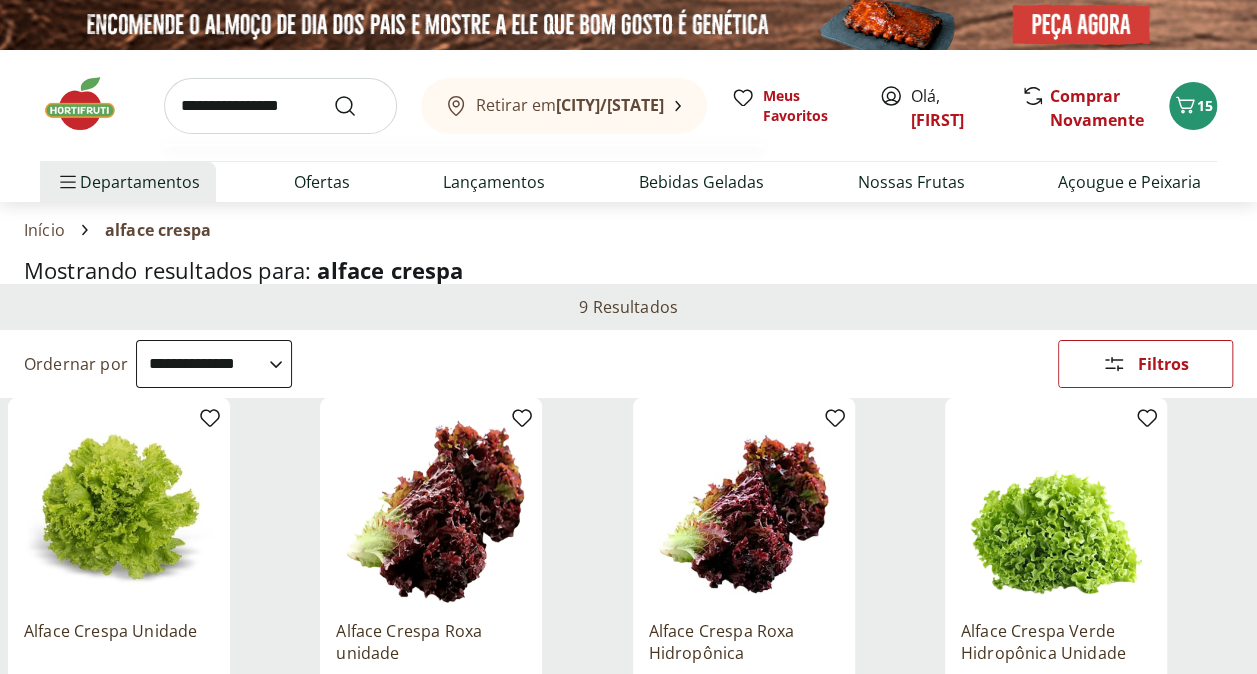 type on "**********" 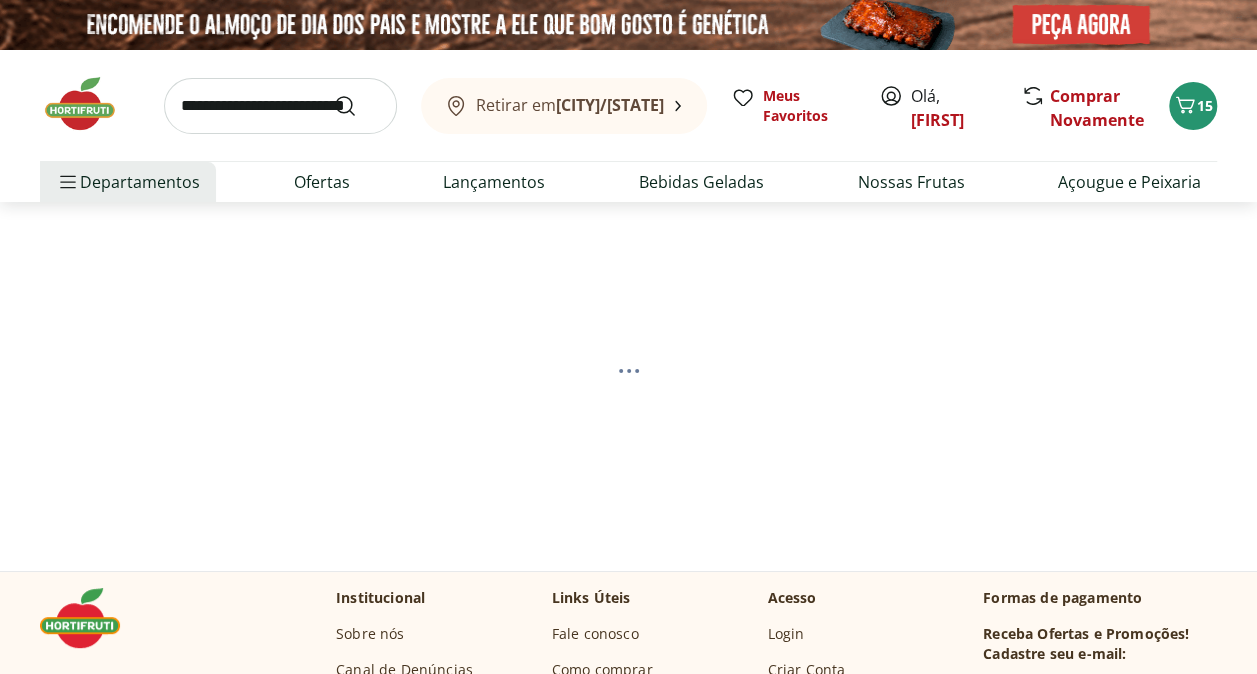 select on "**********" 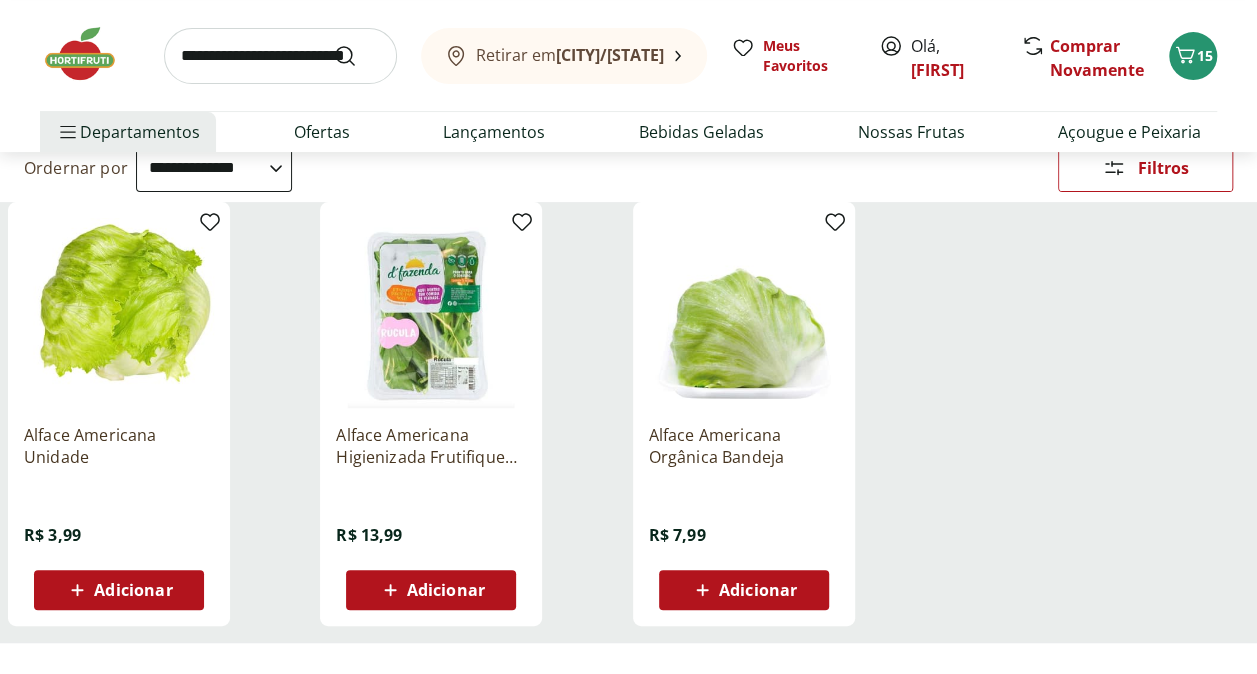scroll, scrollTop: 200, scrollLeft: 0, axis: vertical 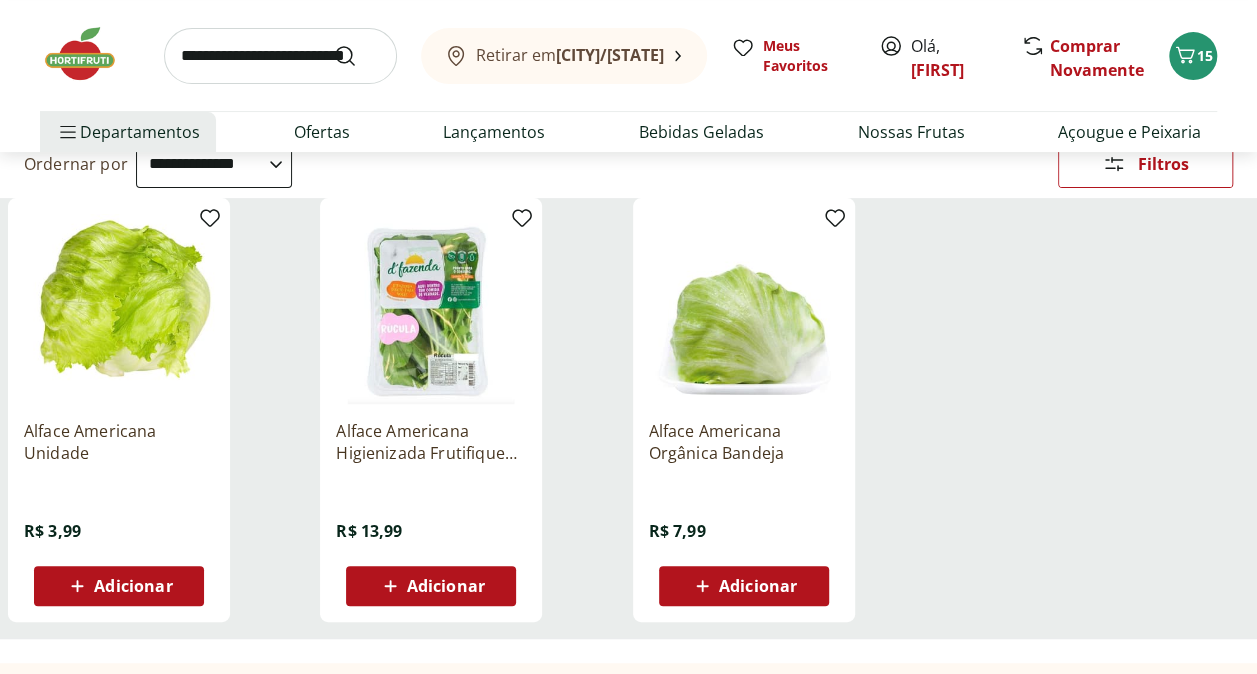 click on "Adicionar" at bounding box center (133, 586) 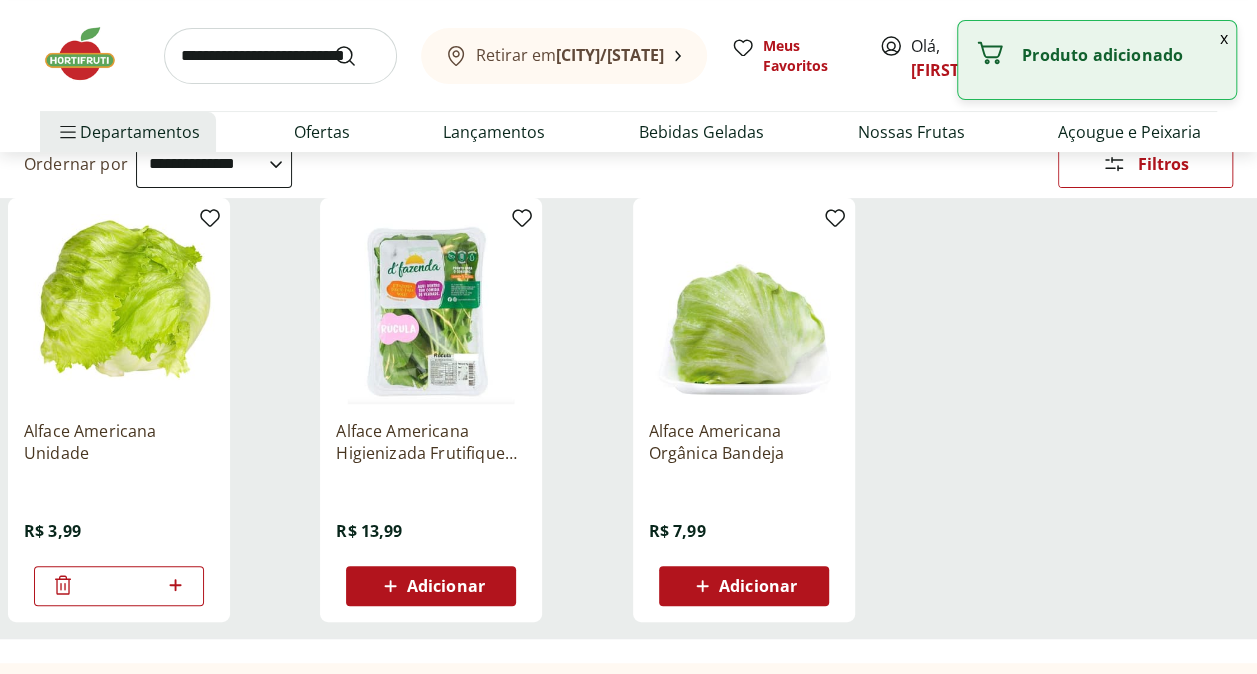 click 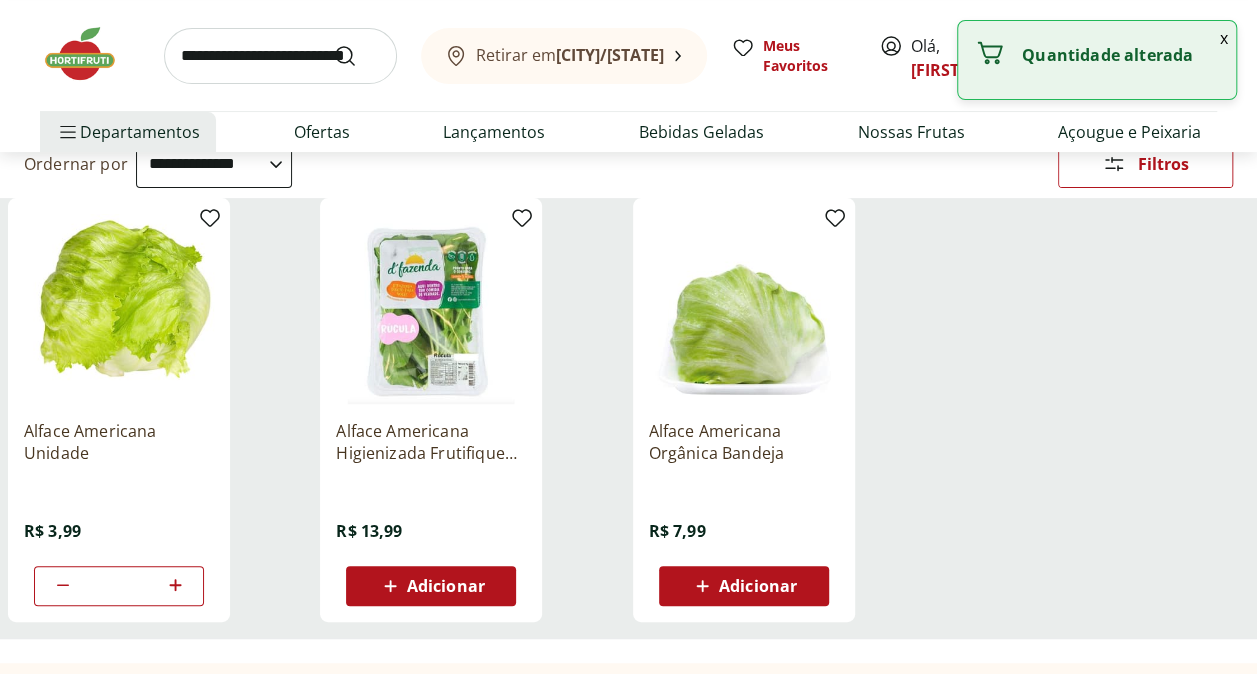 click 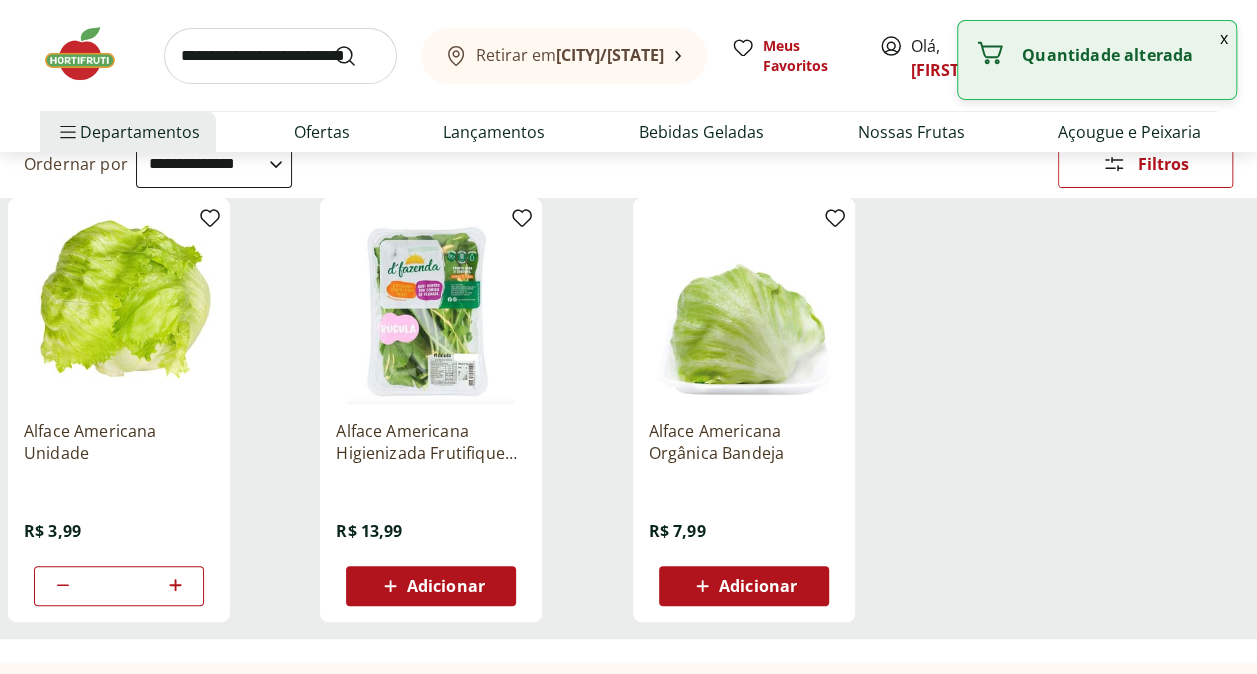 click 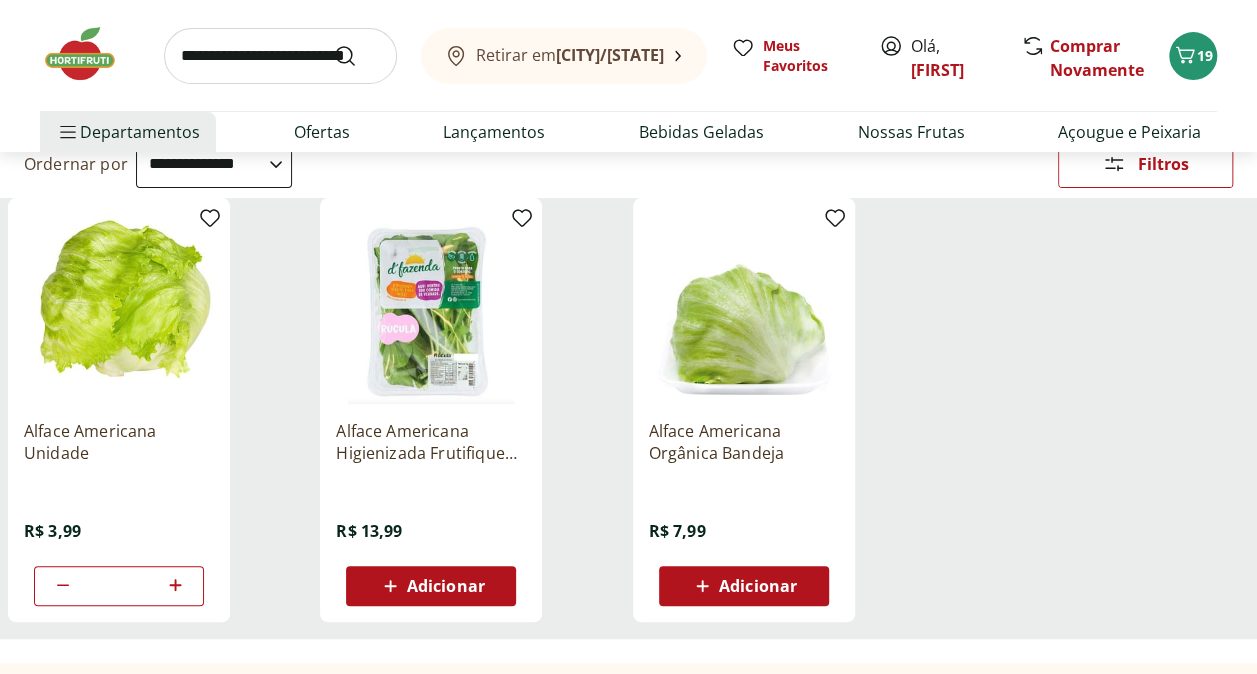 type 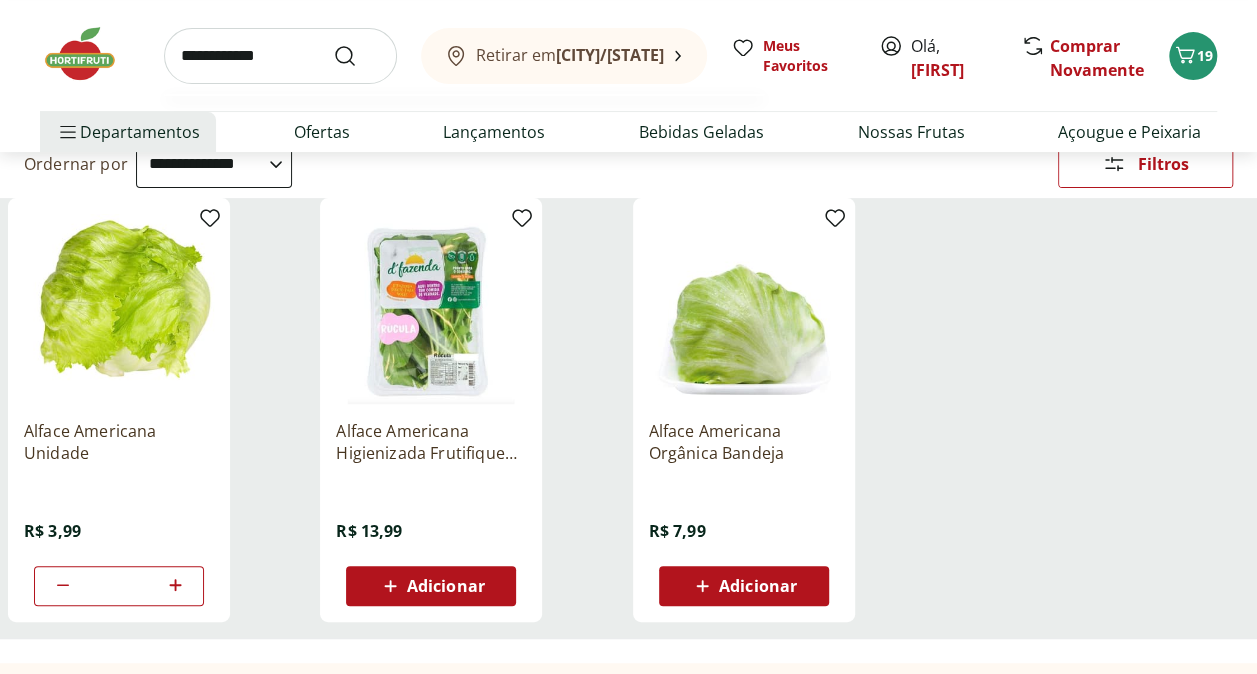 type on "**********" 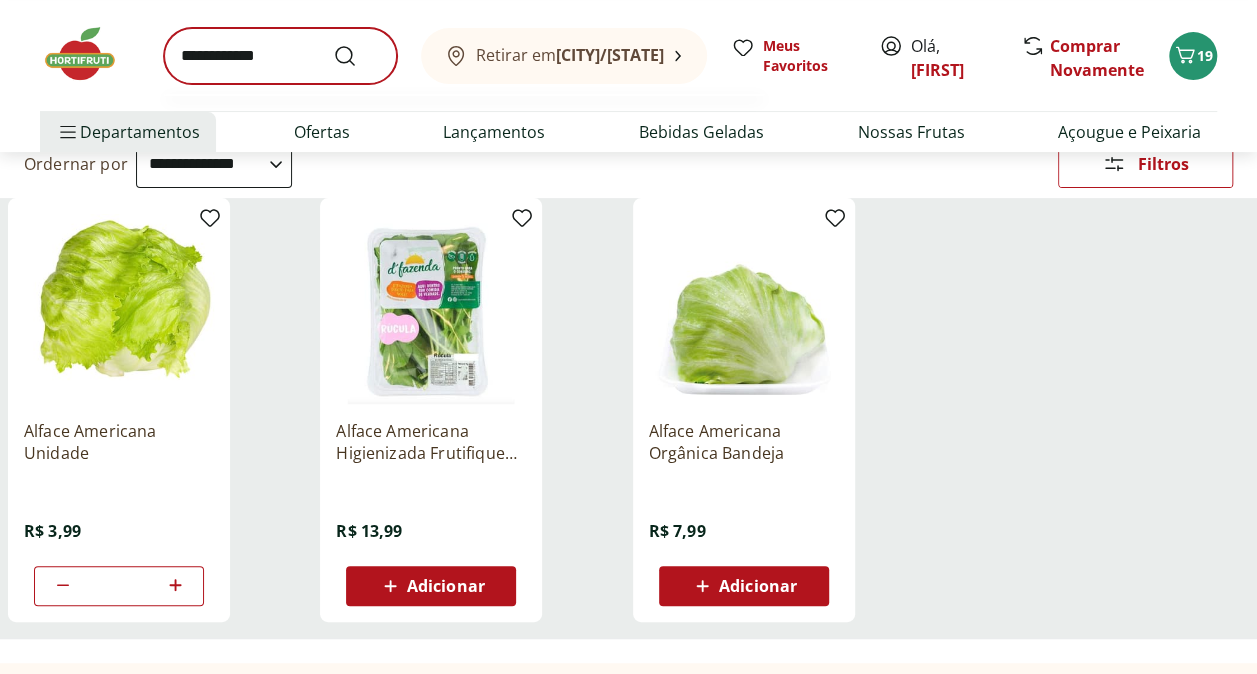 scroll, scrollTop: 0, scrollLeft: 0, axis: both 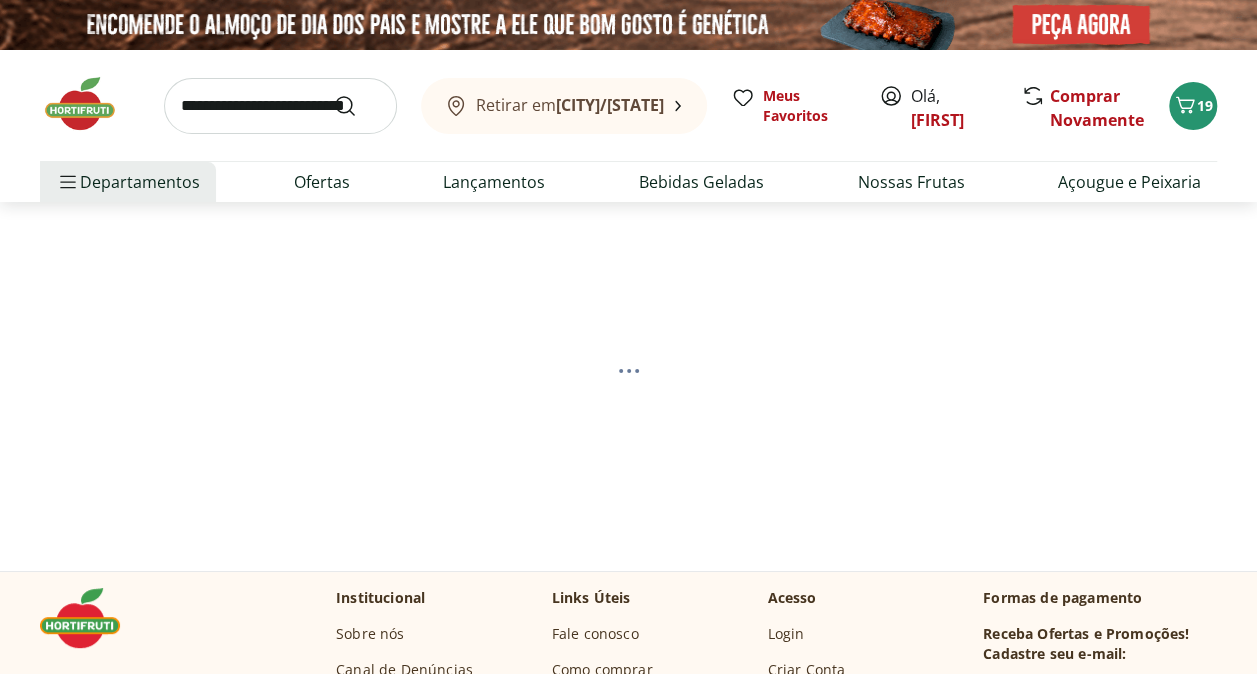 select on "**********" 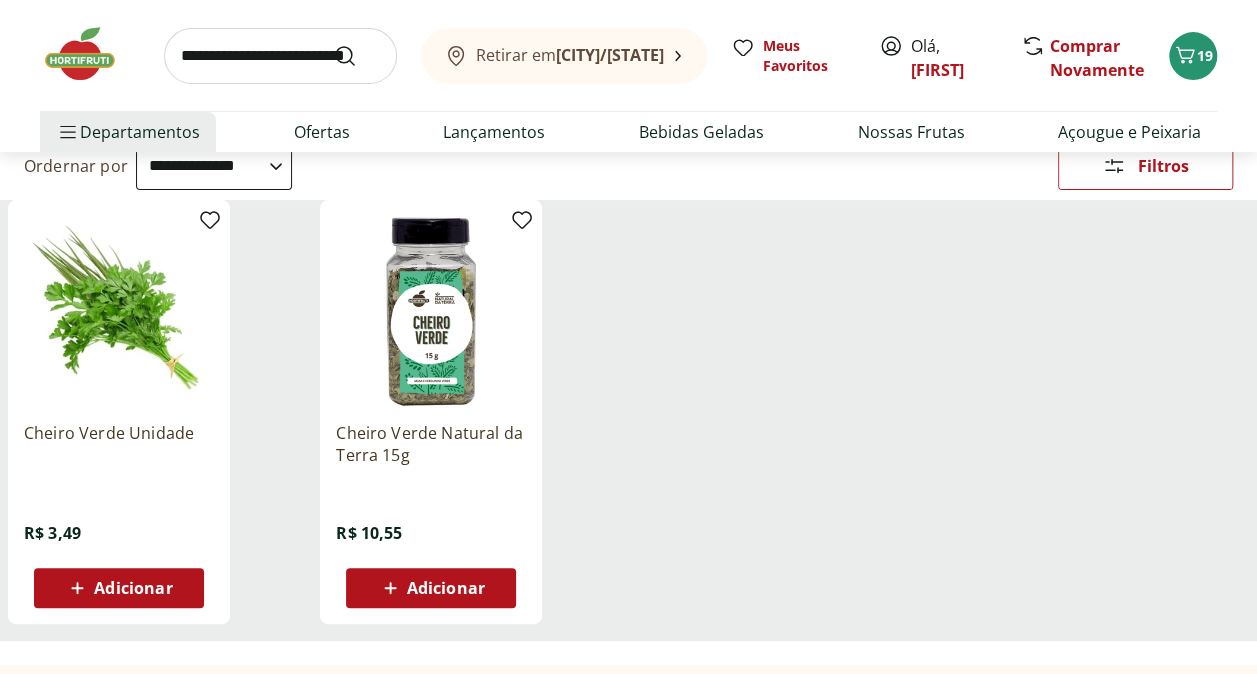 scroll, scrollTop: 200, scrollLeft: 0, axis: vertical 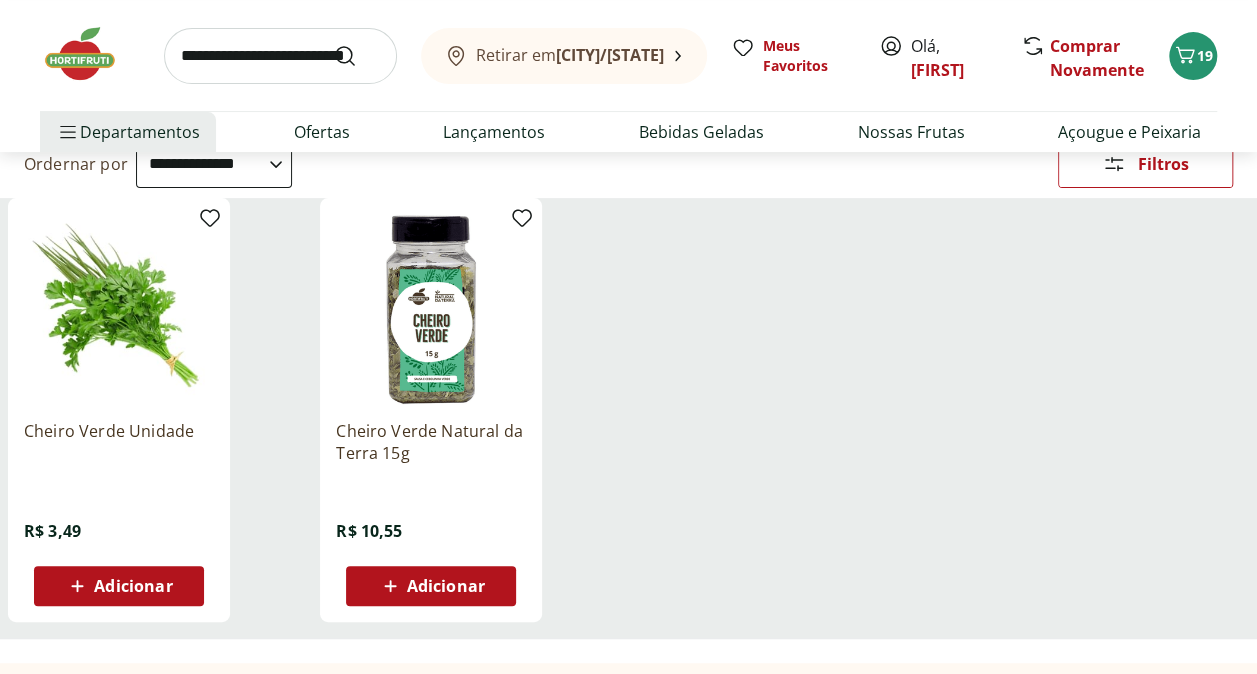 click on "Adicionar" at bounding box center (133, 586) 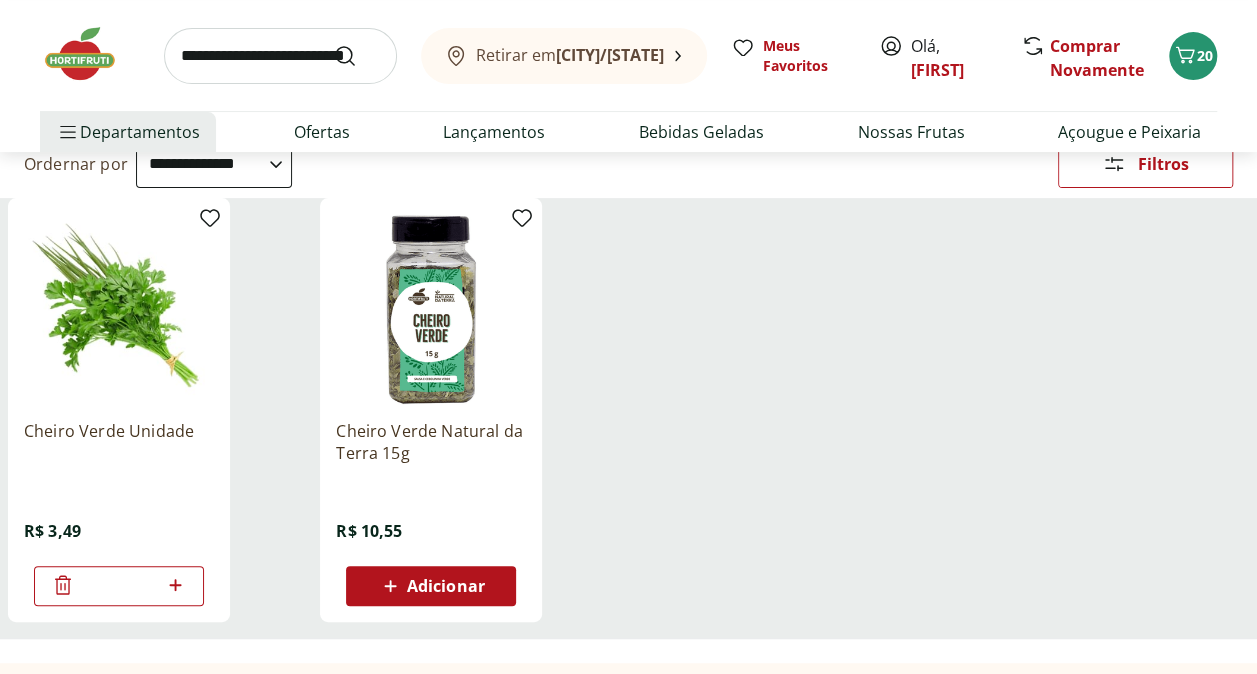 click at bounding box center (280, 56) 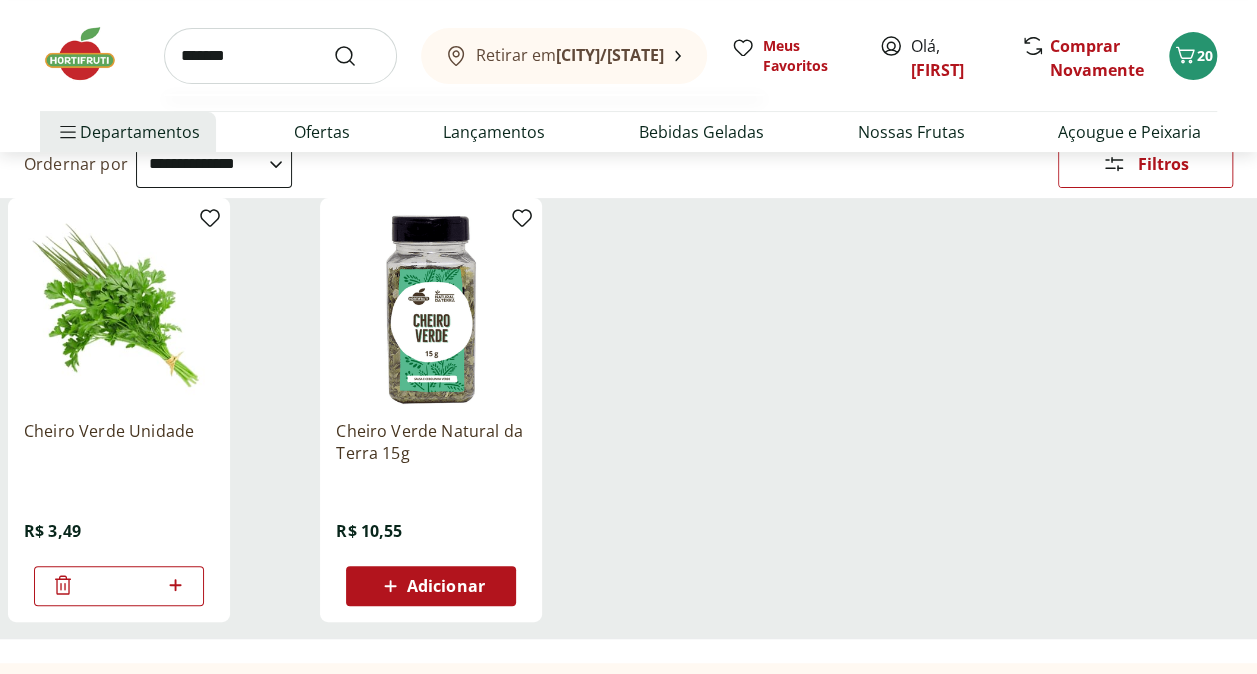 type on "*******" 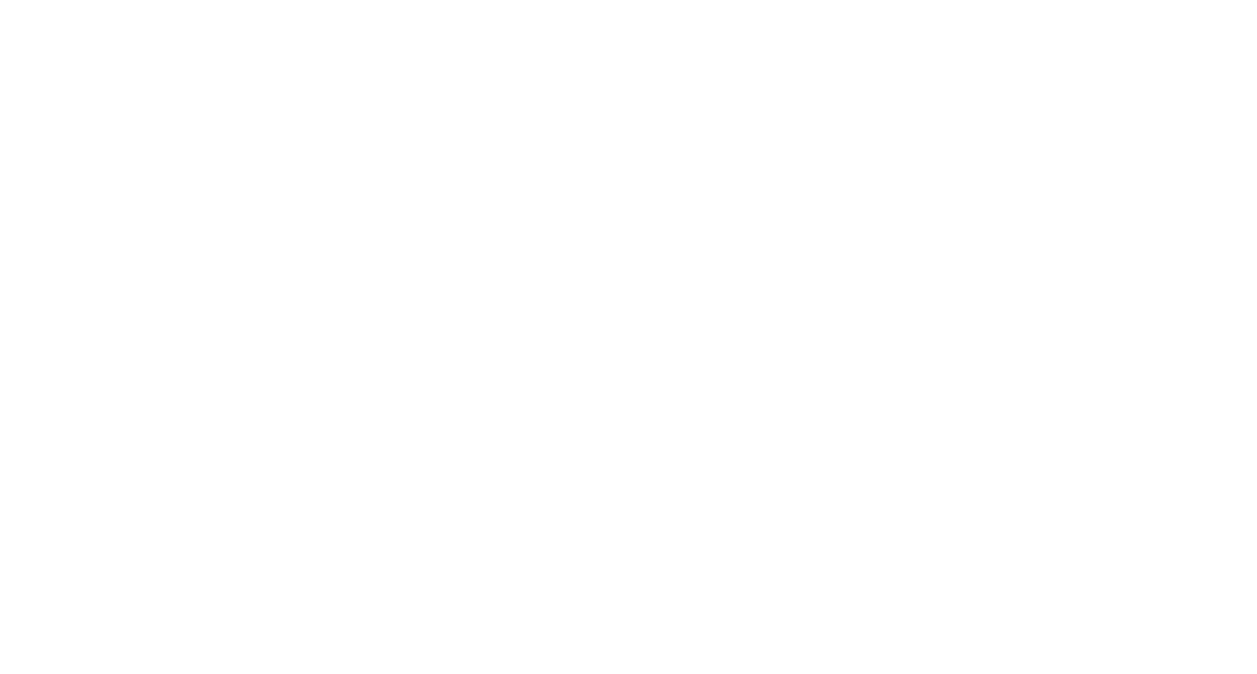 scroll, scrollTop: 0, scrollLeft: 0, axis: both 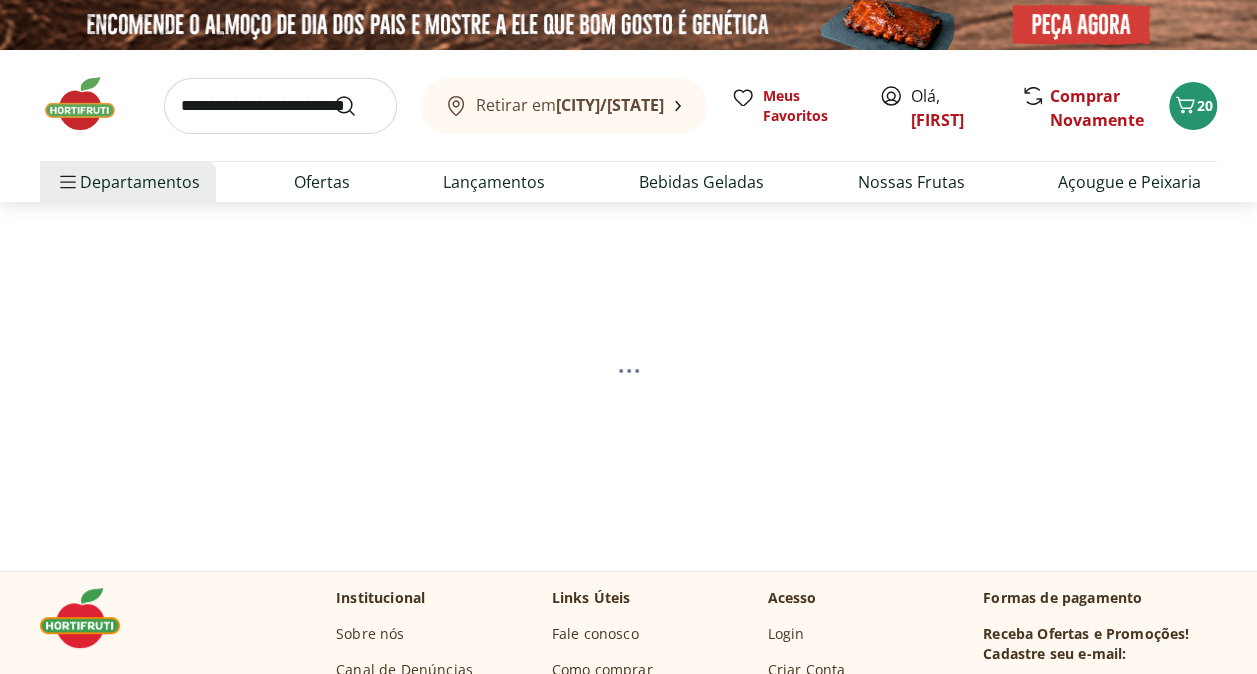 select on "**********" 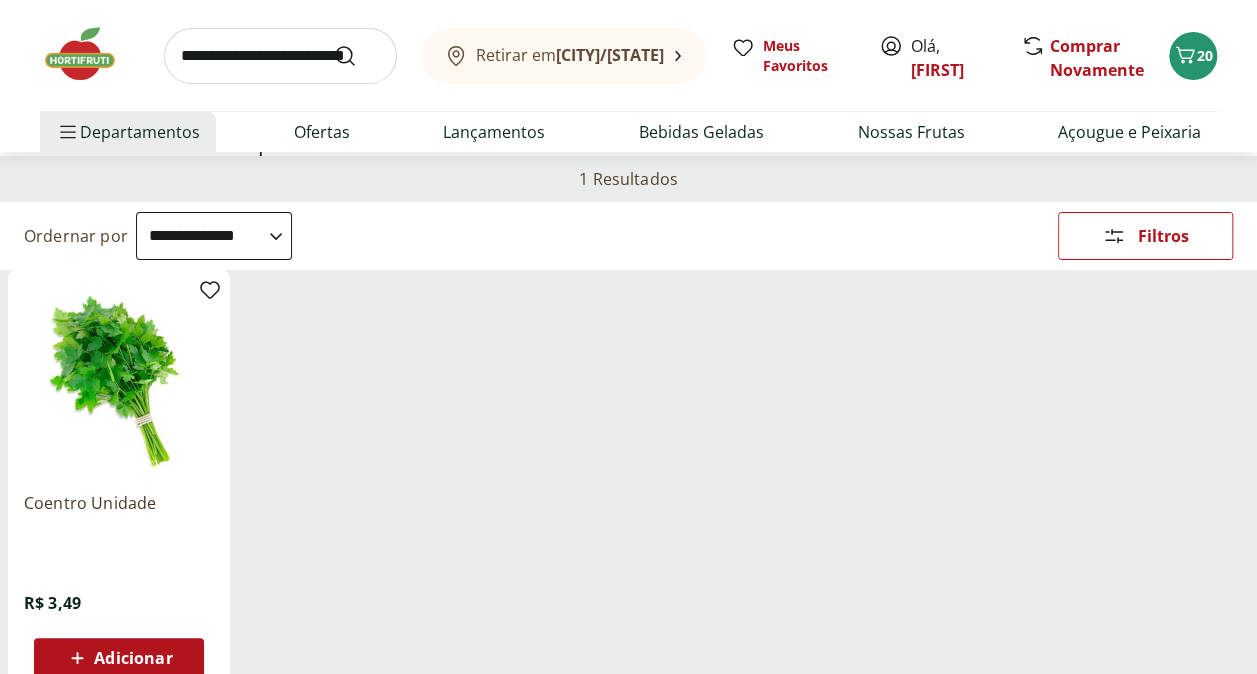 scroll, scrollTop: 300, scrollLeft: 0, axis: vertical 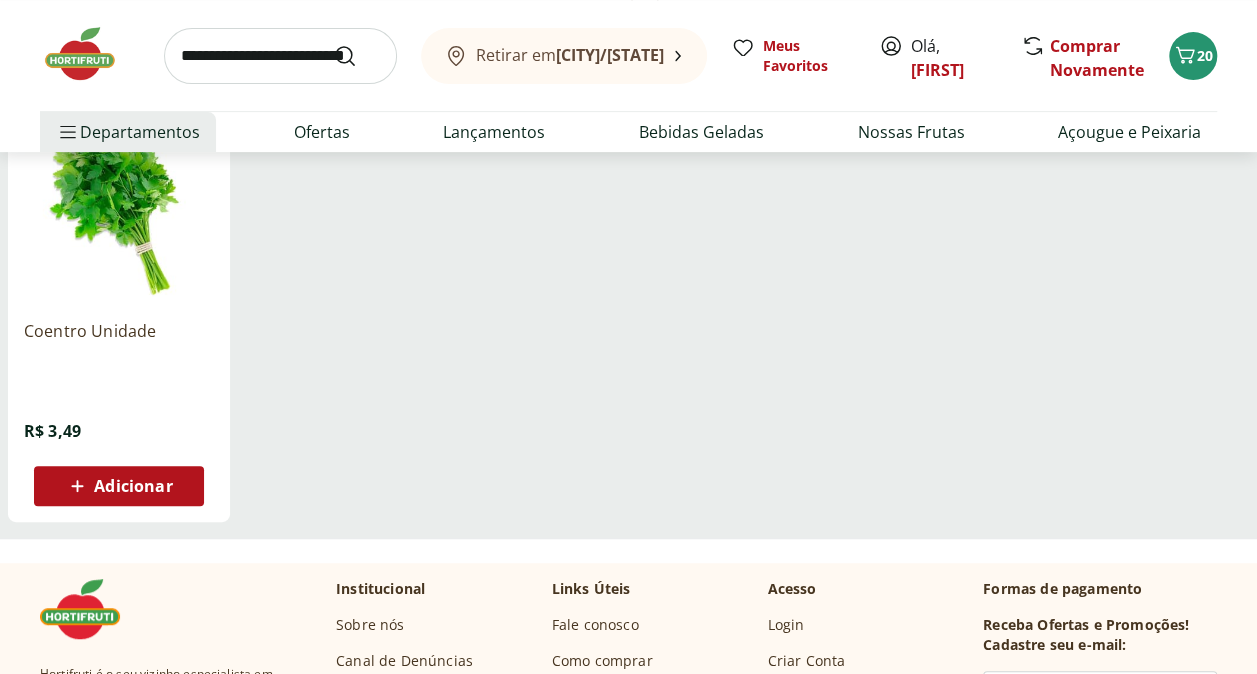 click on "Adicionar" at bounding box center [133, 486] 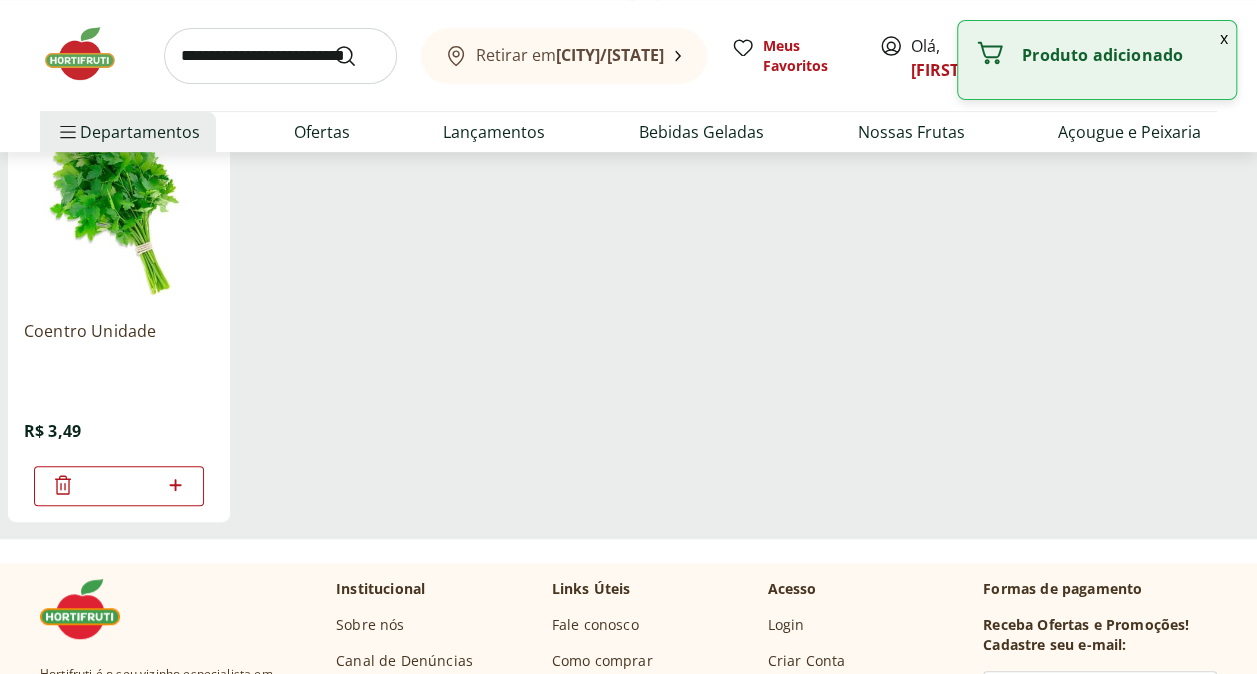 click at bounding box center (280, 56) 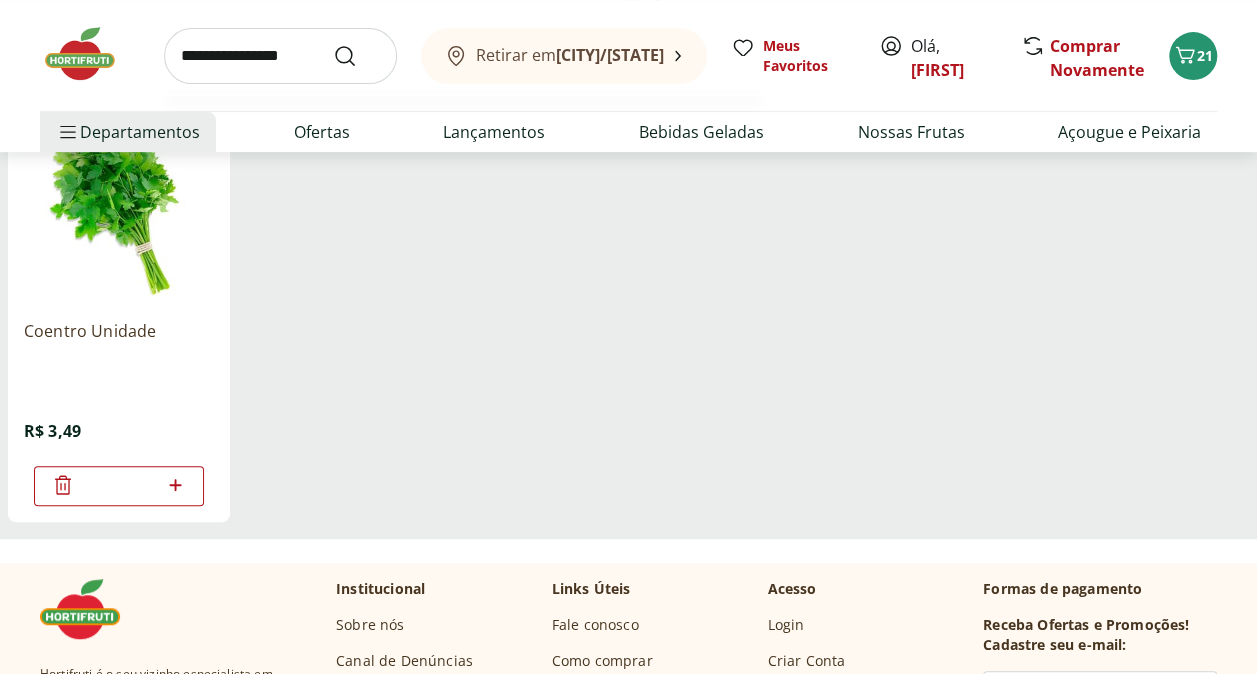 type on "**********" 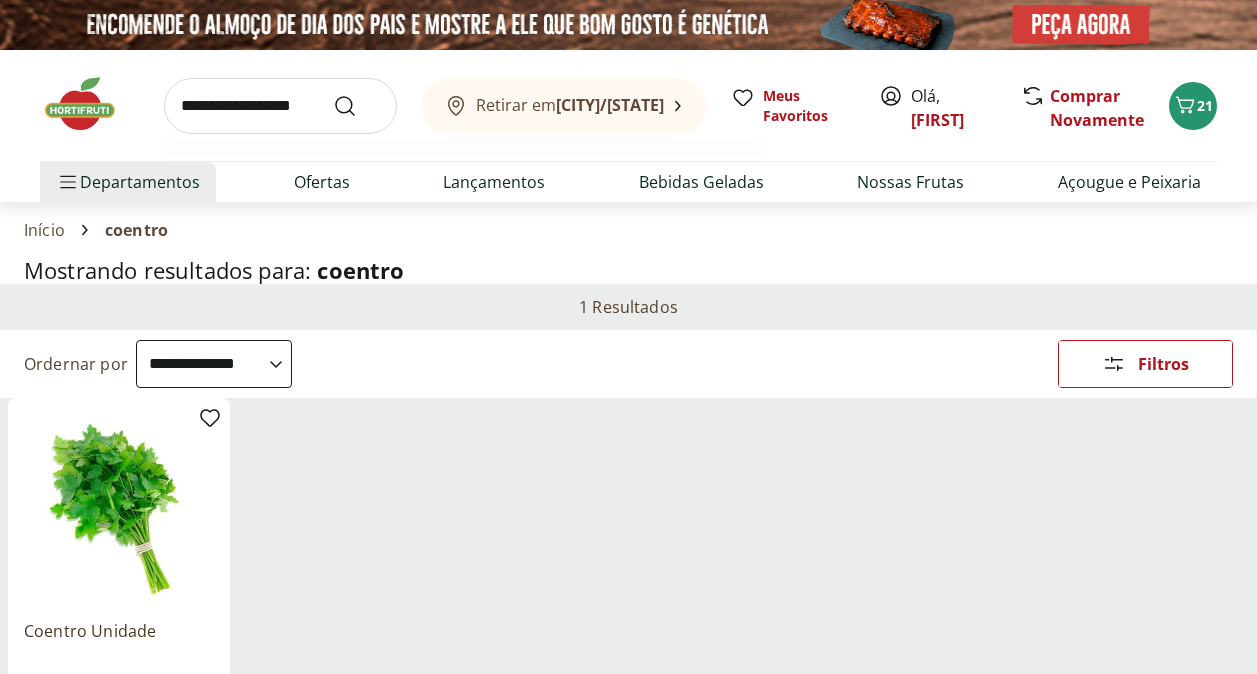 select on "**********" 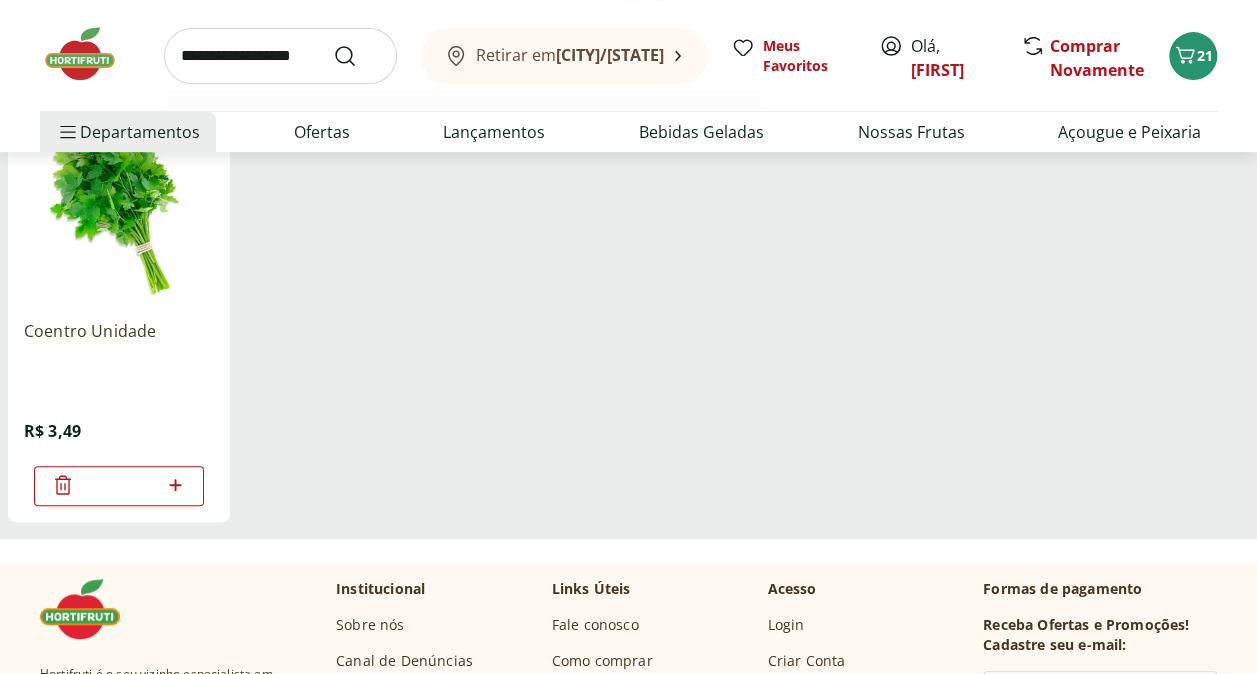 scroll, scrollTop: 0, scrollLeft: 0, axis: both 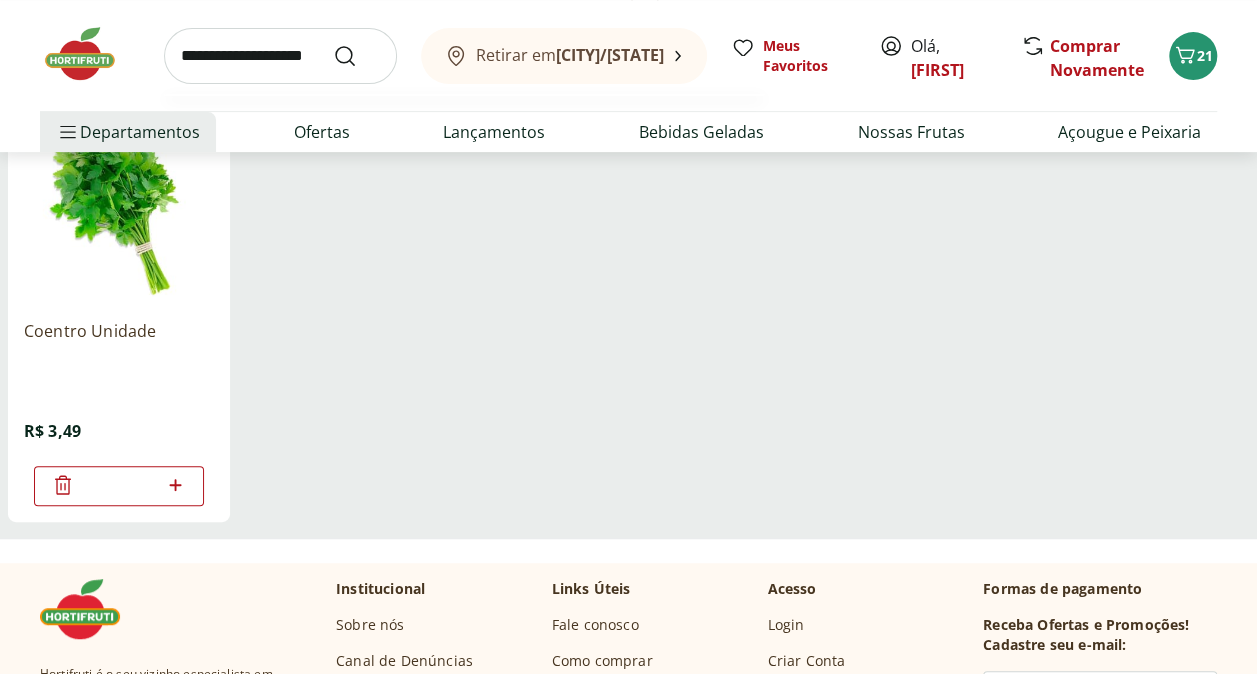 type on "**********" 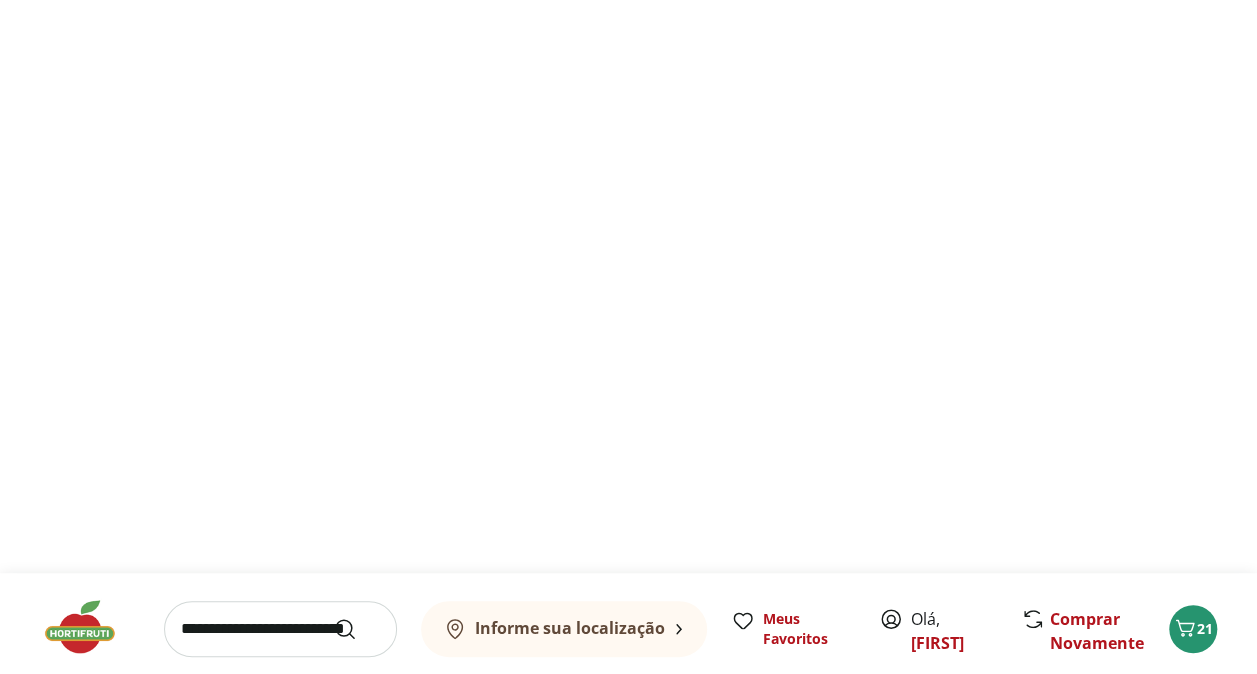 scroll, scrollTop: 0, scrollLeft: 0, axis: both 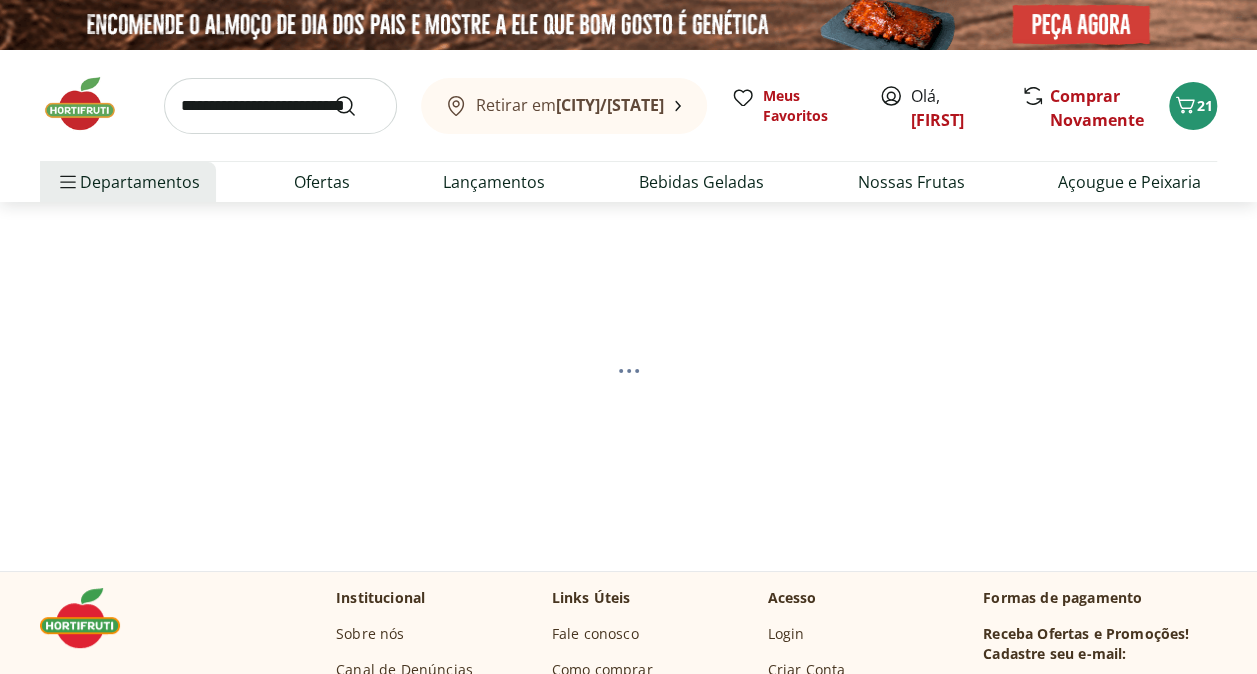 select on "**********" 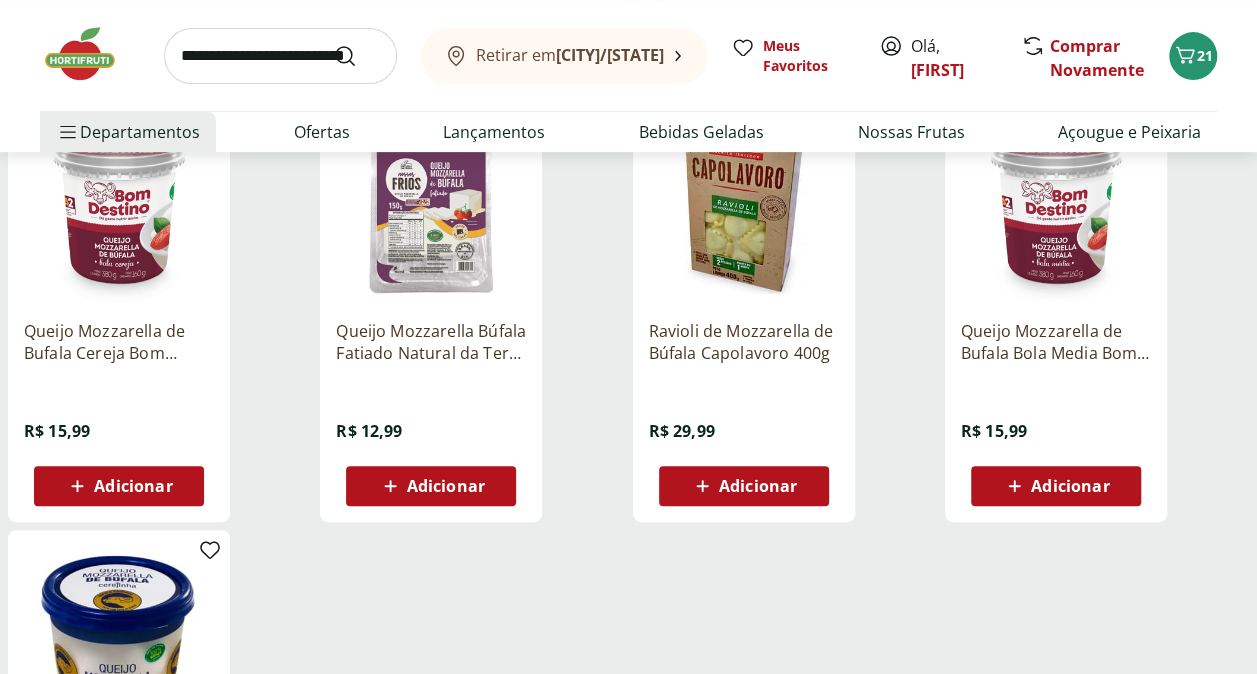 scroll, scrollTop: 400, scrollLeft: 0, axis: vertical 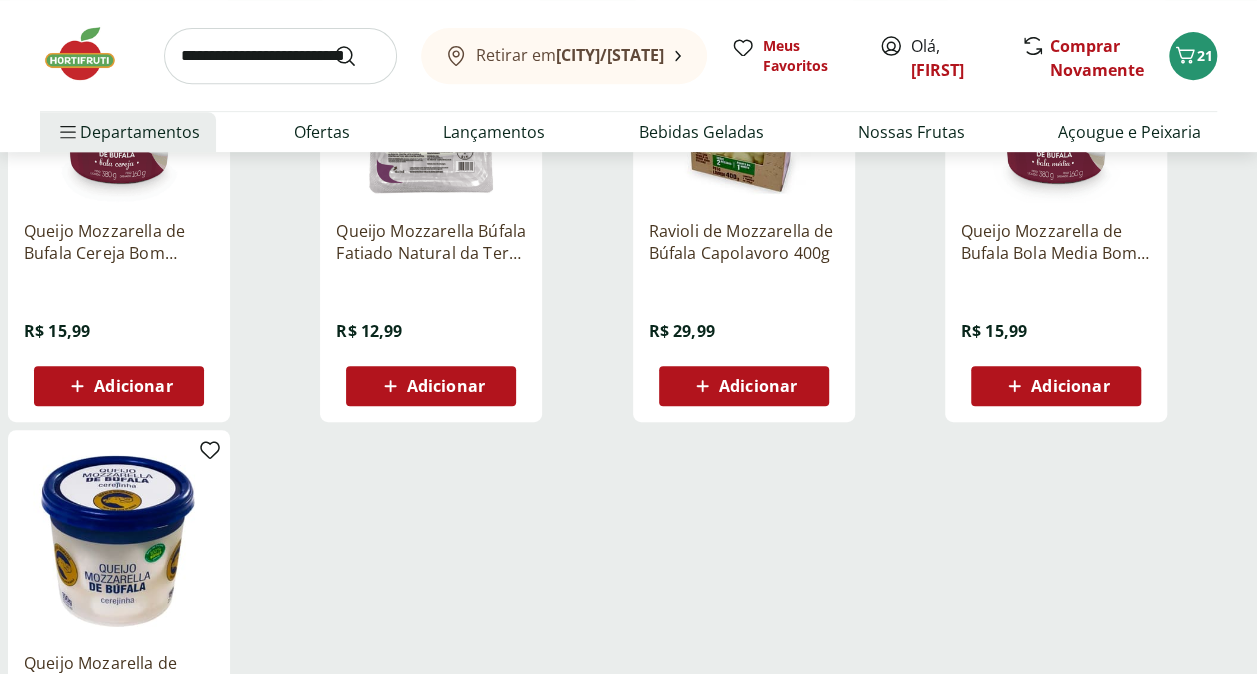click on "Adicionar" at bounding box center [133, 386] 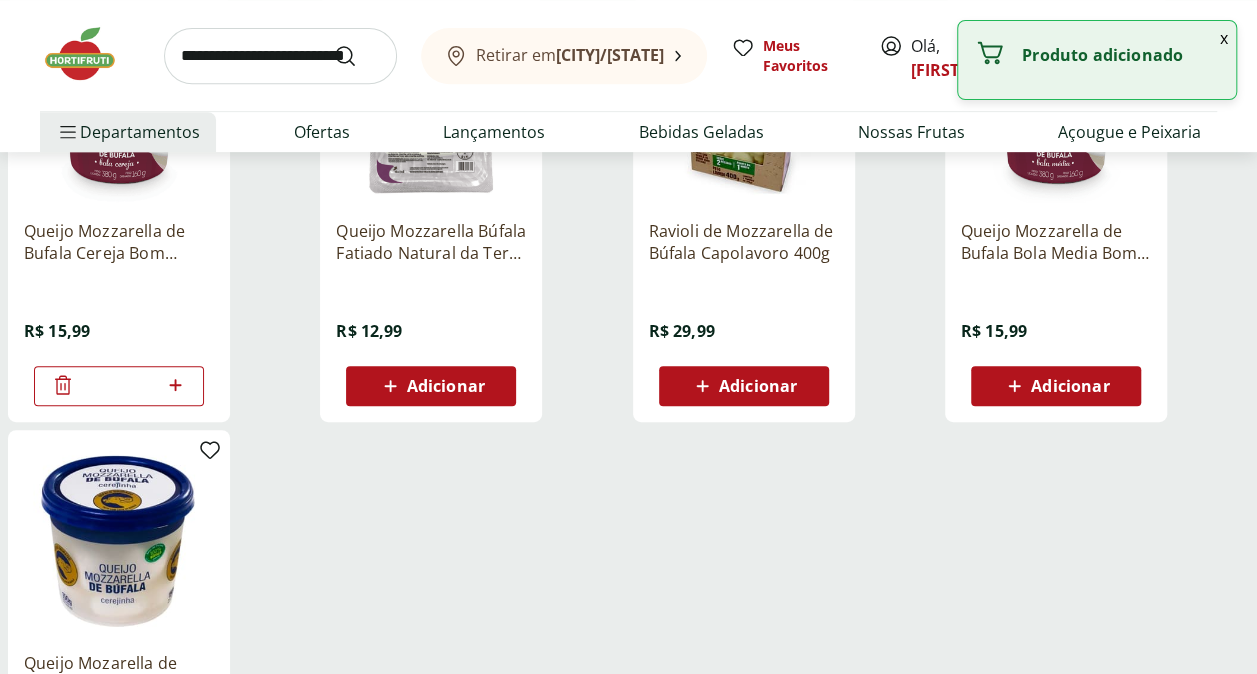 click 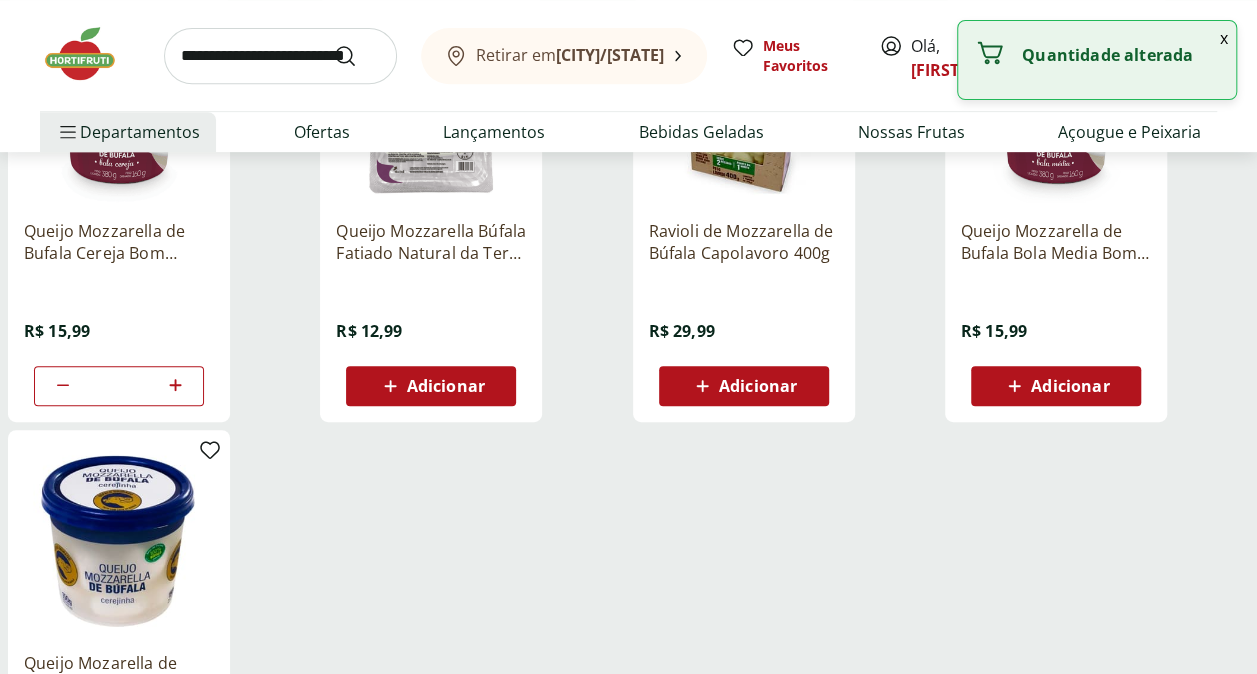 type 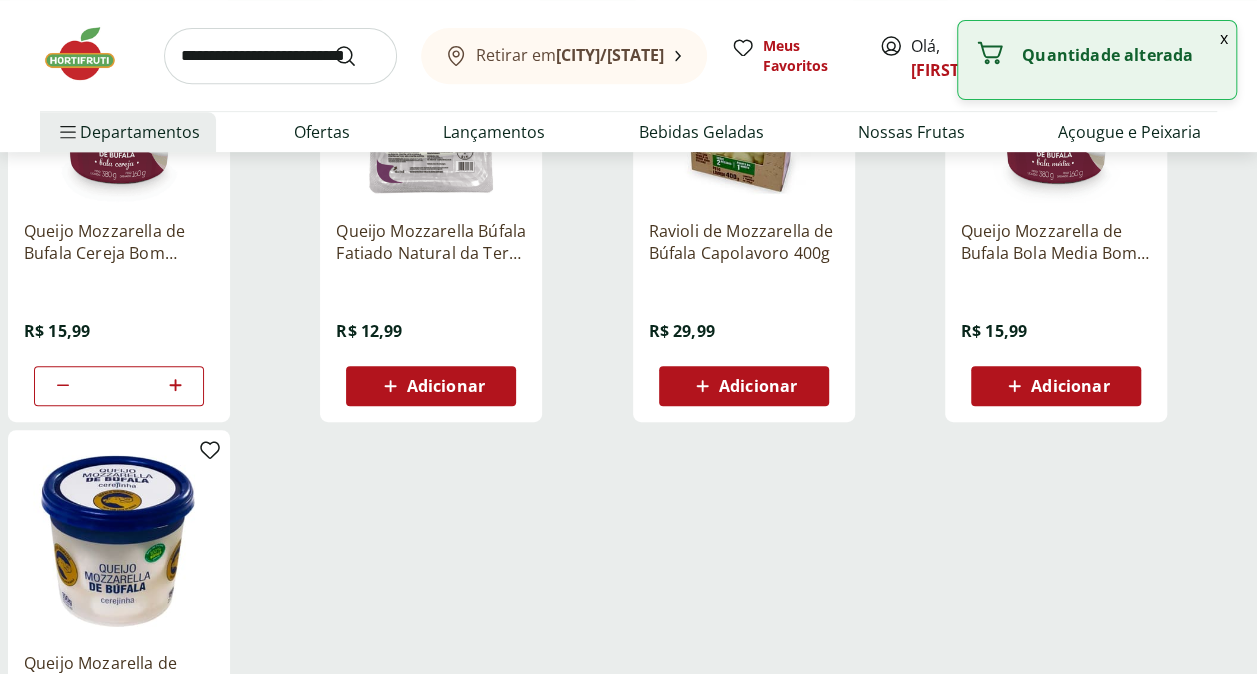 click at bounding box center [280, 56] 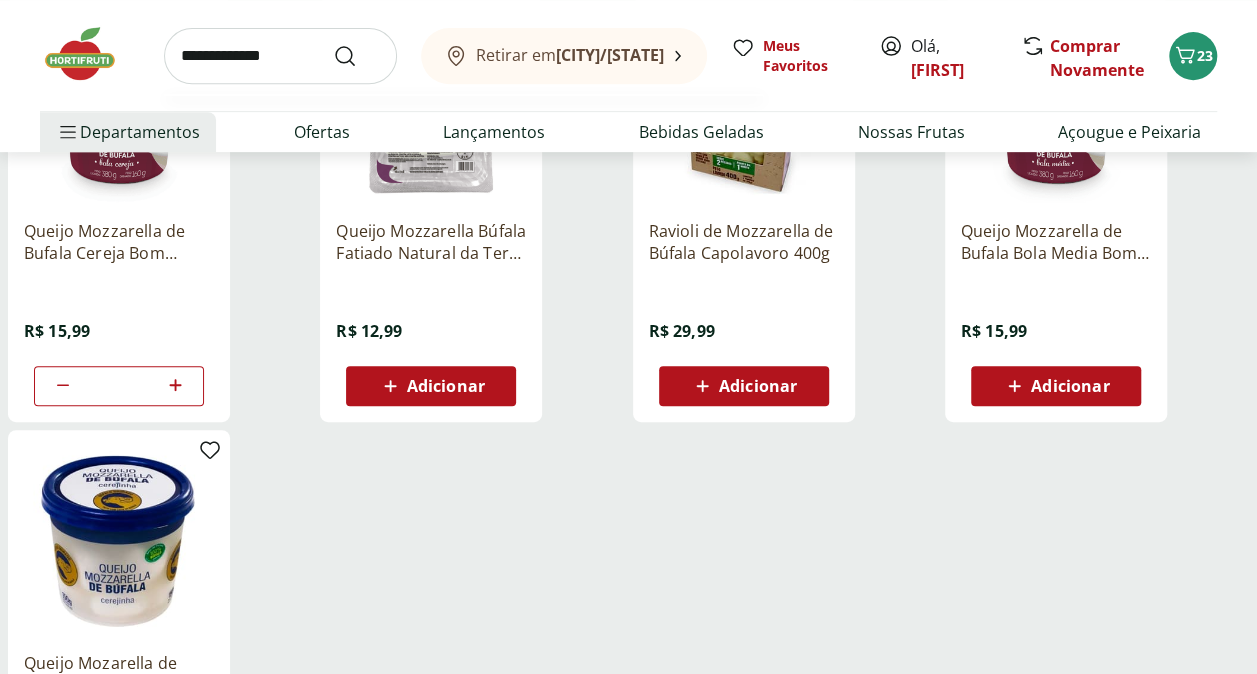 type on "**********" 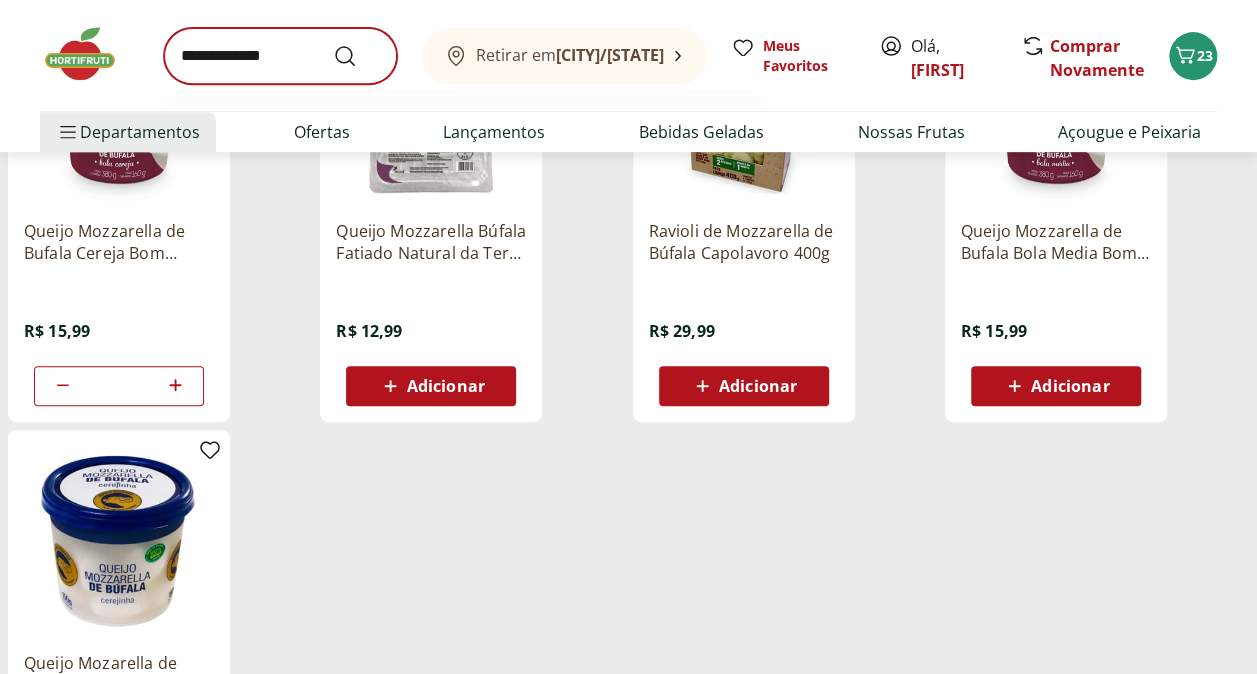 scroll, scrollTop: 0, scrollLeft: 0, axis: both 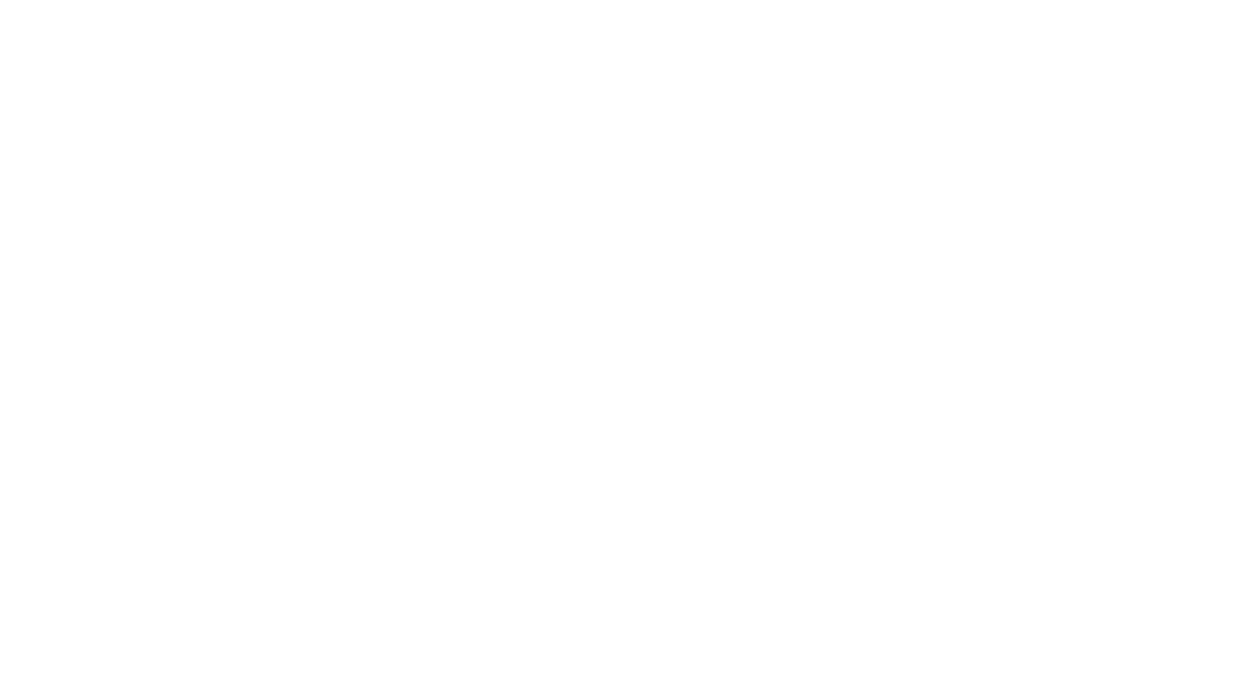 select on "**********" 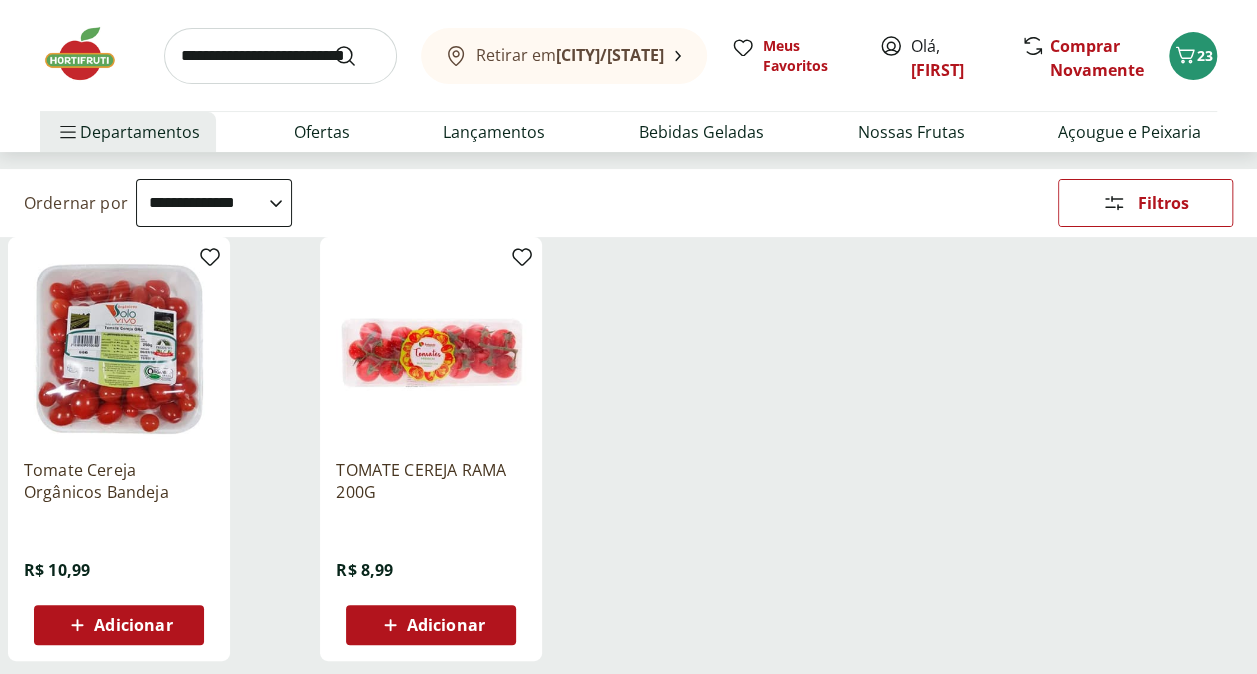 scroll, scrollTop: 200, scrollLeft: 0, axis: vertical 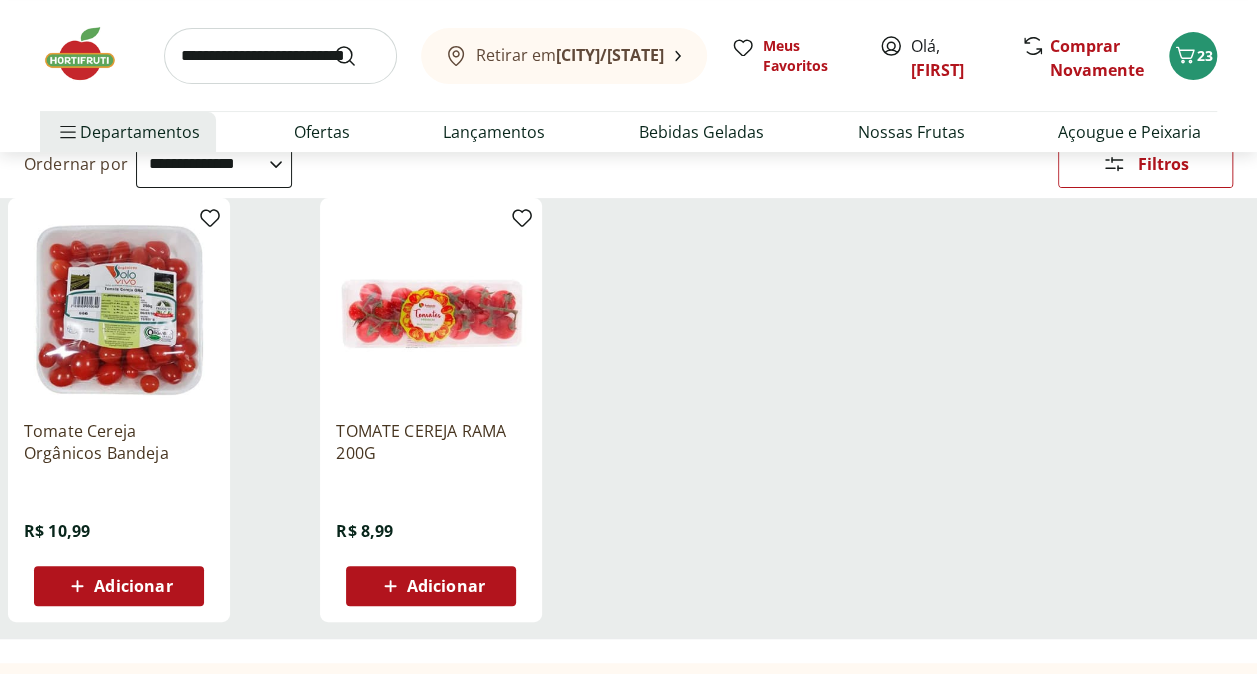 click on "Adicionar" at bounding box center (133, 586) 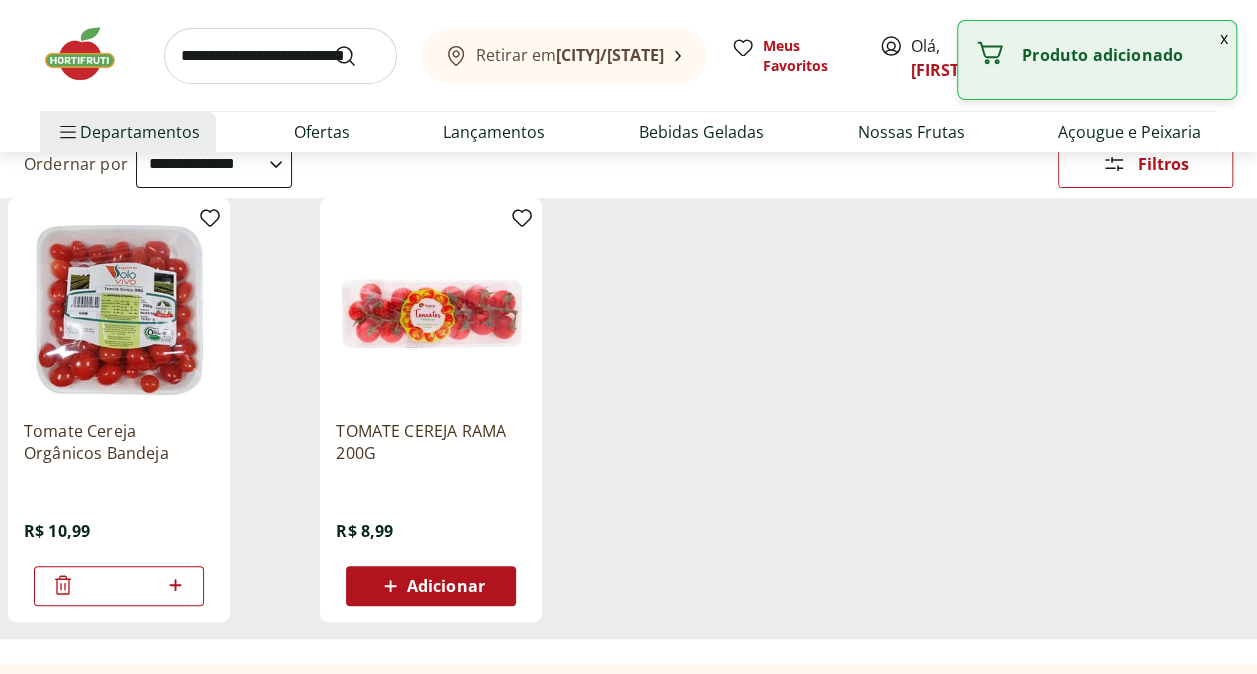 click 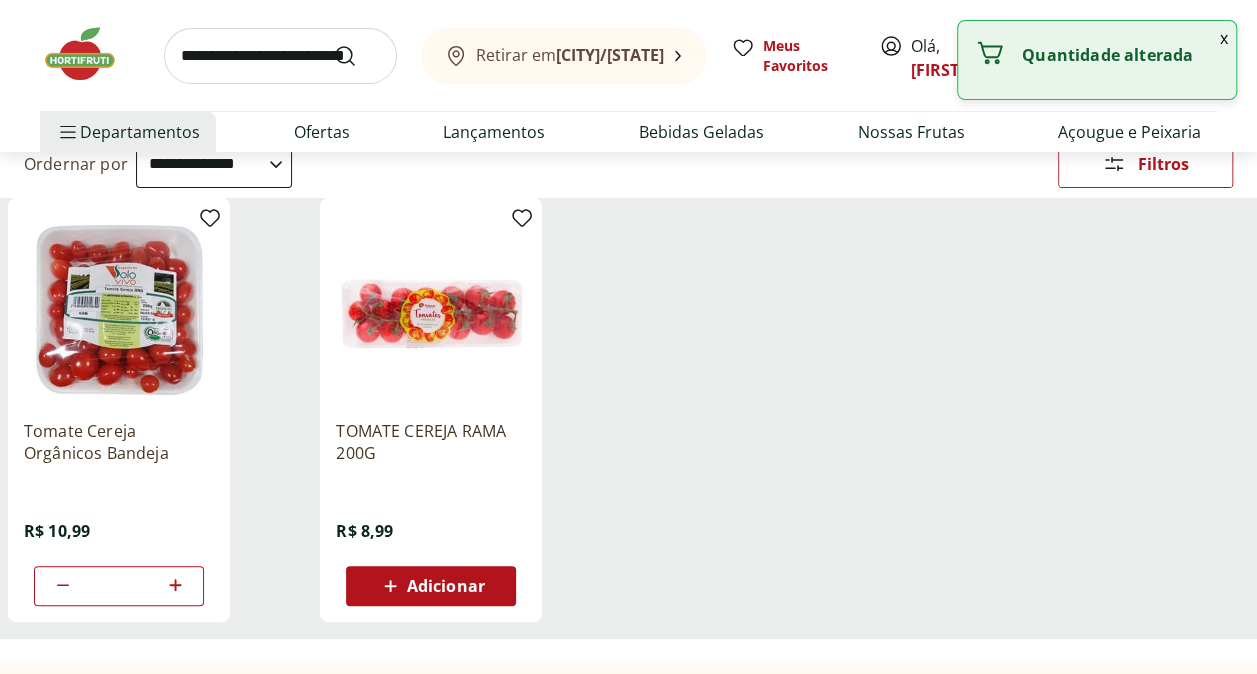 click 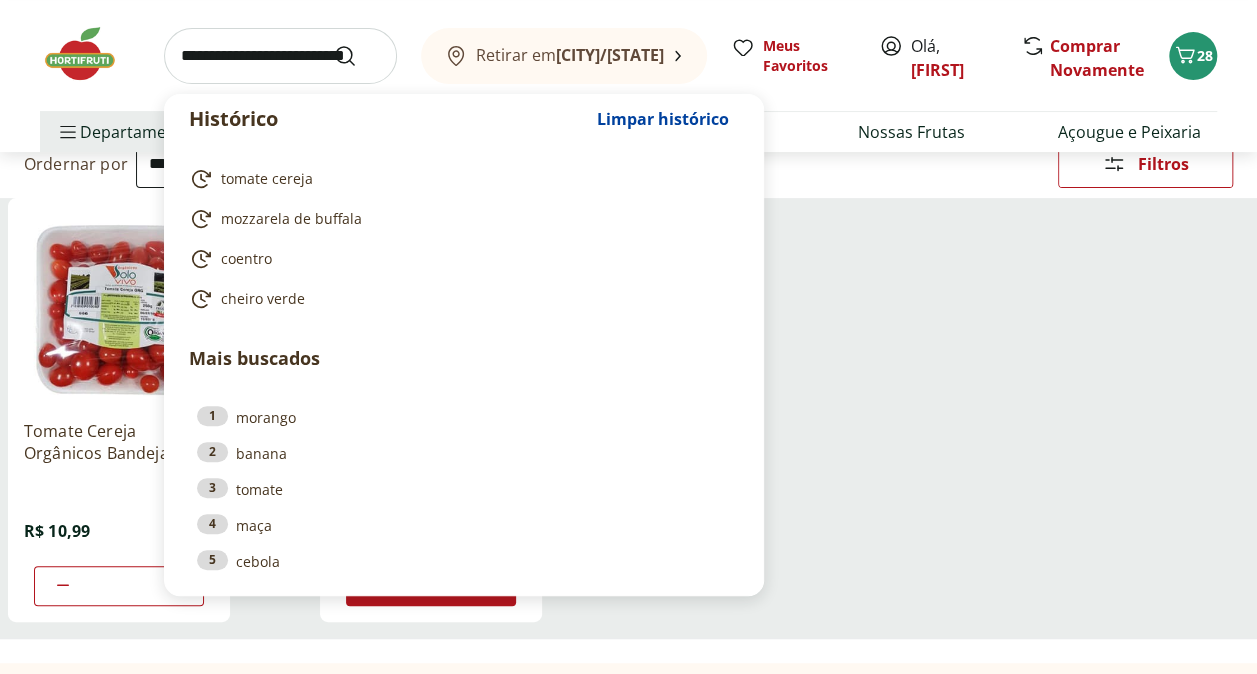 click at bounding box center (280, 56) 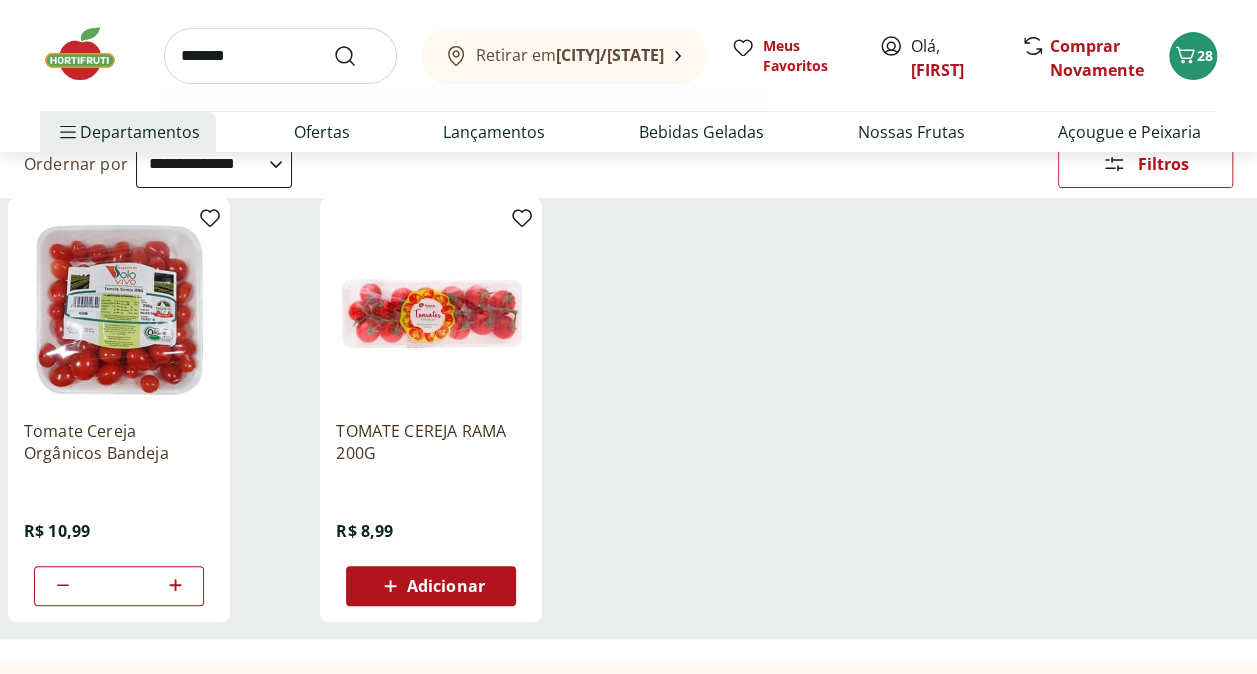 type on "*******" 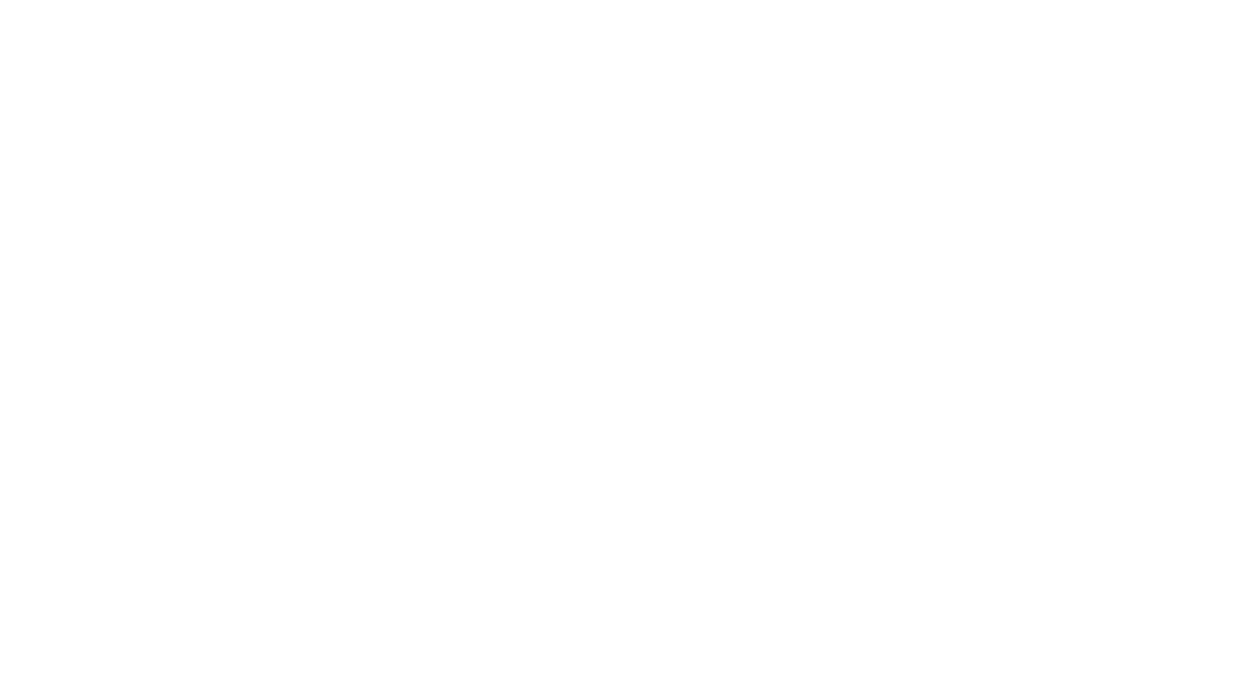 scroll, scrollTop: 0, scrollLeft: 0, axis: both 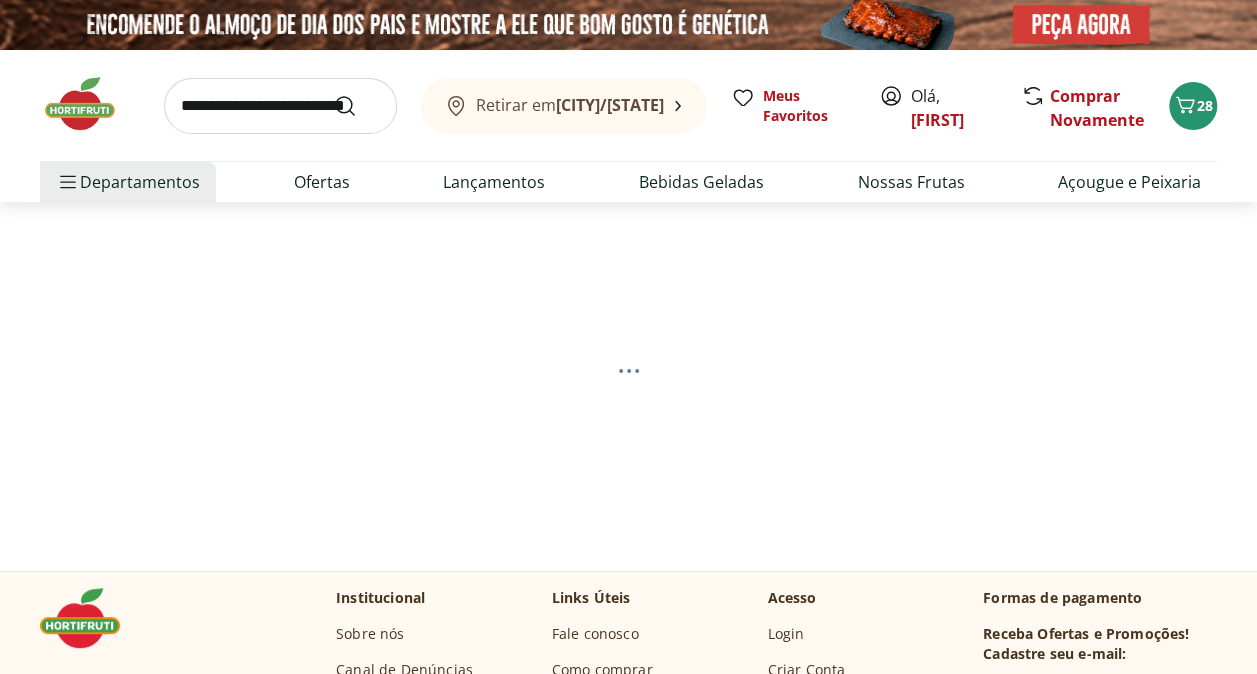 select on "**********" 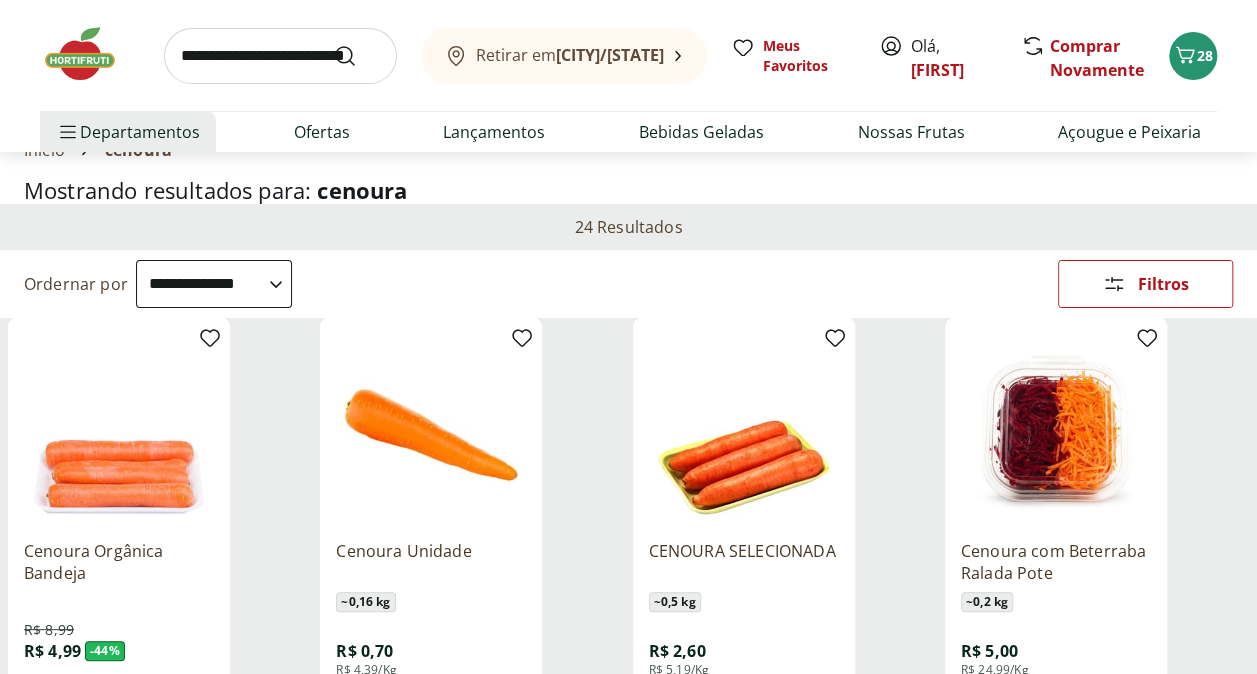 scroll, scrollTop: 200, scrollLeft: 0, axis: vertical 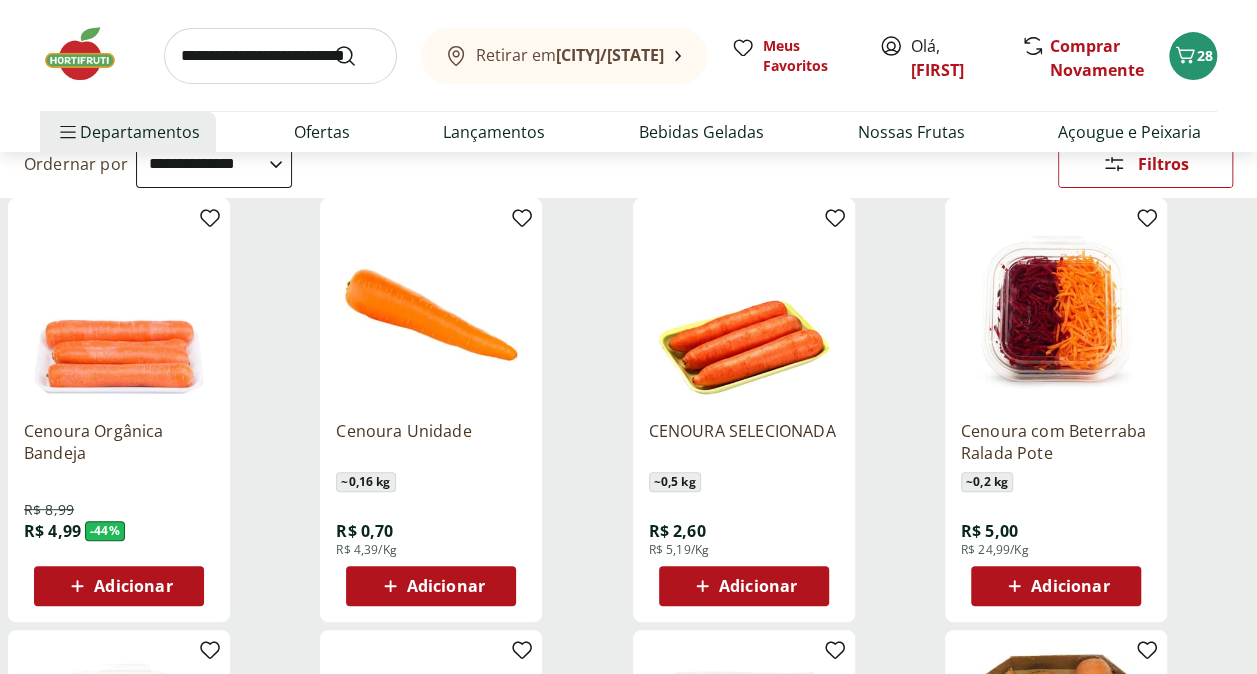 click on "Adicionar" at bounding box center (446, 586) 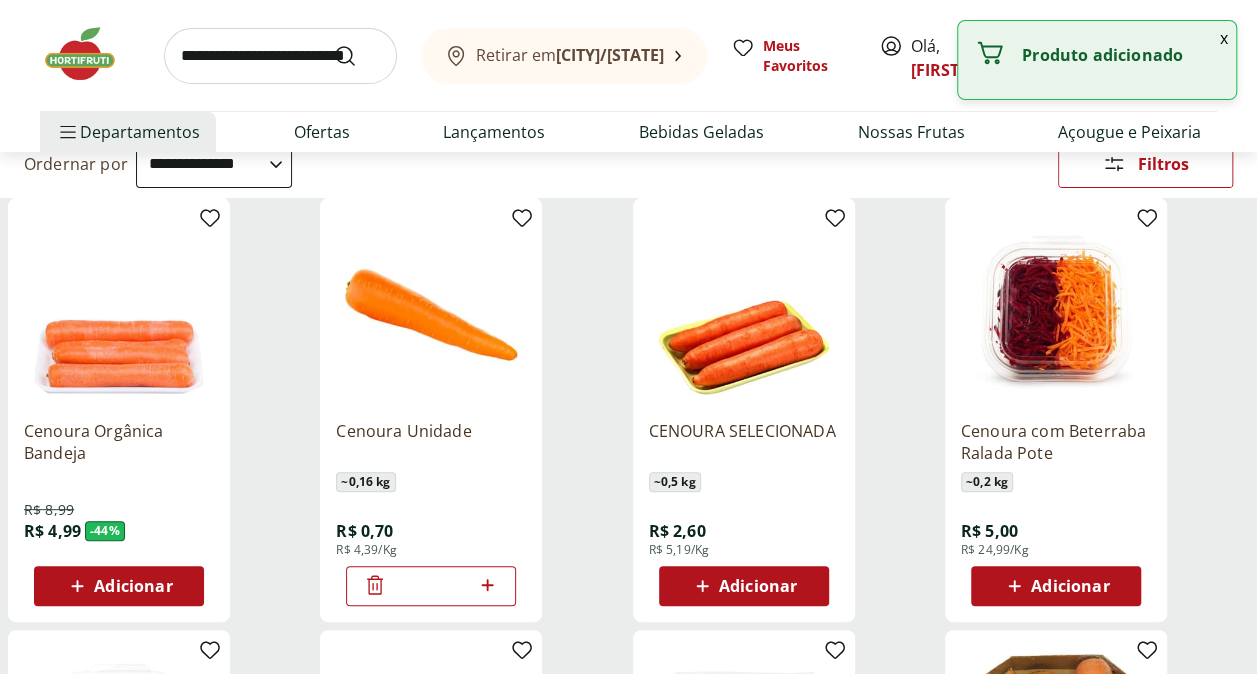 click 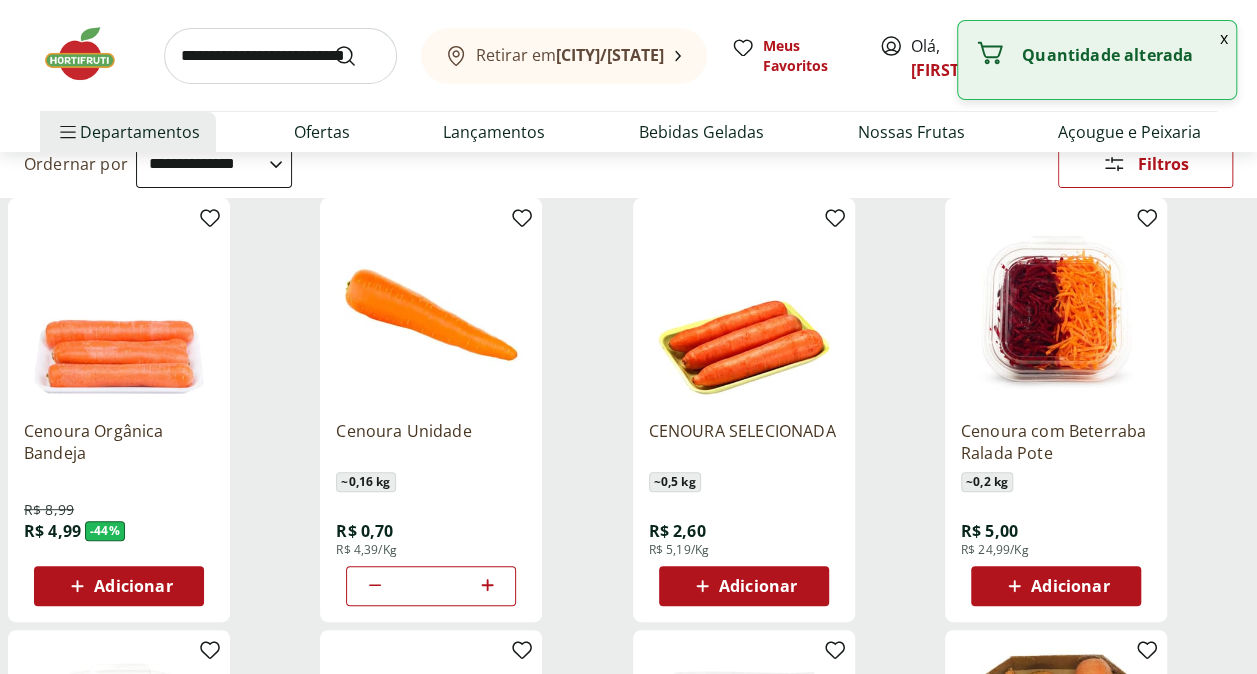 click 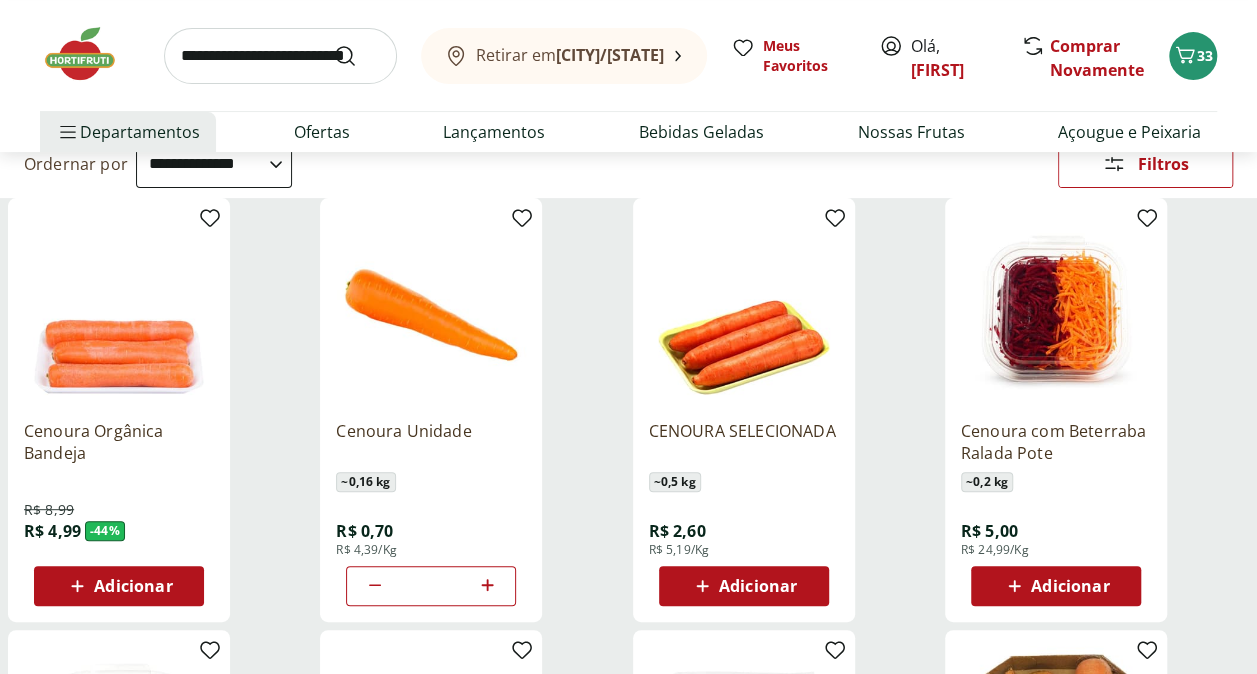 type 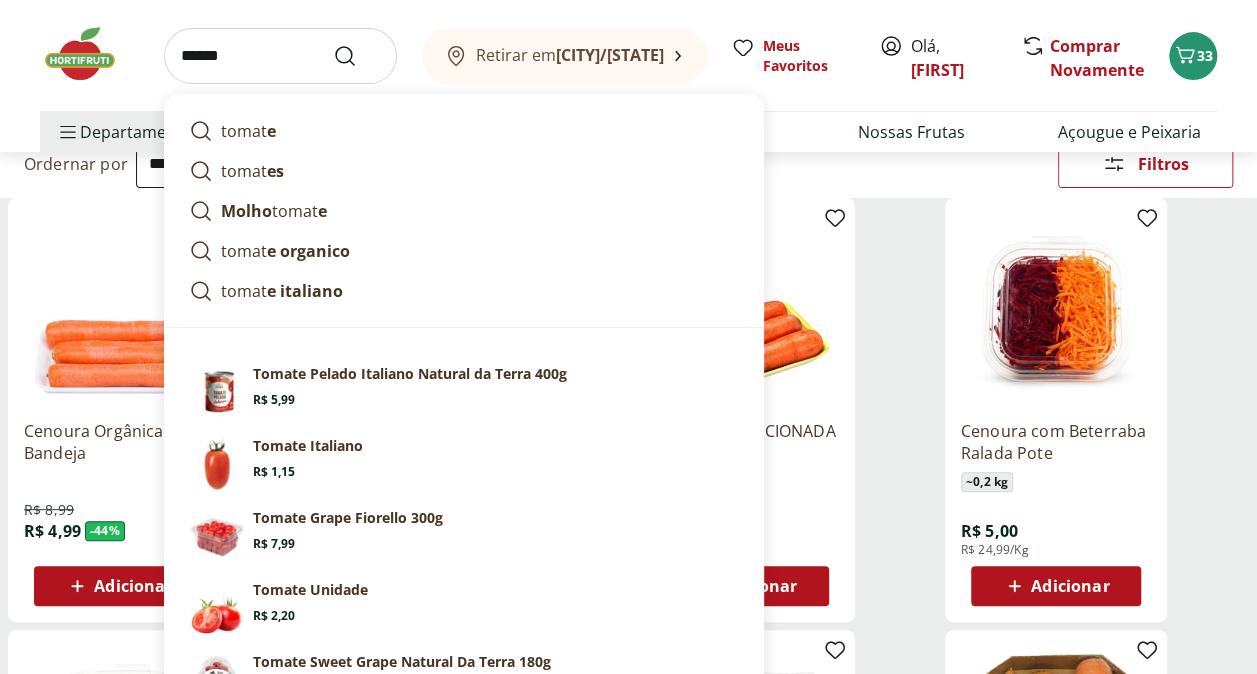type on "******" 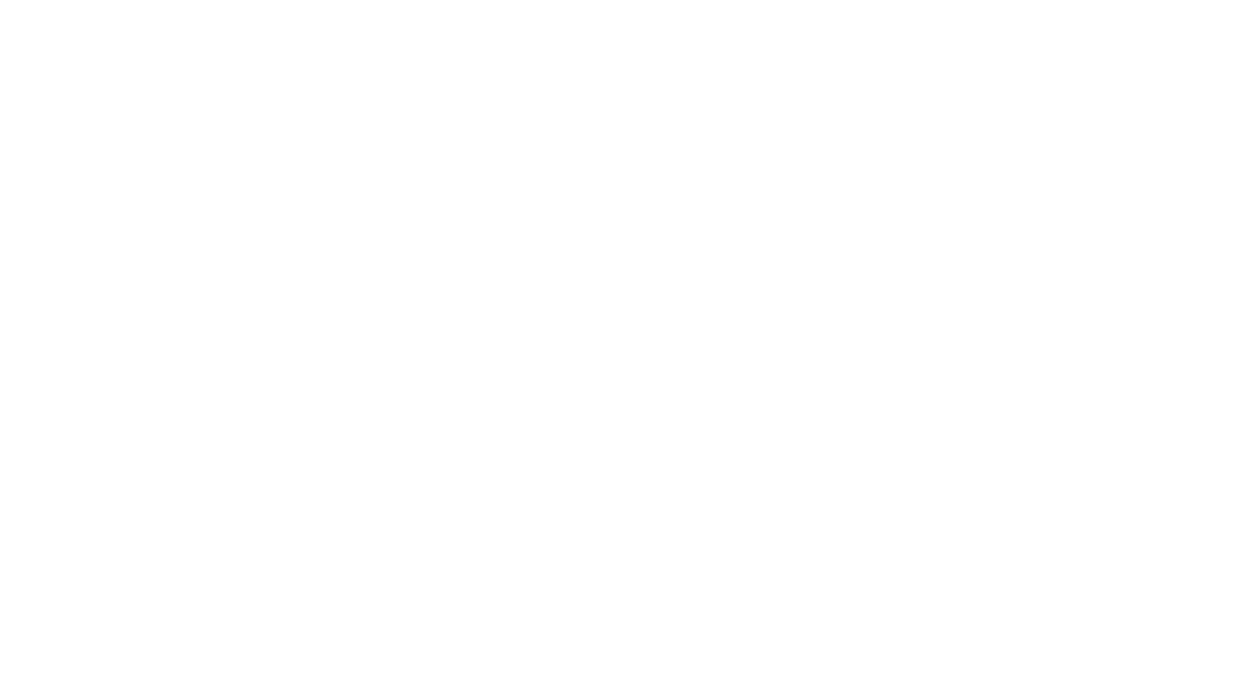 scroll, scrollTop: 0, scrollLeft: 0, axis: both 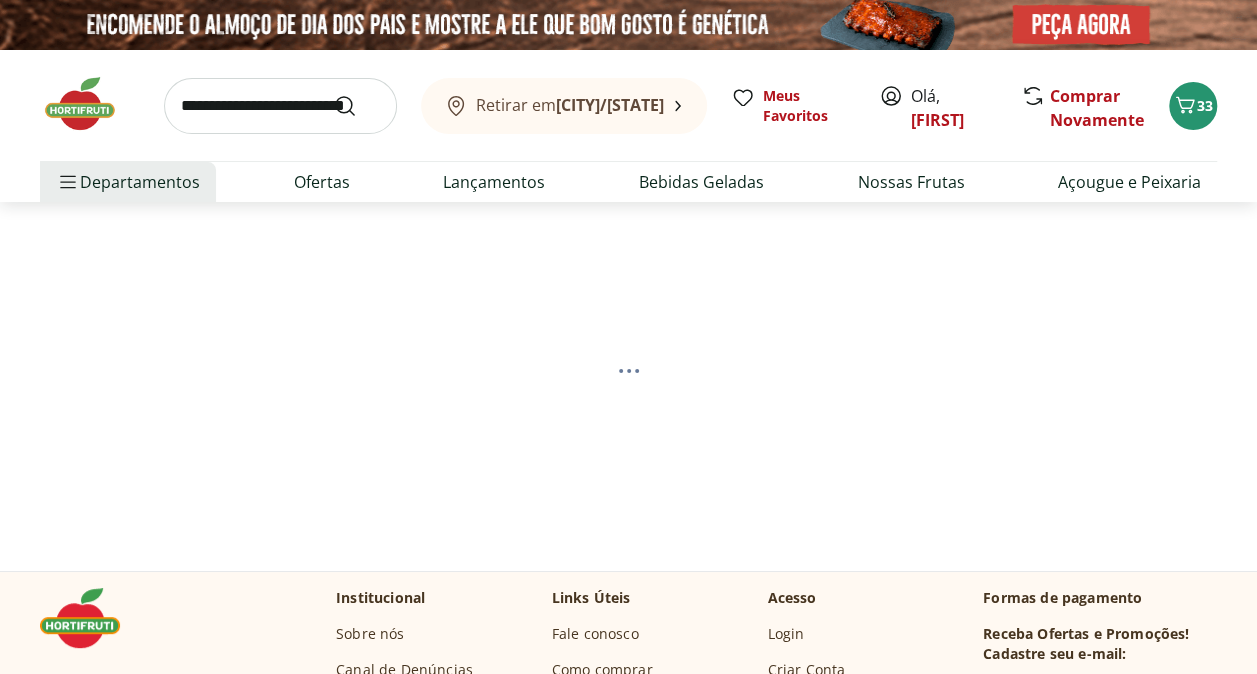 select on "**********" 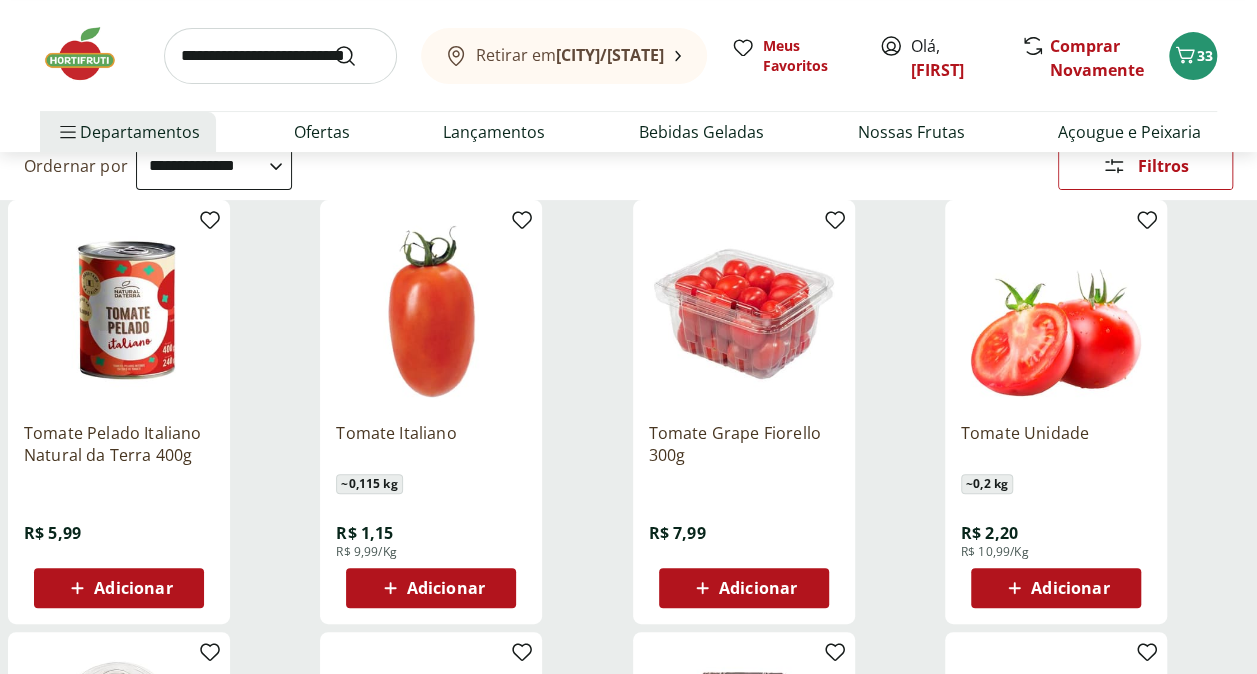 scroll, scrollTop: 200, scrollLeft: 0, axis: vertical 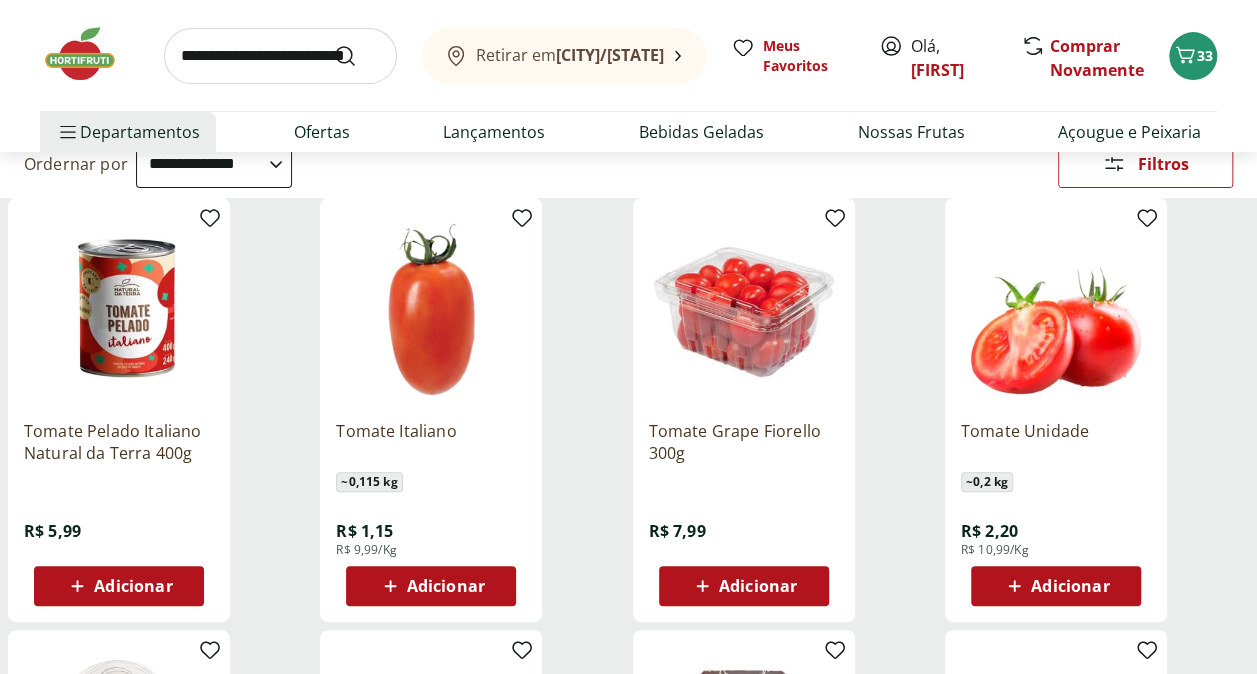click on "Adicionar" at bounding box center (1070, 586) 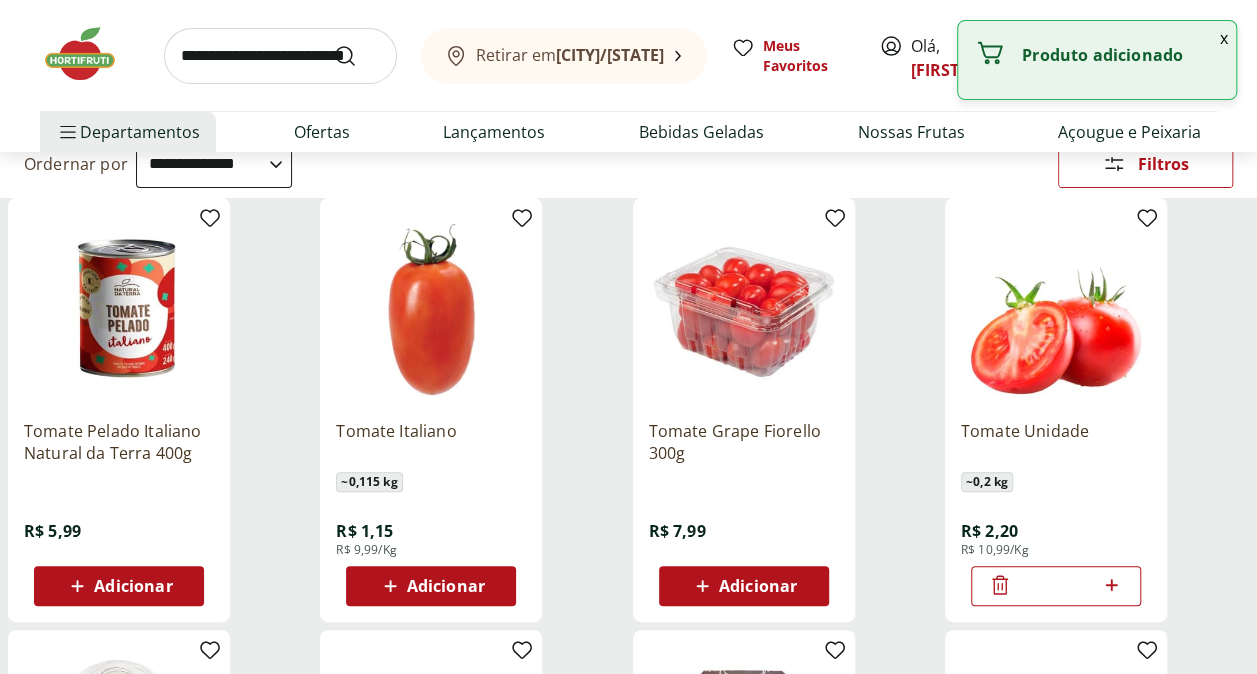 click 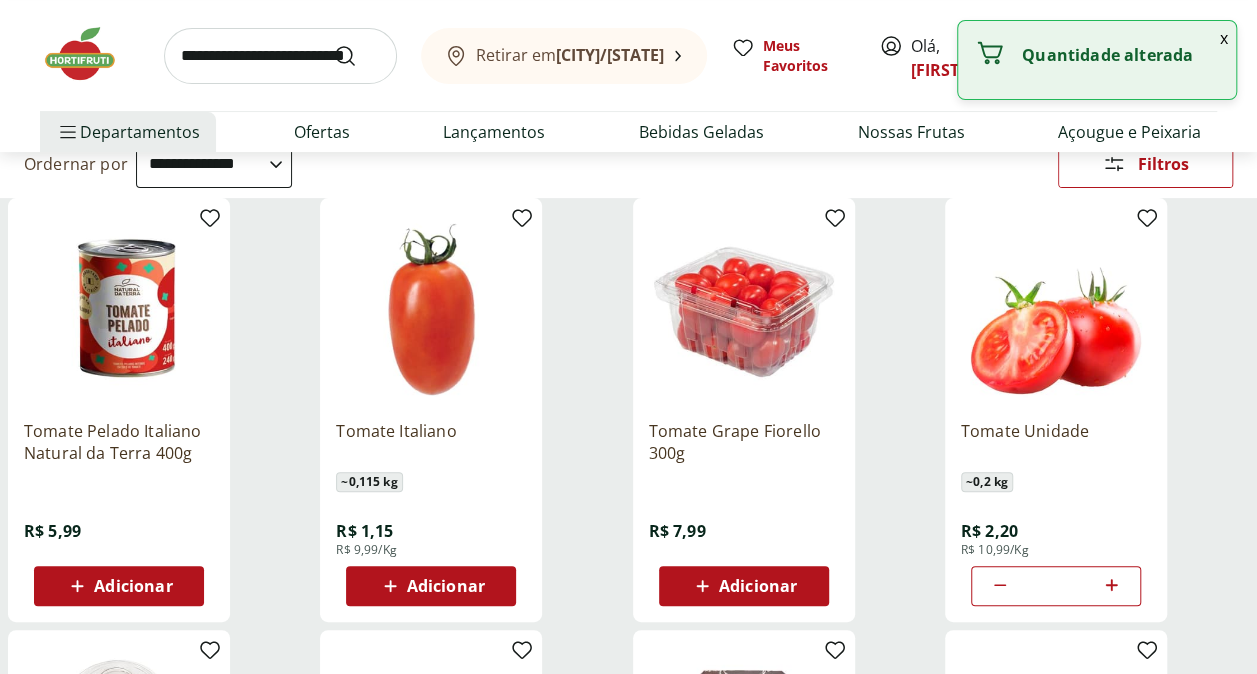 click 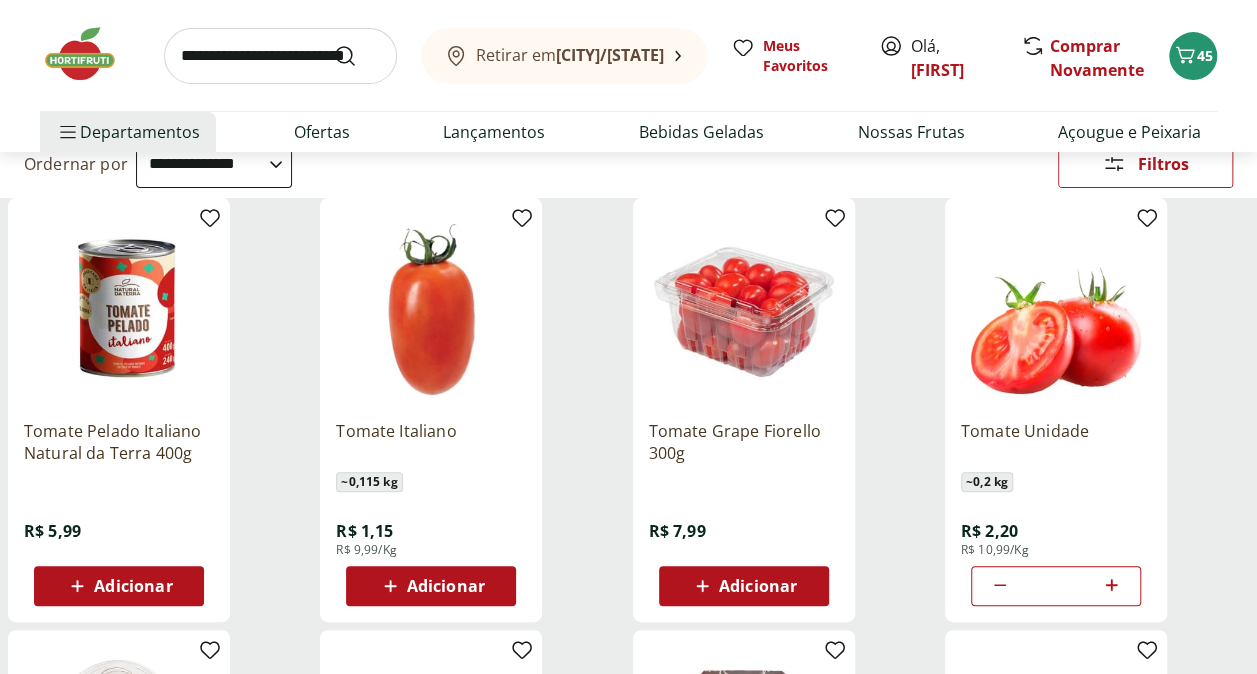 click 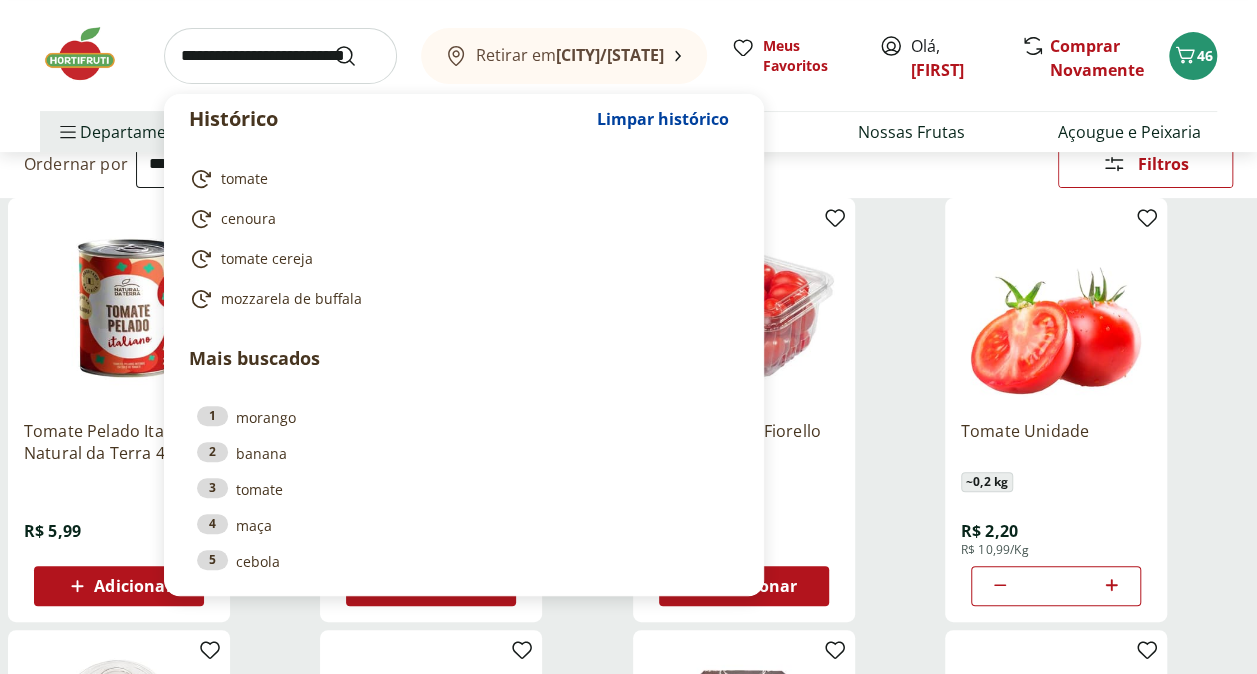 click at bounding box center (280, 56) 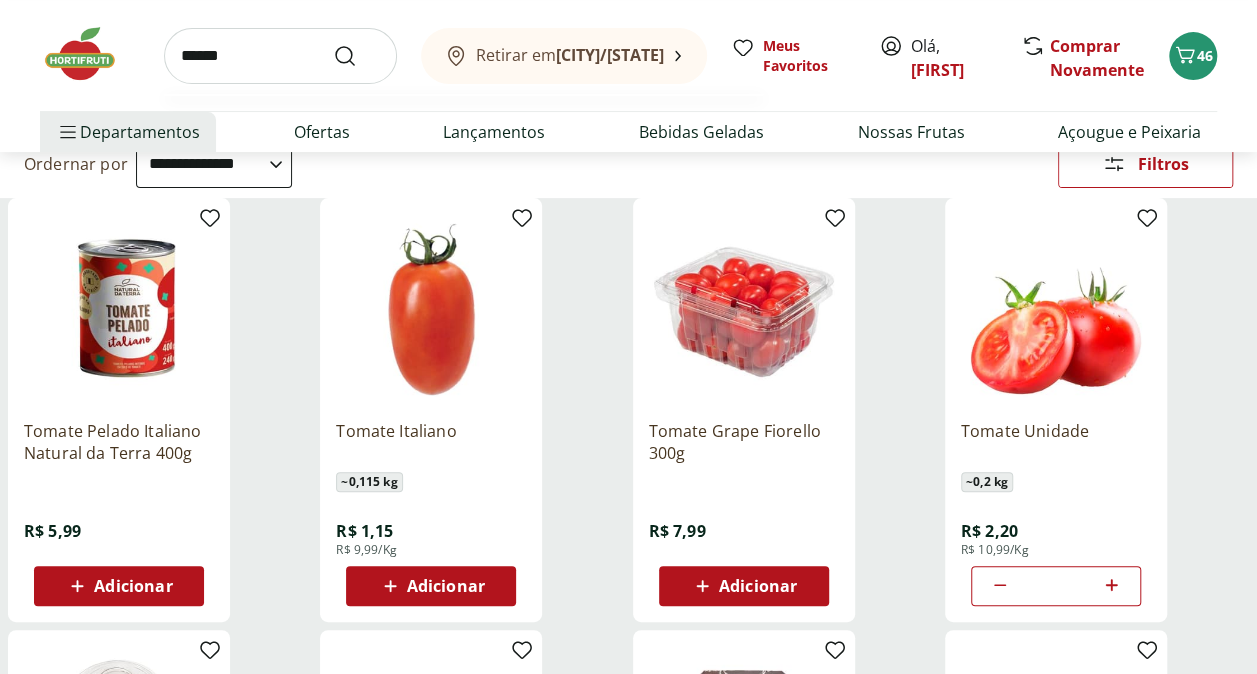 type on "******" 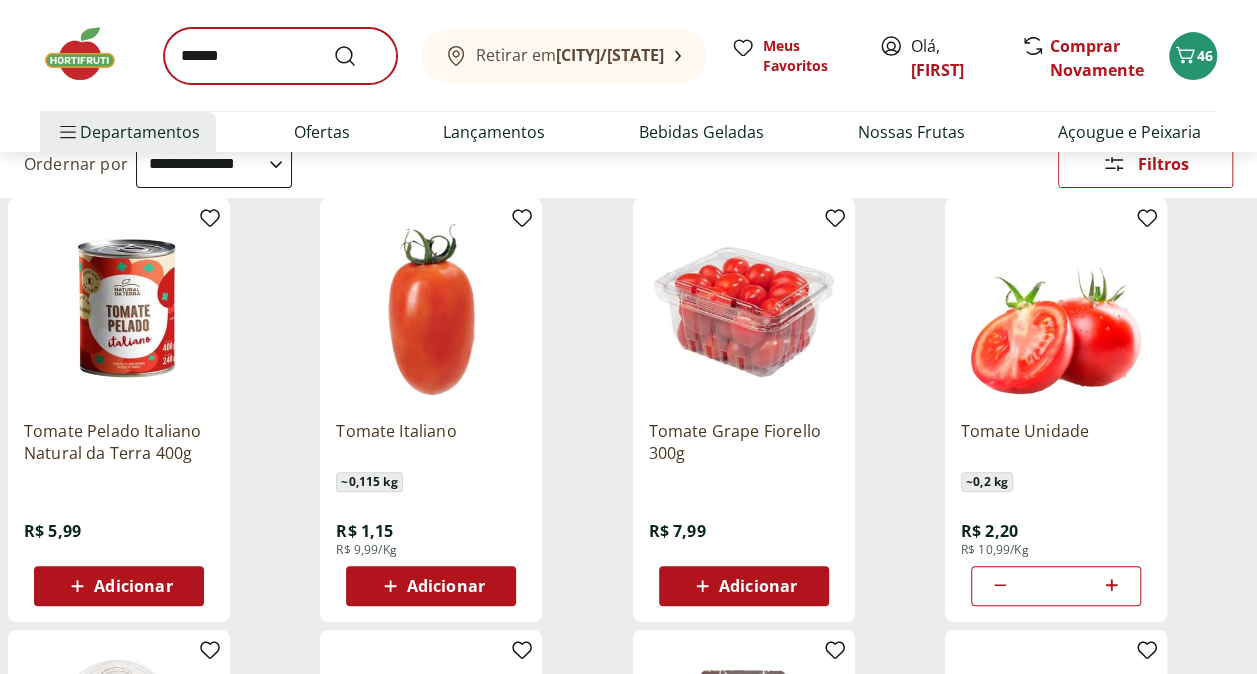 scroll, scrollTop: 0, scrollLeft: 0, axis: both 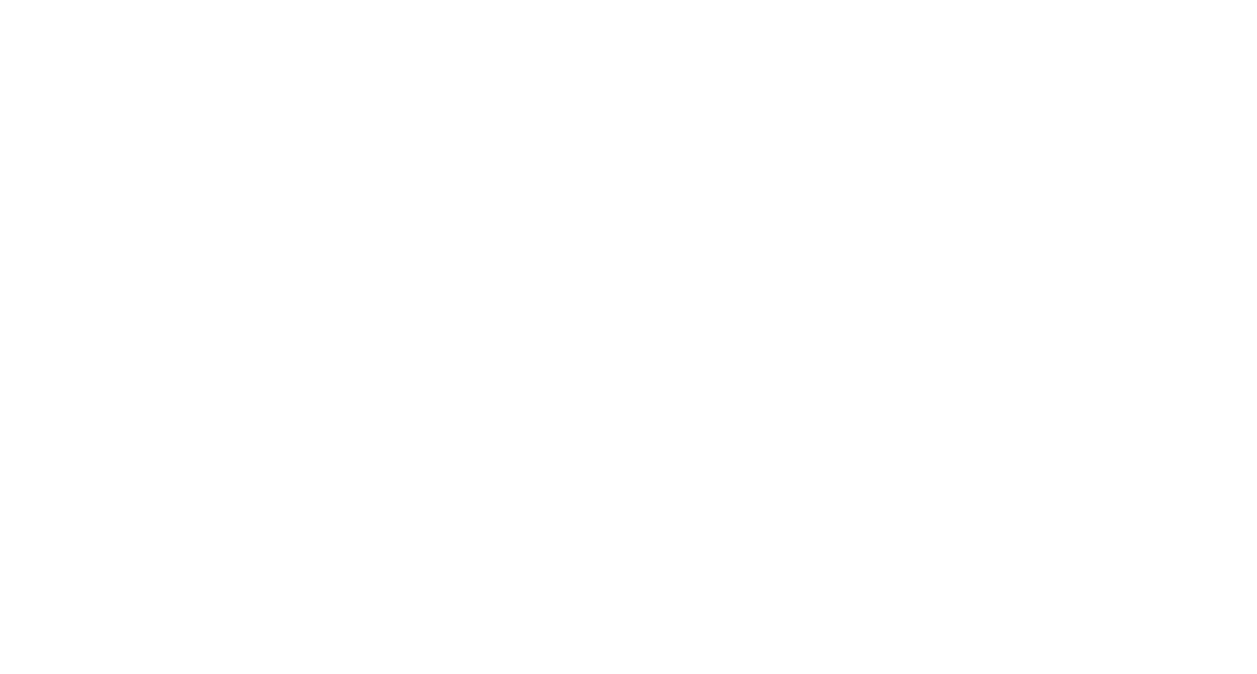 select on "**********" 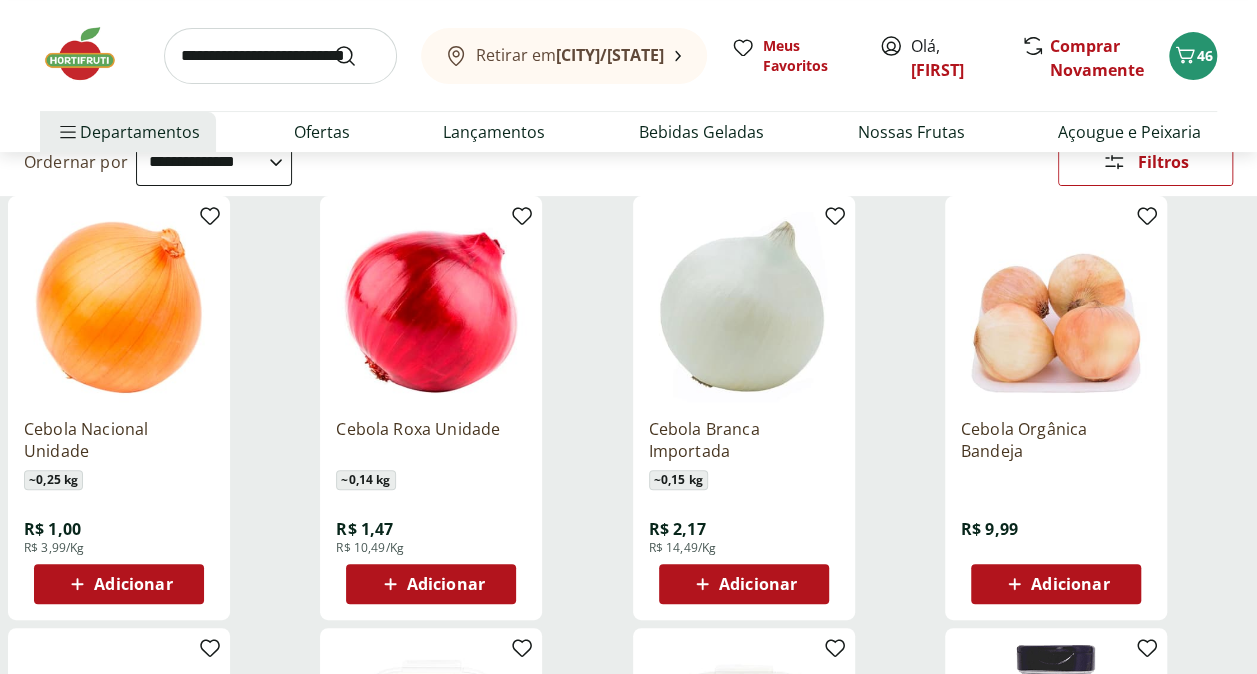 scroll, scrollTop: 300, scrollLeft: 0, axis: vertical 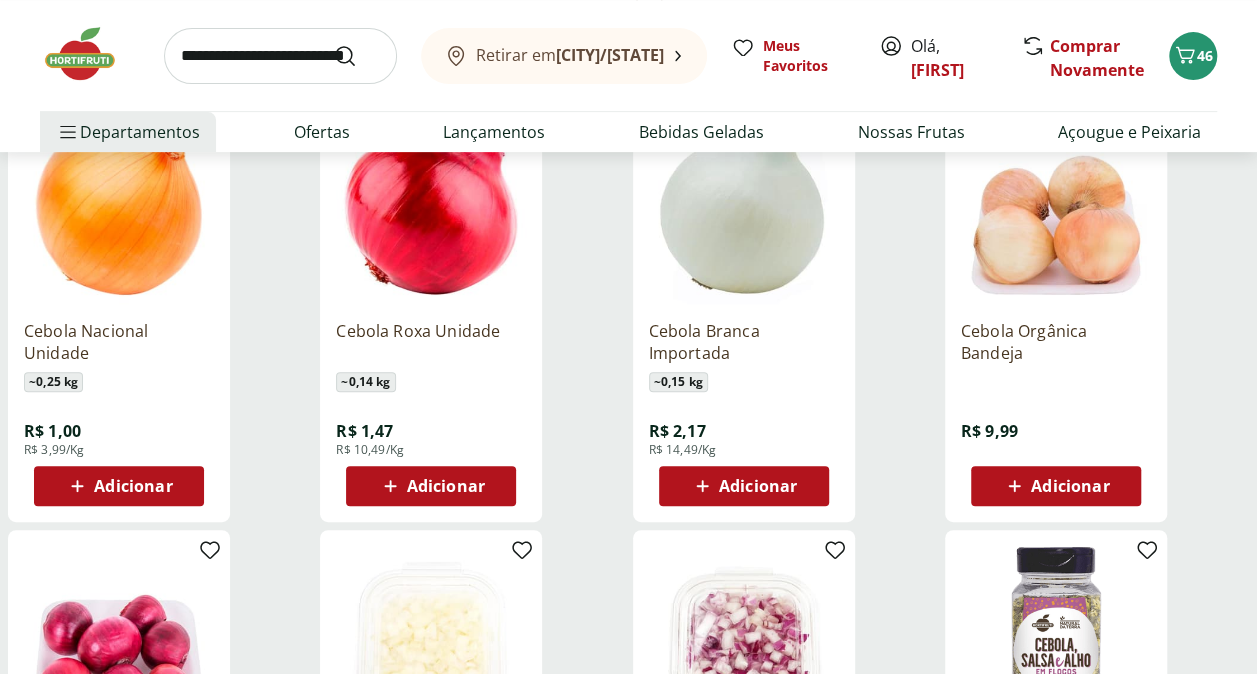 click on "Adicionar" at bounding box center (133, 486) 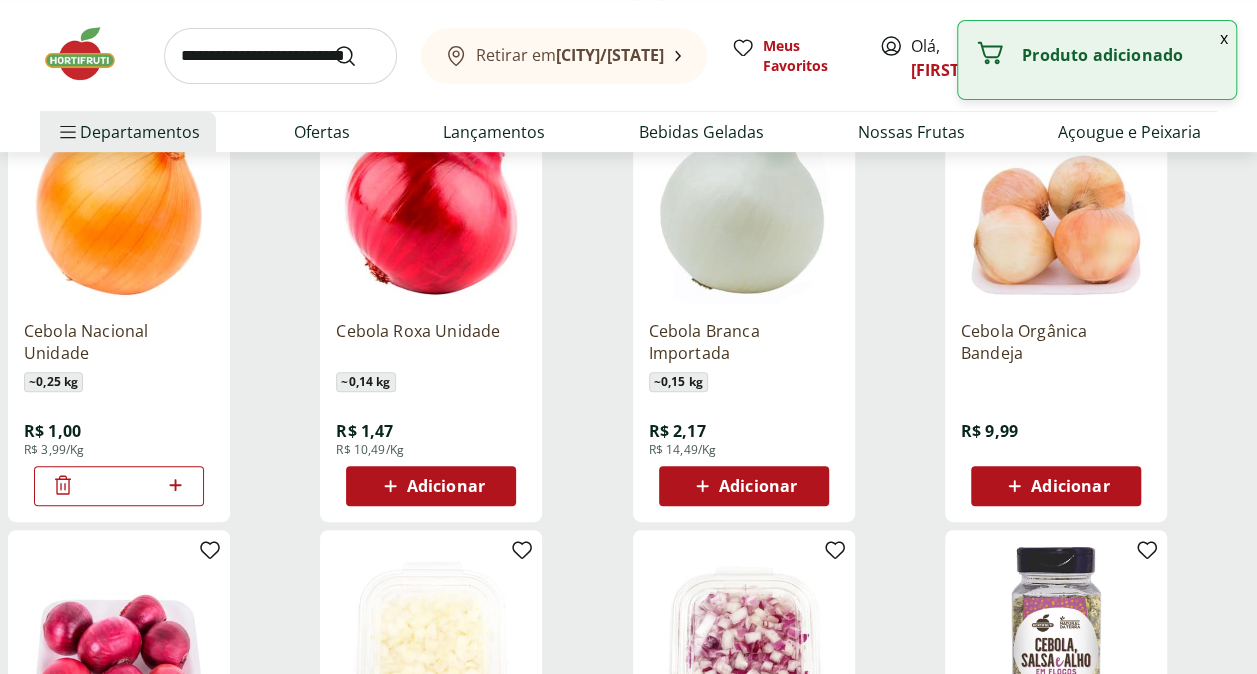 click 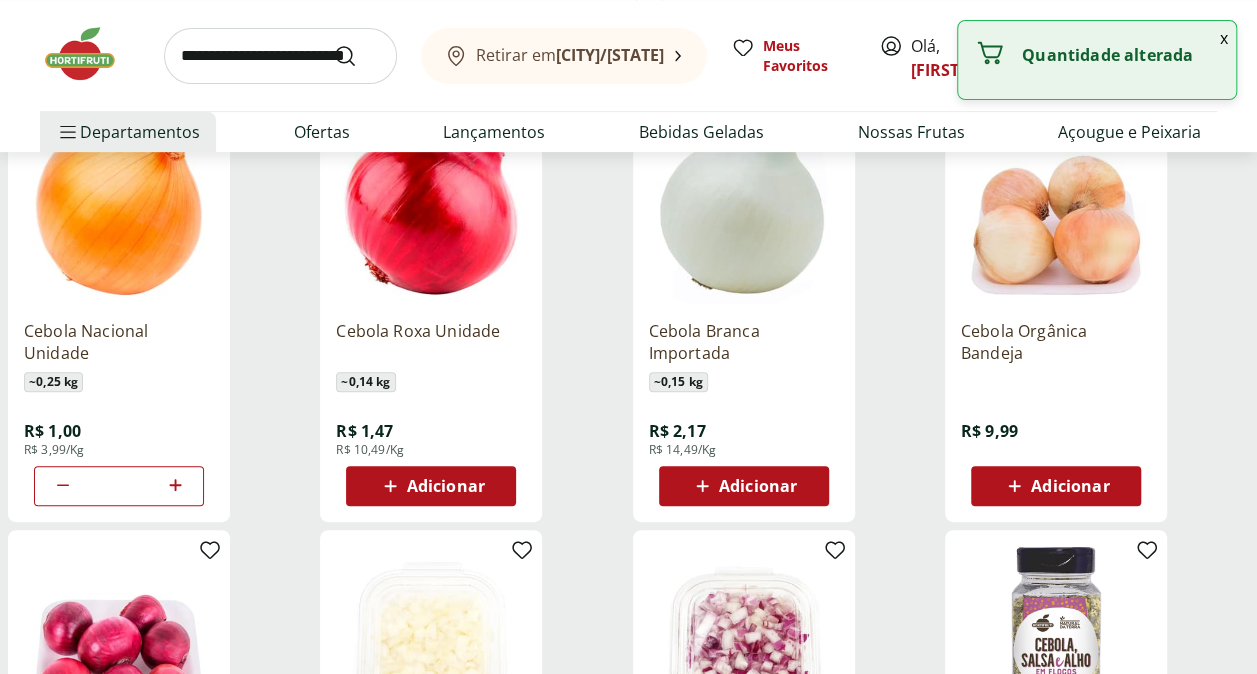 click 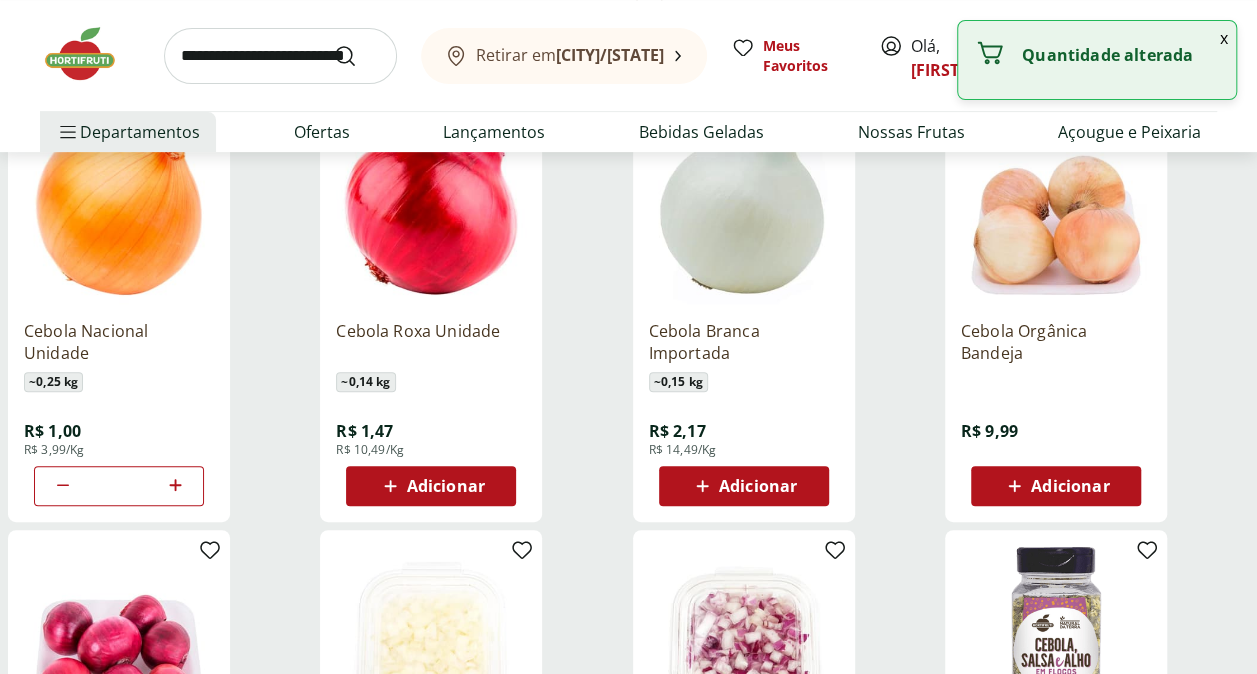 click 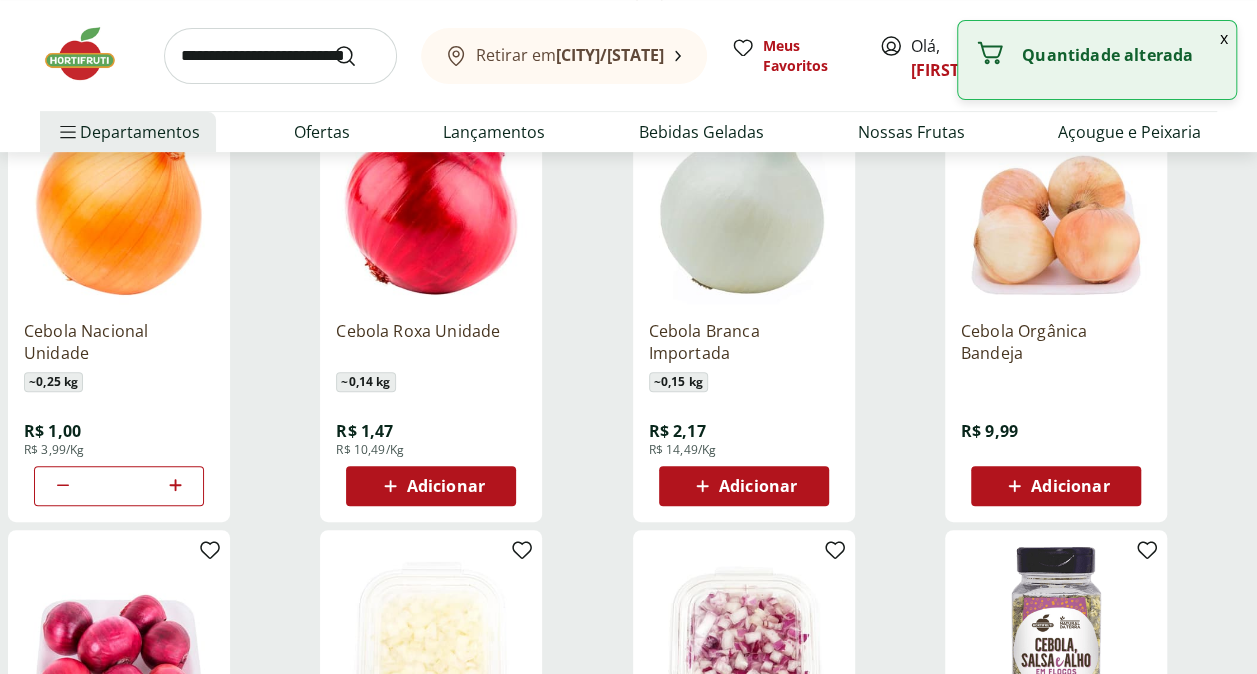 click 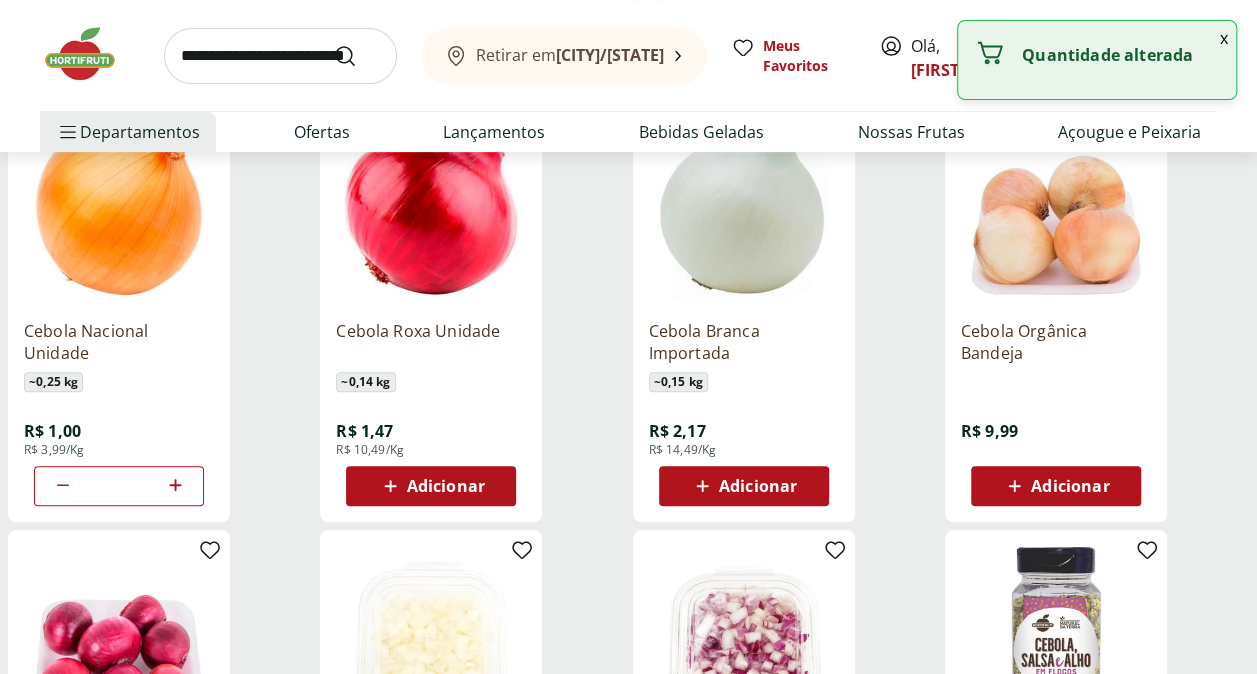 click 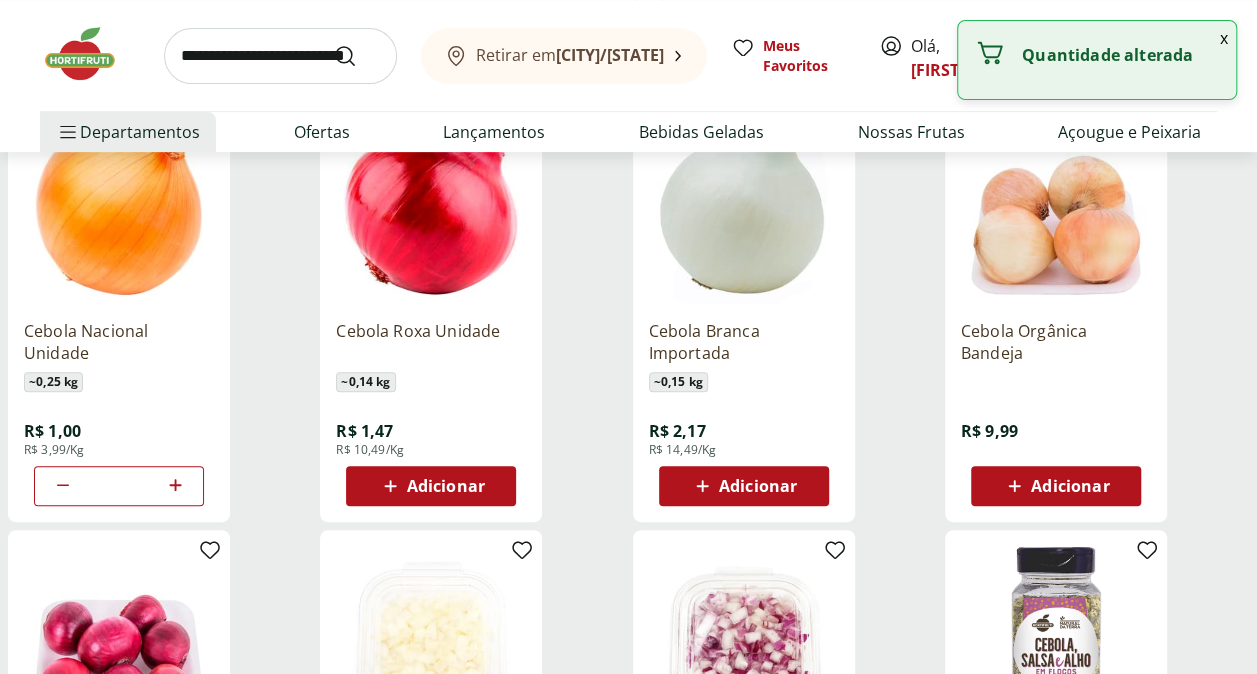 click 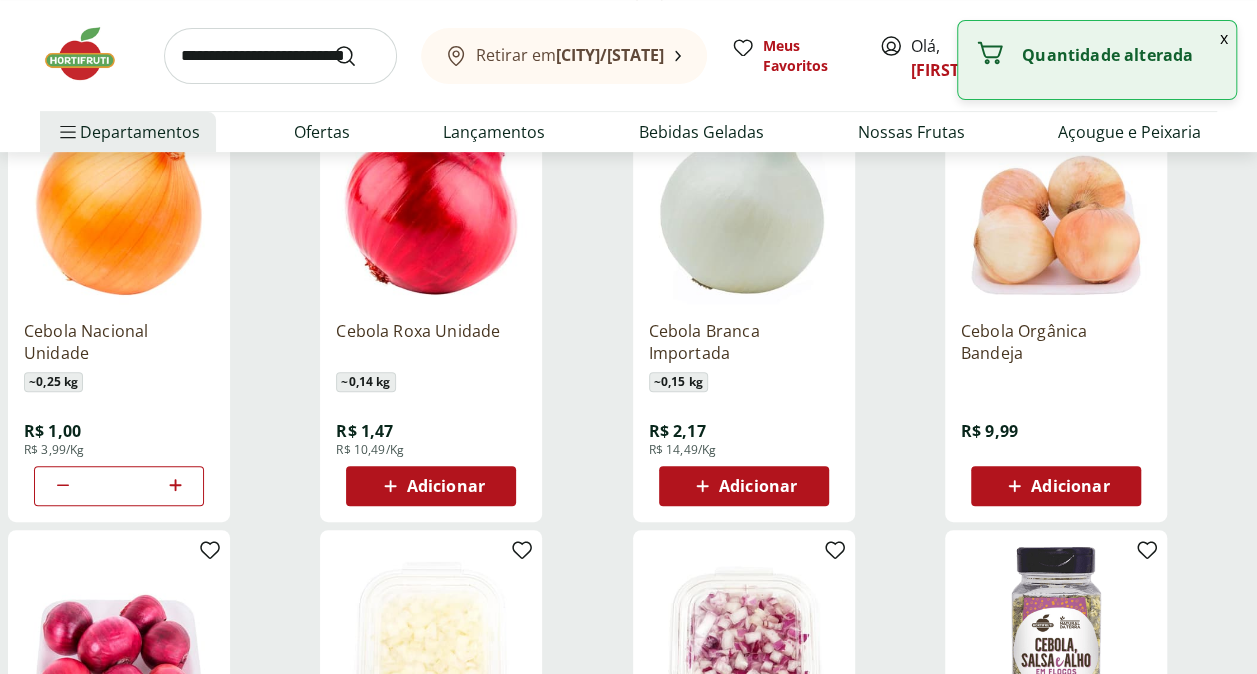 click 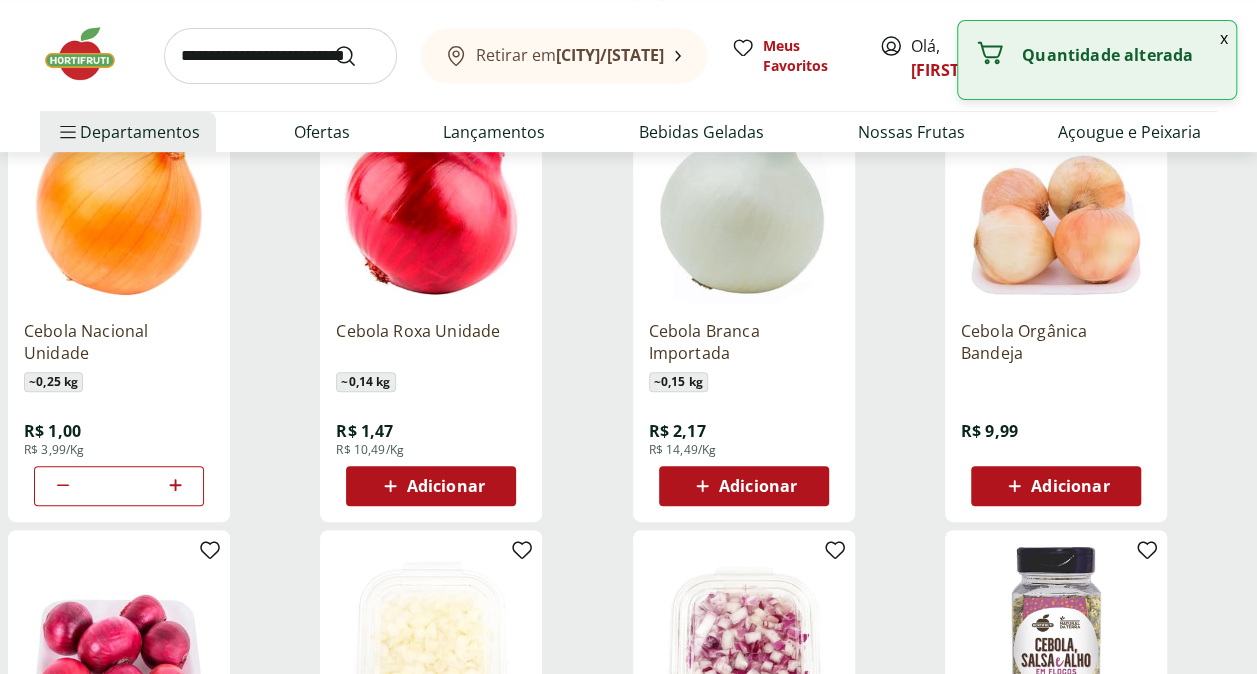 click 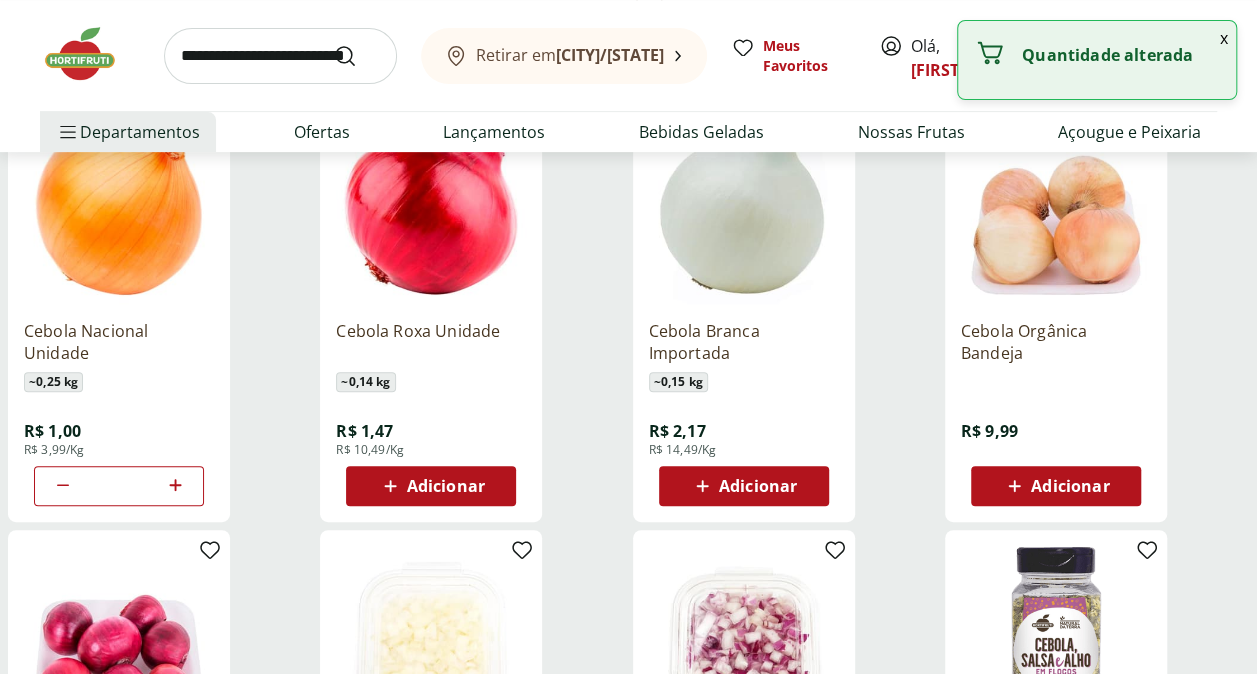 type on "**" 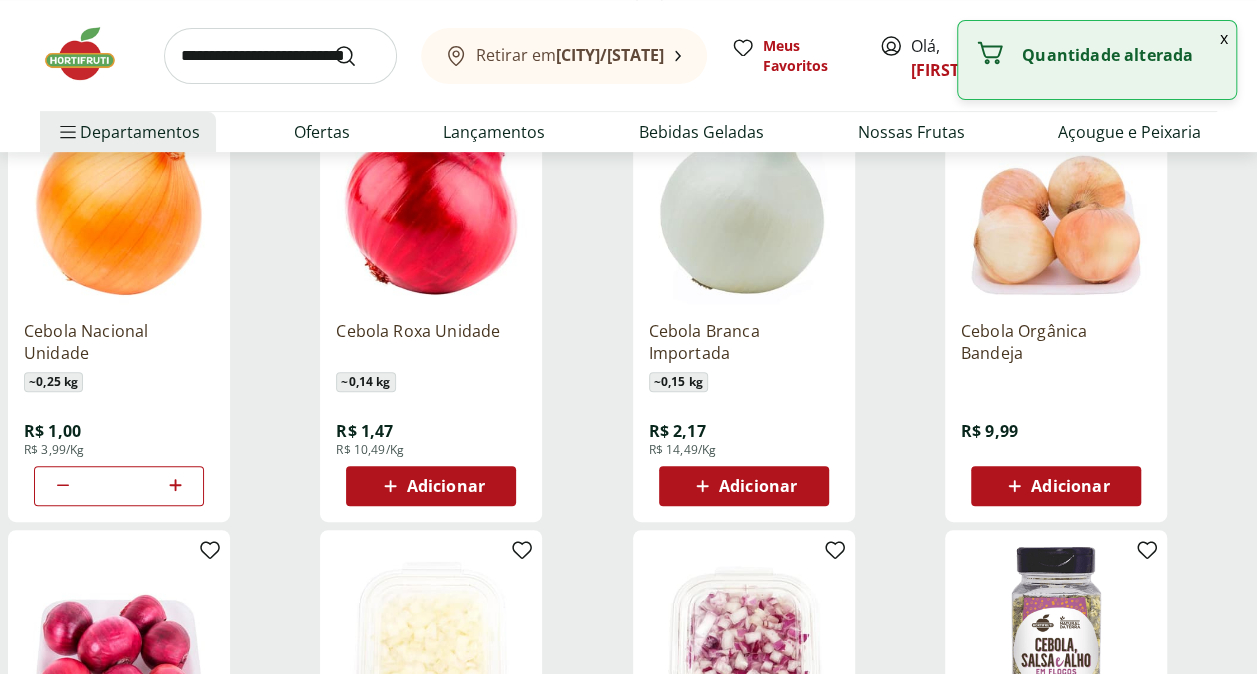 type 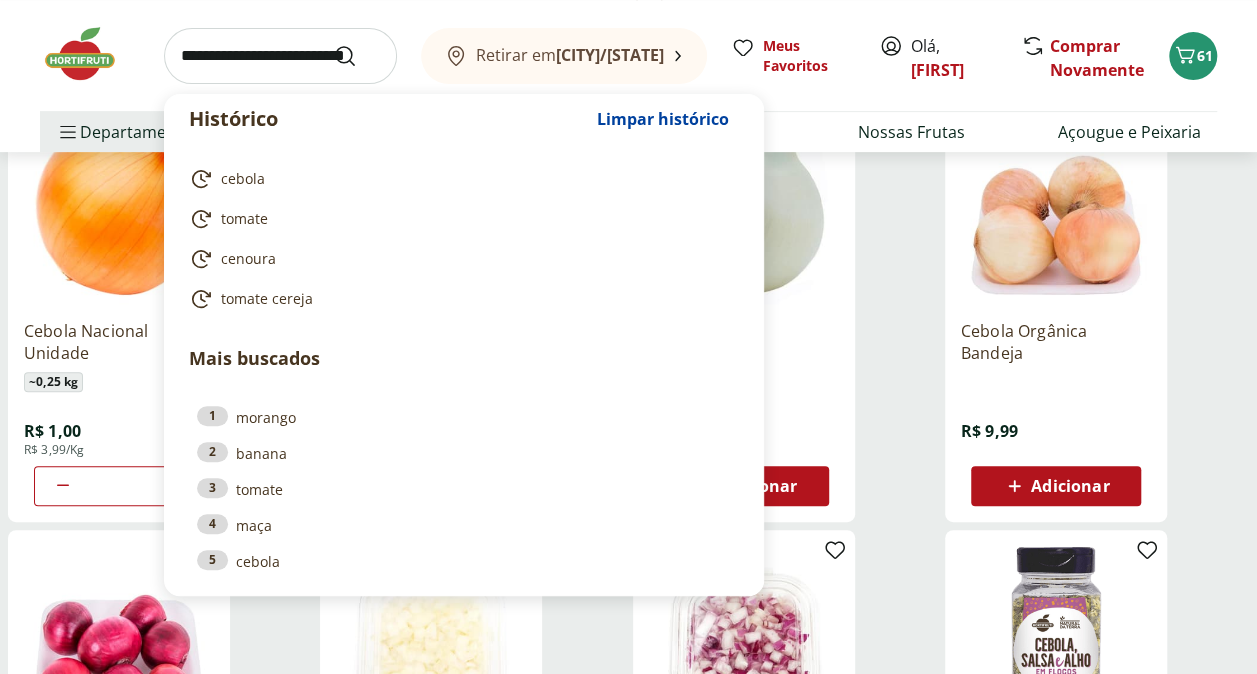 click at bounding box center (280, 56) 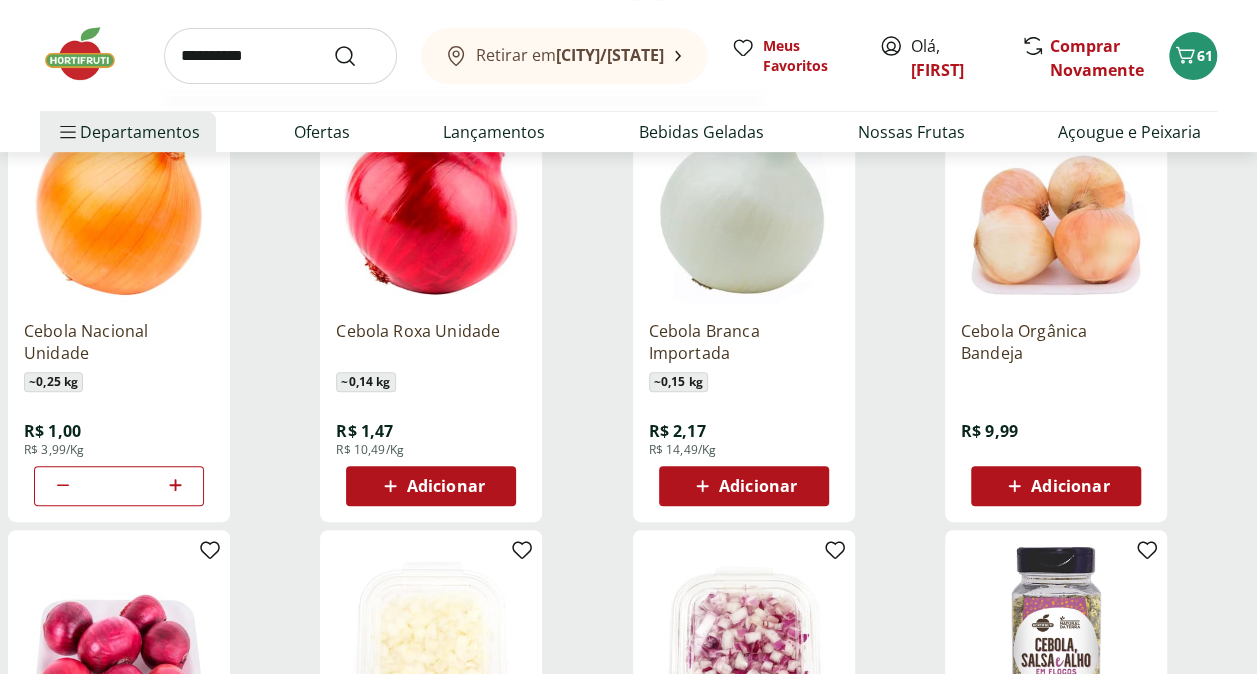 type on "**********" 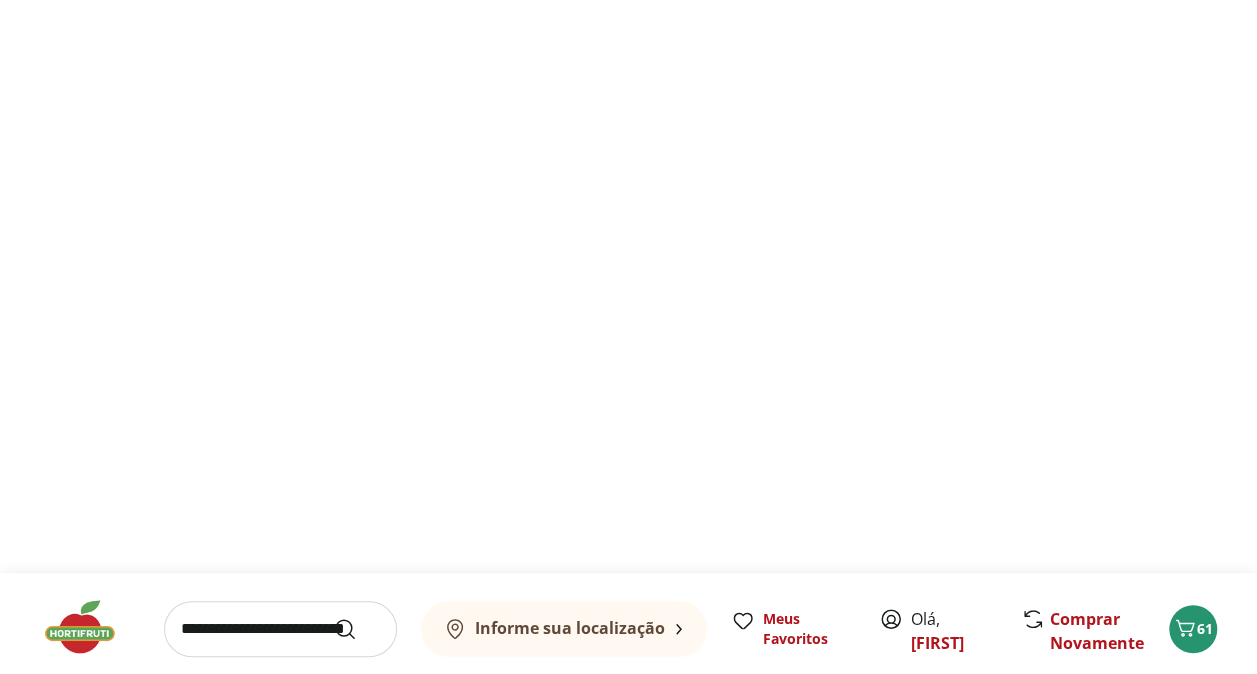 scroll, scrollTop: 0, scrollLeft: 0, axis: both 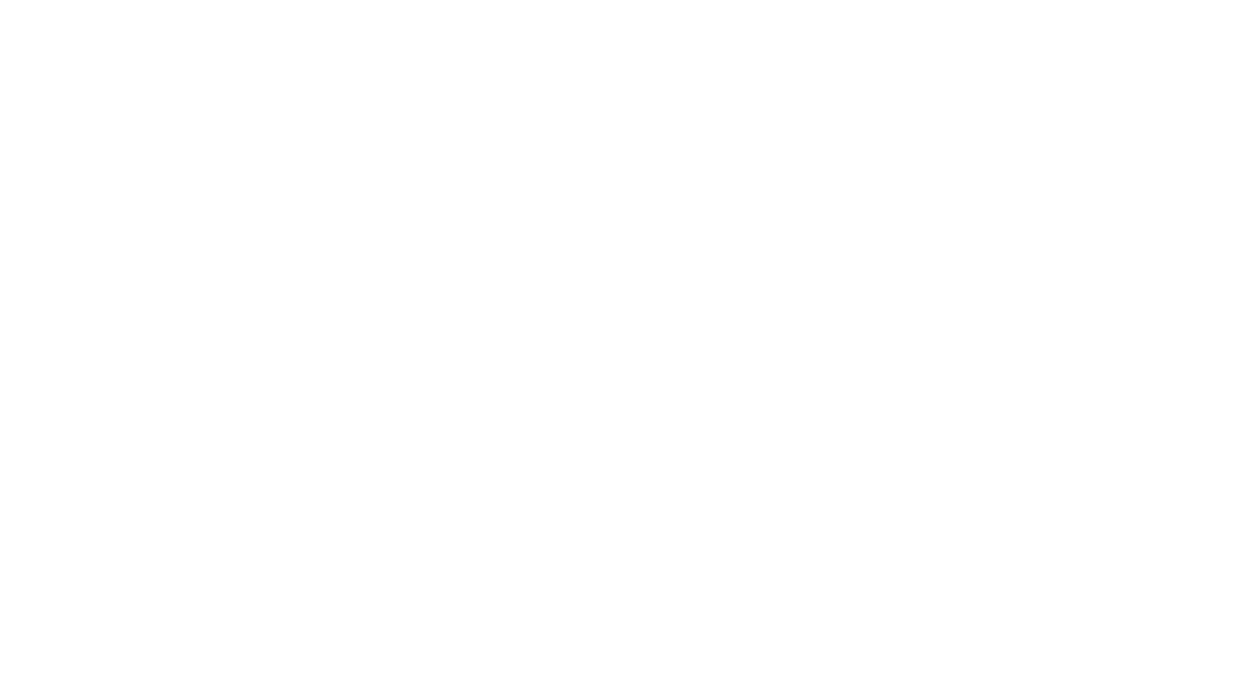 select on "**********" 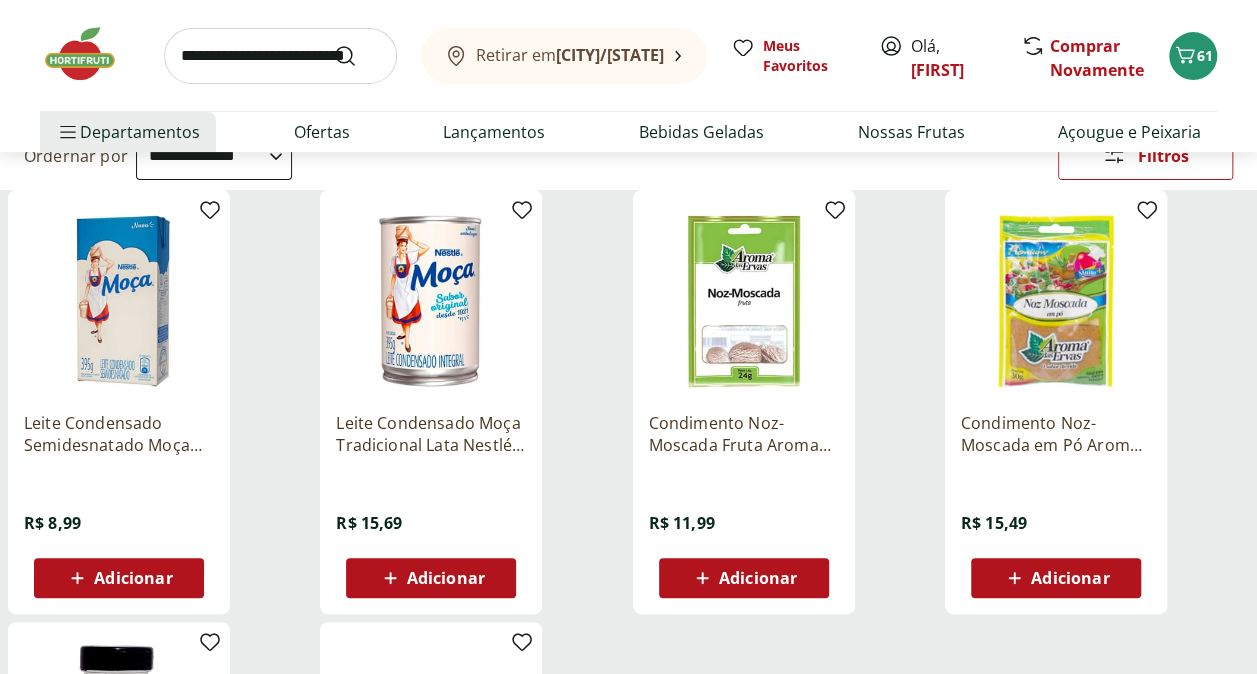 scroll, scrollTop: 200, scrollLeft: 0, axis: vertical 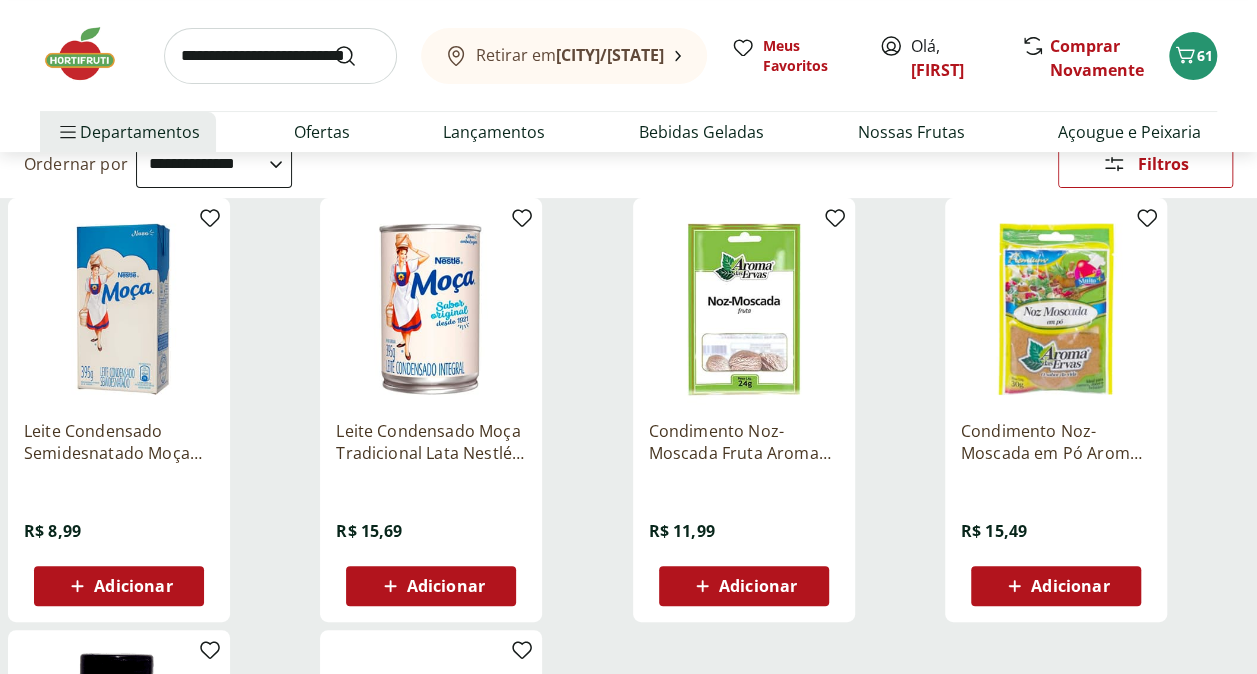 click on "Adicionar" at bounding box center [1070, 586] 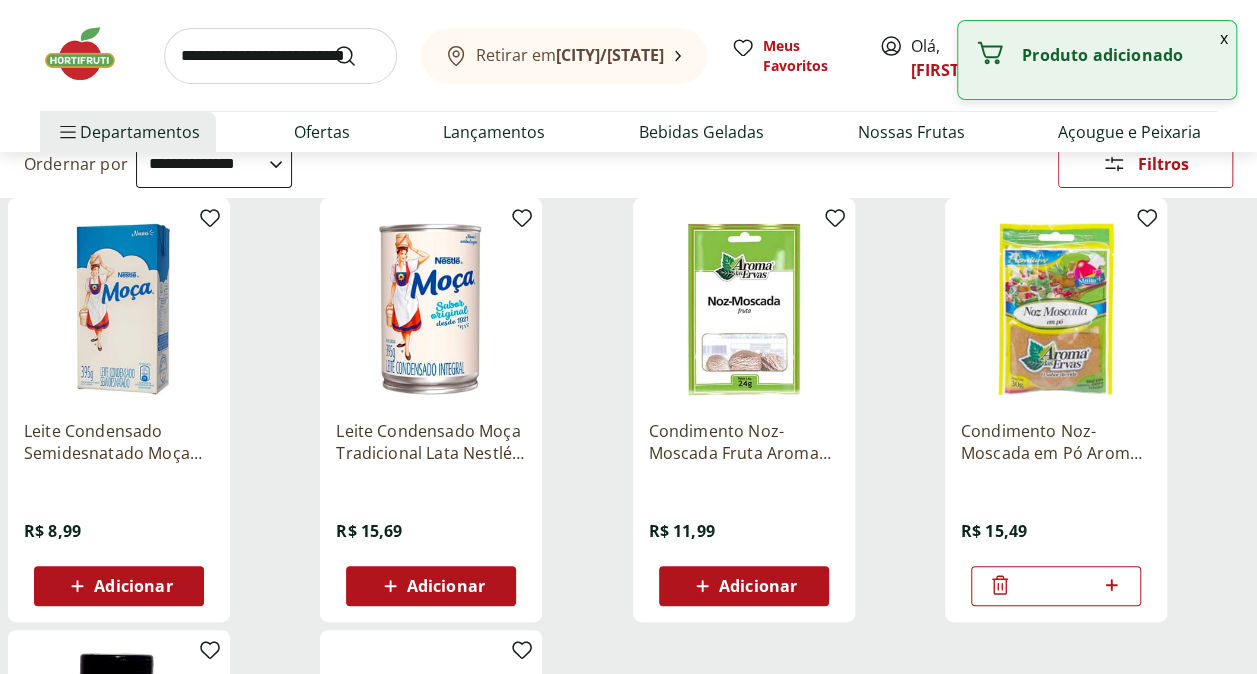 click at bounding box center [280, 56] 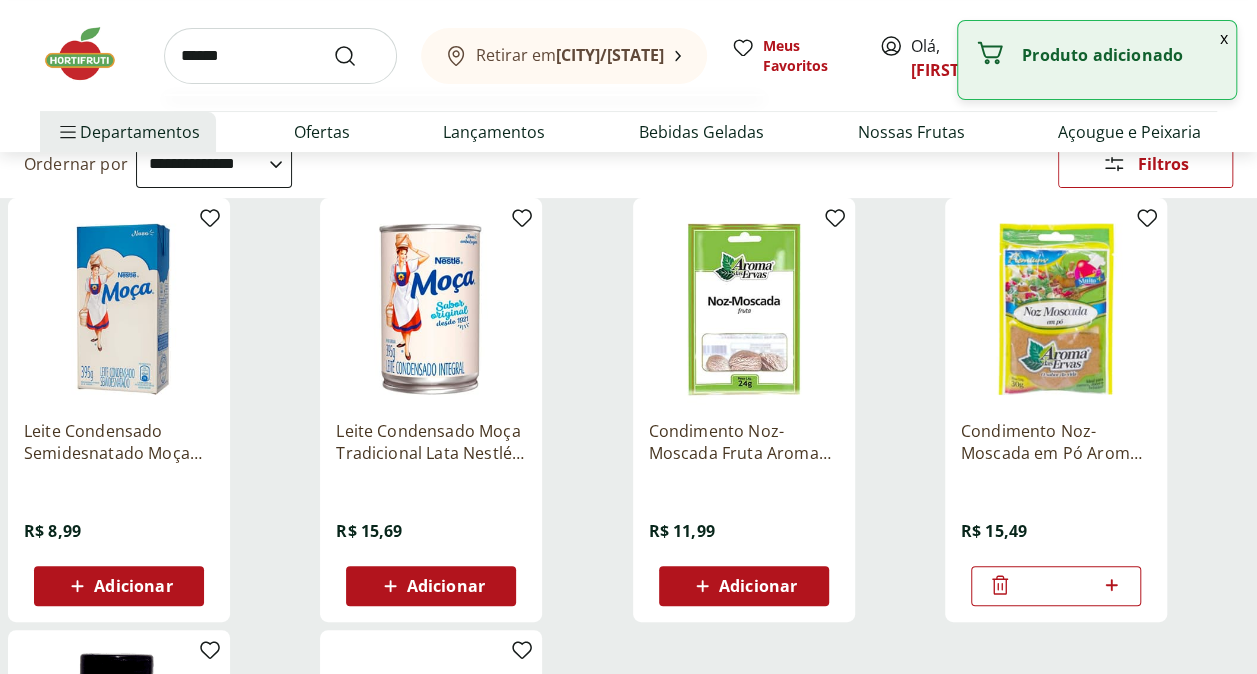 type on "*******" 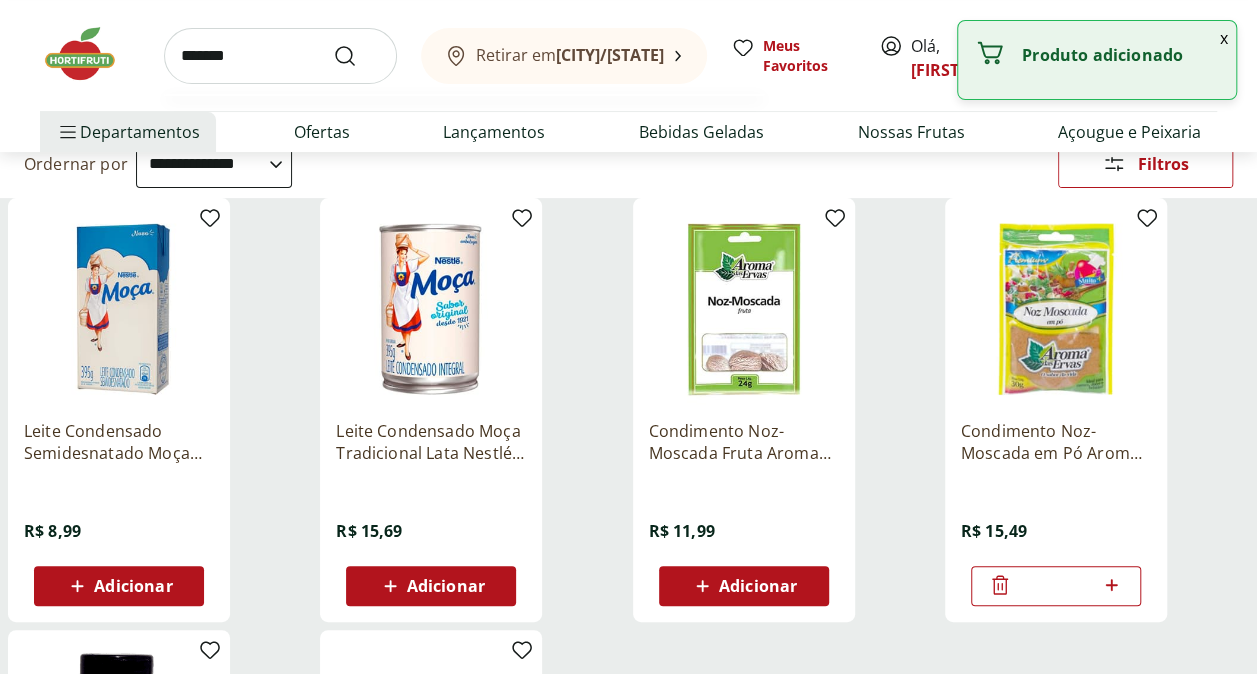 click at bounding box center [357, 56] 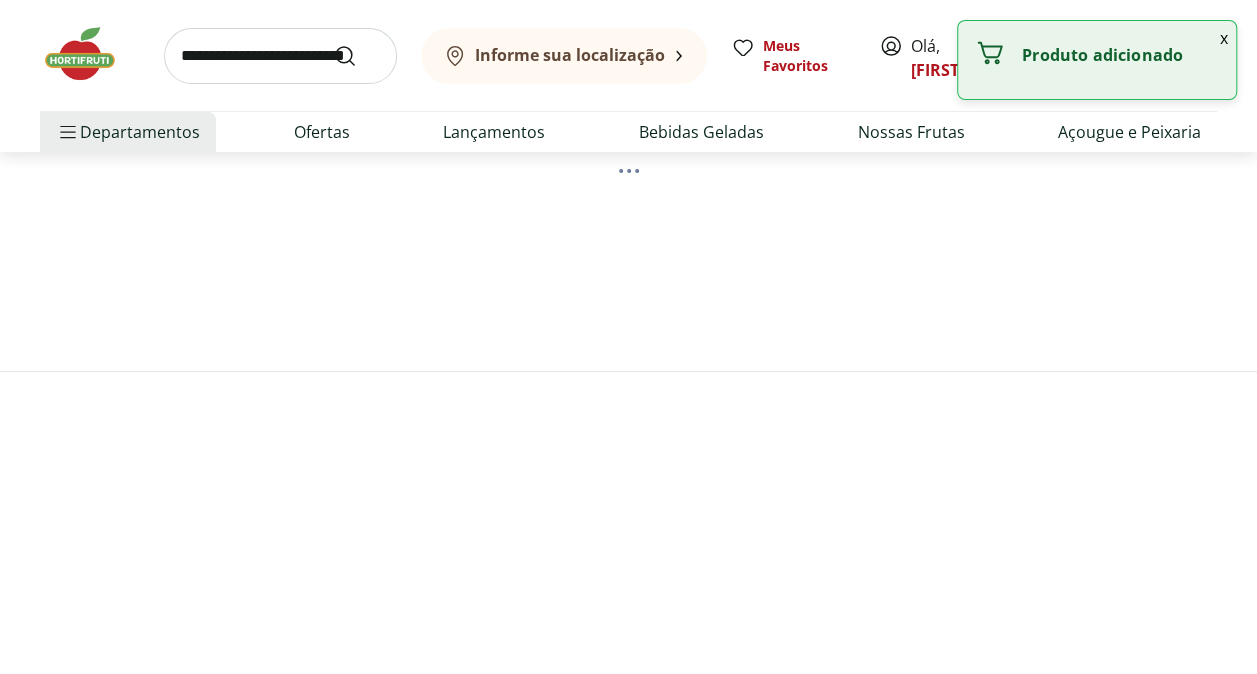 scroll, scrollTop: 0, scrollLeft: 0, axis: both 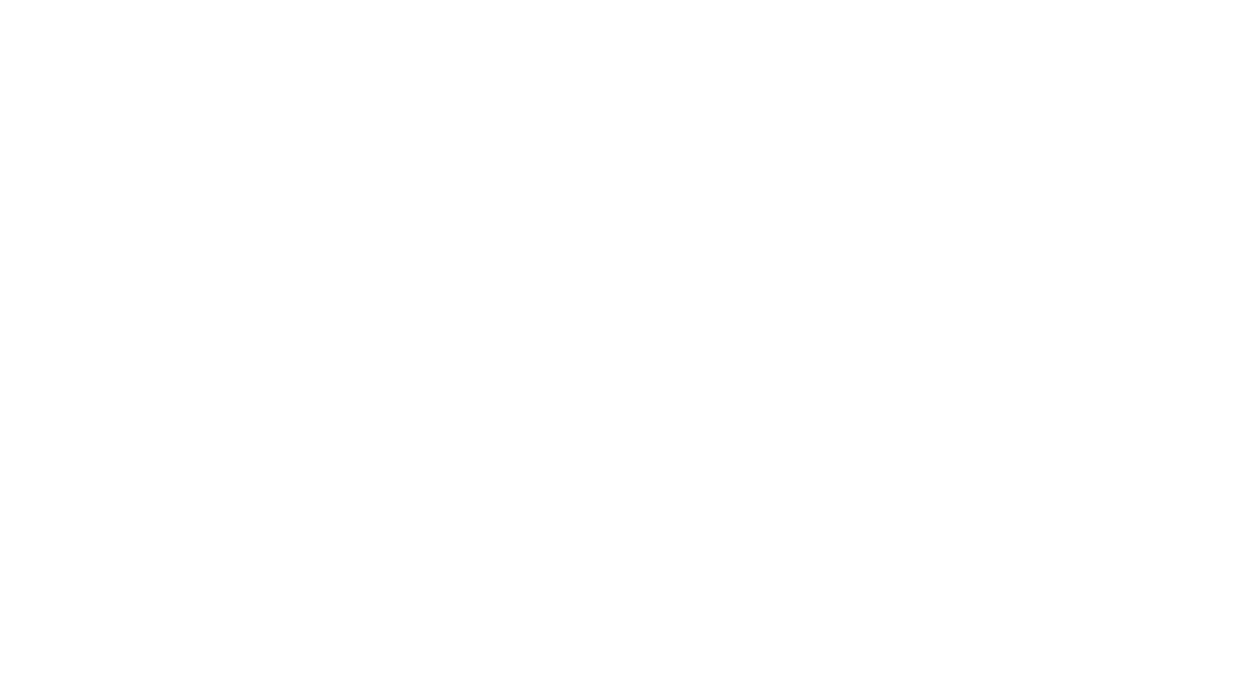 select on "**********" 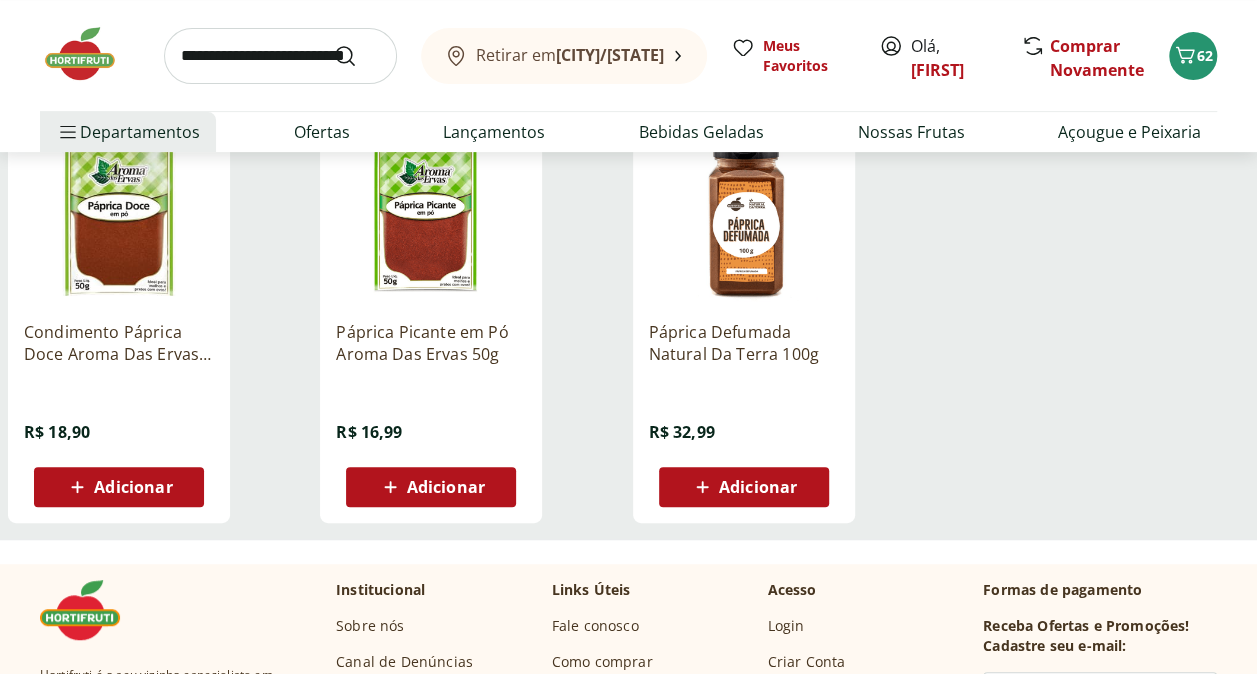 scroll, scrollTop: 300, scrollLeft: 0, axis: vertical 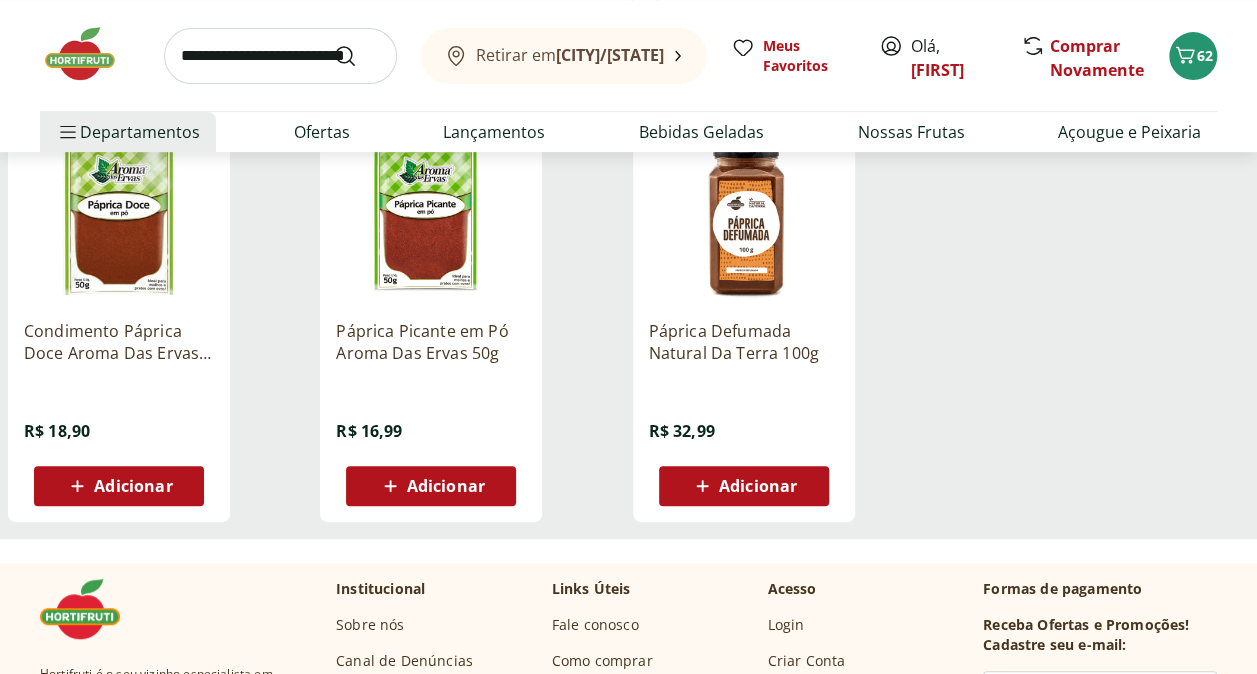 click on "Adicionar" at bounding box center [758, 486] 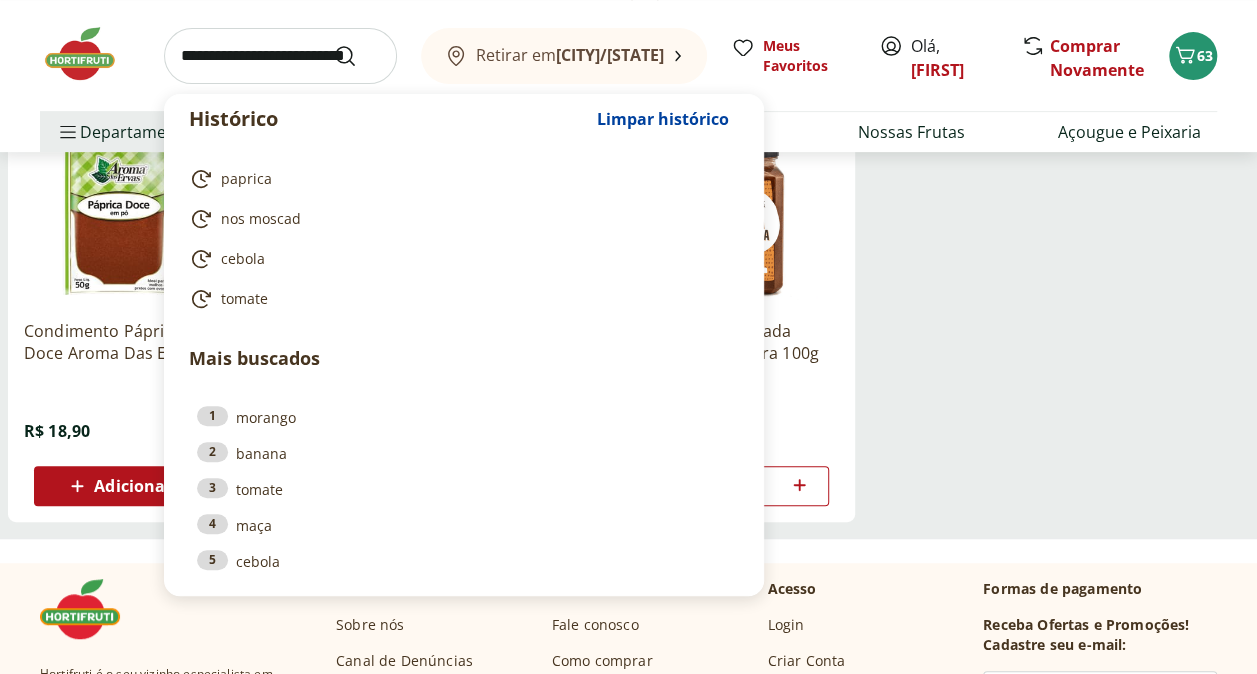 click at bounding box center (280, 56) 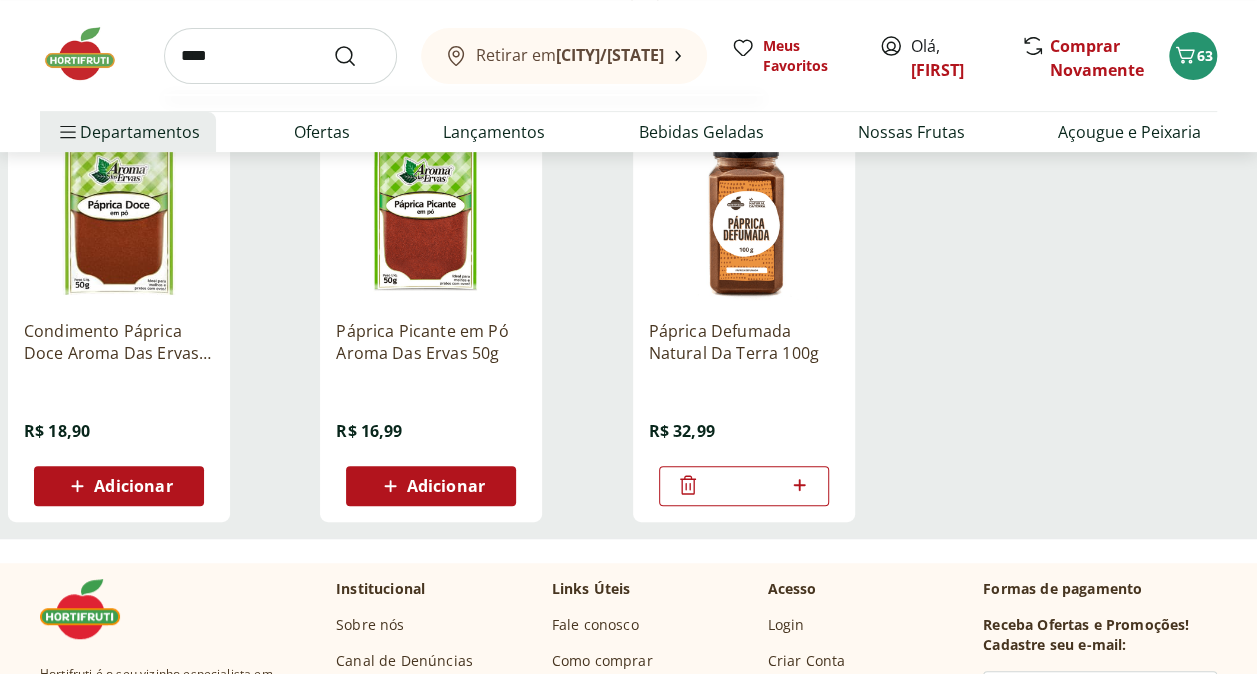 type on "****" 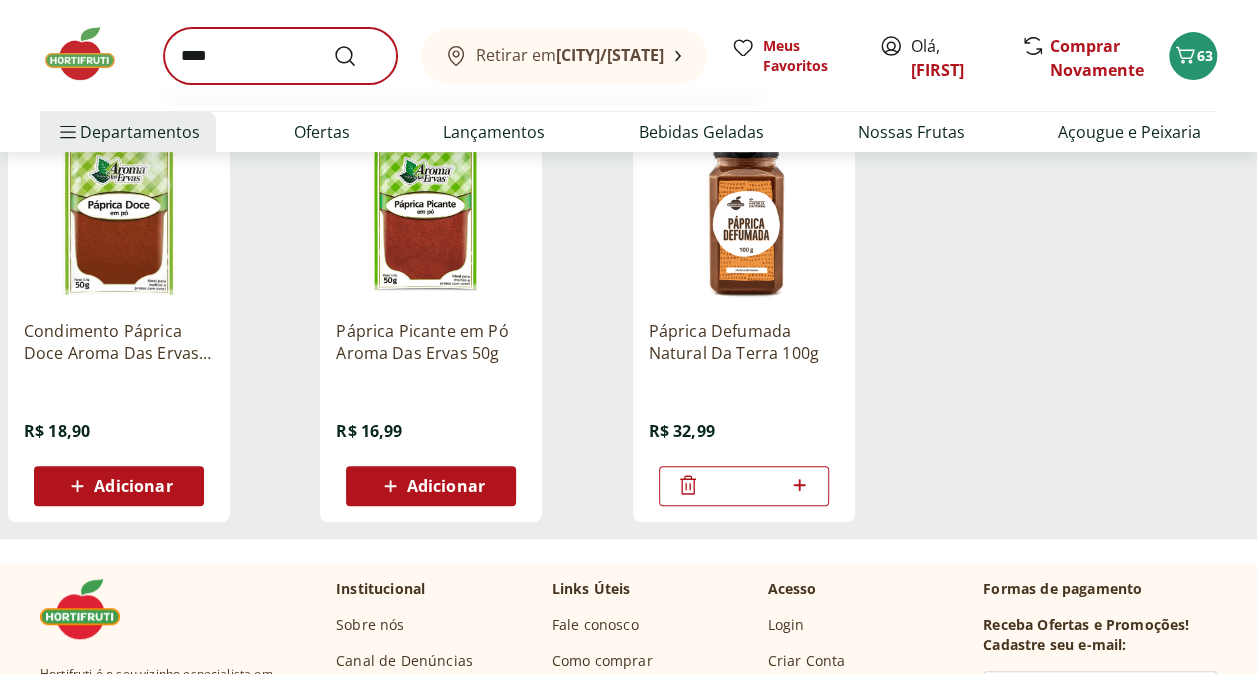 scroll, scrollTop: 0, scrollLeft: 0, axis: both 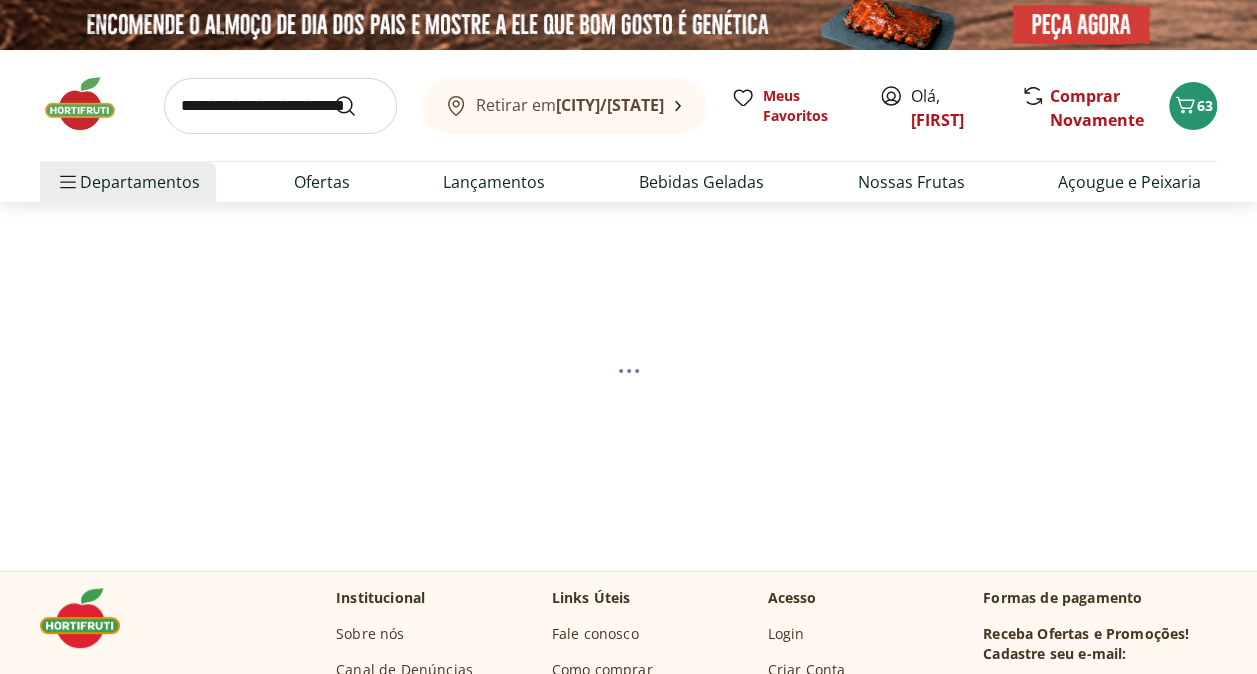 select on "**********" 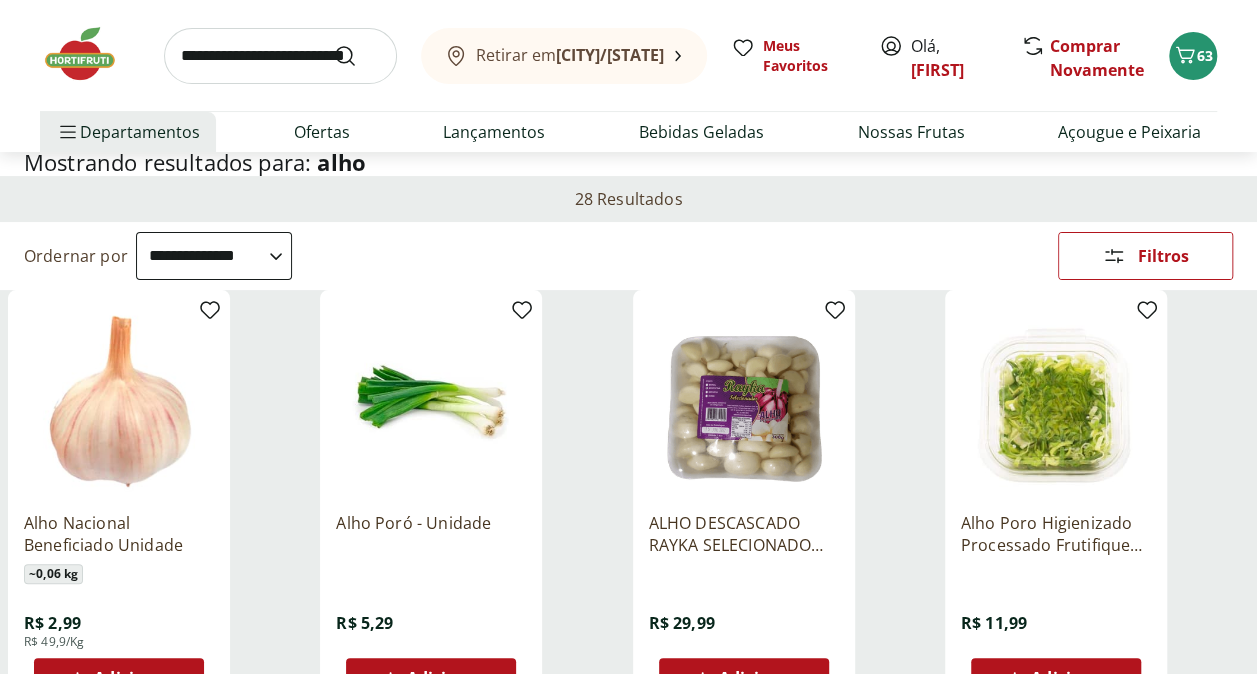 scroll, scrollTop: 300, scrollLeft: 0, axis: vertical 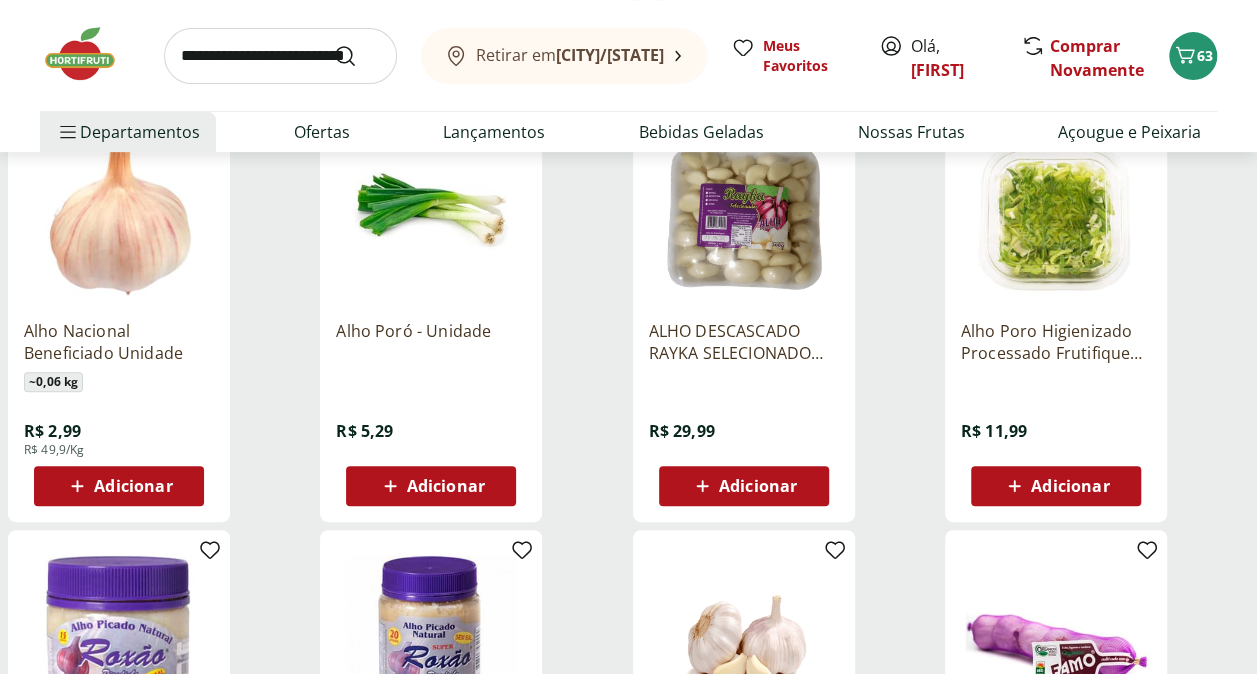 click on "Adicionar" at bounding box center (133, 486) 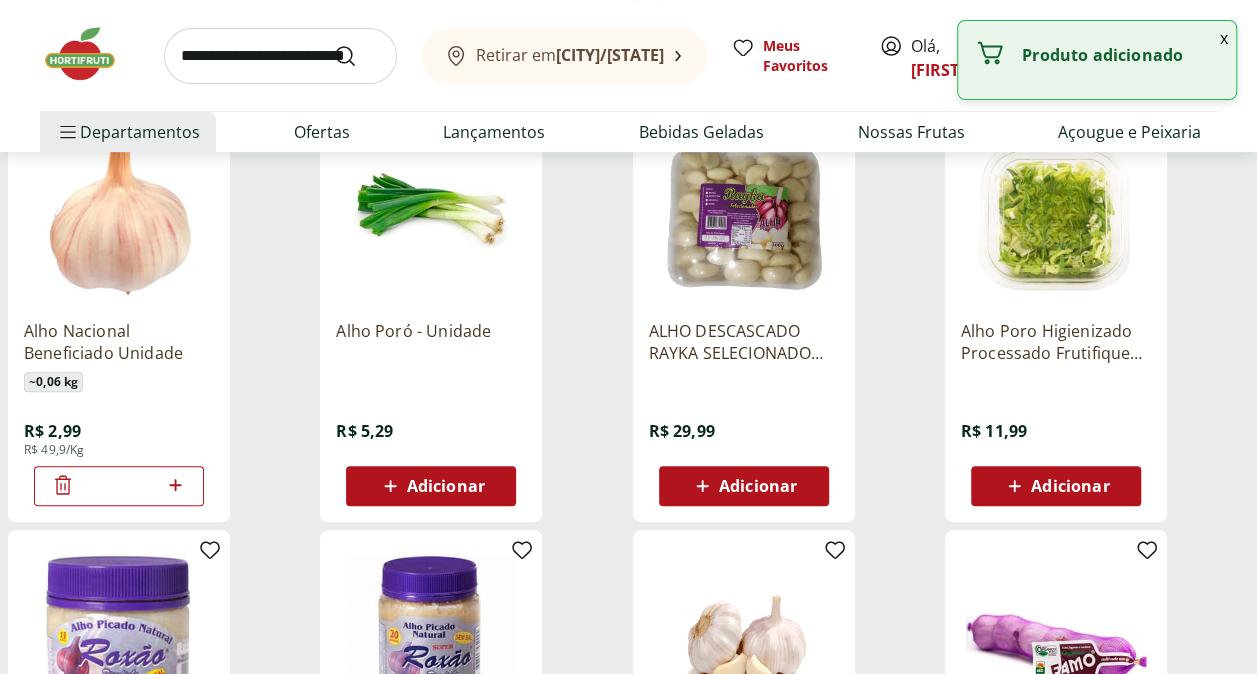 click 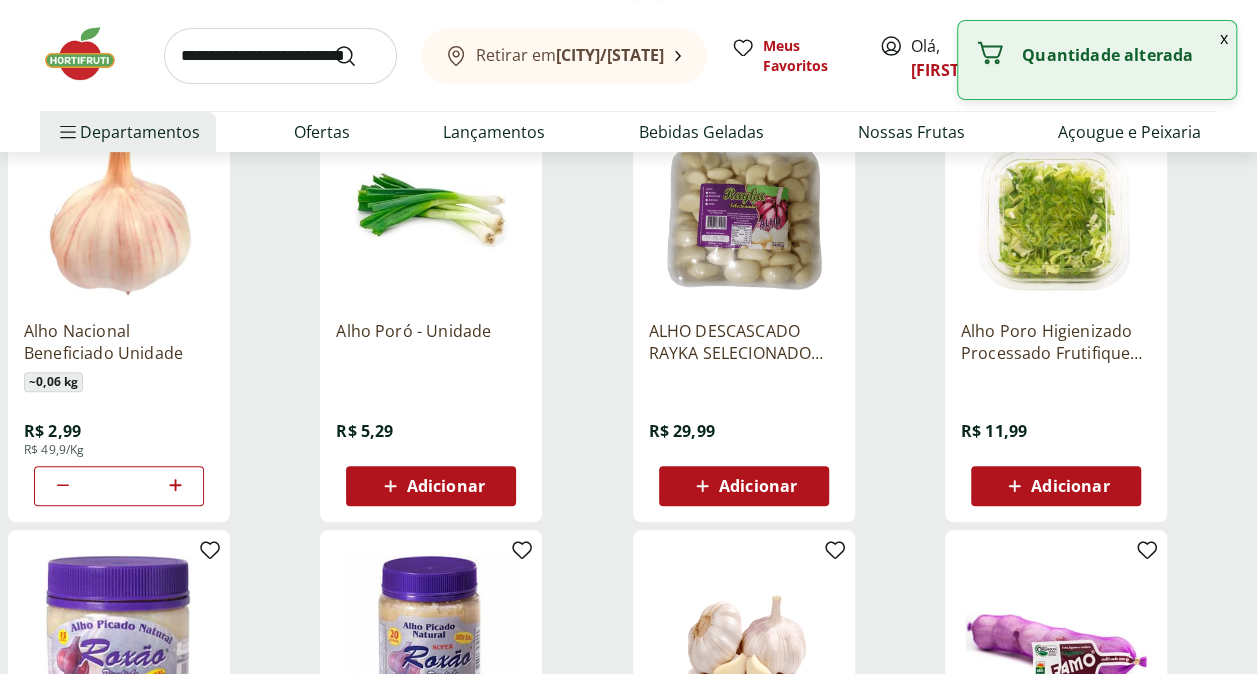 click 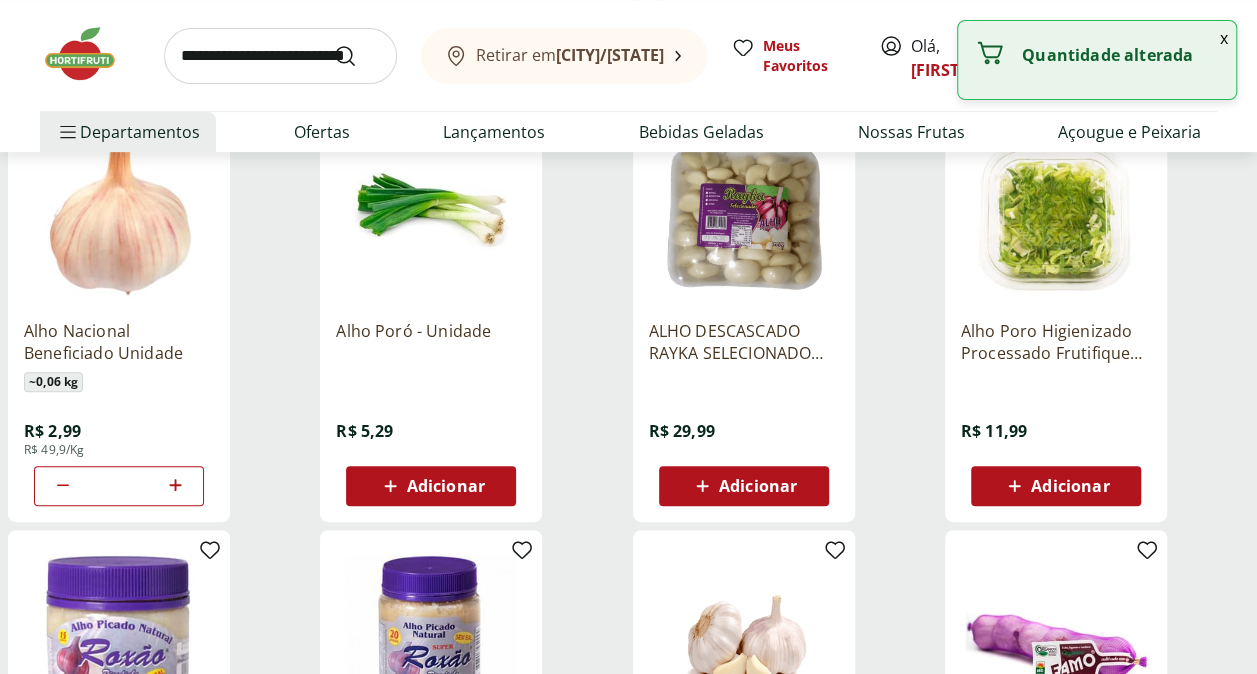 click 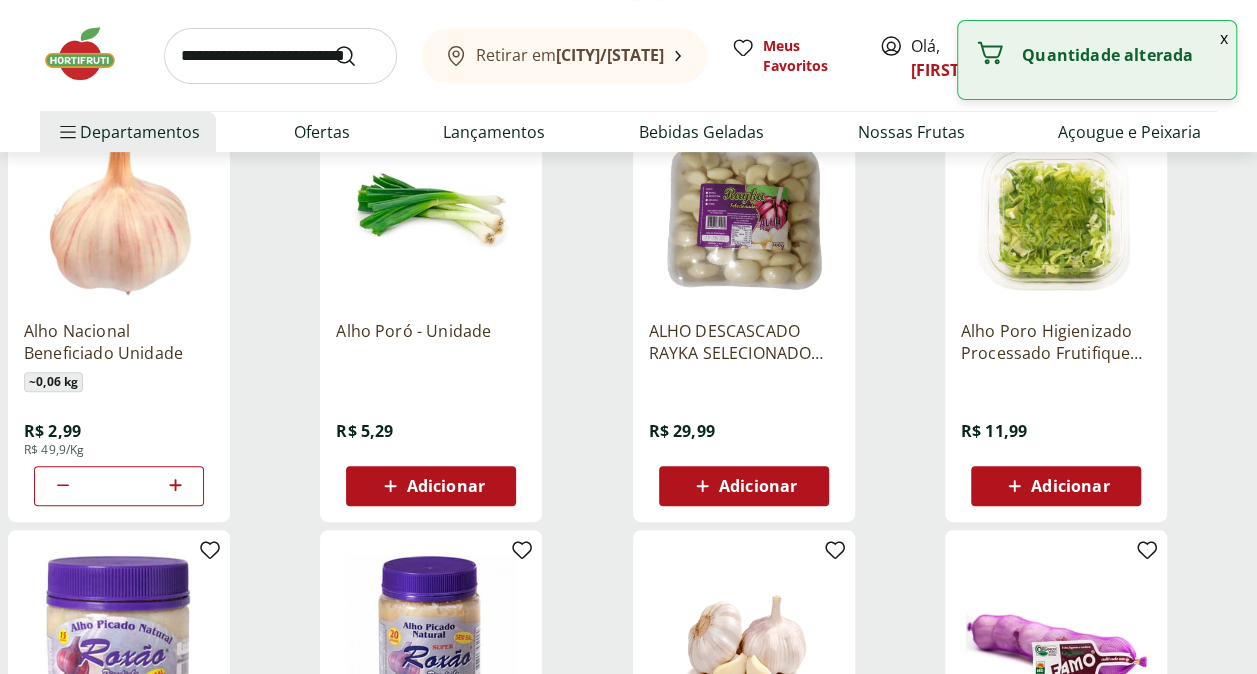 click 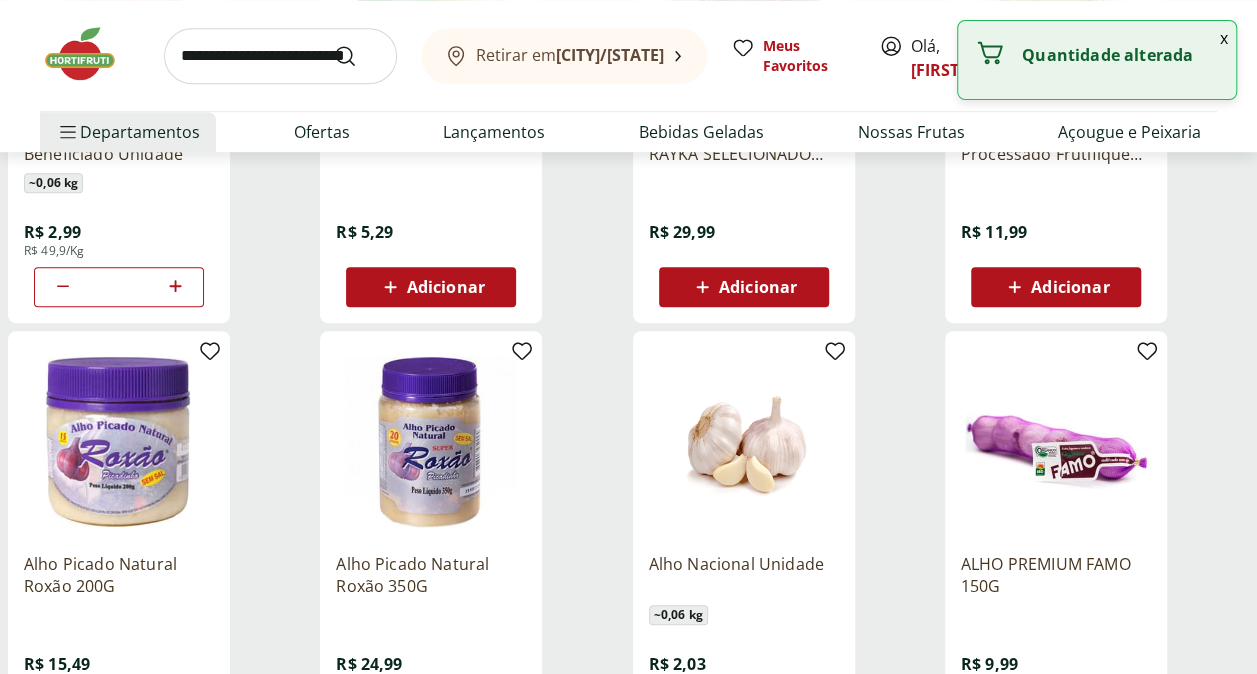 scroll, scrollTop: 400, scrollLeft: 0, axis: vertical 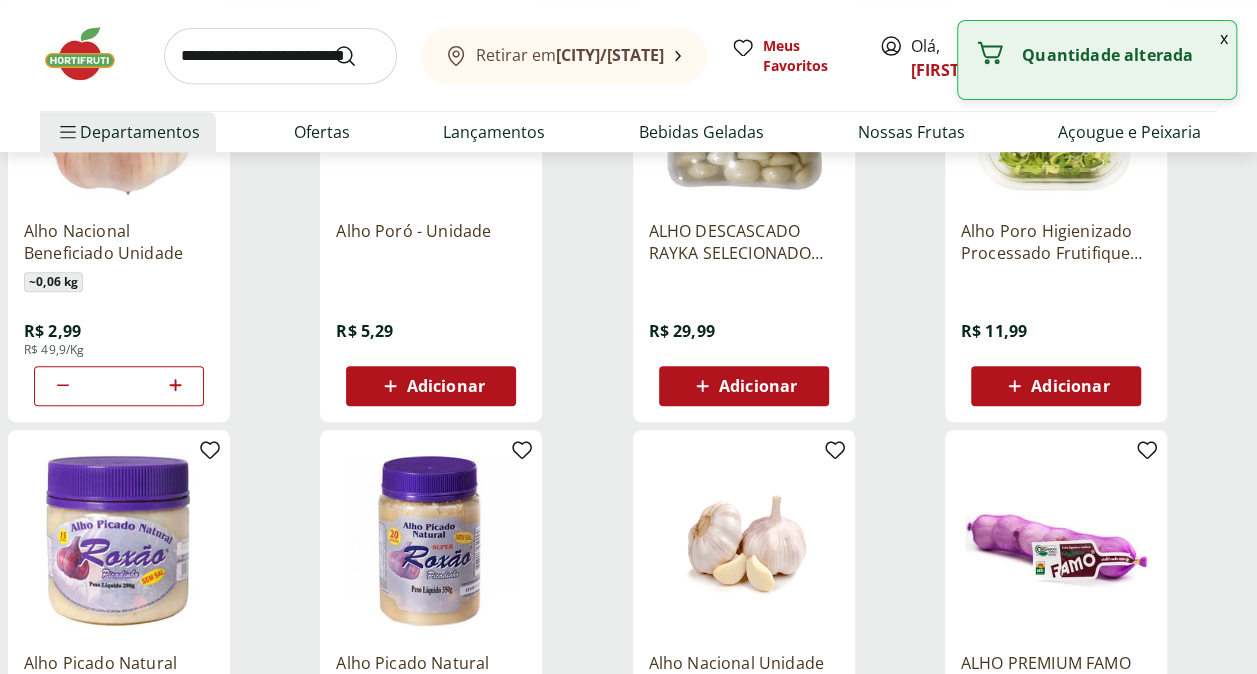 type 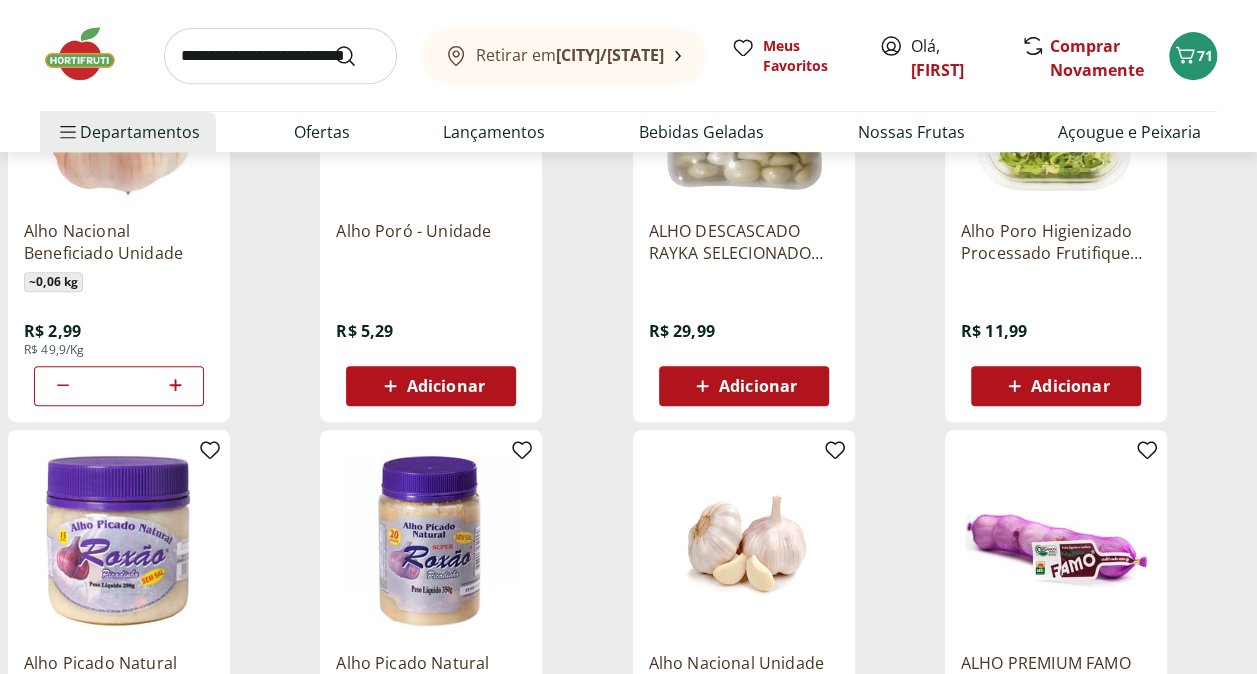click at bounding box center [280, 56] 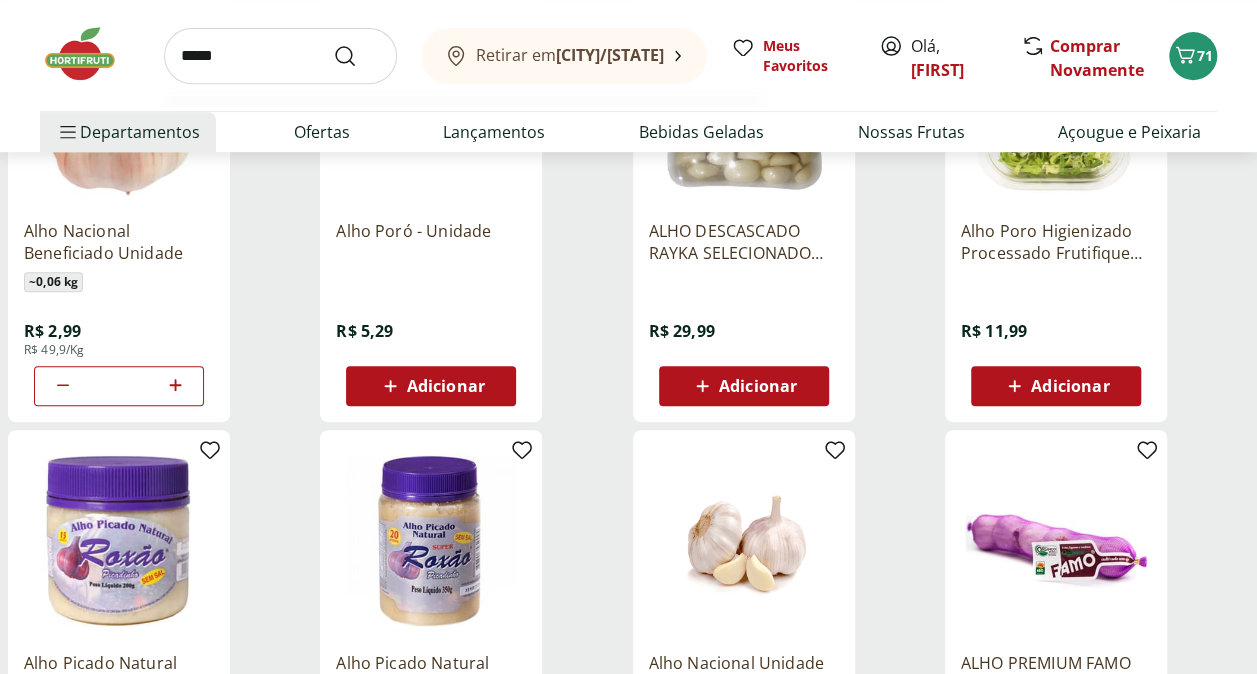type on "*****" 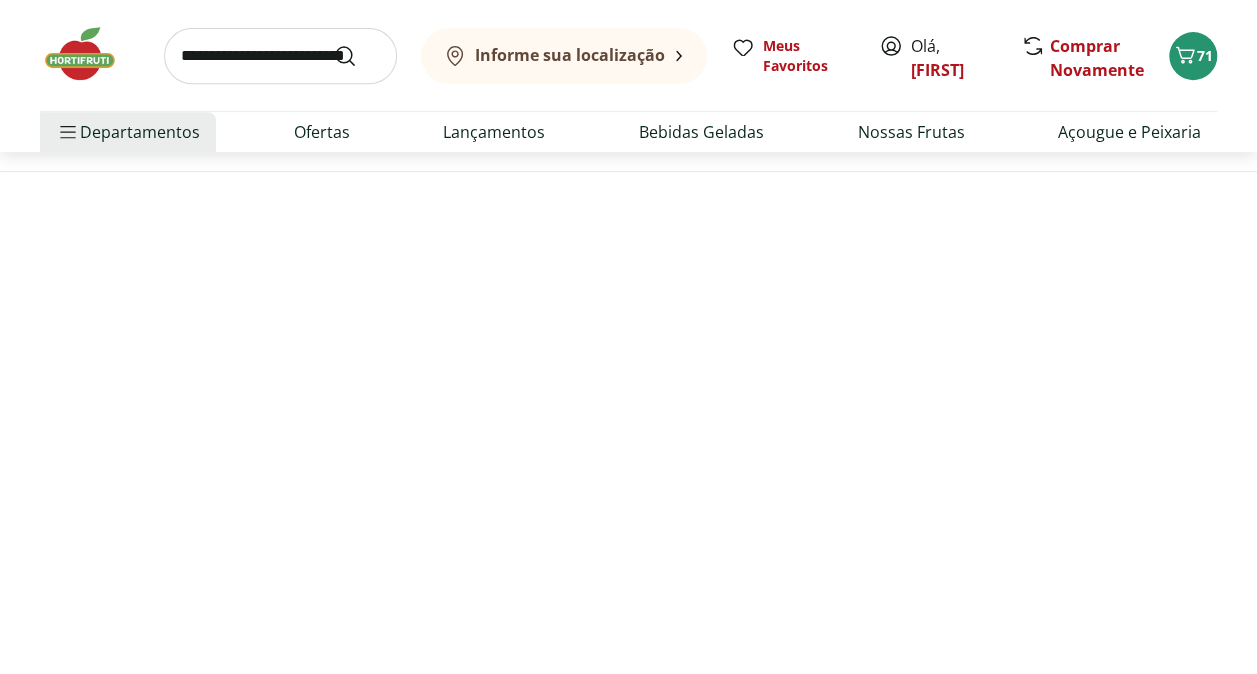 scroll, scrollTop: 0, scrollLeft: 0, axis: both 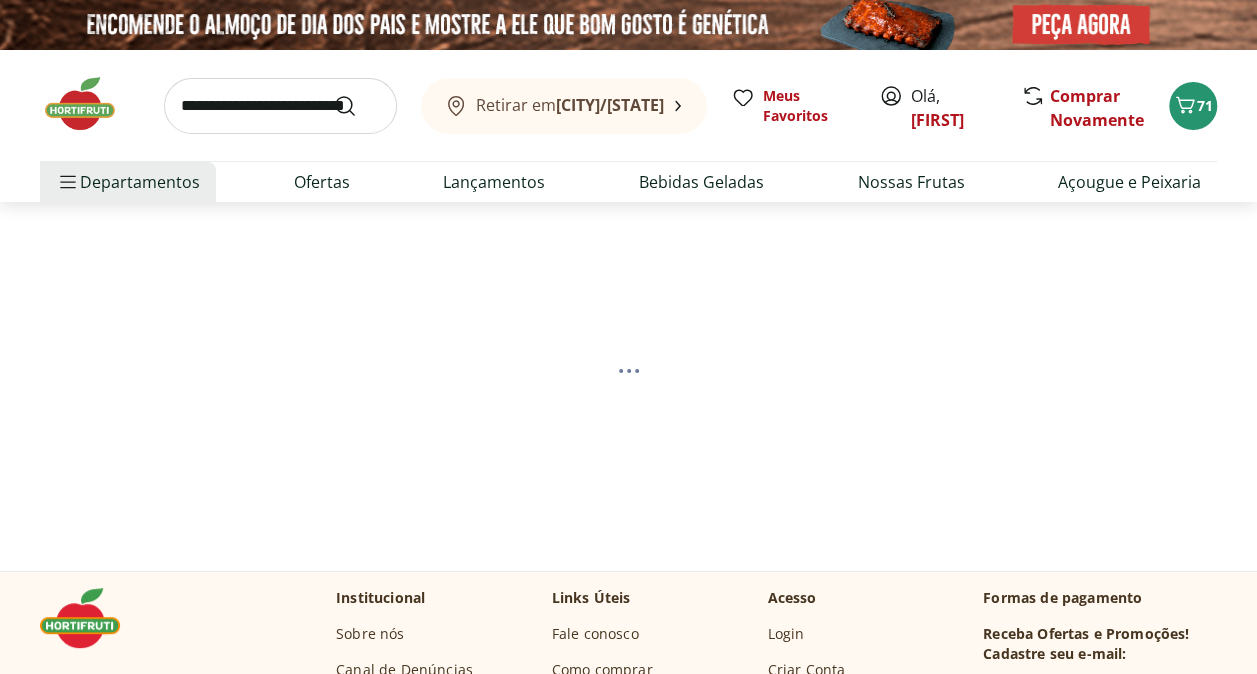 select on "**********" 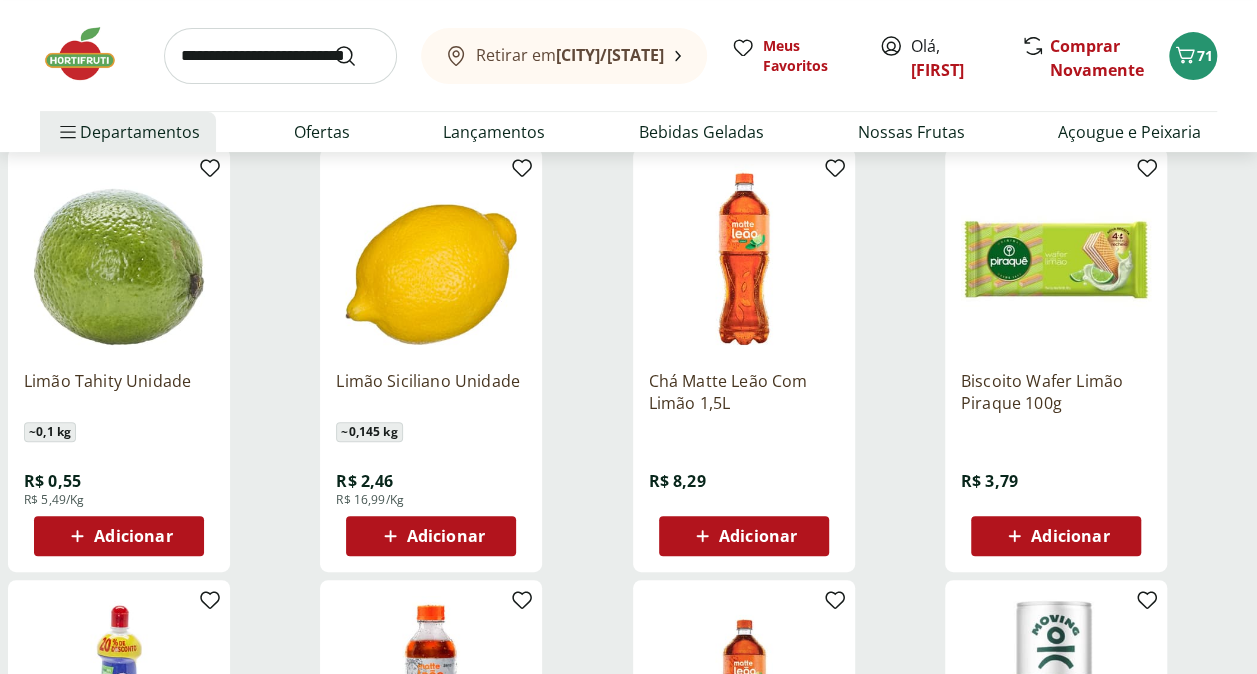 scroll, scrollTop: 300, scrollLeft: 0, axis: vertical 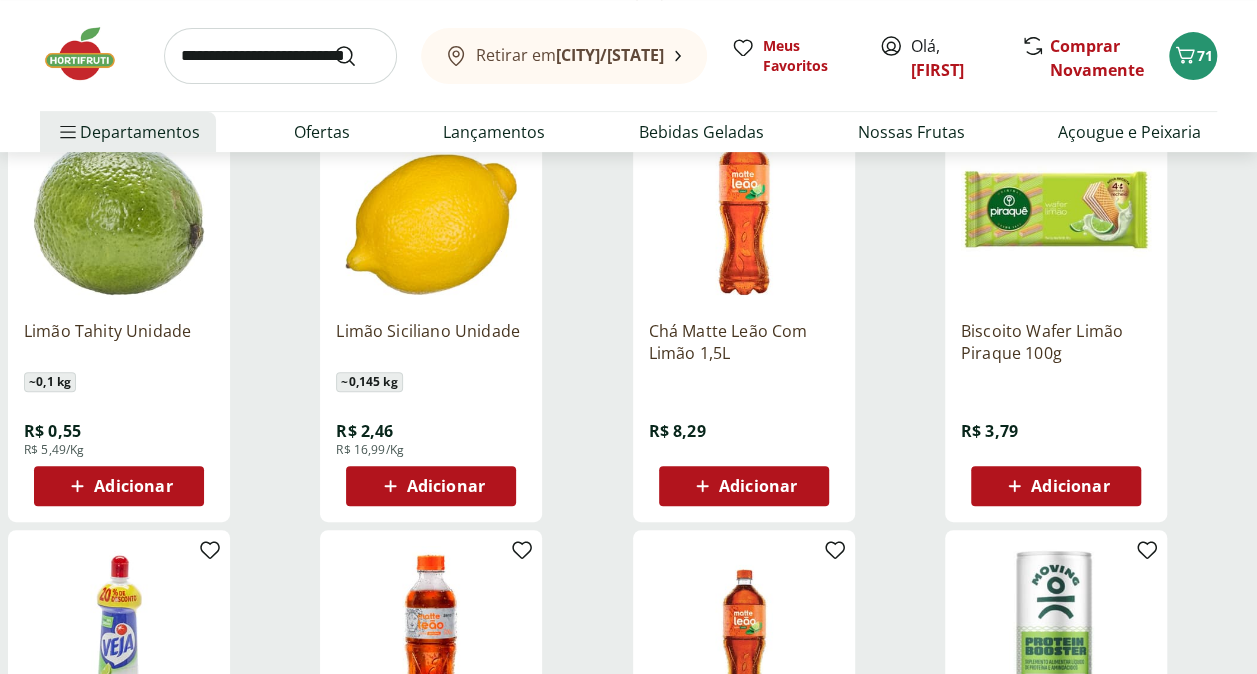 click on "Adicionar" at bounding box center [133, 486] 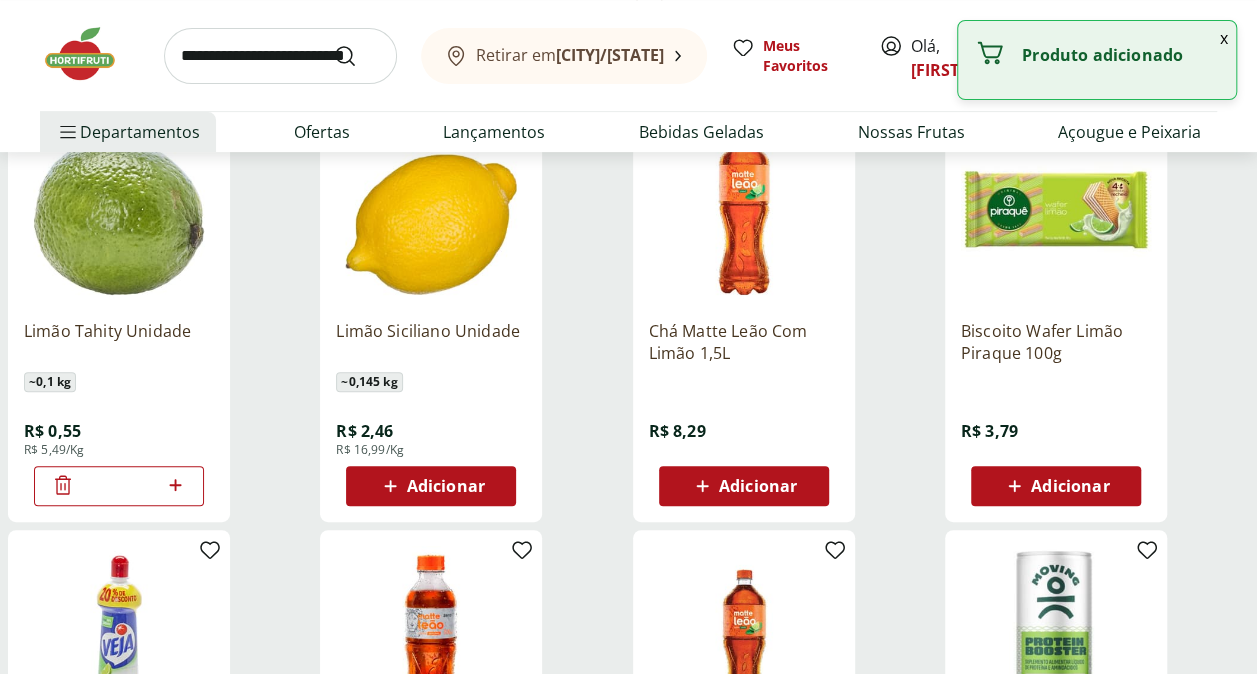 click 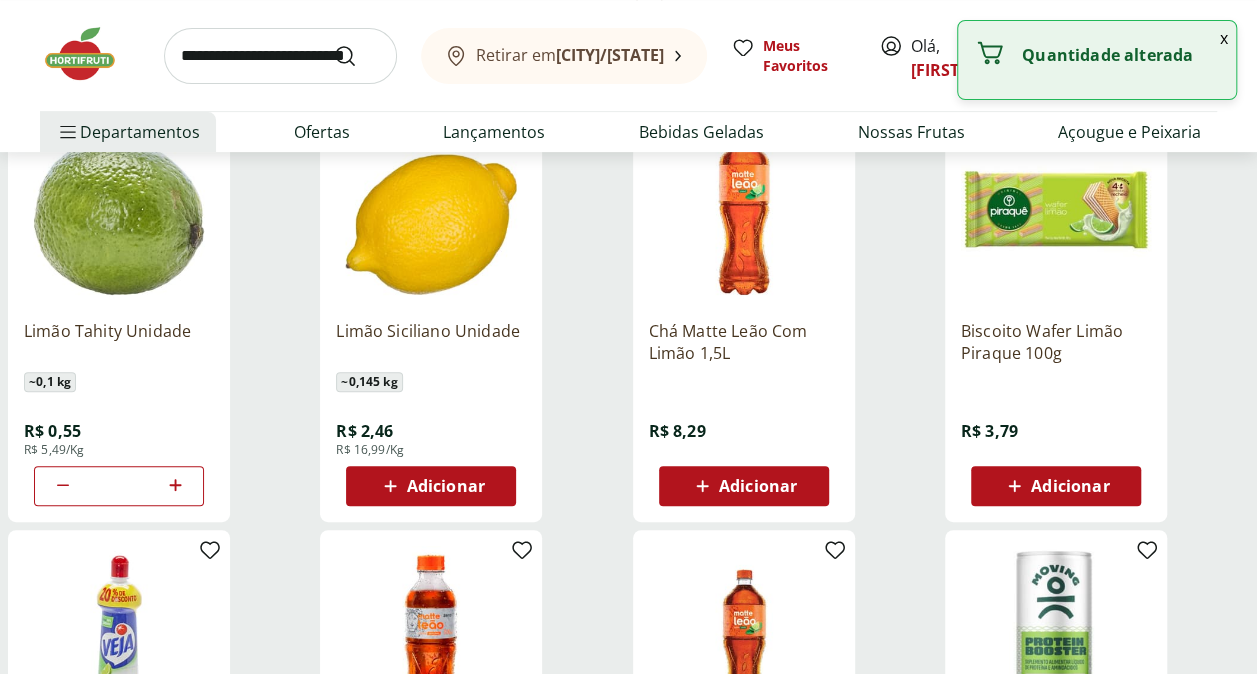 click 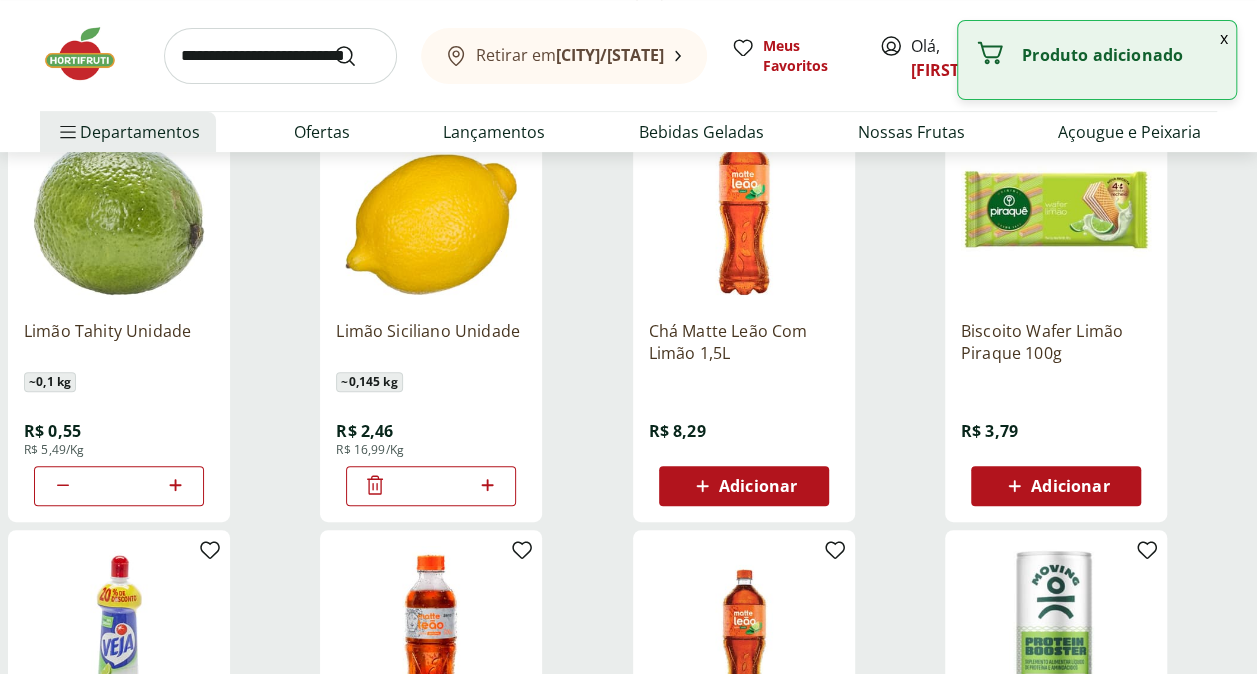 click 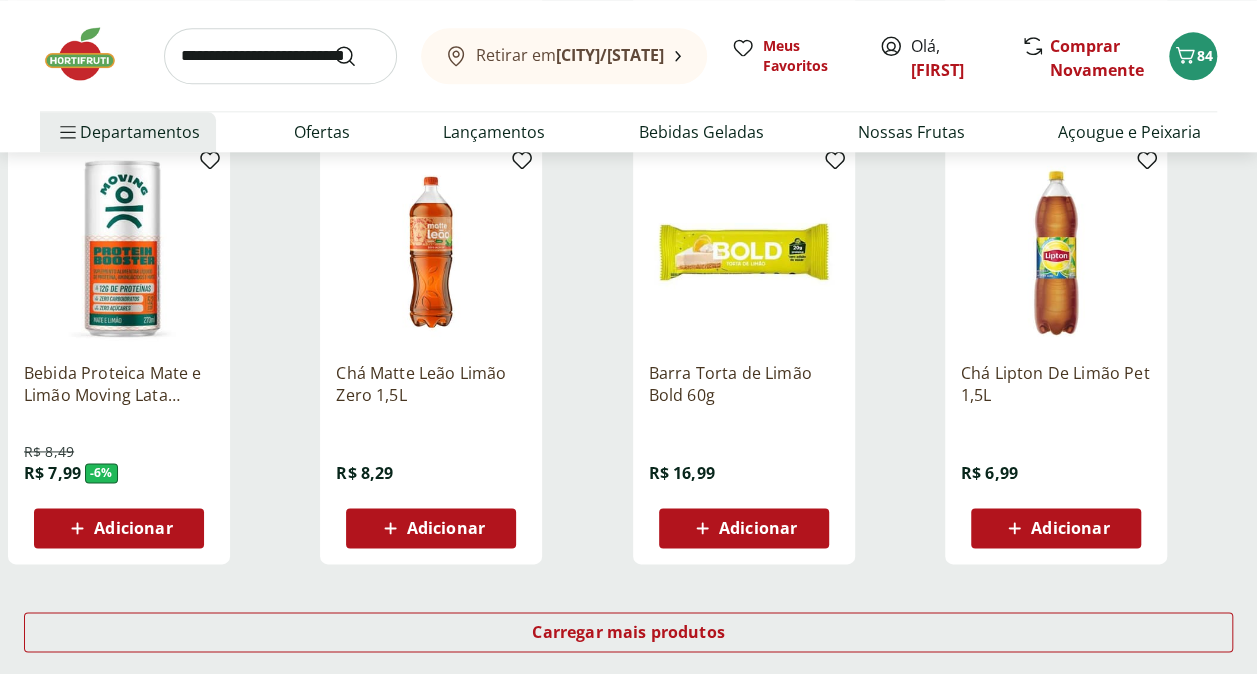 type 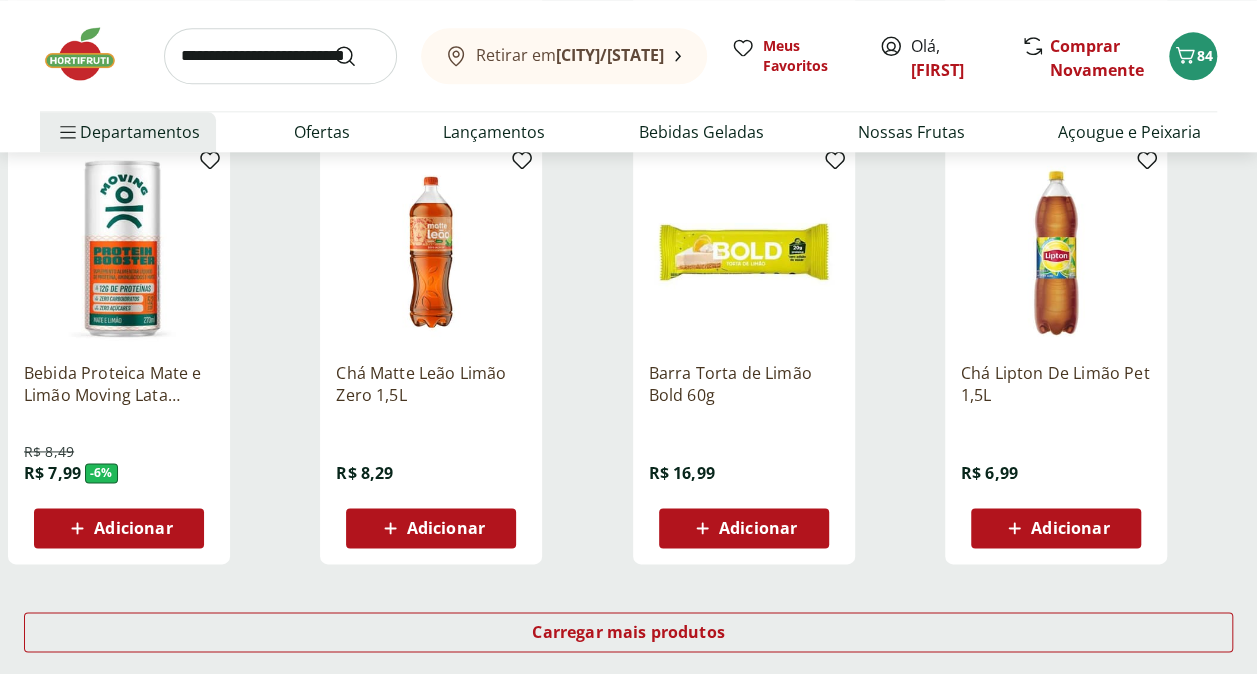 scroll, scrollTop: 1100, scrollLeft: 0, axis: vertical 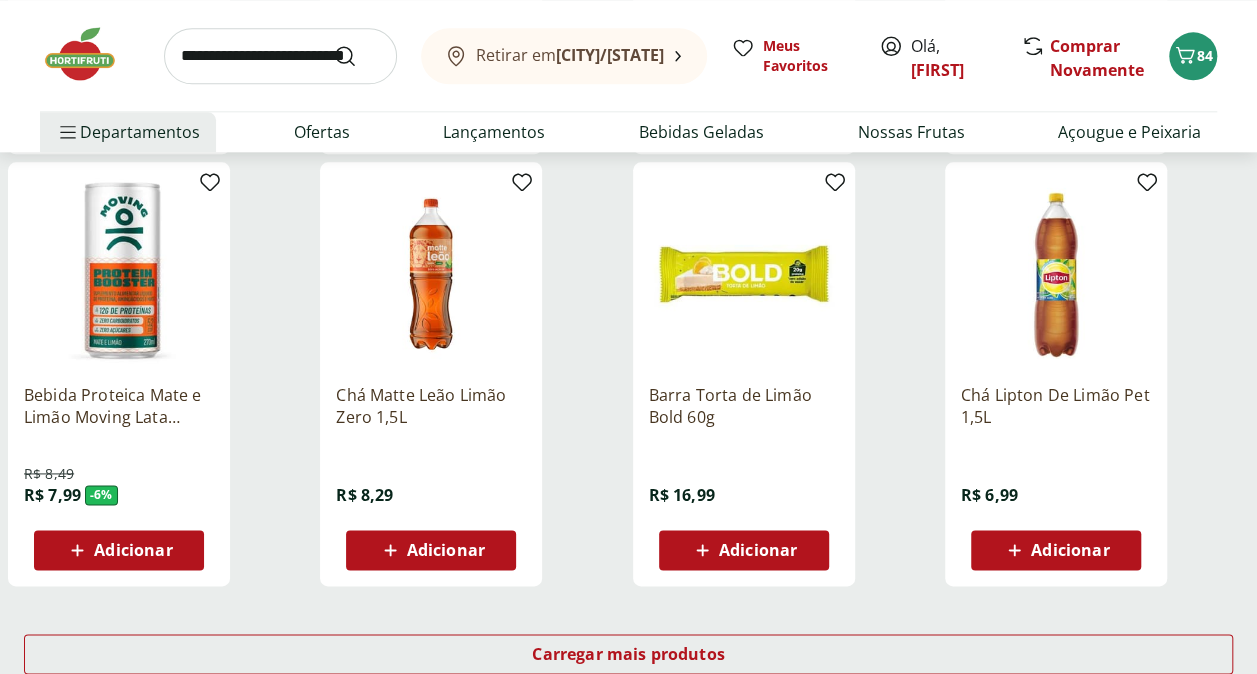 click at bounding box center (280, 56) 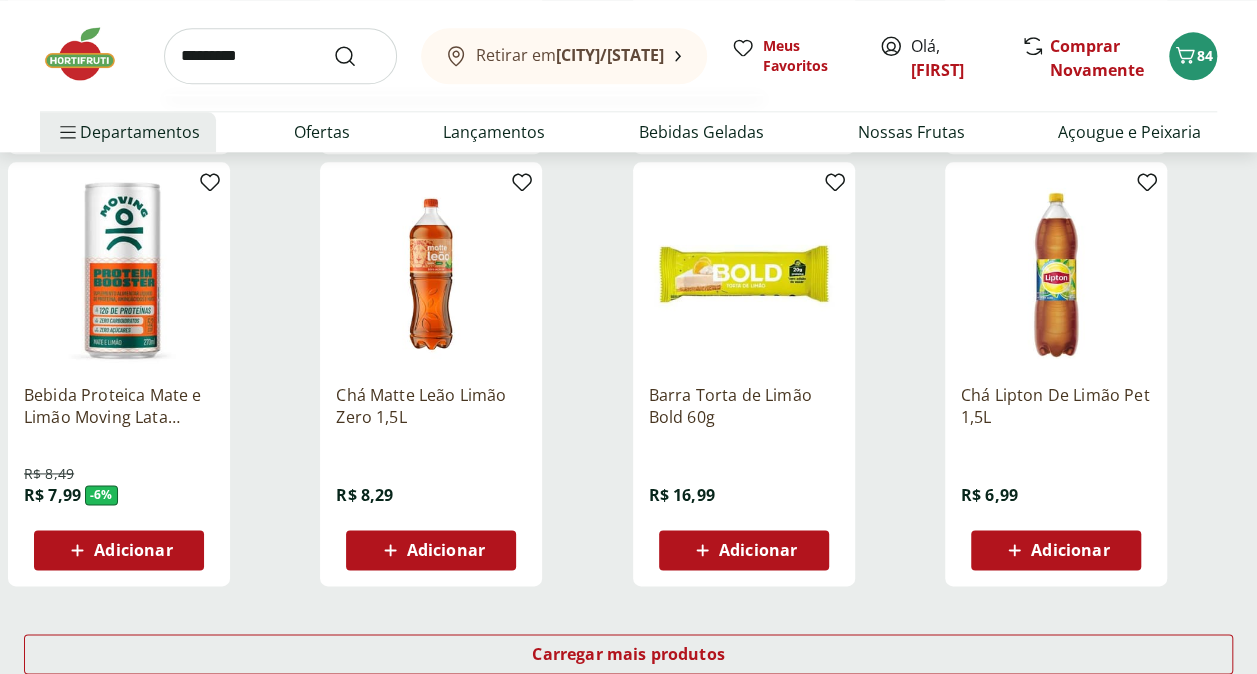 type on "*********" 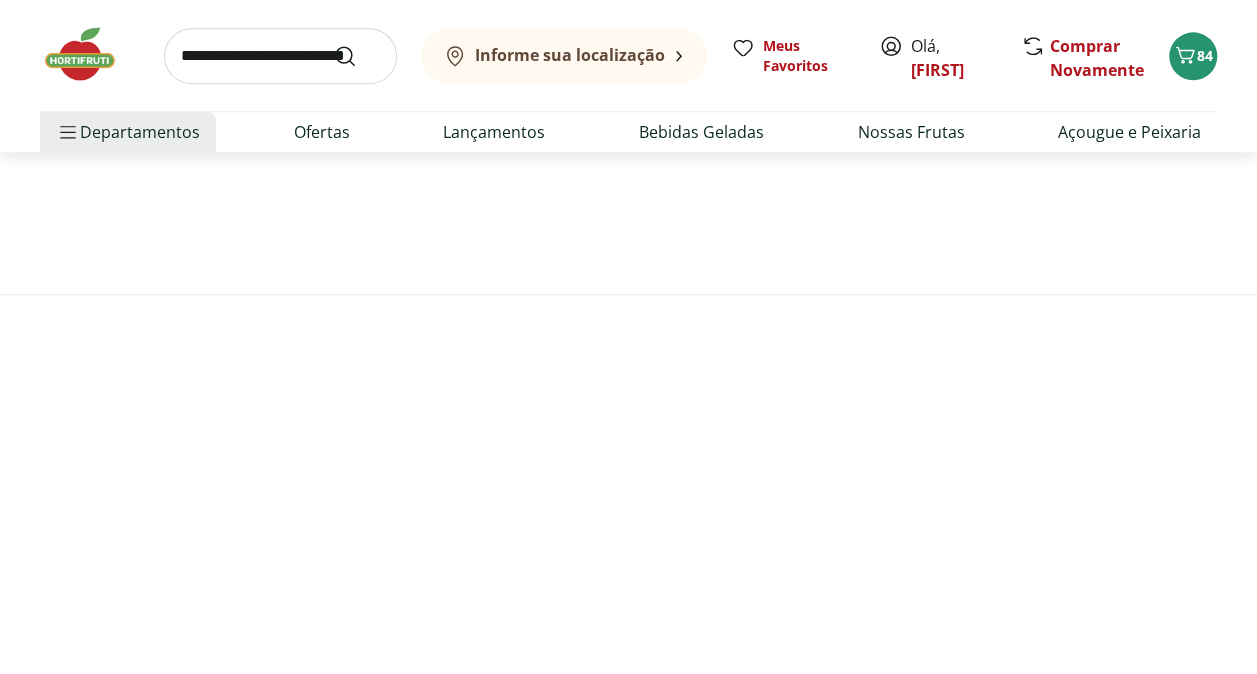 scroll, scrollTop: 0, scrollLeft: 0, axis: both 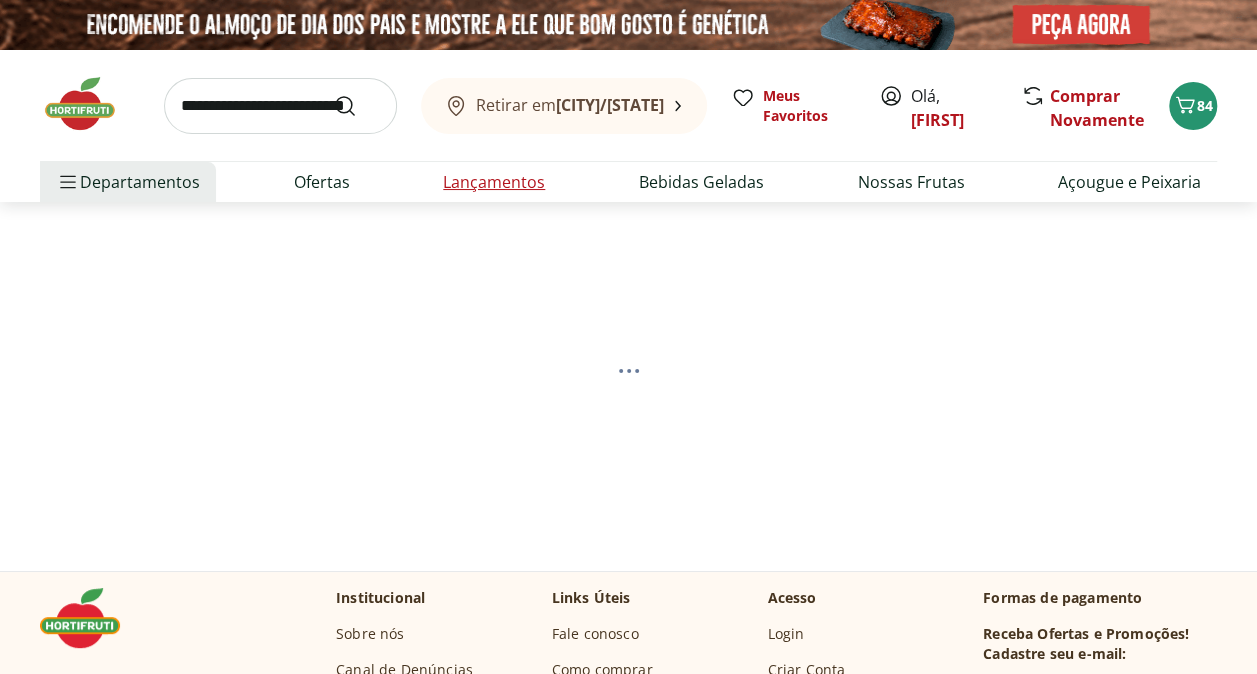 select on "**********" 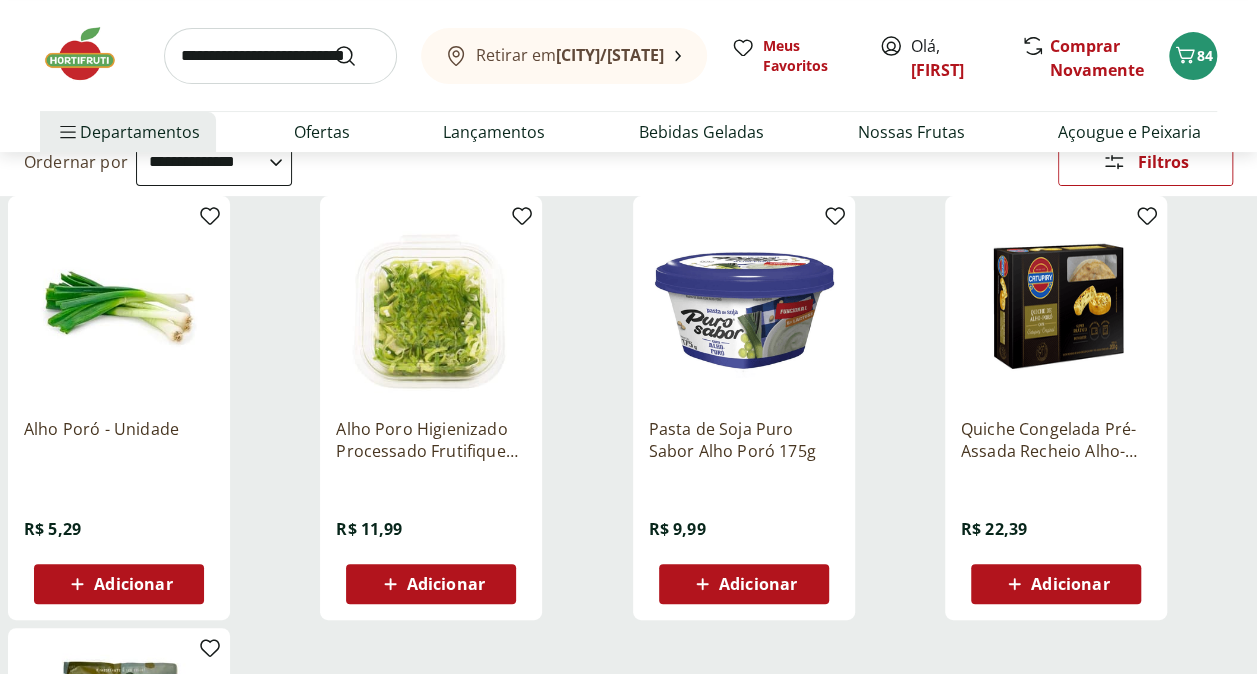scroll, scrollTop: 300, scrollLeft: 0, axis: vertical 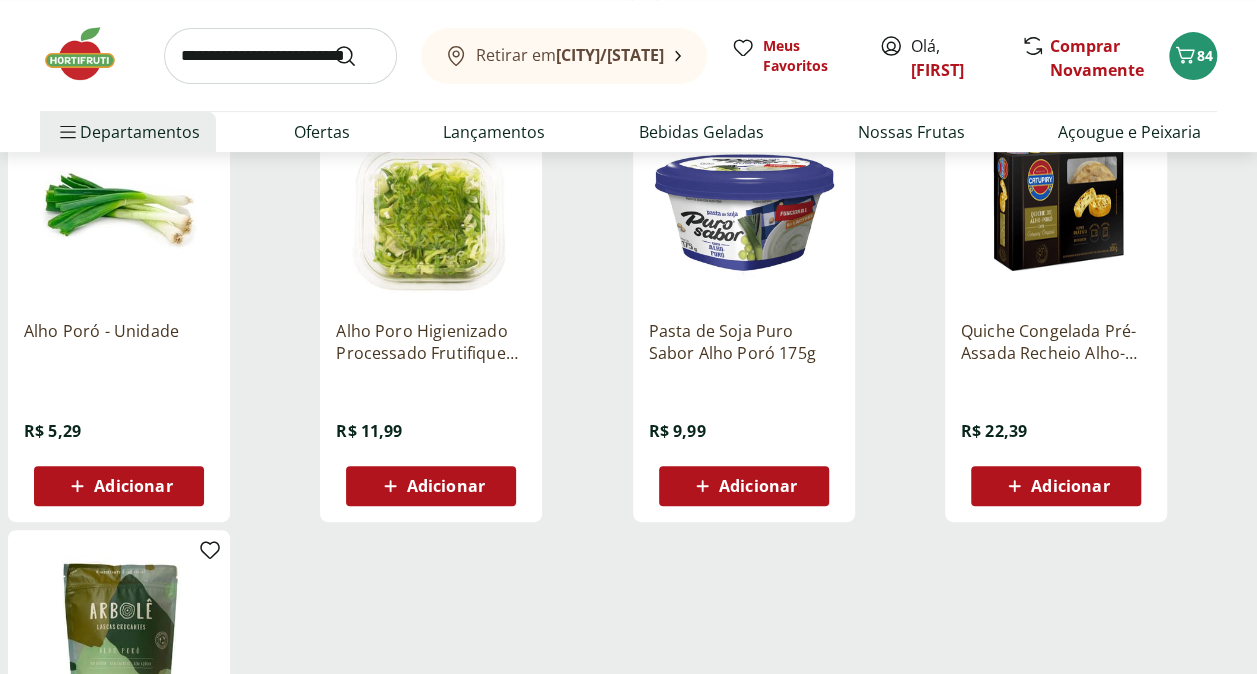 click on "Adicionar" at bounding box center (133, 486) 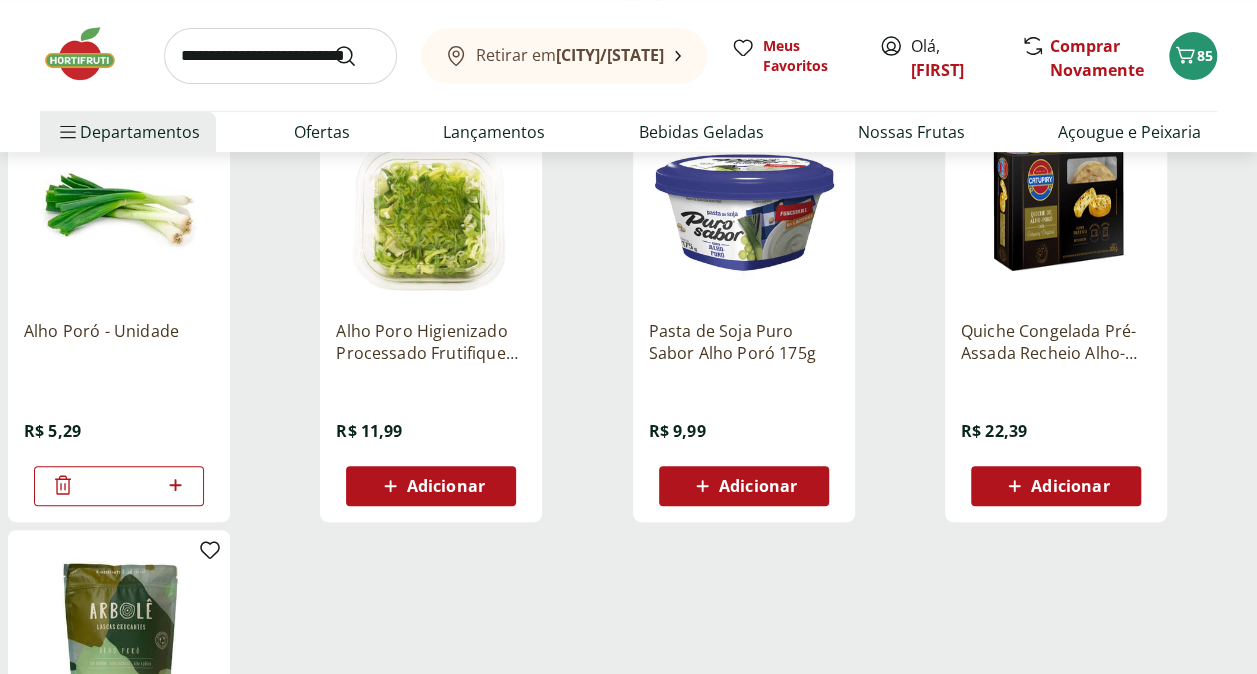 click at bounding box center [280, 56] 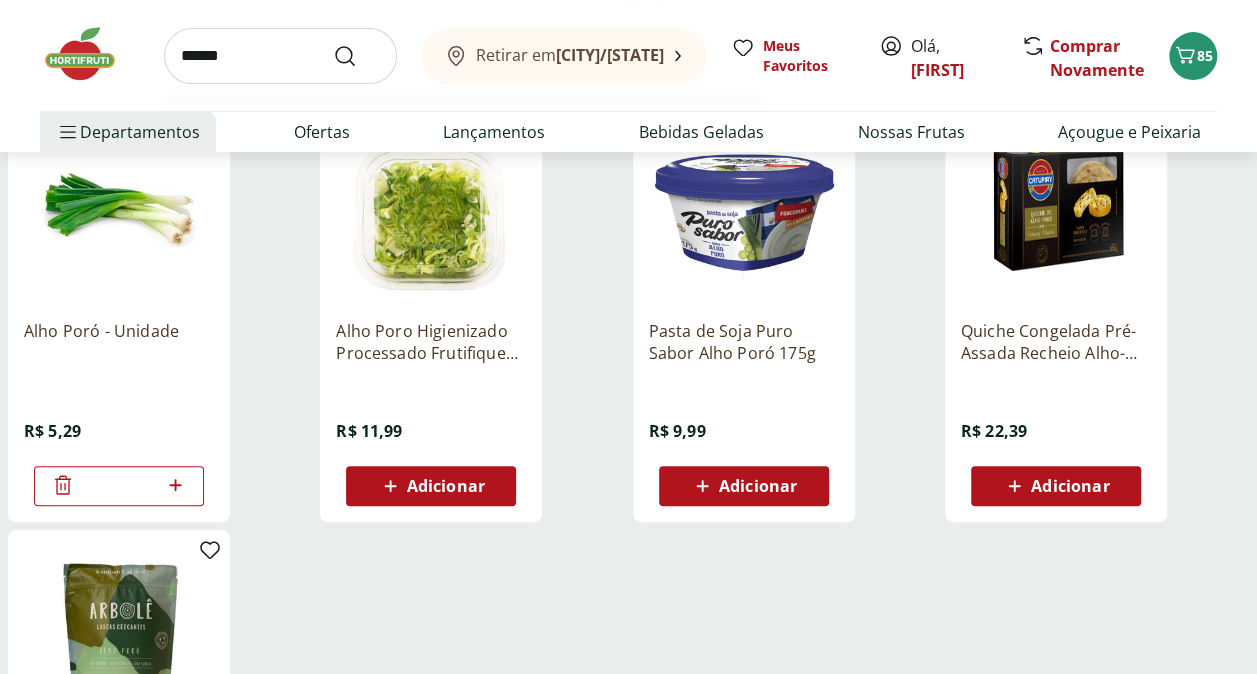 type on "******" 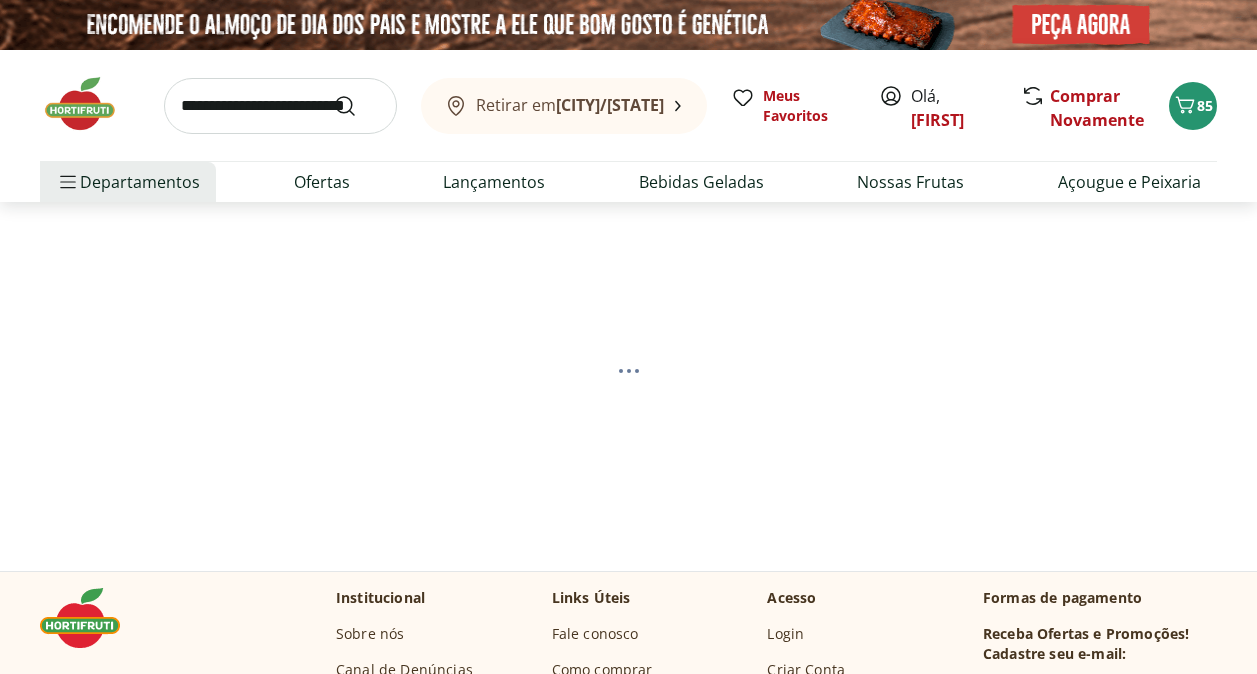 scroll, scrollTop: 0, scrollLeft: 0, axis: both 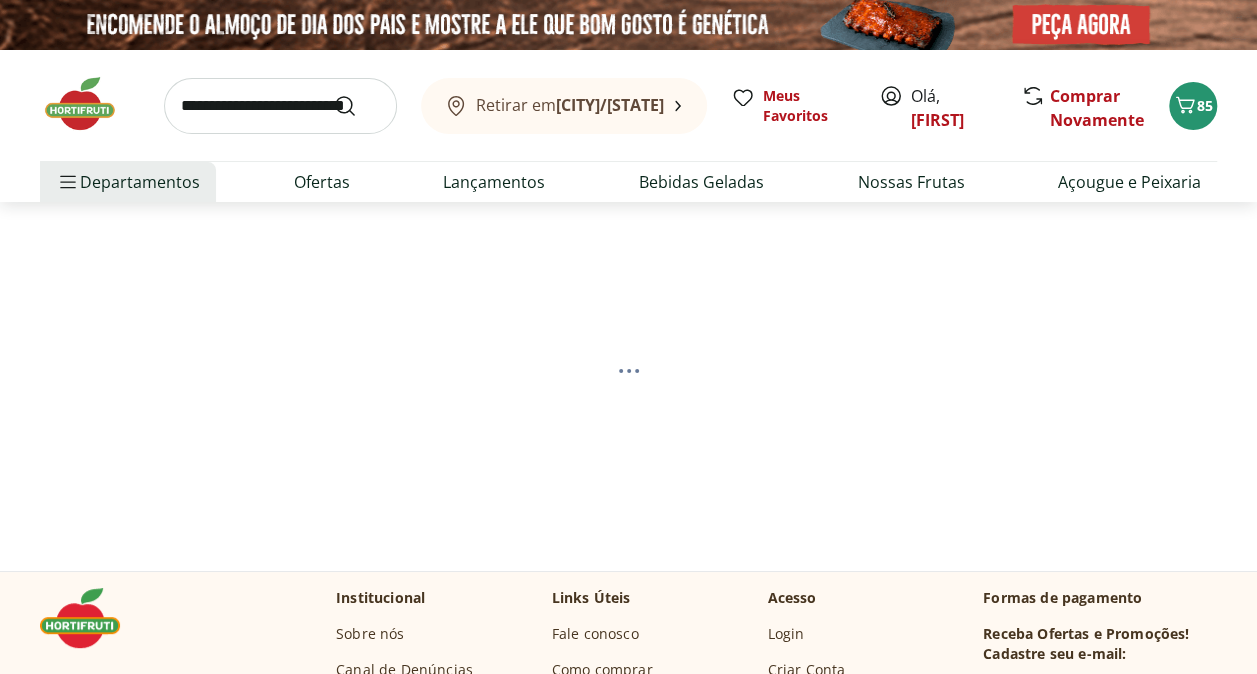 select on "**********" 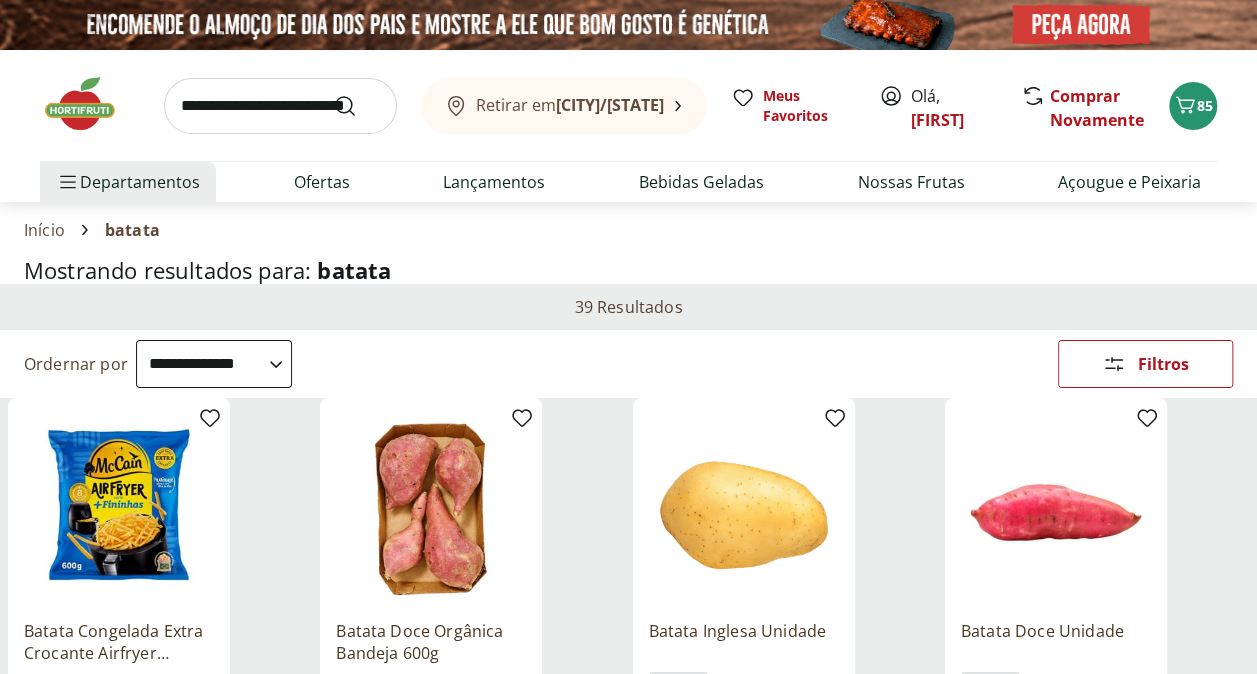 scroll, scrollTop: 200, scrollLeft: 0, axis: vertical 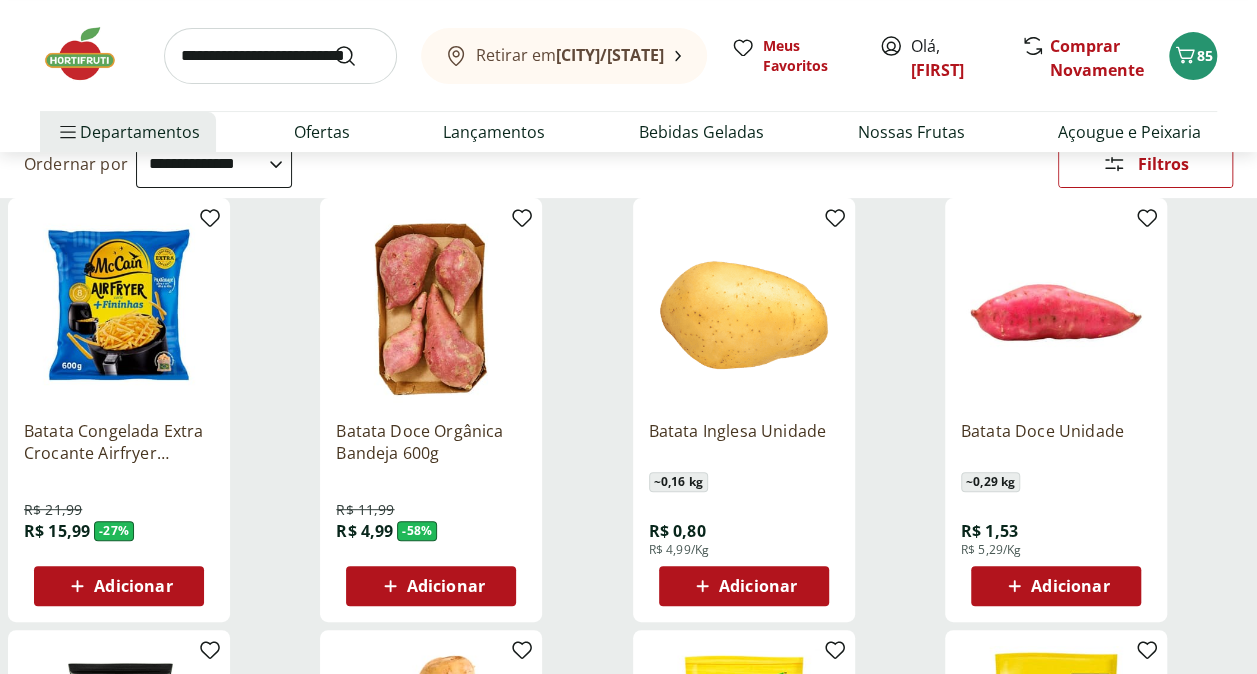 click on "Adicionar" at bounding box center [758, 586] 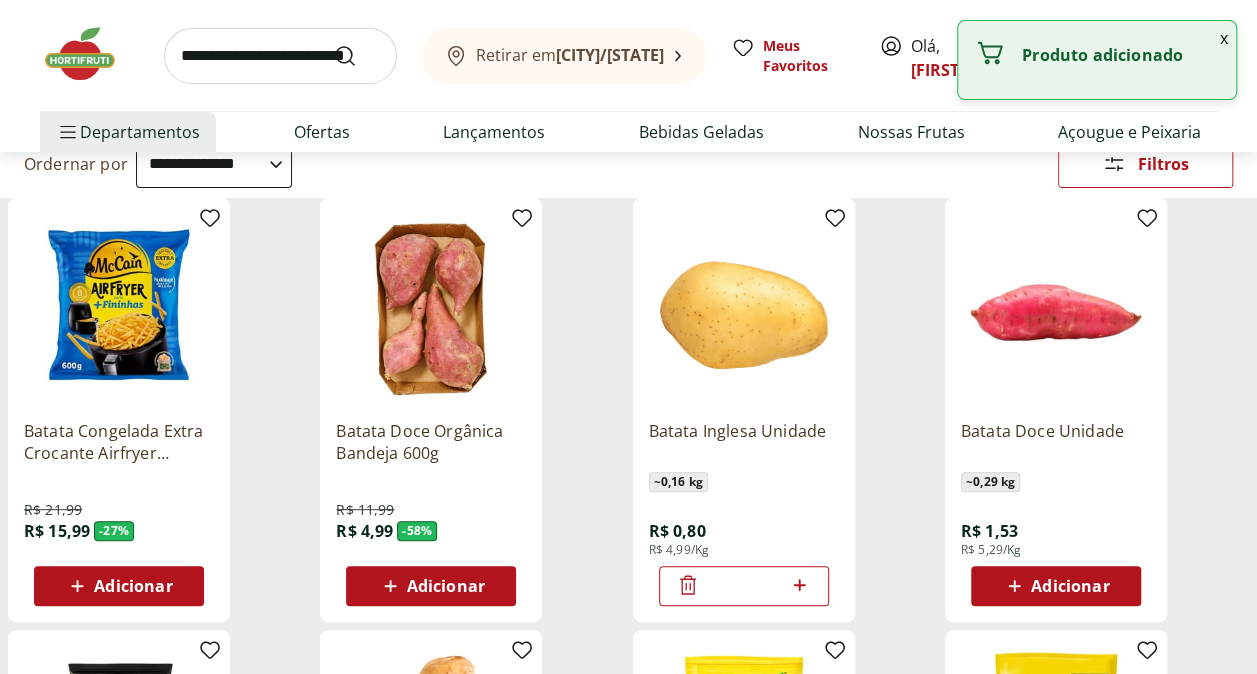 click 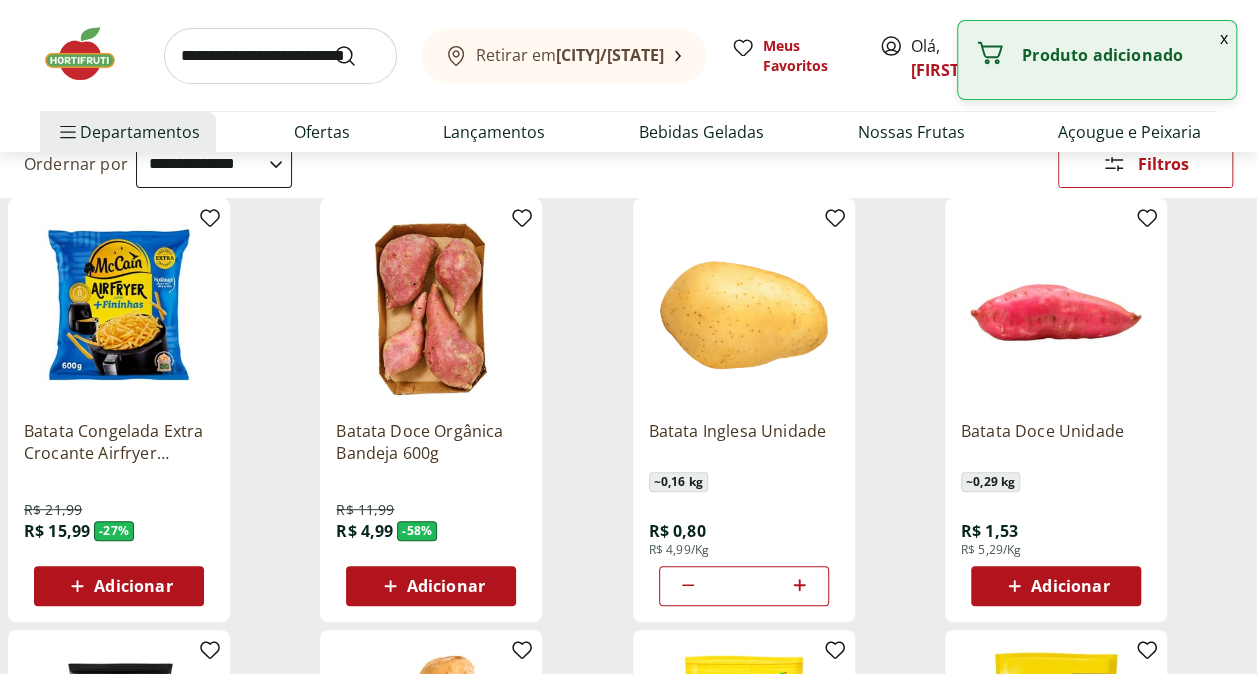 click 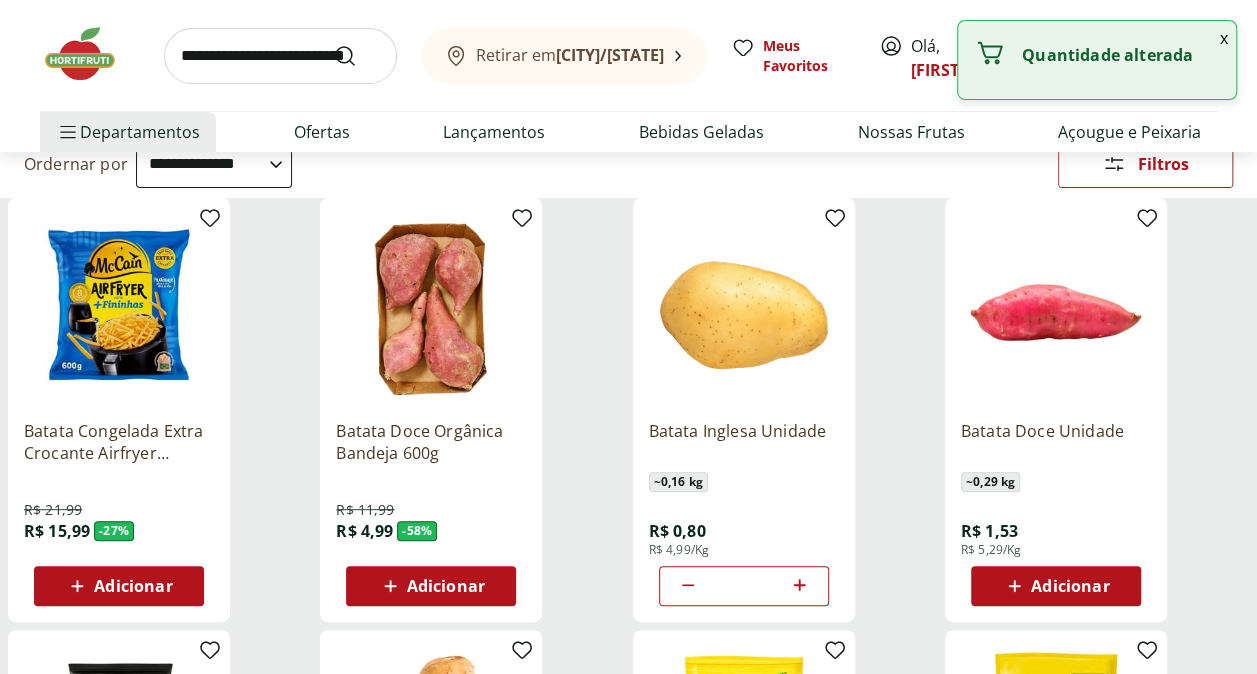 click 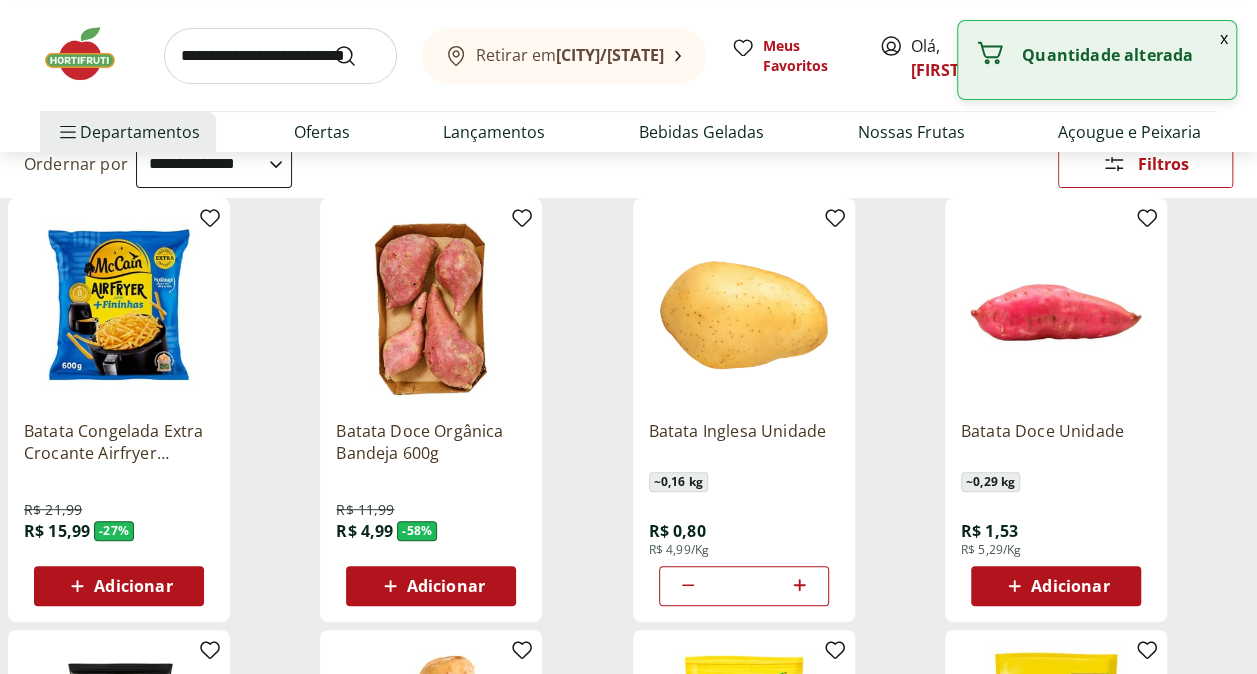 click 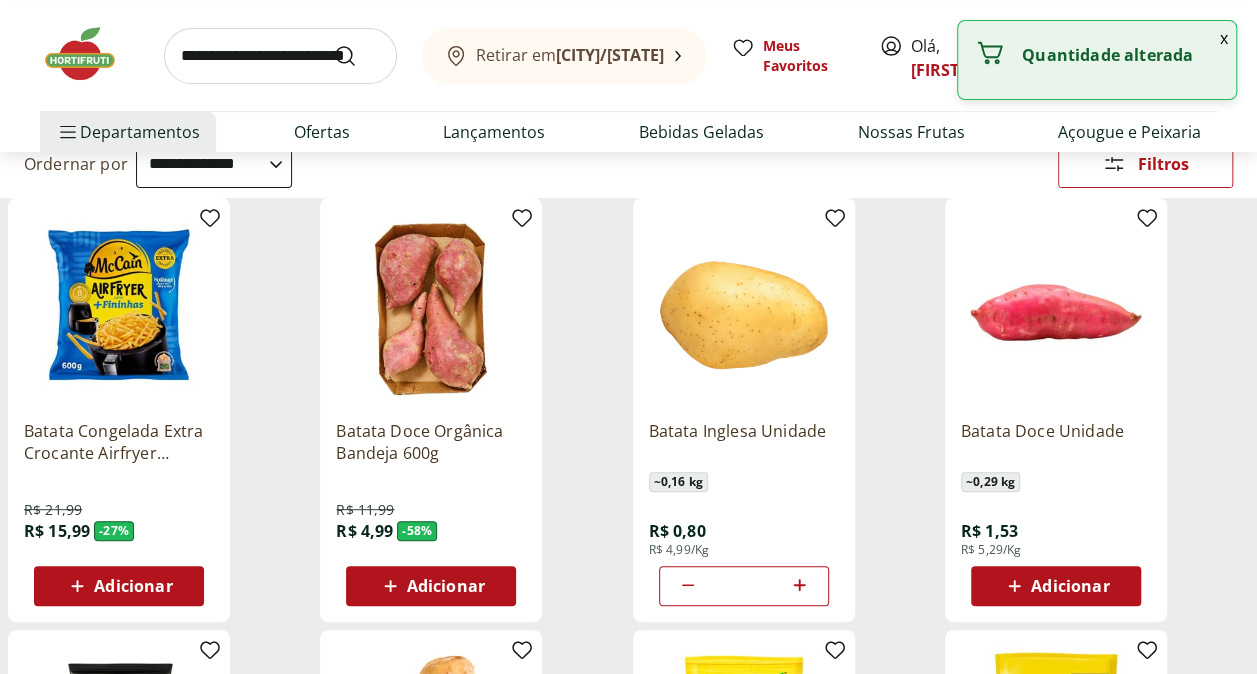 click 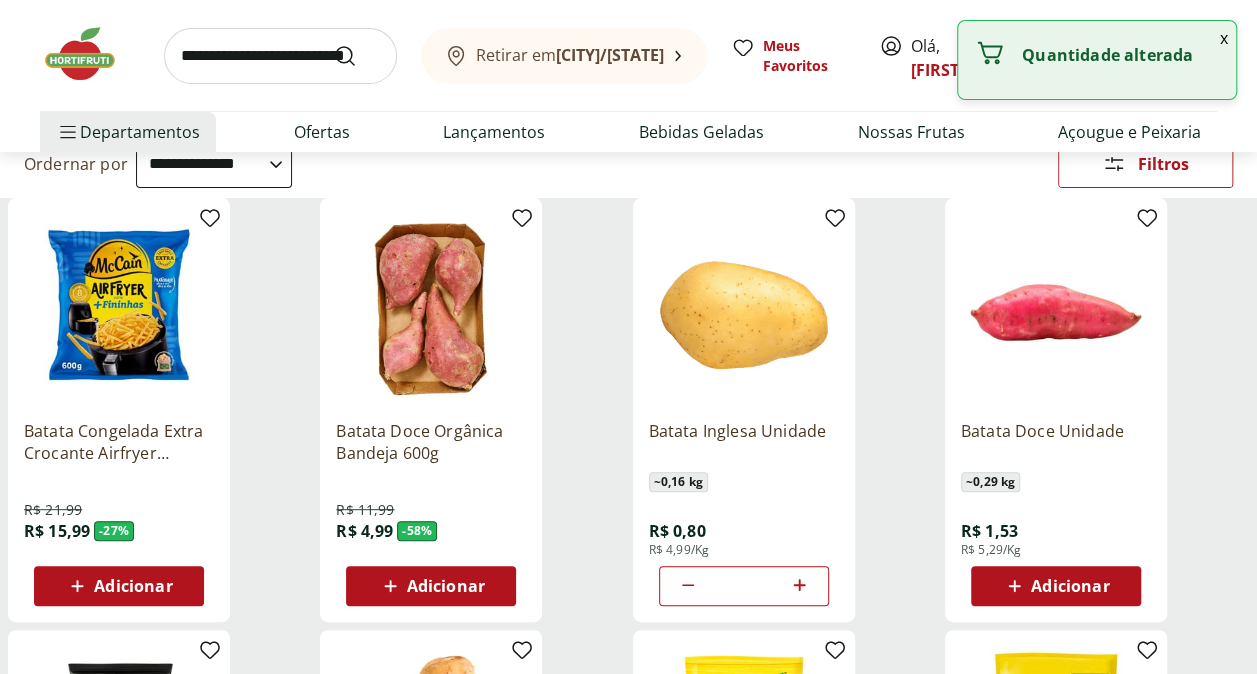 type 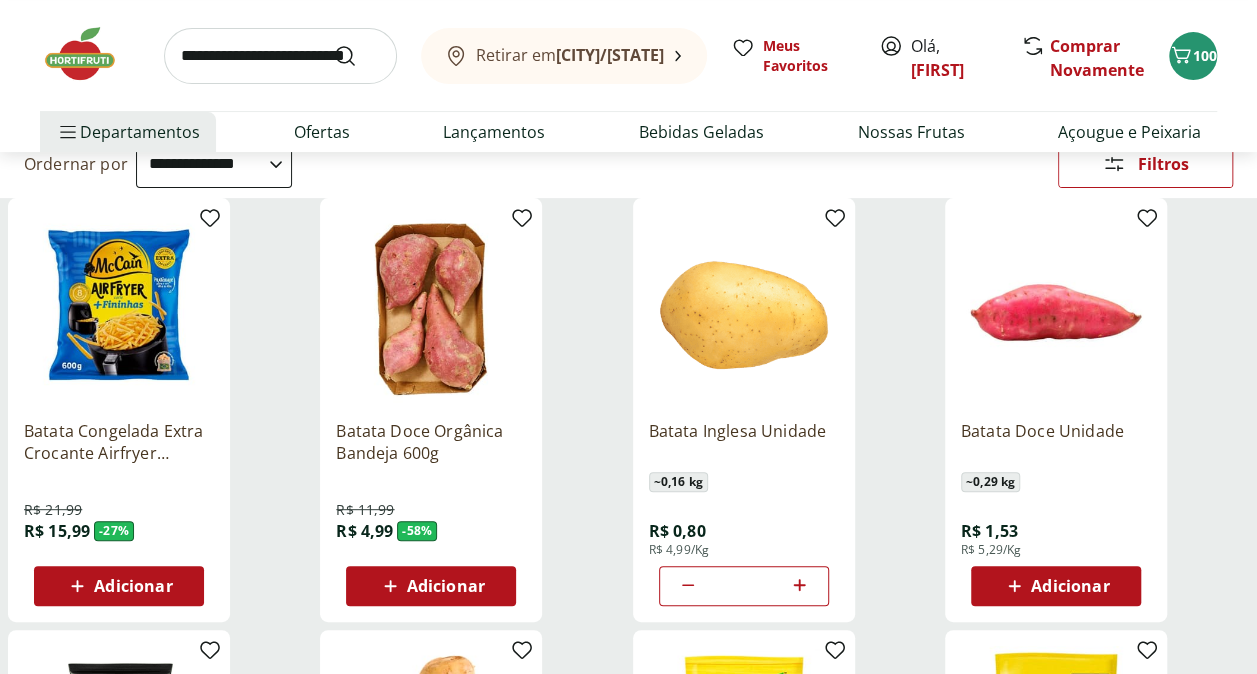 click 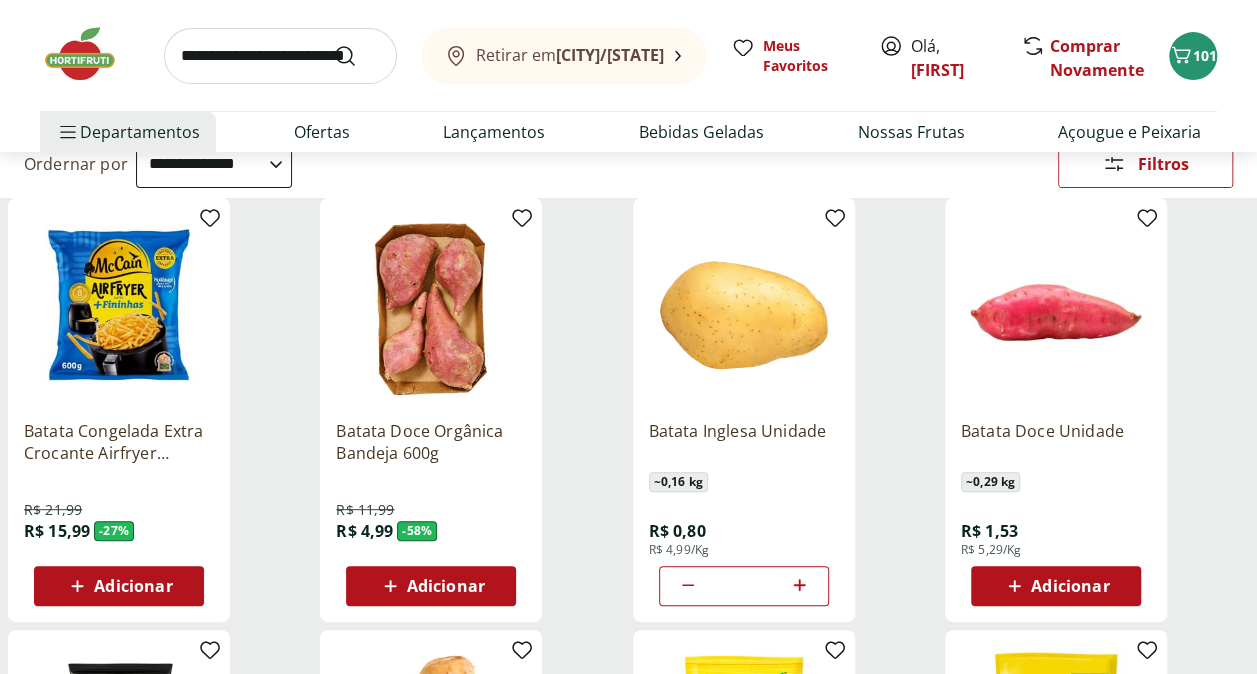 click at bounding box center (280, 56) 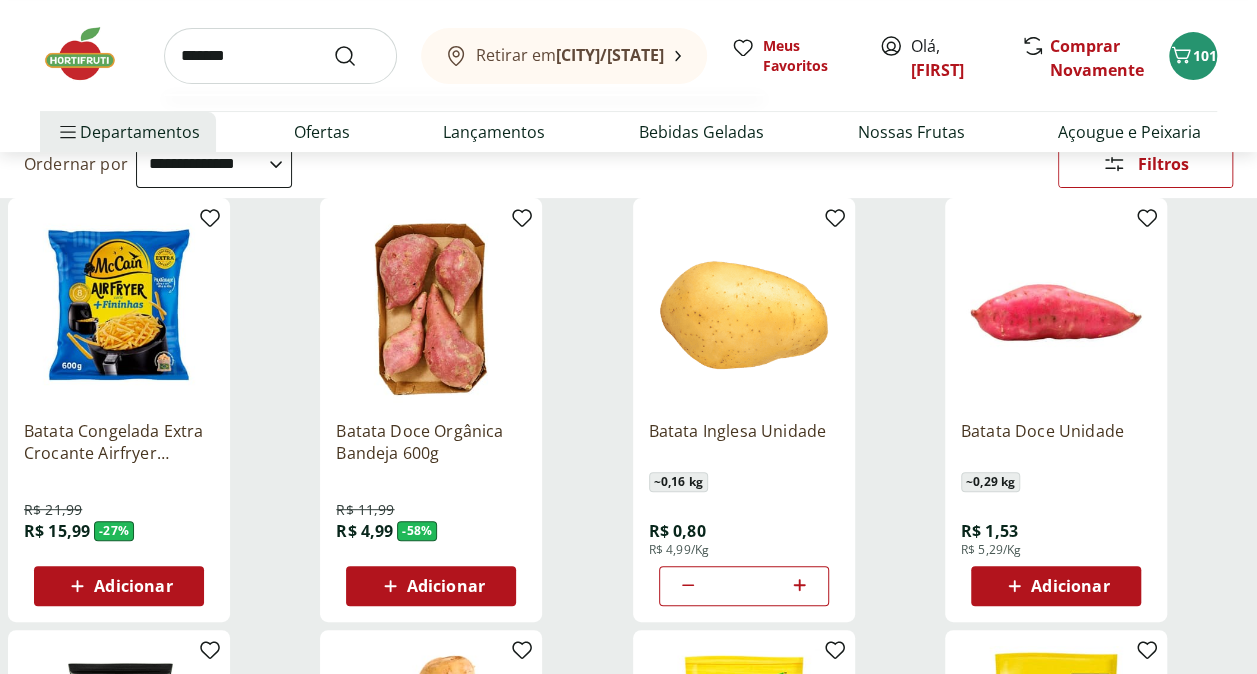 type on "*******" 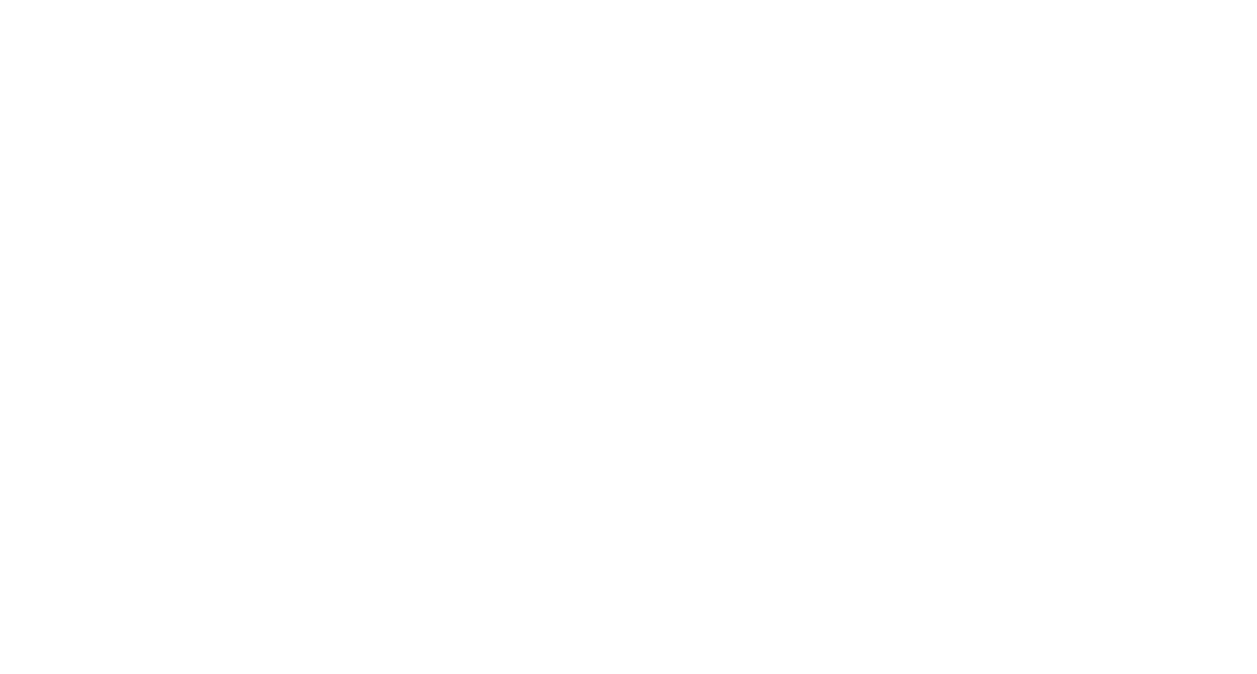 scroll, scrollTop: 0, scrollLeft: 0, axis: both 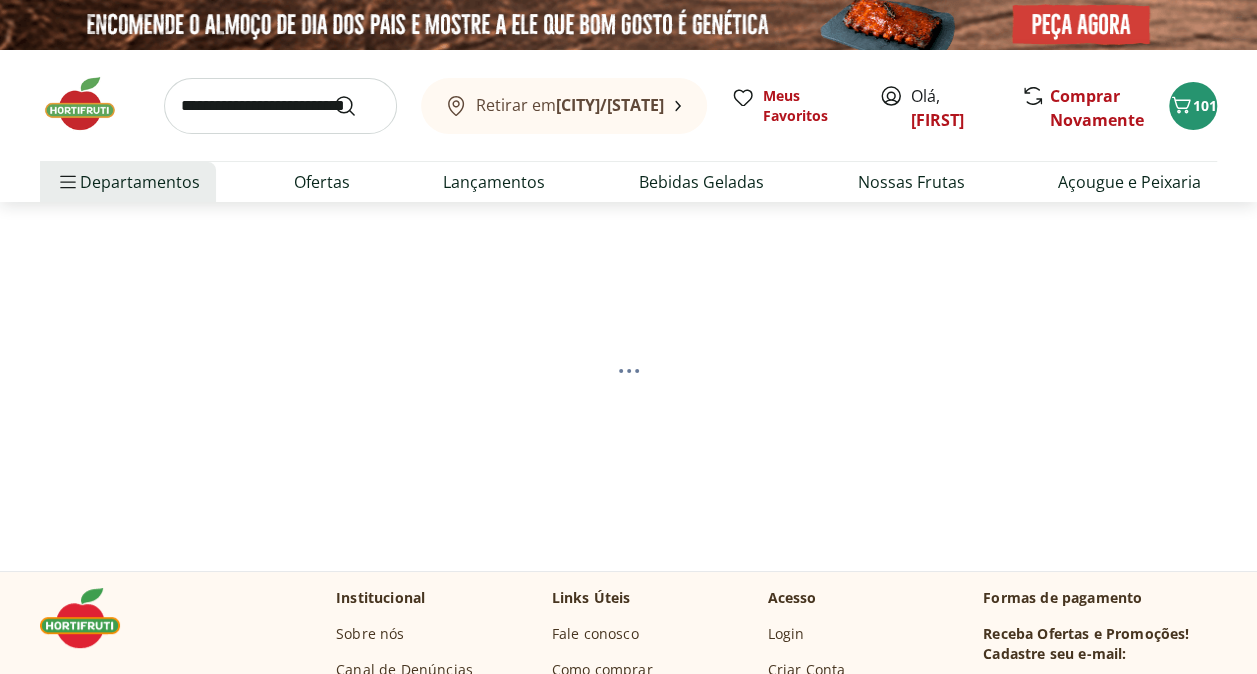 select on "**********" 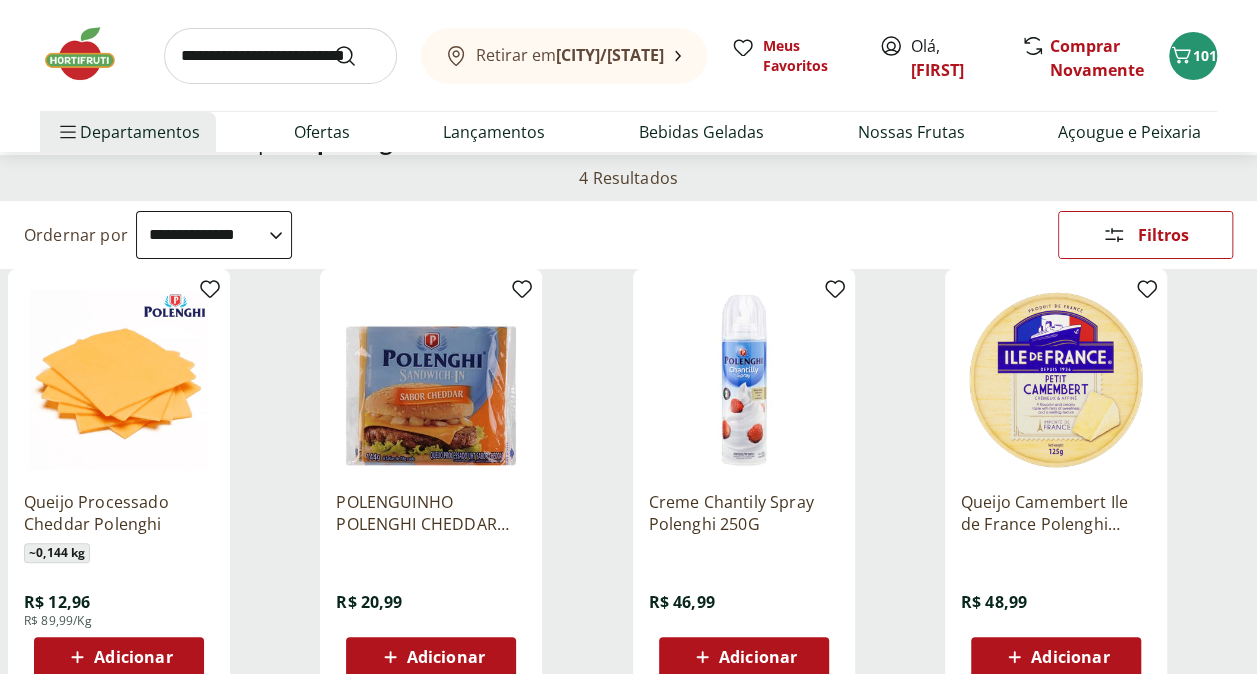 scroll, scrollTop: 200, scrollLeft: 0, axis: vertical 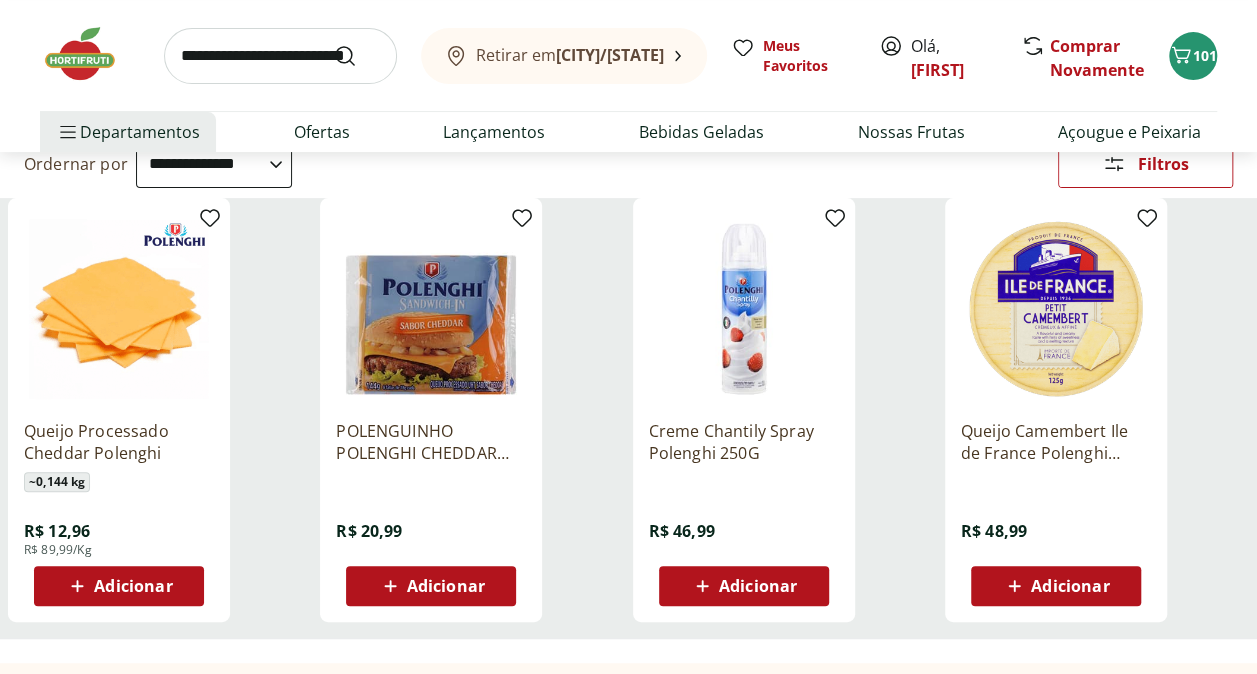 click at bounding box center (280, 56) 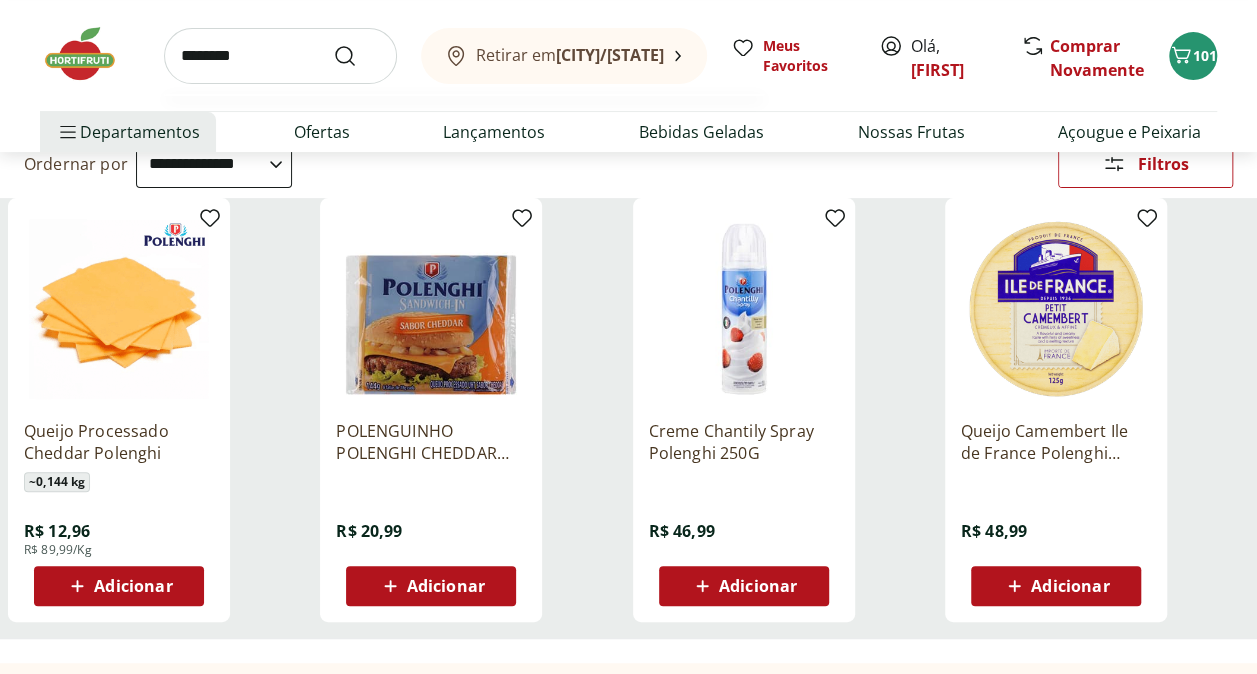 type on "********" 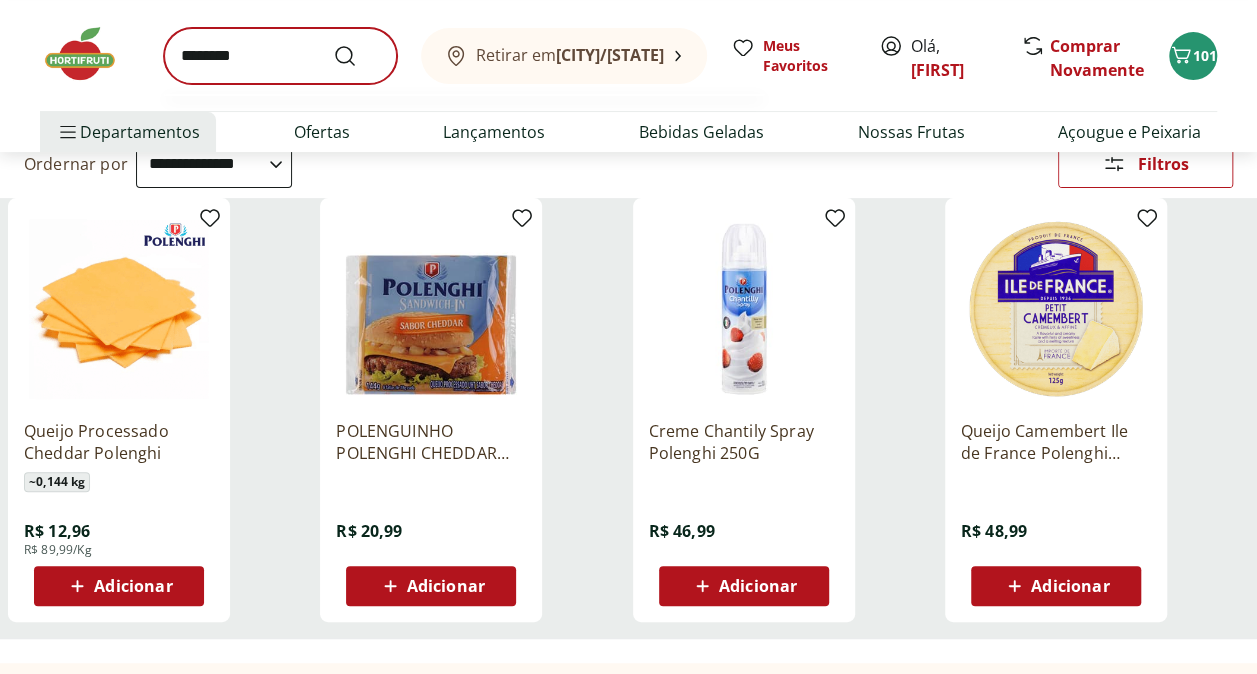 scroll, scrollTop: 0, scrollLeft: 0, axis: both 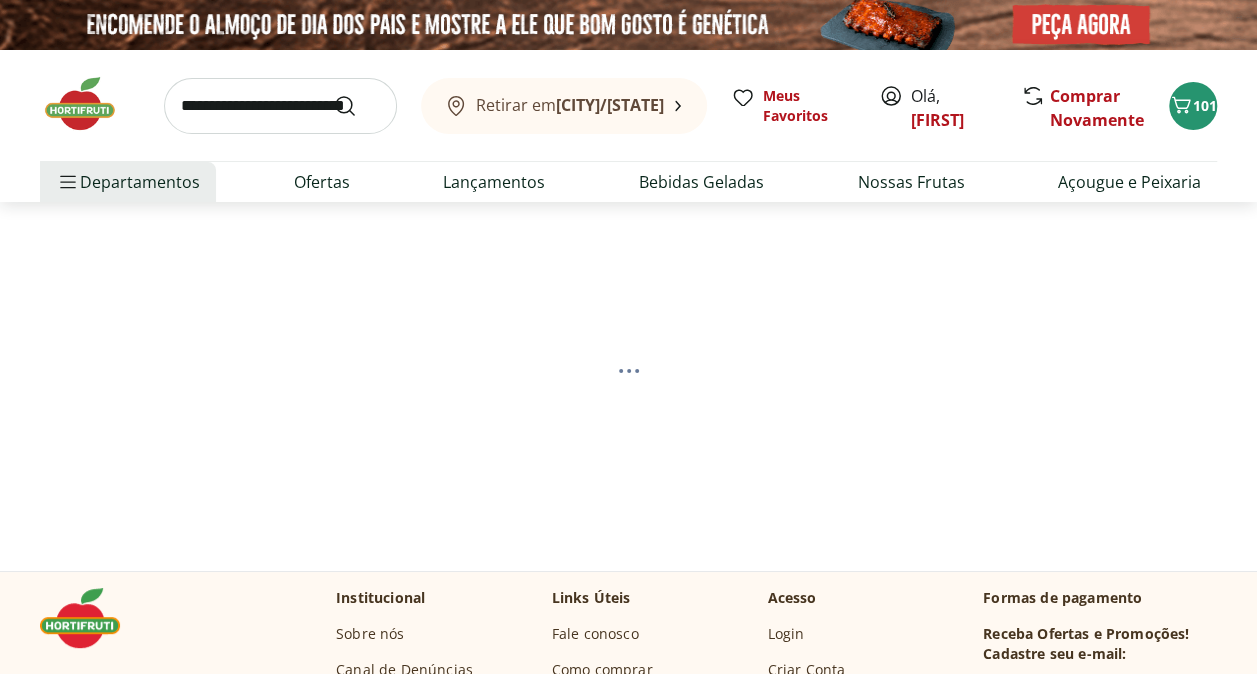 select on "**********" 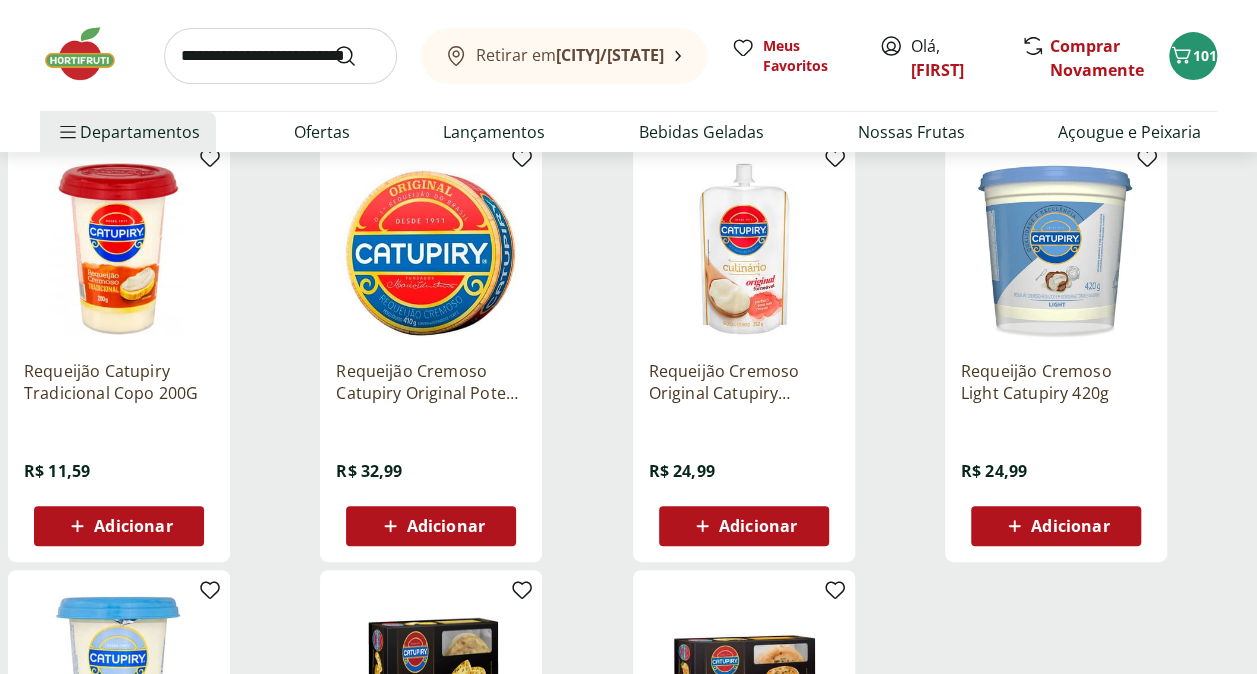 scroll, scrollTop: 300, scrollLeft: 0, axis: vertical 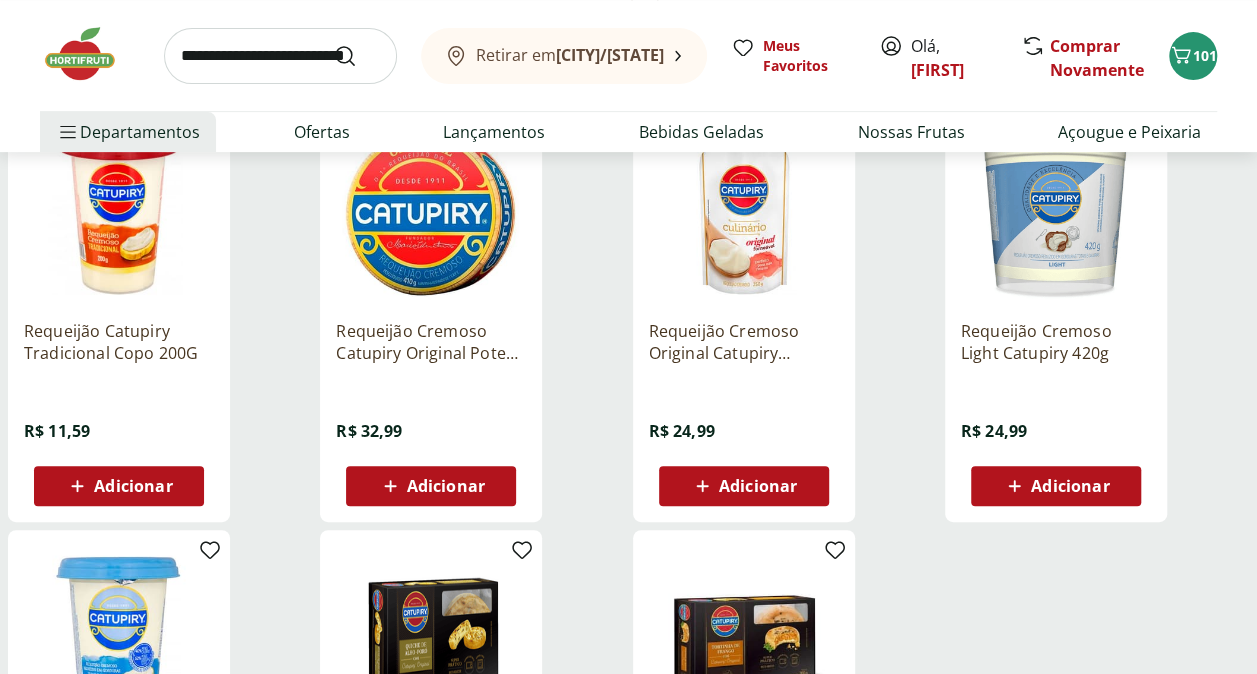 click on "Adicionar" at bounding box center [758, 486] 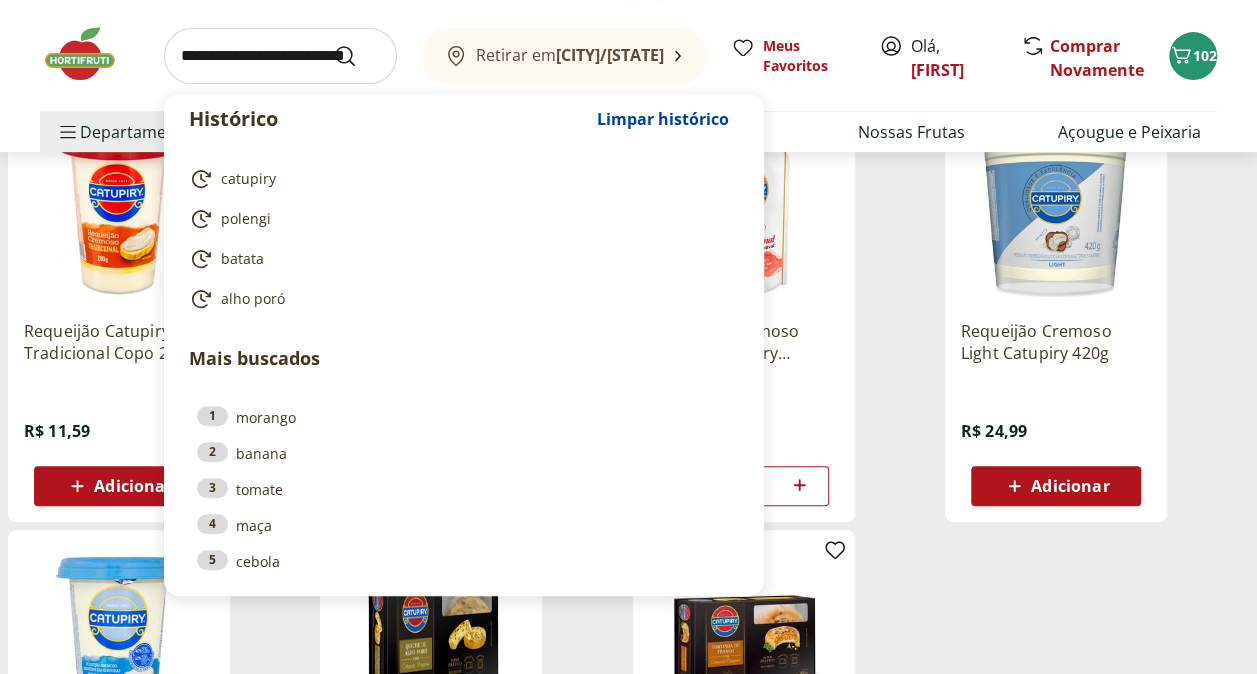 click at bounding box center [280, 56] 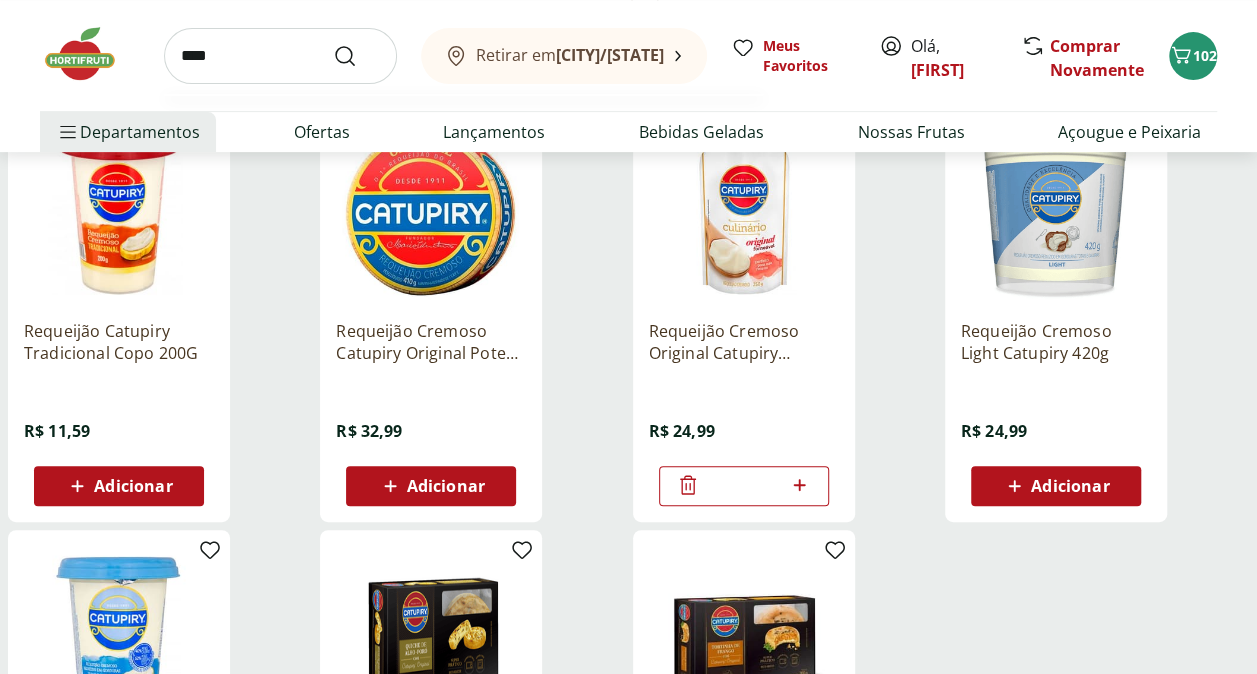 type on "****" 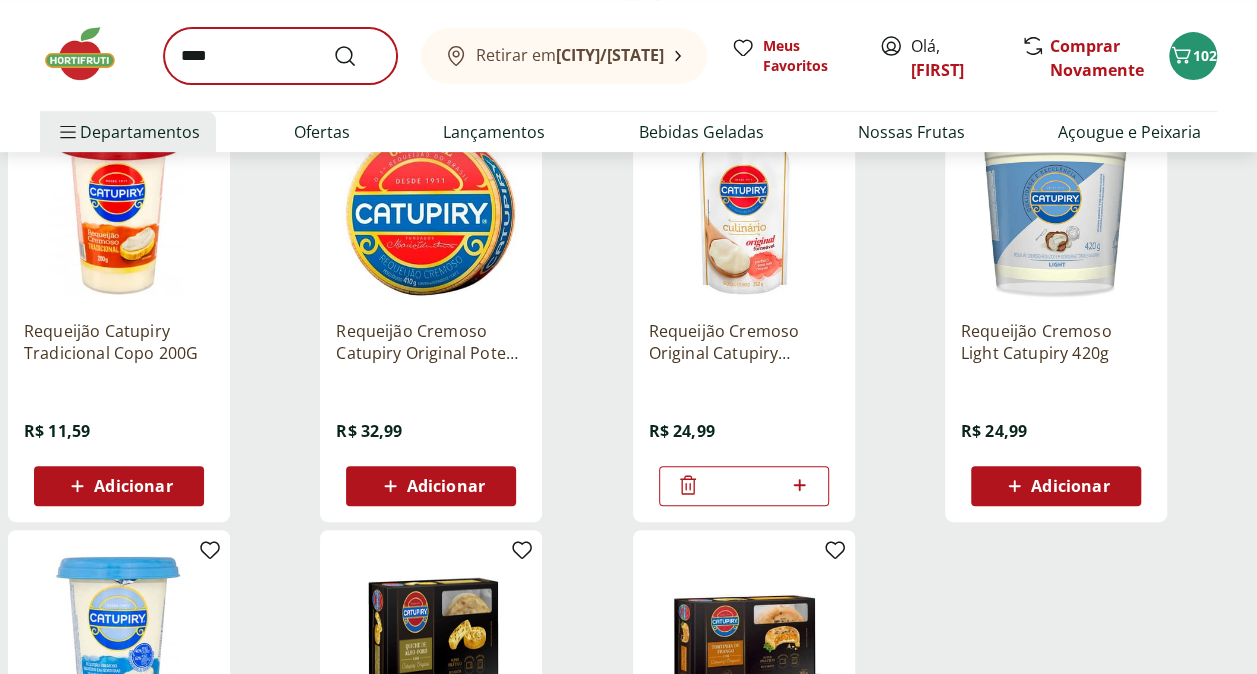 scroll, scrollTop: 0, scrollLeft: 0, axis: both 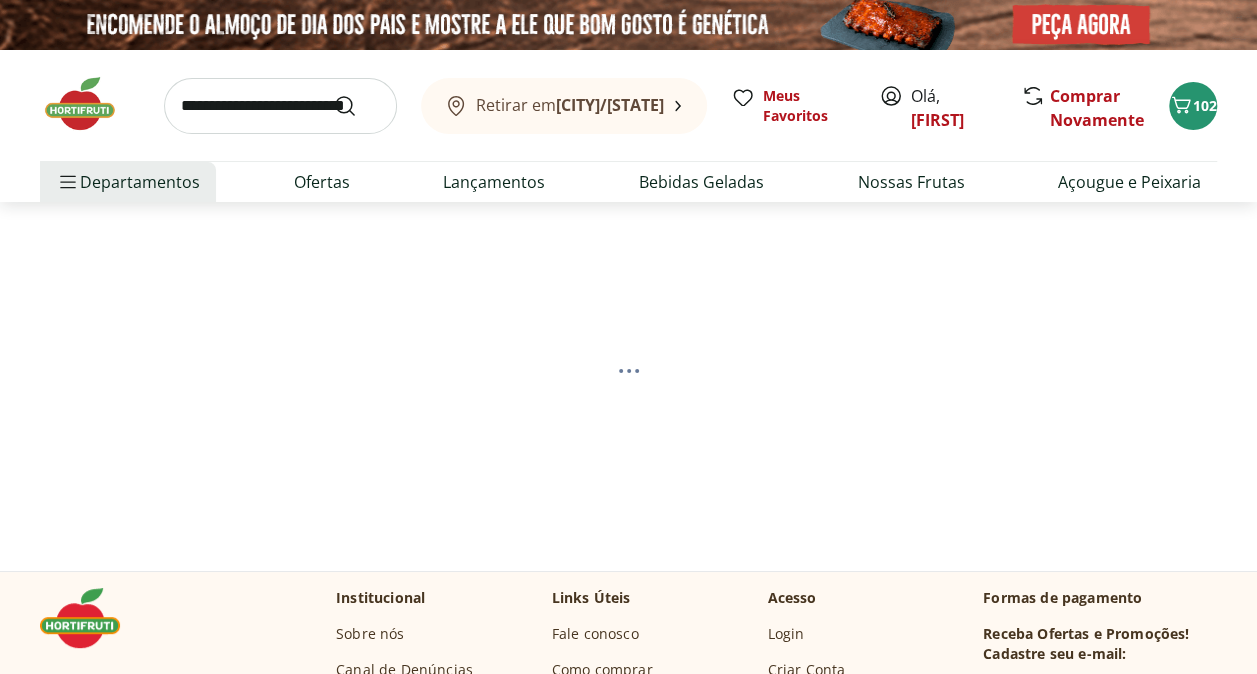 select on "**********" 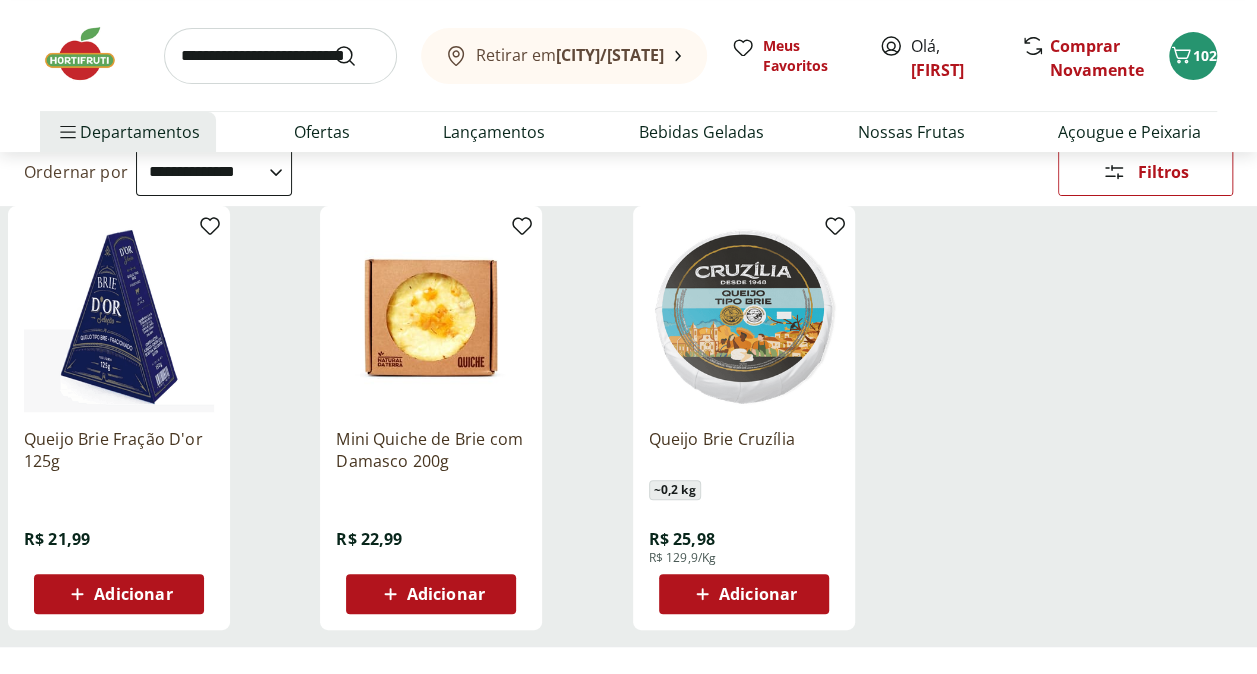 scroll, scrollTop: 200, scrollLeft: 0, axis: vertical 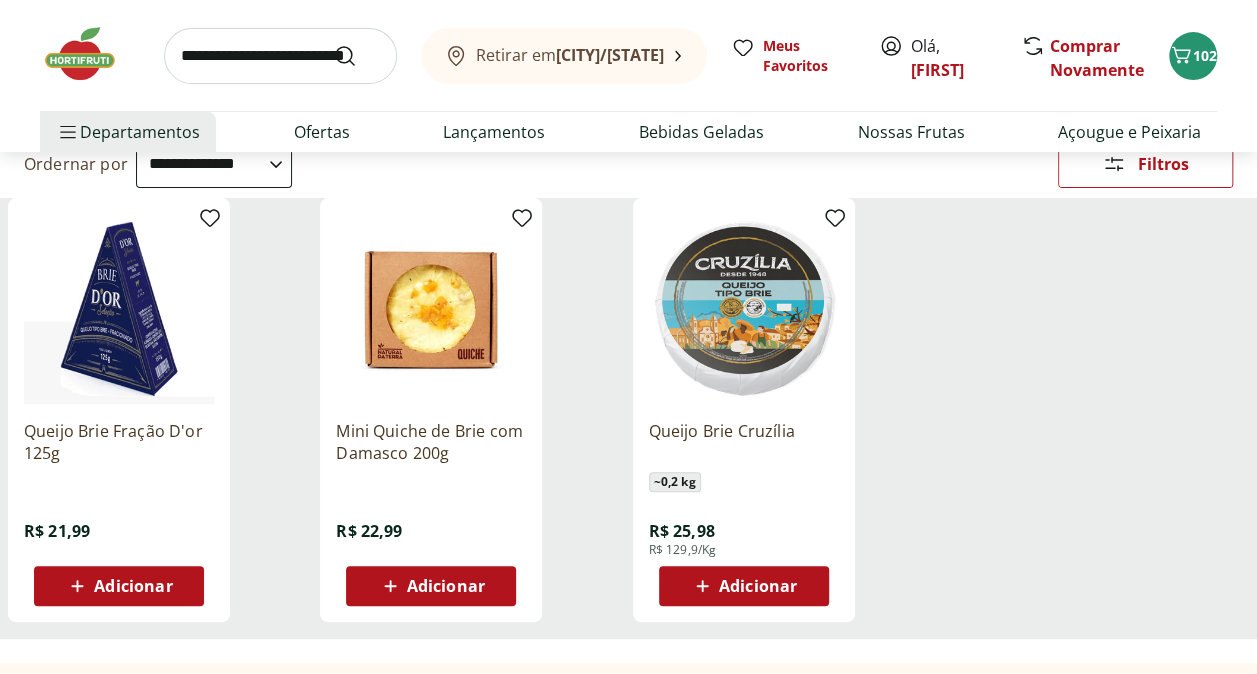 click on "Adicionar" at bounding box center (758, 586) 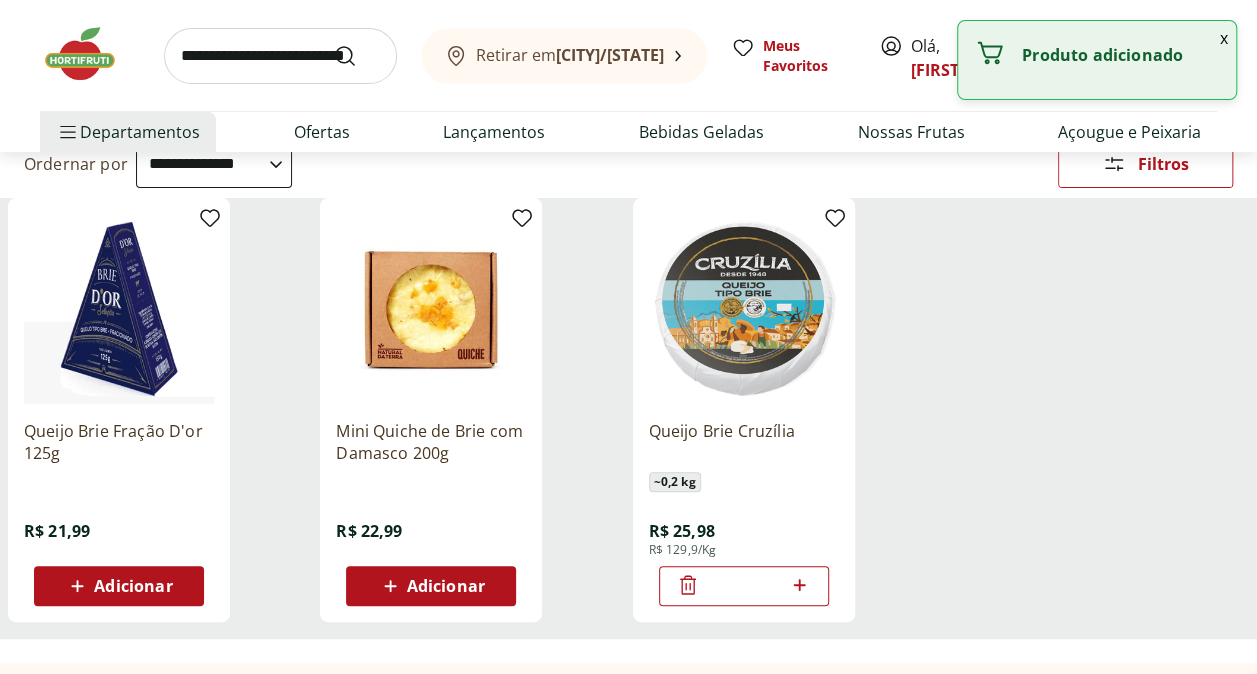 click 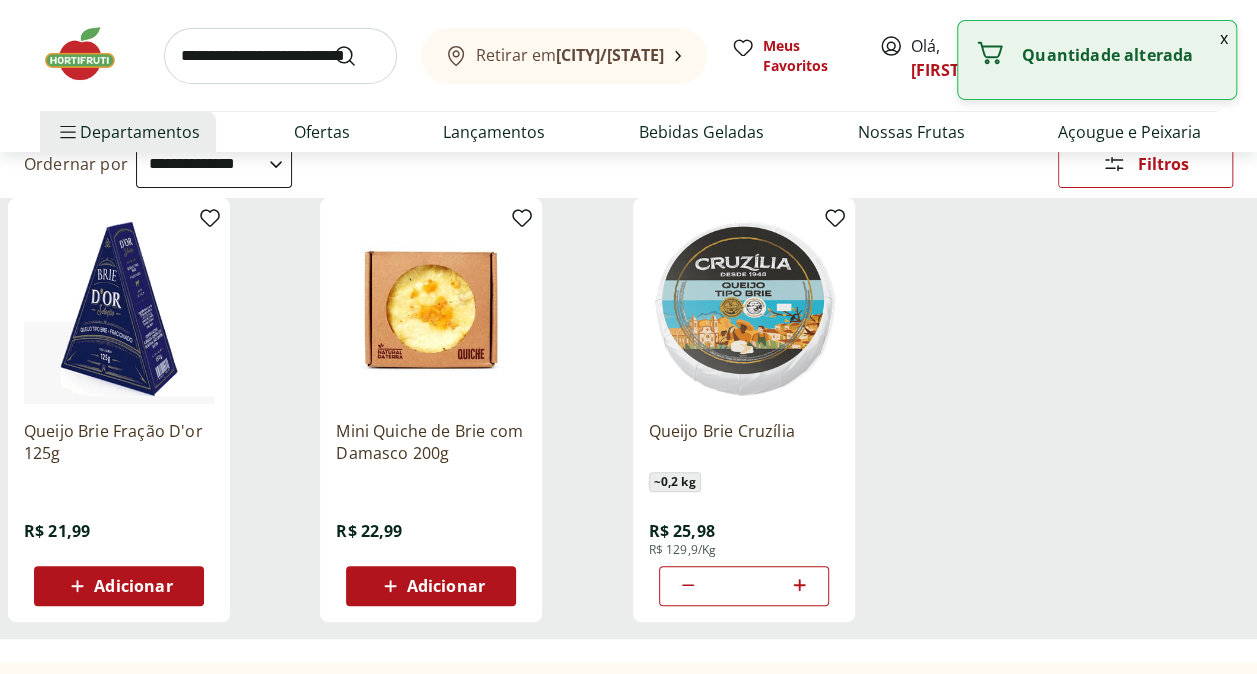 type 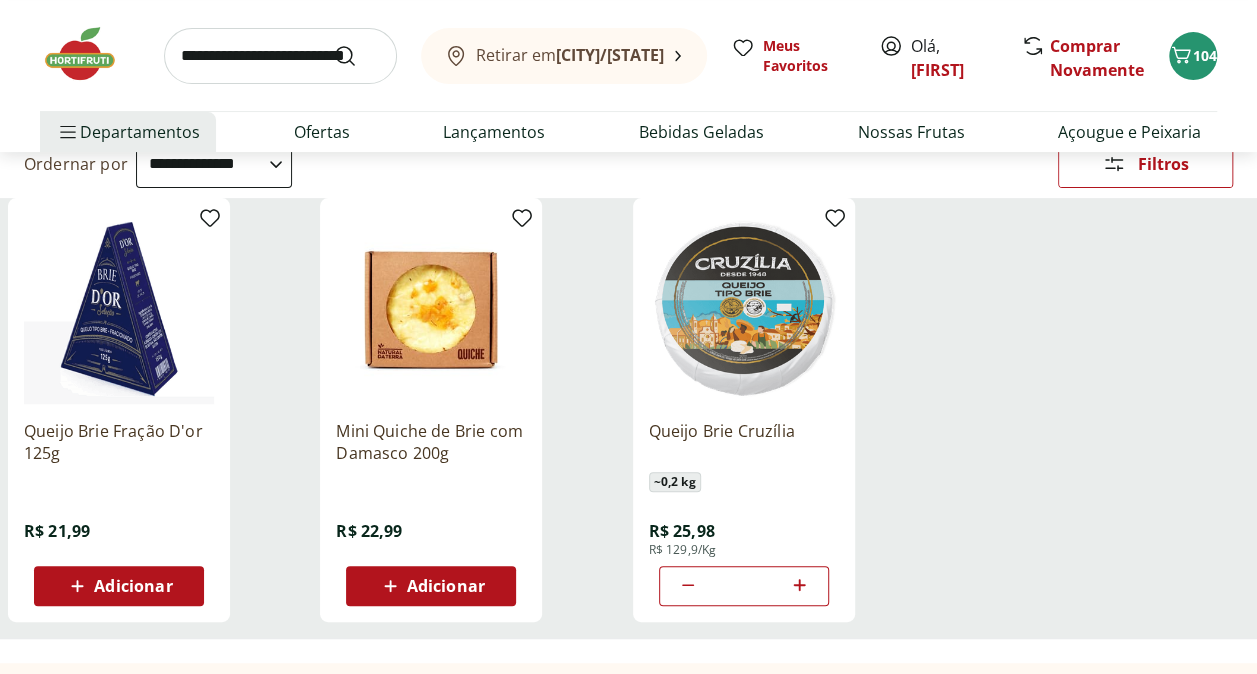 click at bounding box center [280, 56] 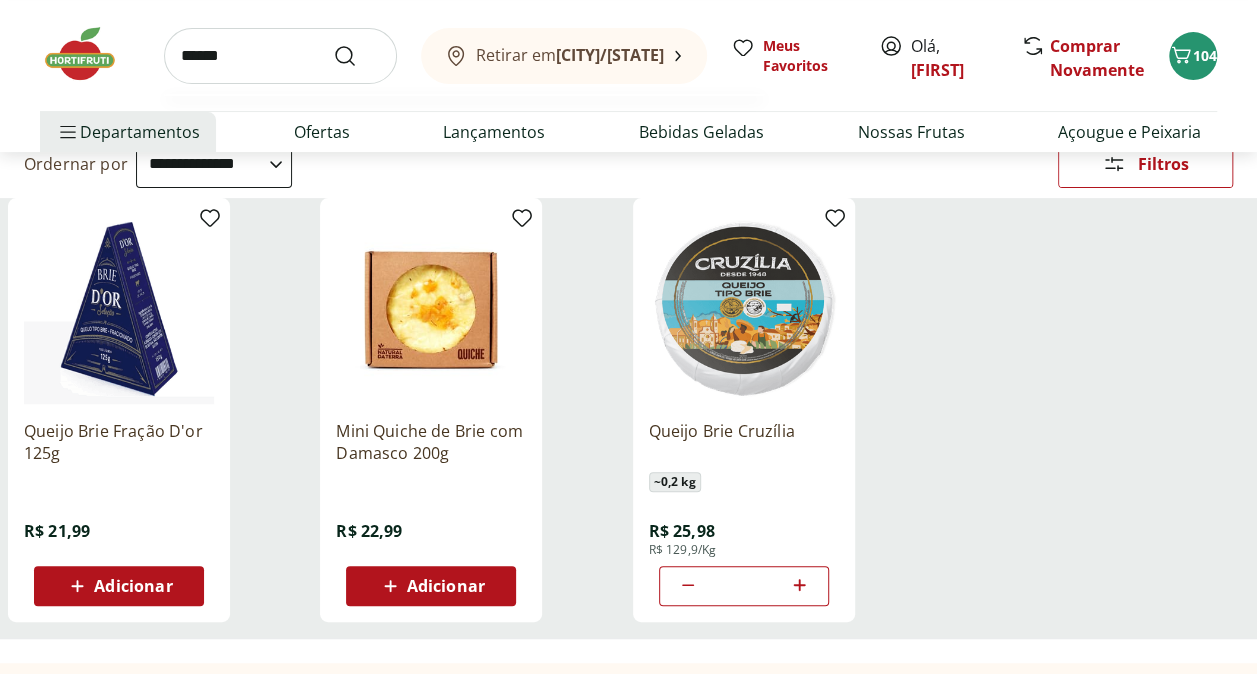 type on "******" 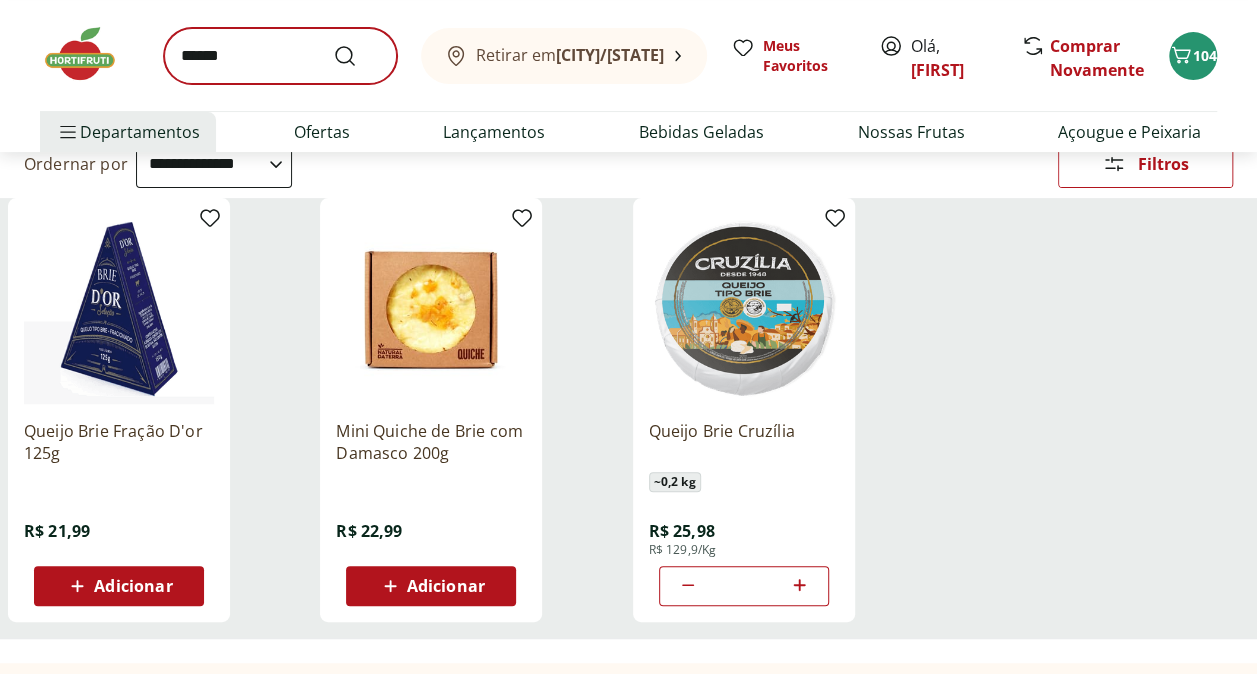 scroll, scrollTop: 0, scrollLeft: 0, axis: both 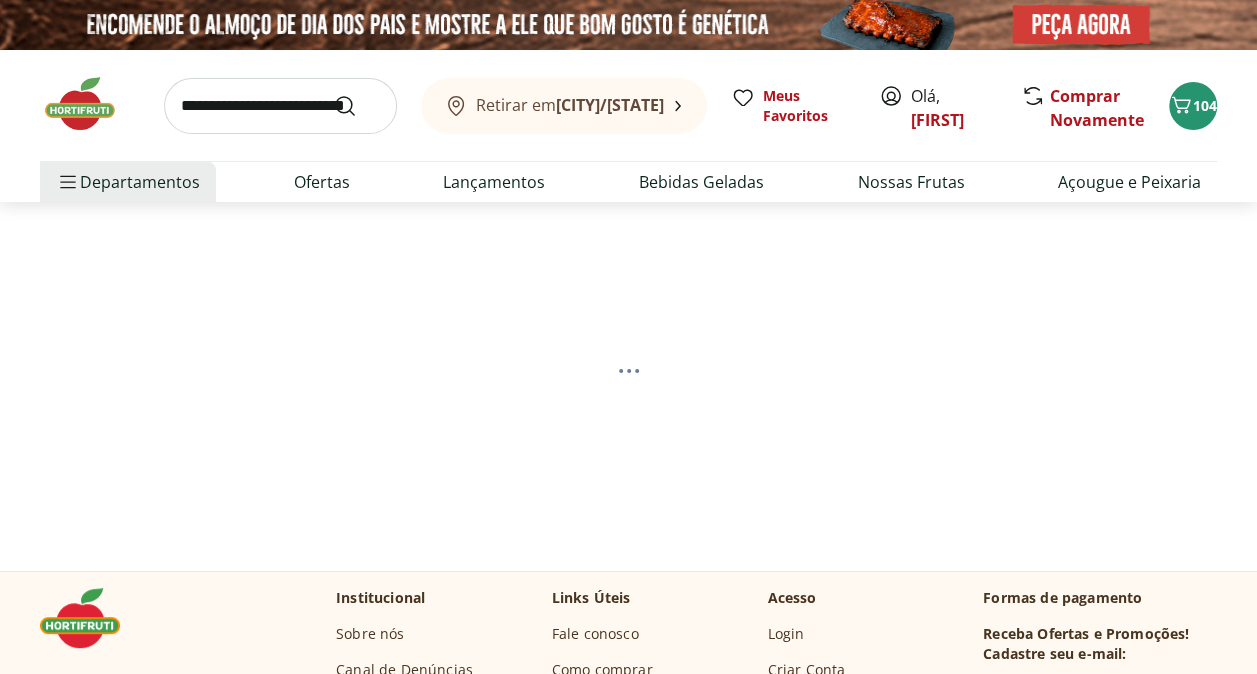 select on "**********" 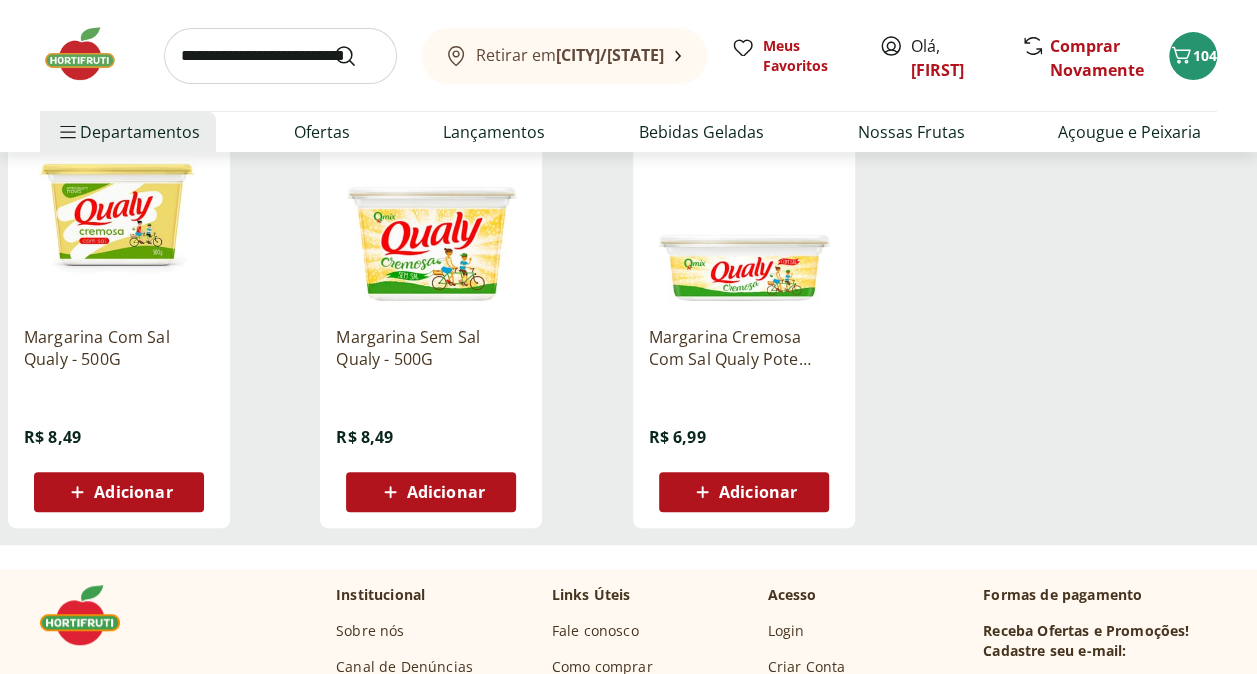 scroll, scrollTop: 300, scrollLeft: 0, axis: vertical 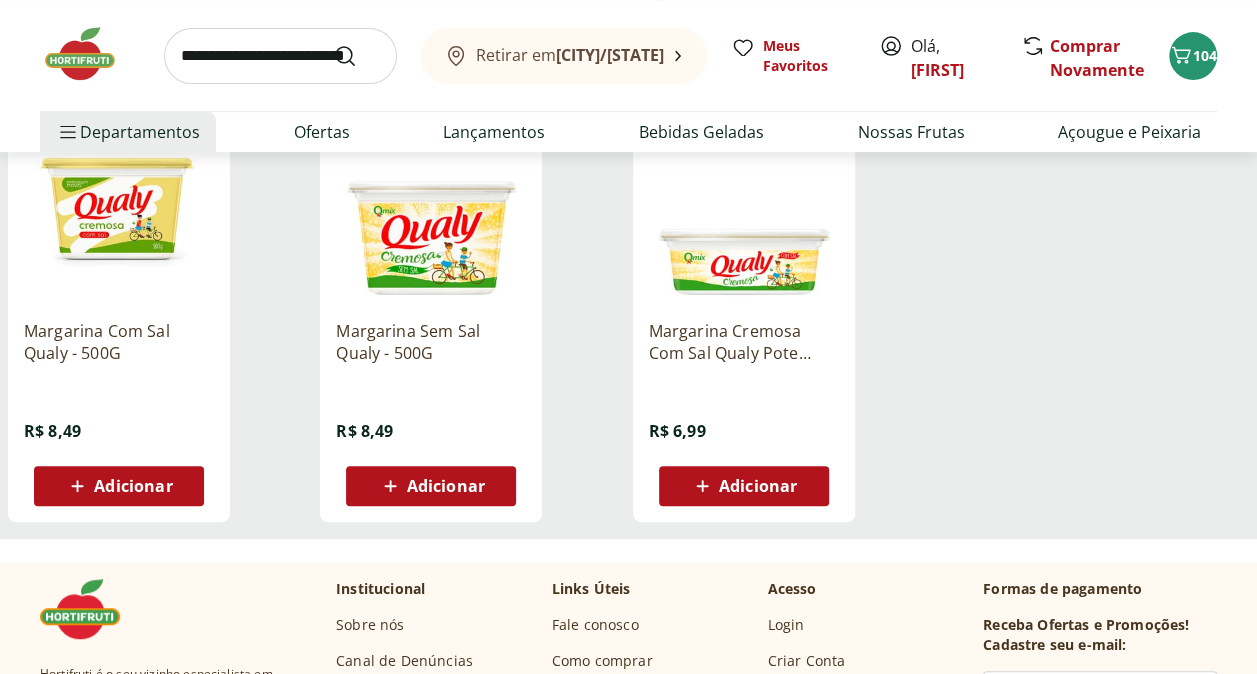 click on "Adicionar" at bounding box center [133, 486] 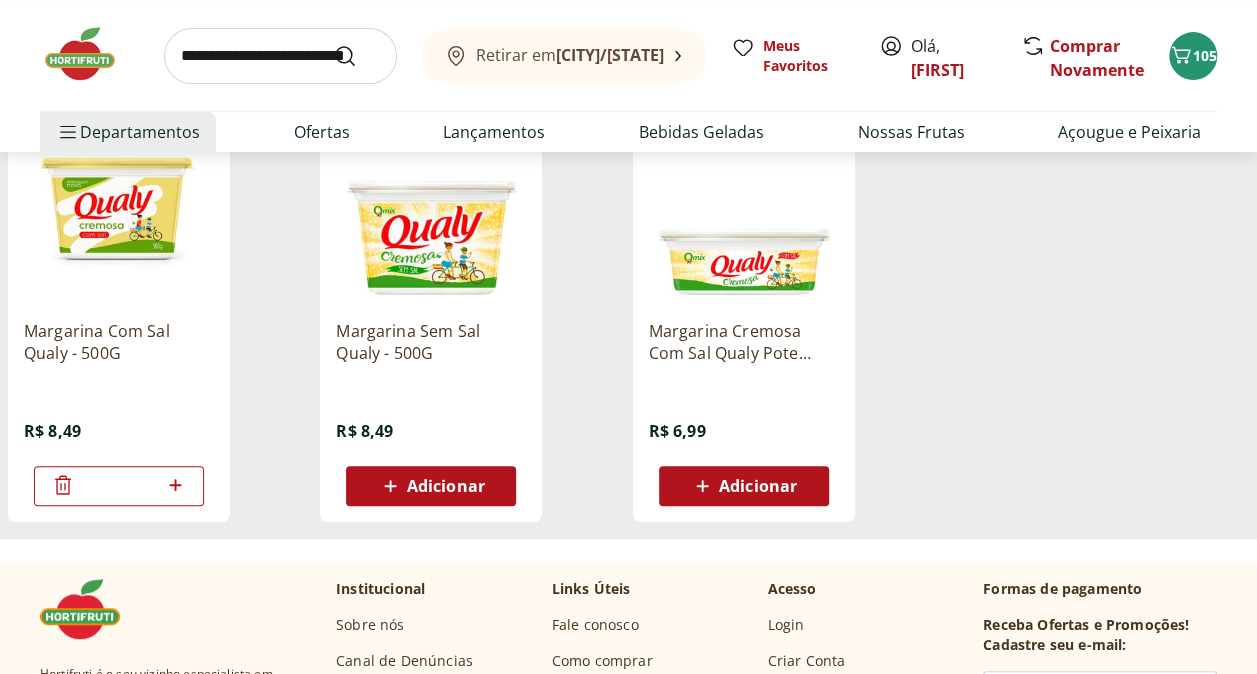 click at bounding box center [280, 56] 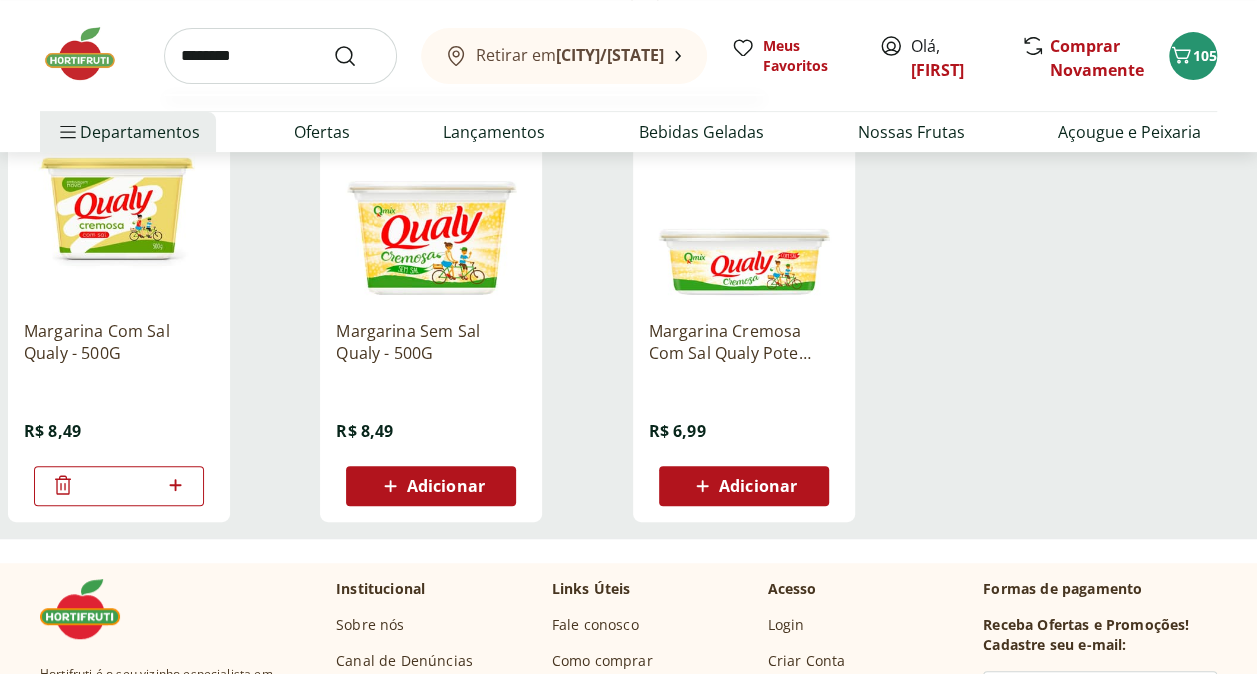 type on "********" 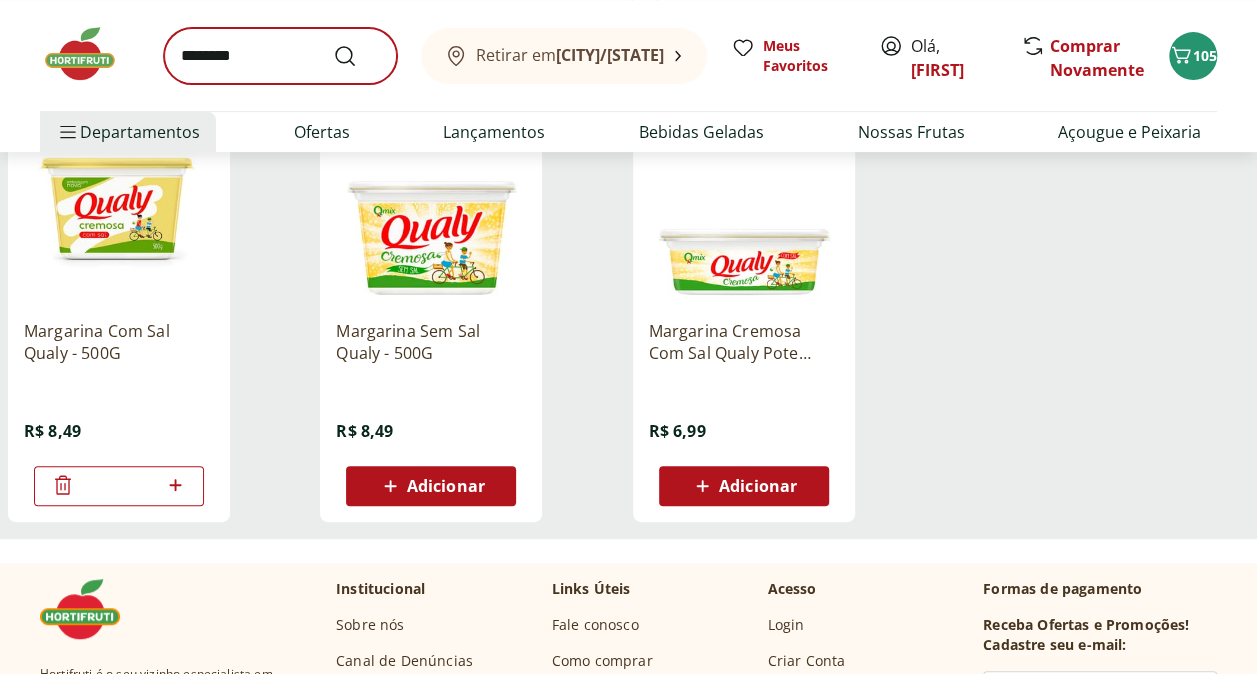 scroll, scrollTop: 0, scrollLeft: 0, axis: both 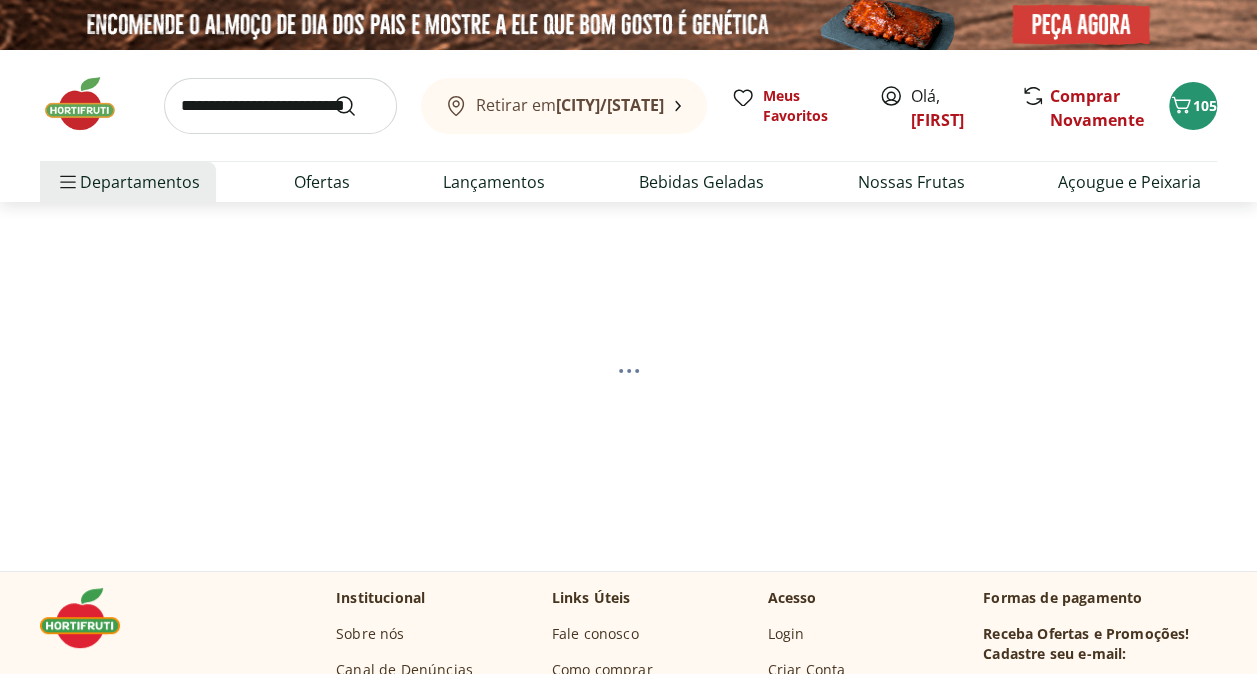 select on "**********" 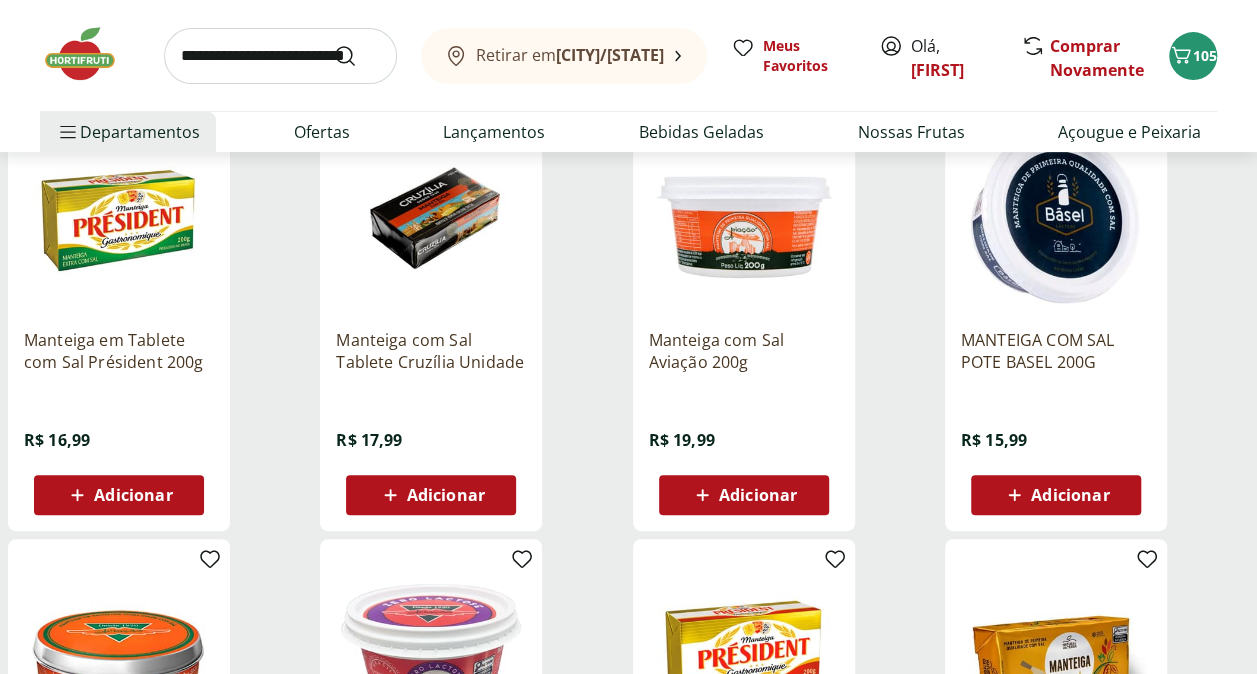 scroll, scrollTop: 300, scrollLeft: 0, axis: vertical 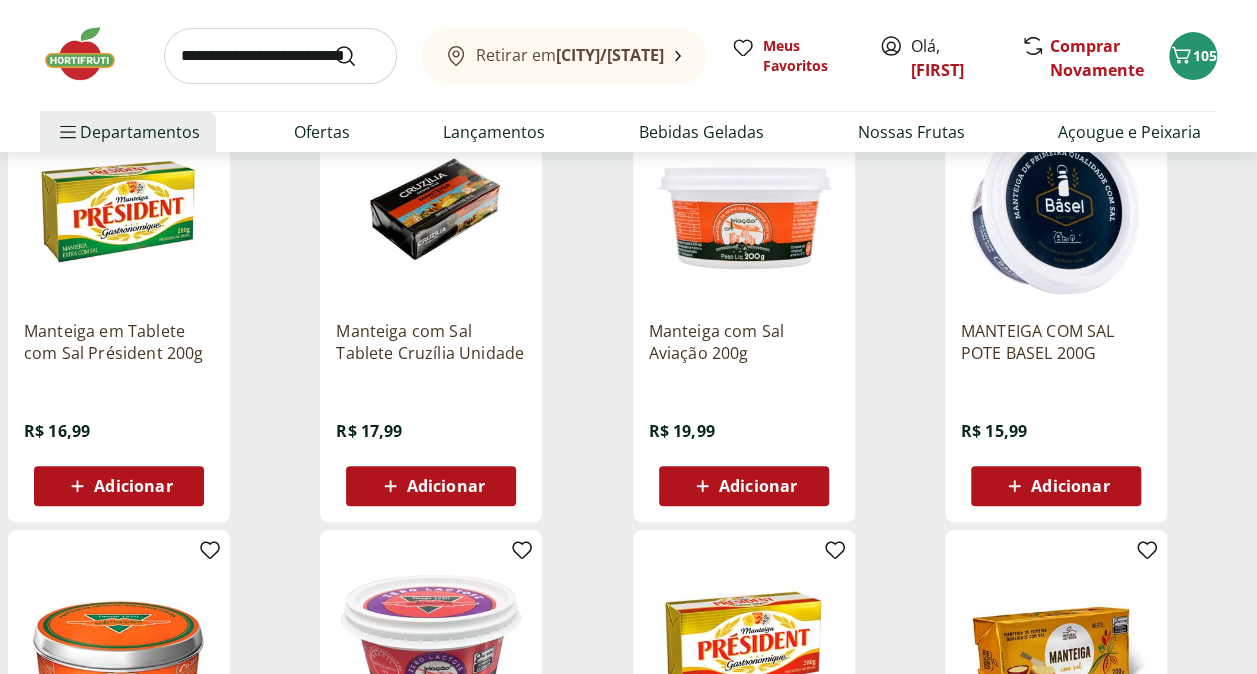 click on "Adicionar" at bounding box center [133, 486] 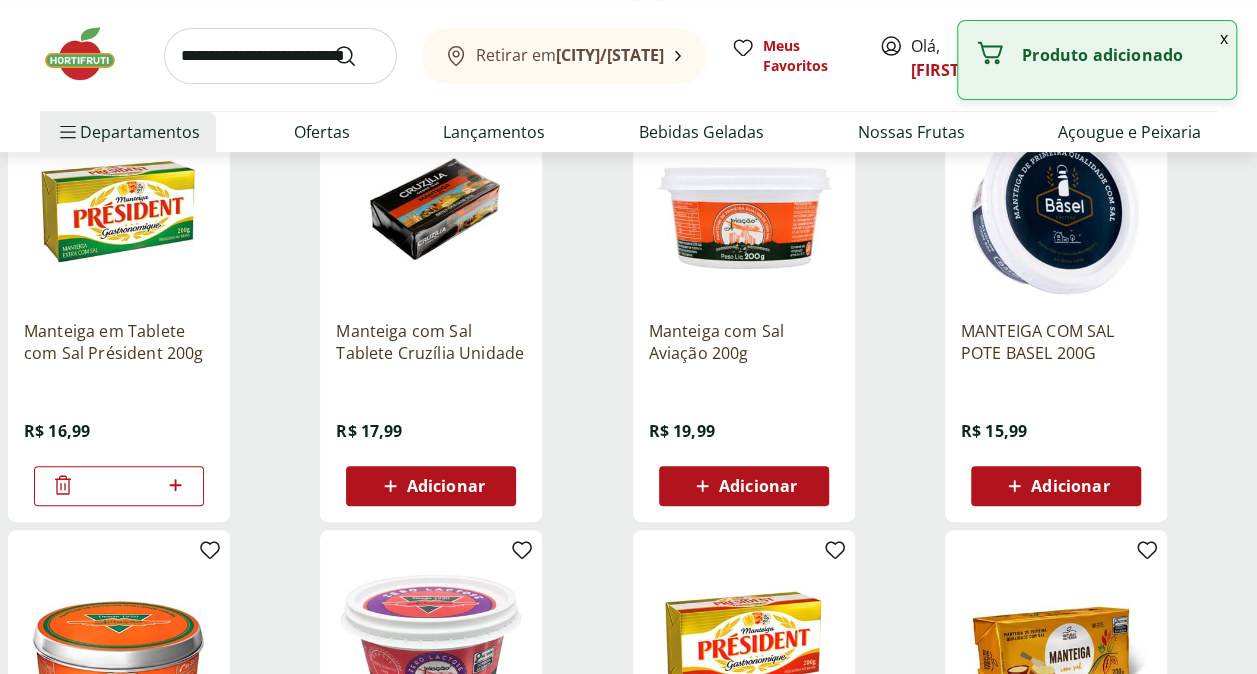 click 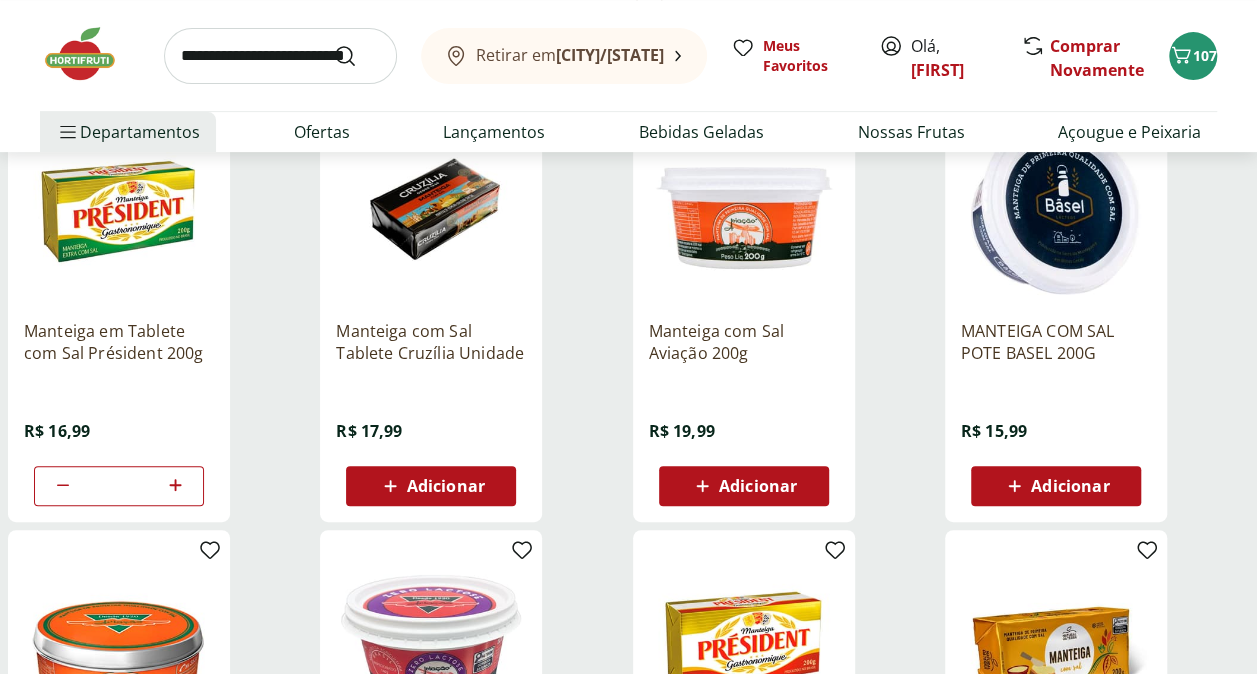 click at bounding box center (280, 56) 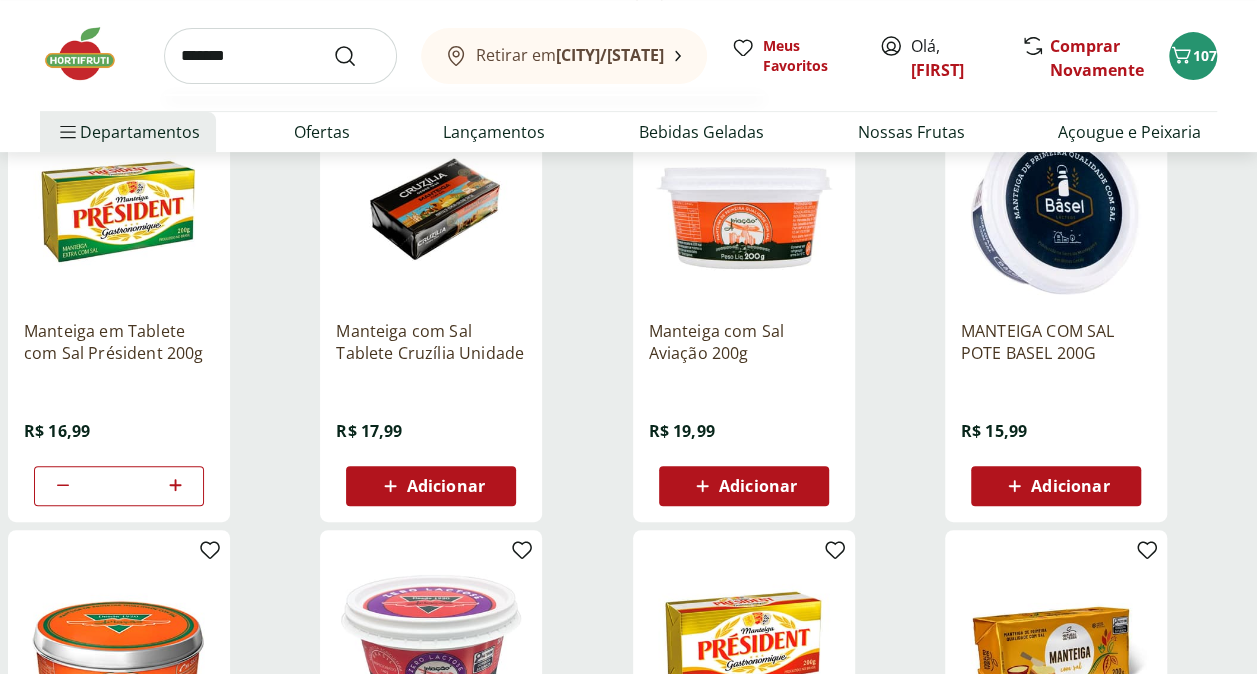 type on "*******" 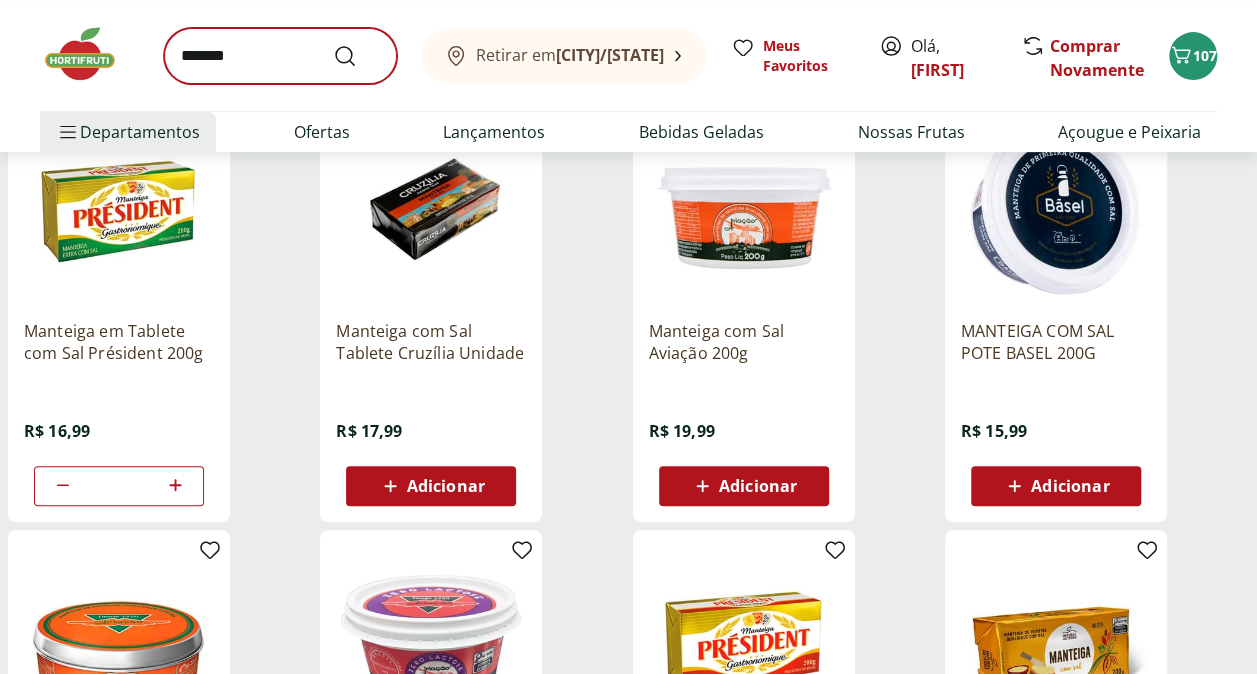 scroll, scrollTop: 0, scrollLeft: 0, axis: both 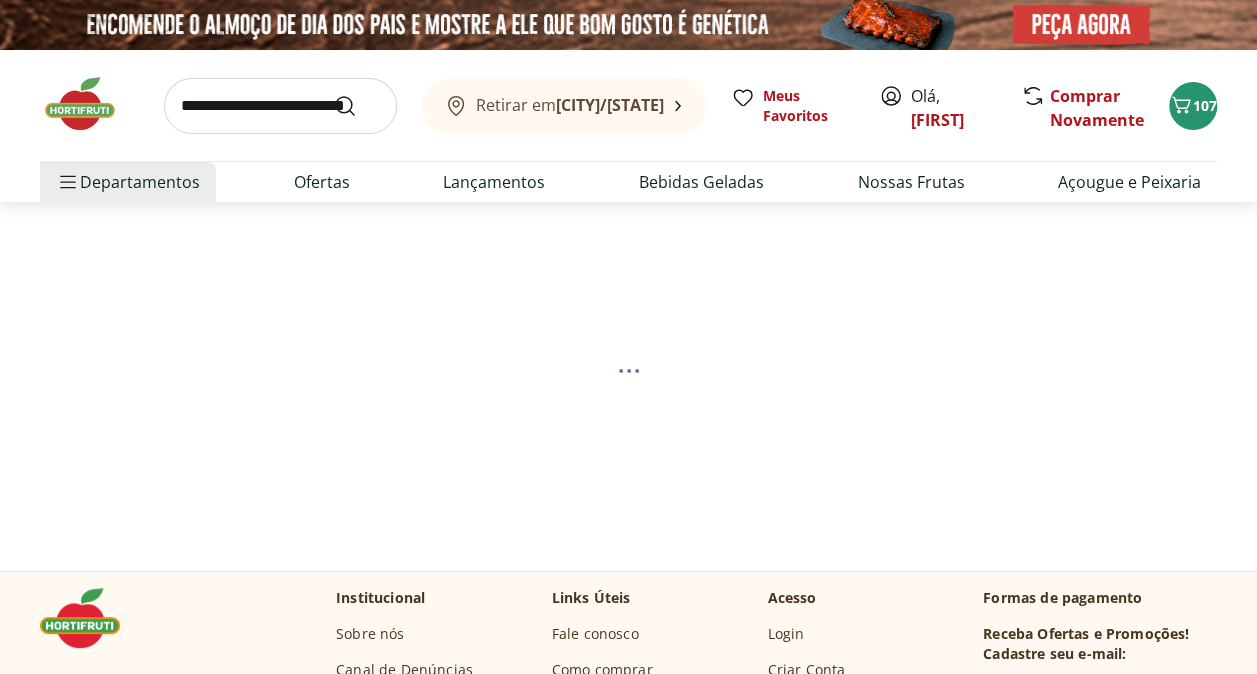 select on "**********" 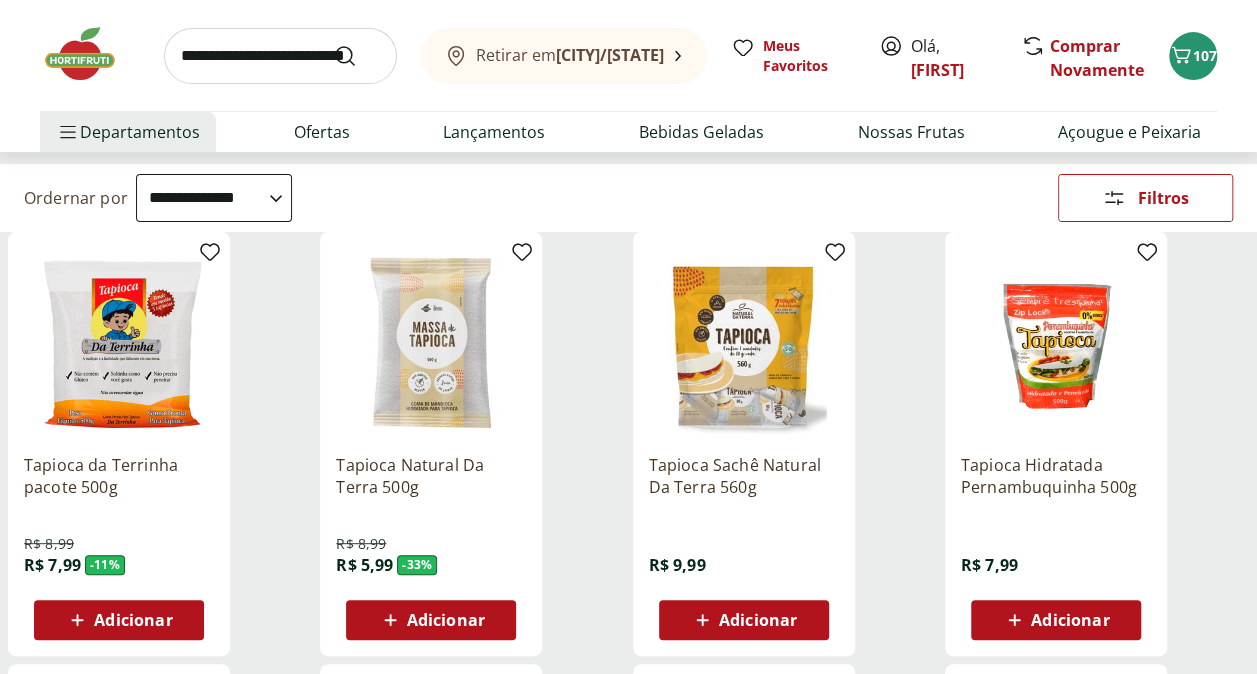 scroll, scrollTop: 200, scrollLeft: 0, axis: vertical 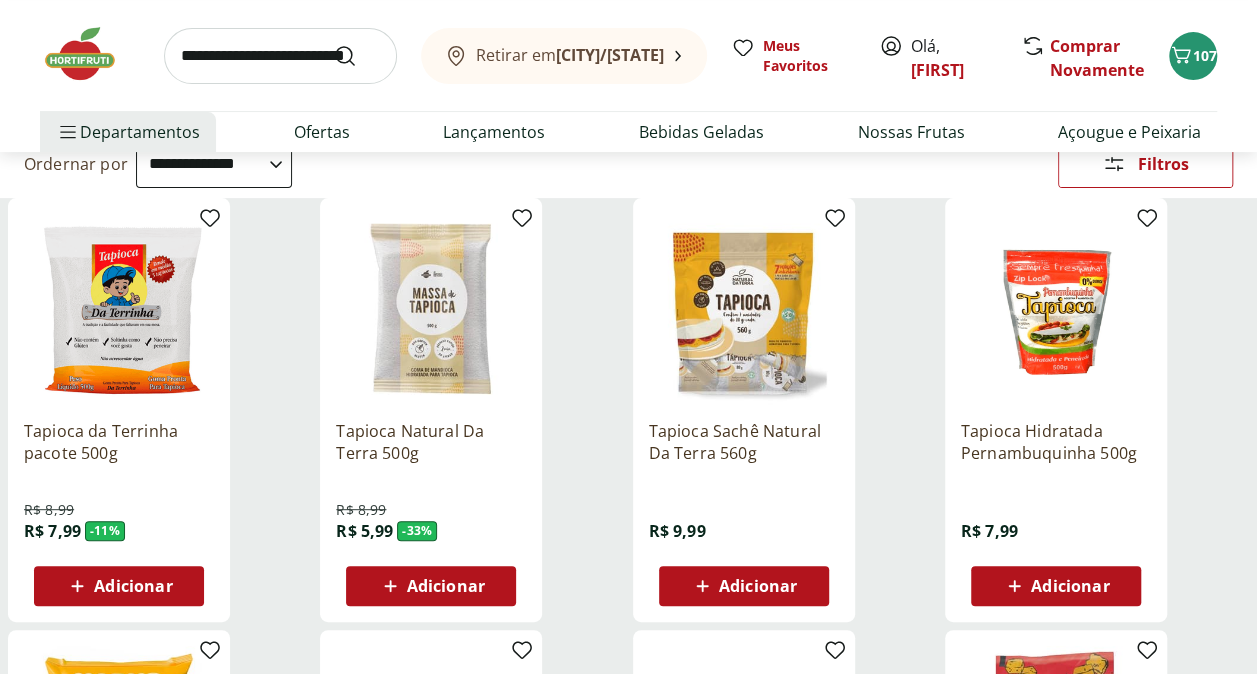 click on "Adicionar" at bounding box center (133, 586) 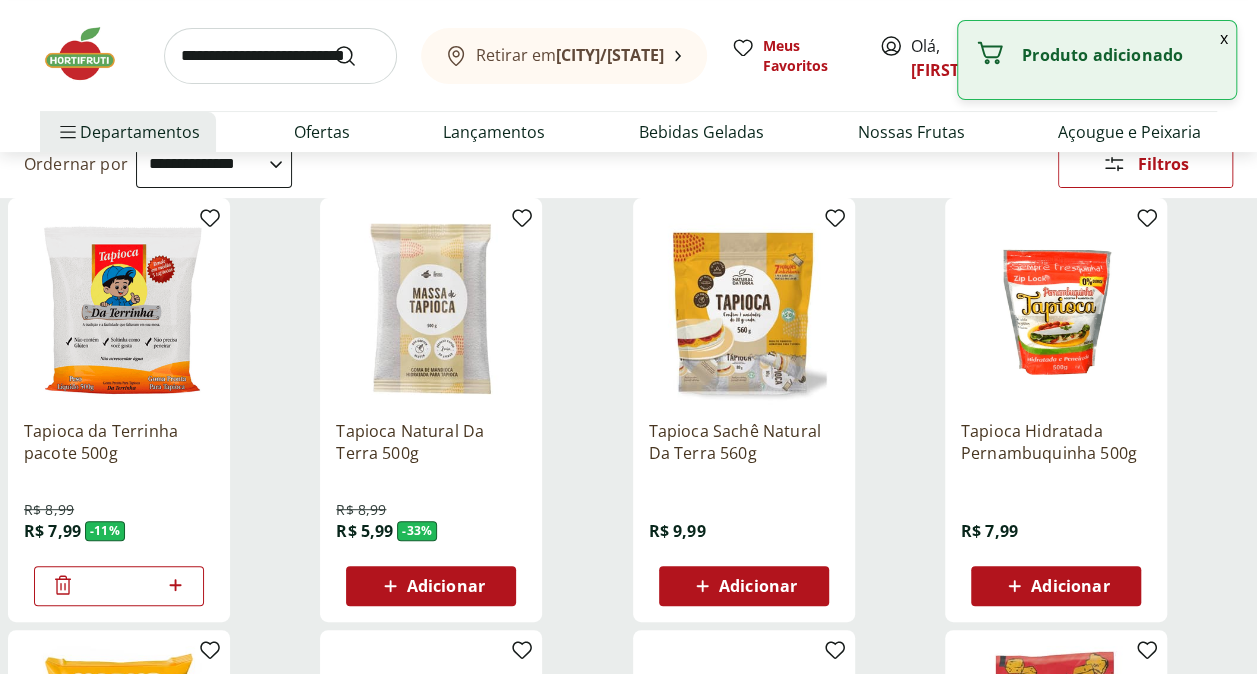 click at bounding box center (280, 56) 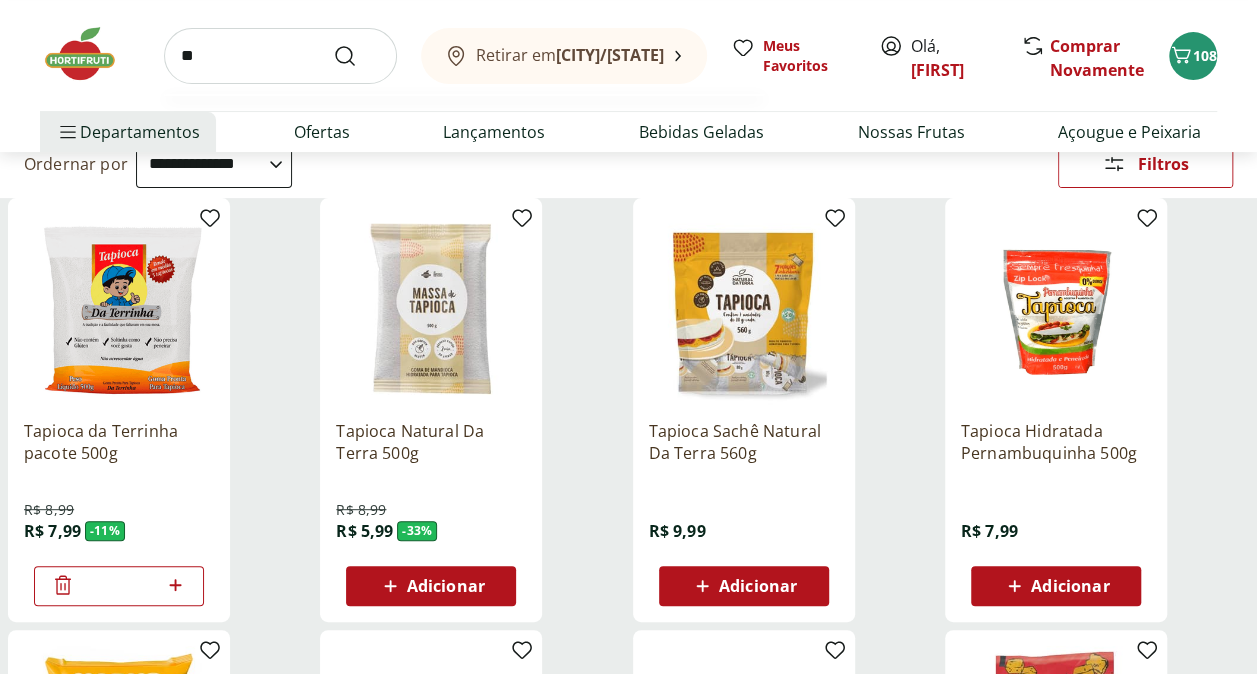 type on "***" 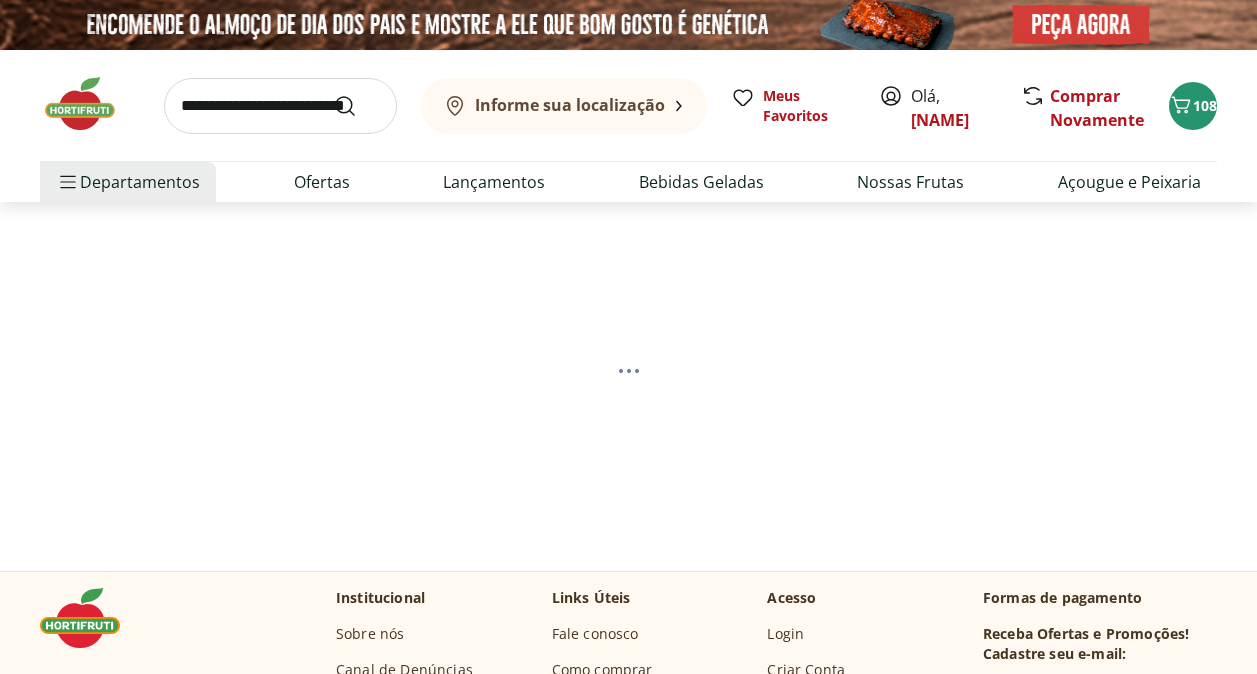 scroll, scrollTop: 0, scrollLeft: 0, axis: both 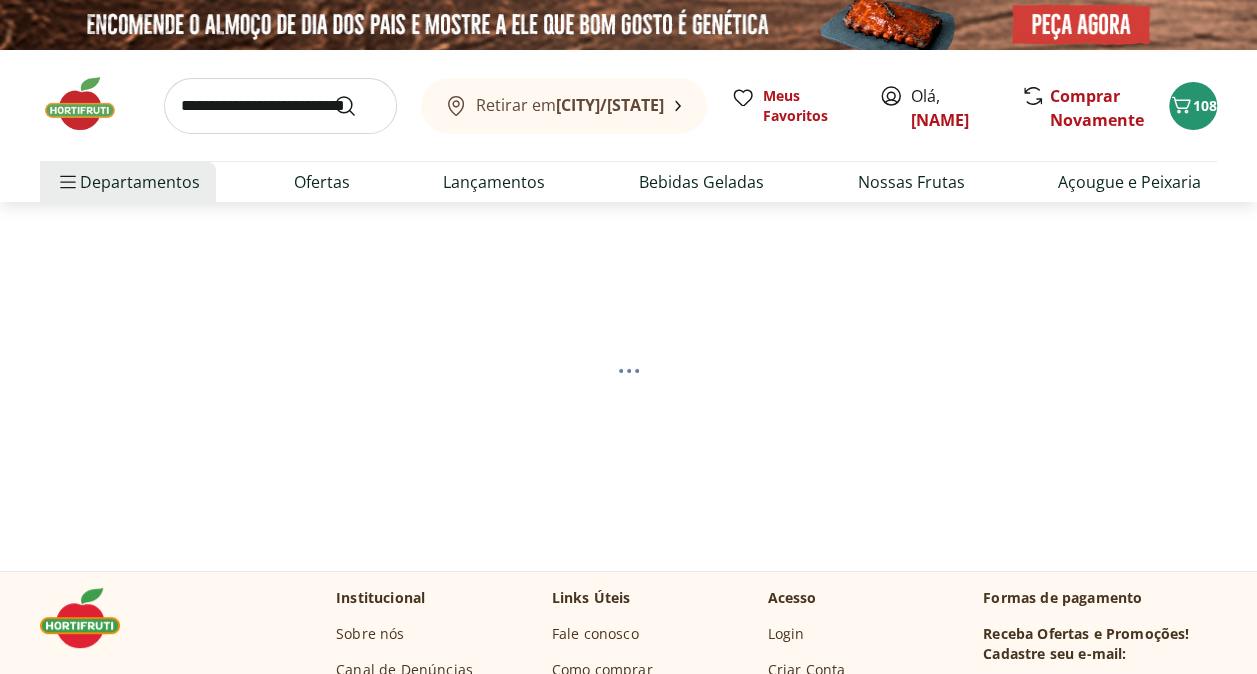 select on "**********" 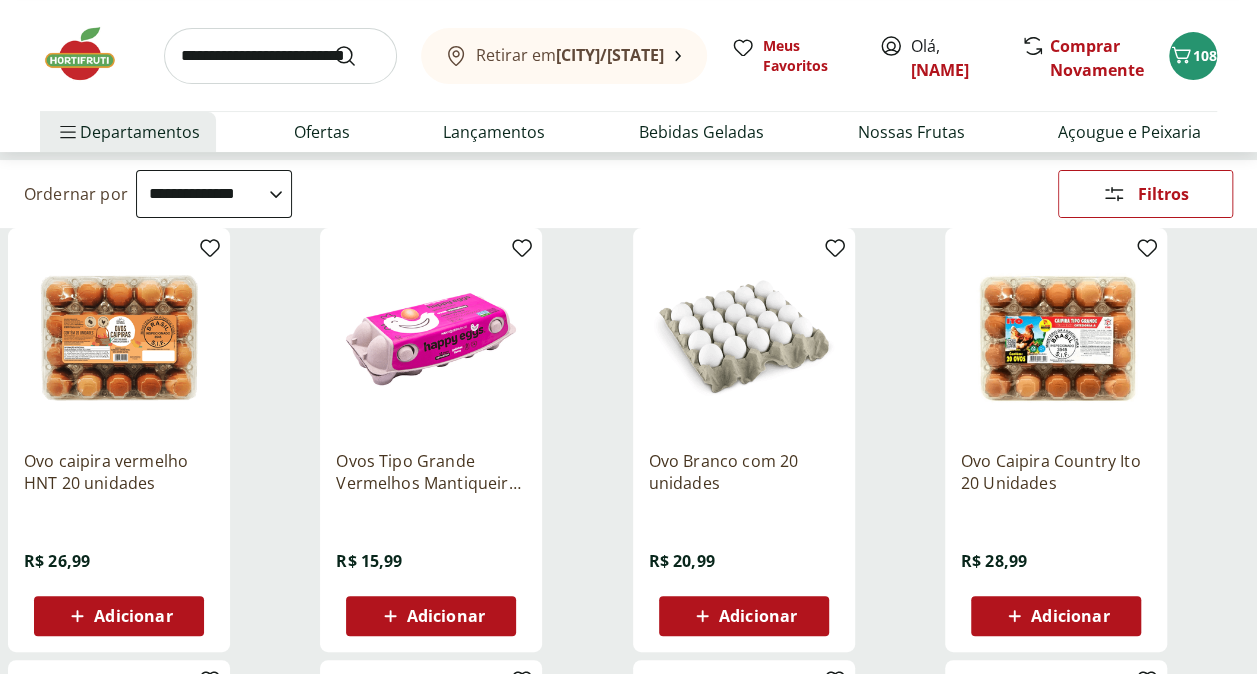 scroll, scrollTop: 200, scrollLeft: 0, axis: vertical 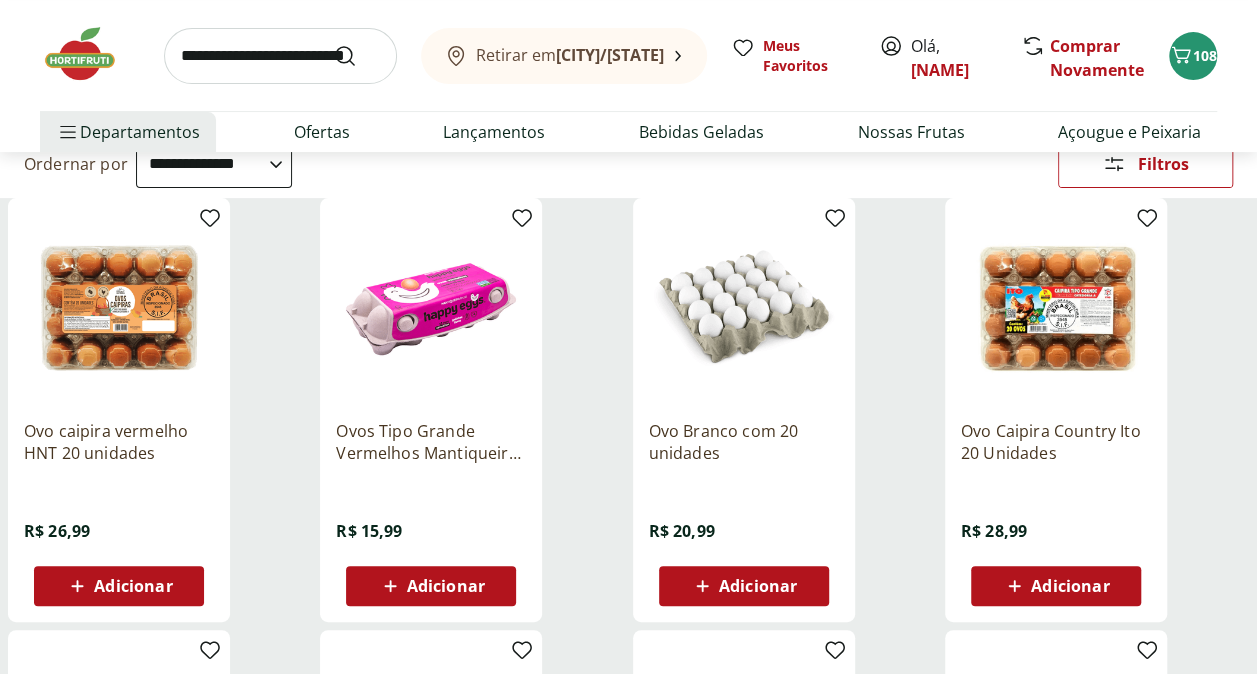 click on "Adicionar" at bounding box center (758, 586) 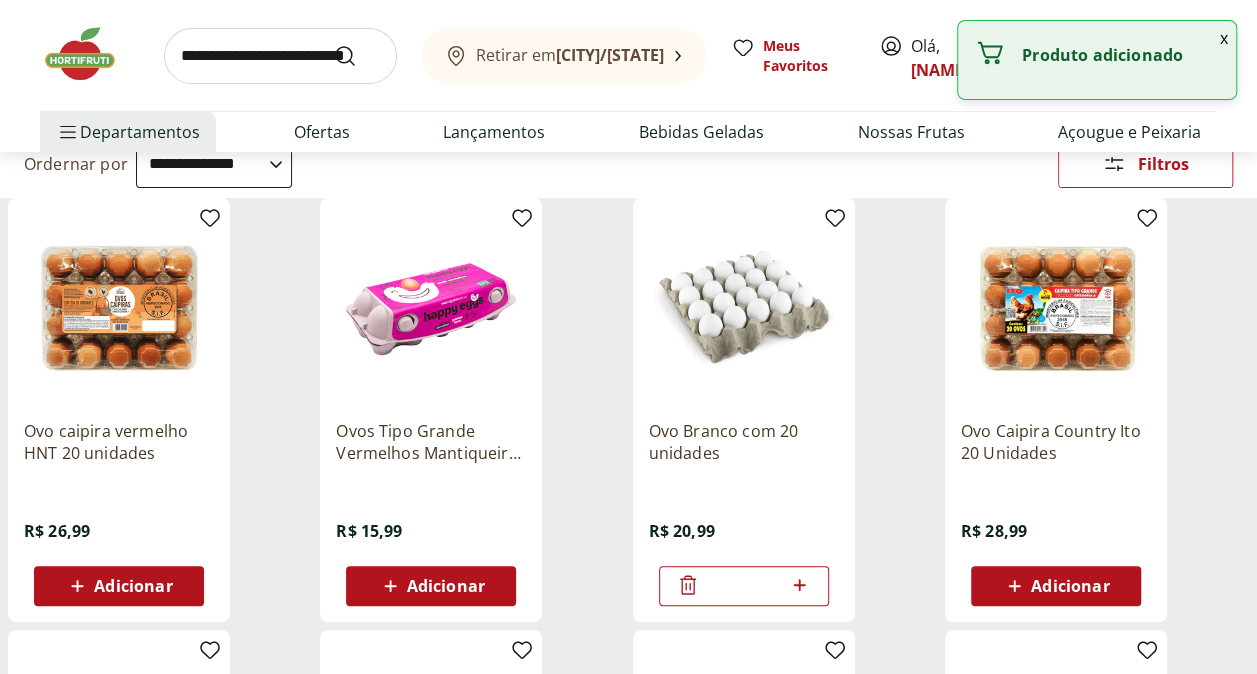 click 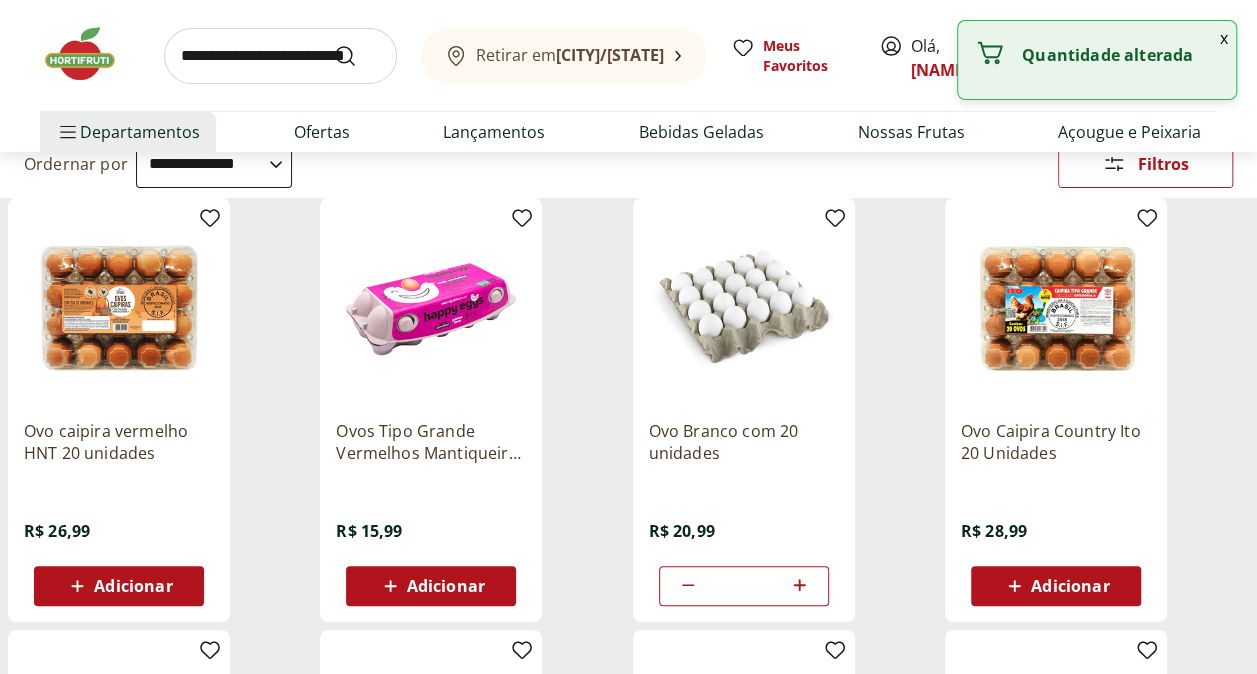 click 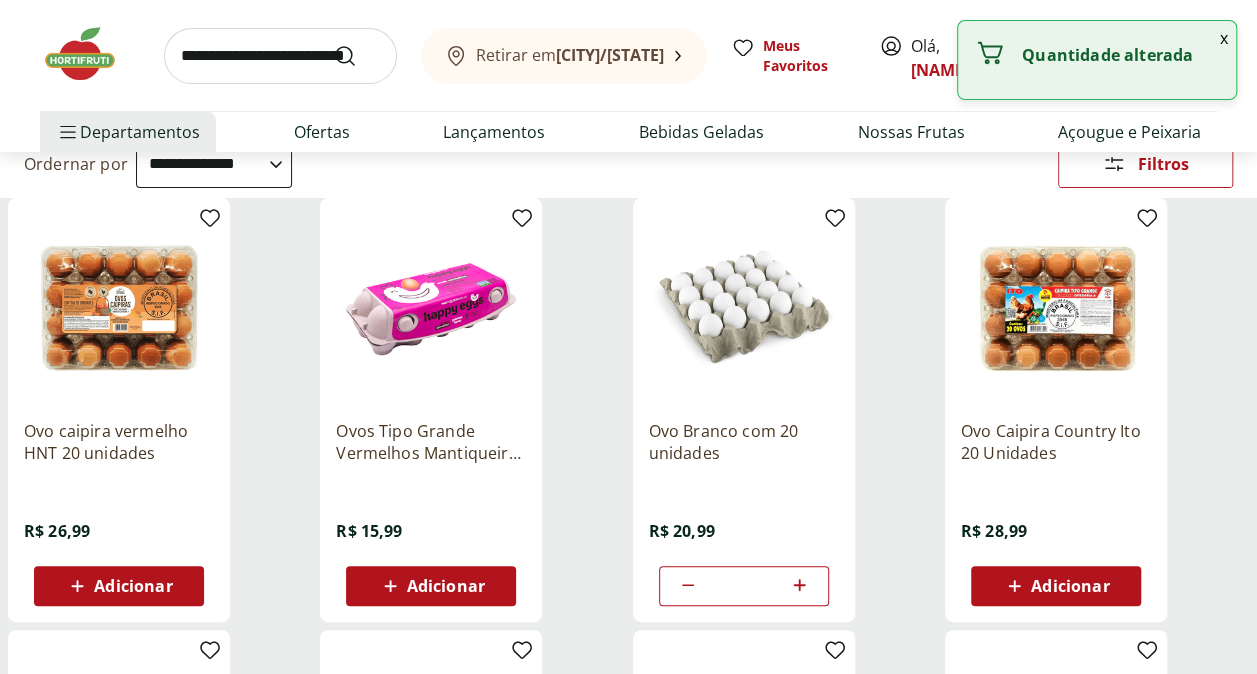 type 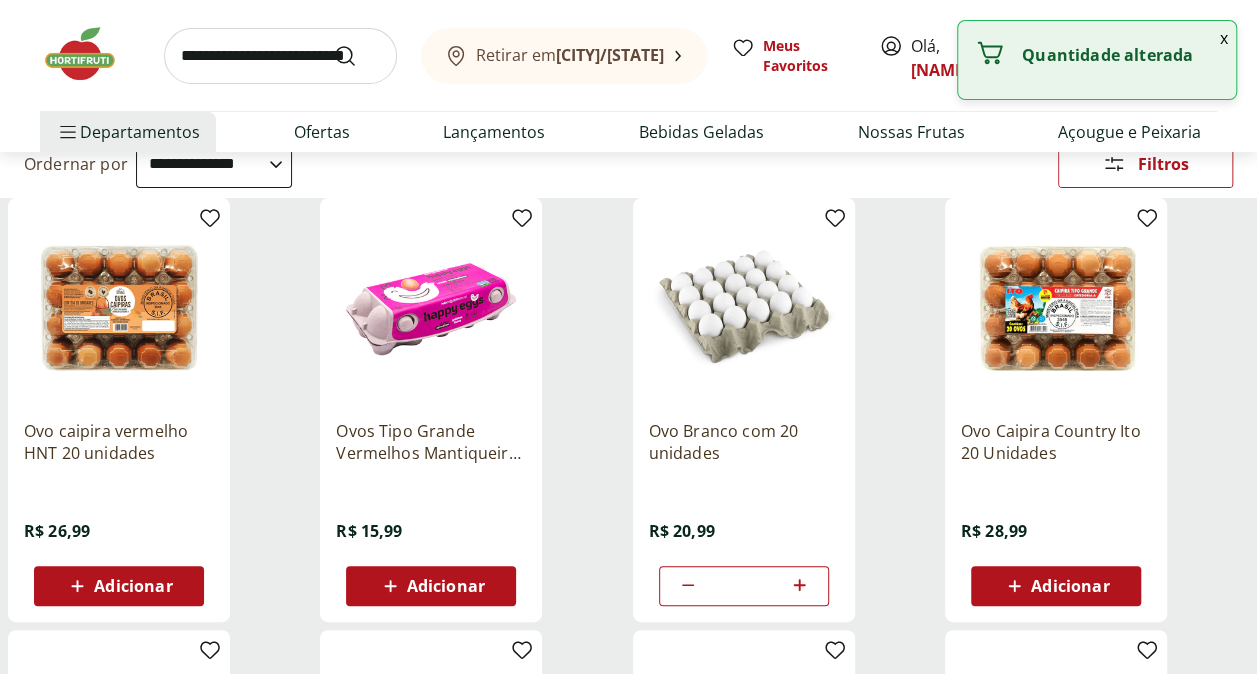click at bounding box center (280, 56) 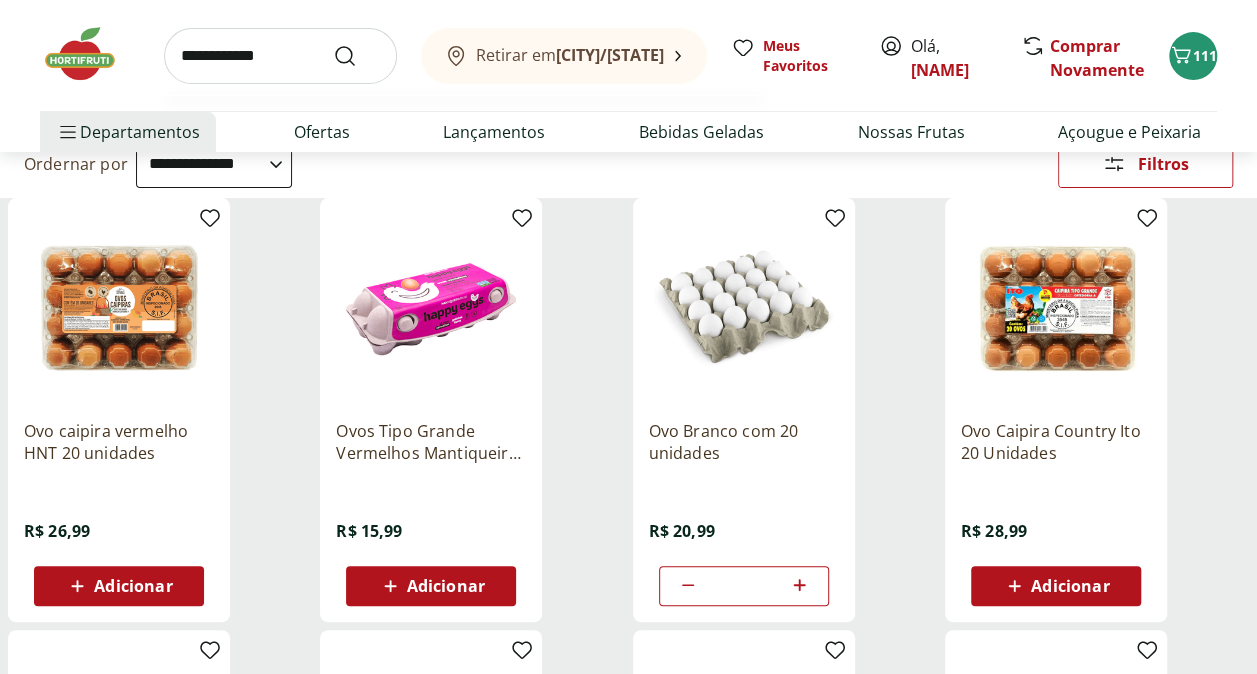 type on "**********" 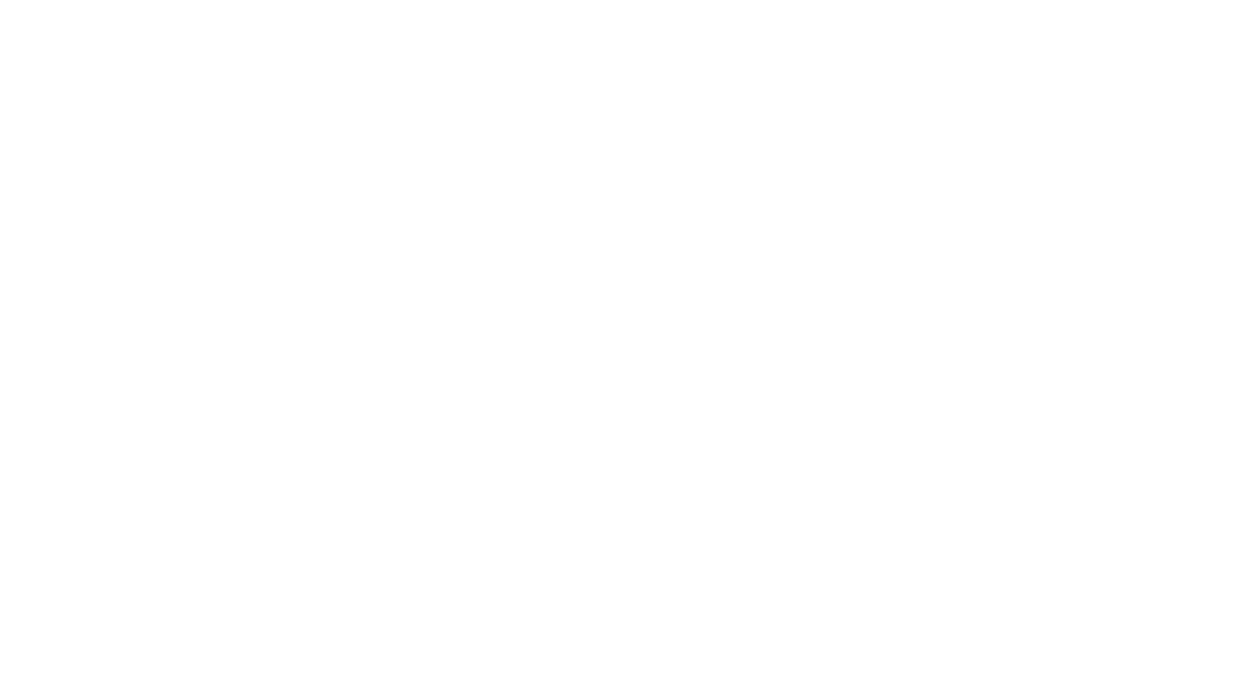 scroll, scrollTop: 0, scrollLeft: 0, axis: both 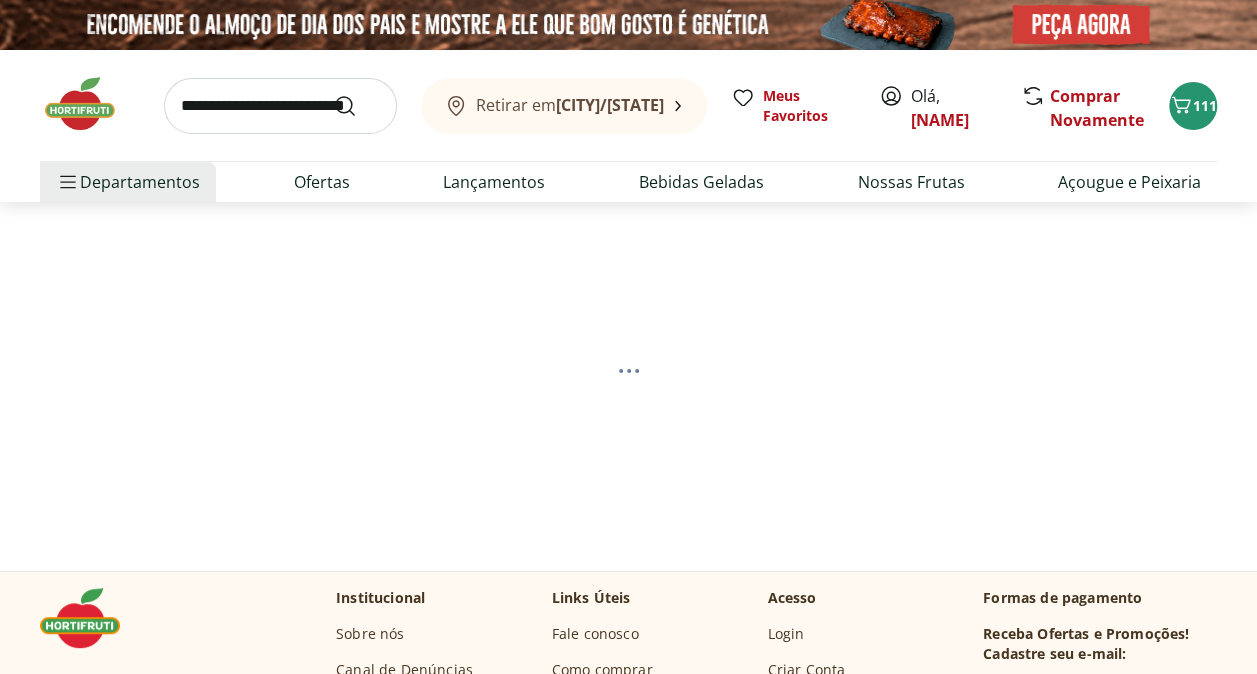 select on "**********" 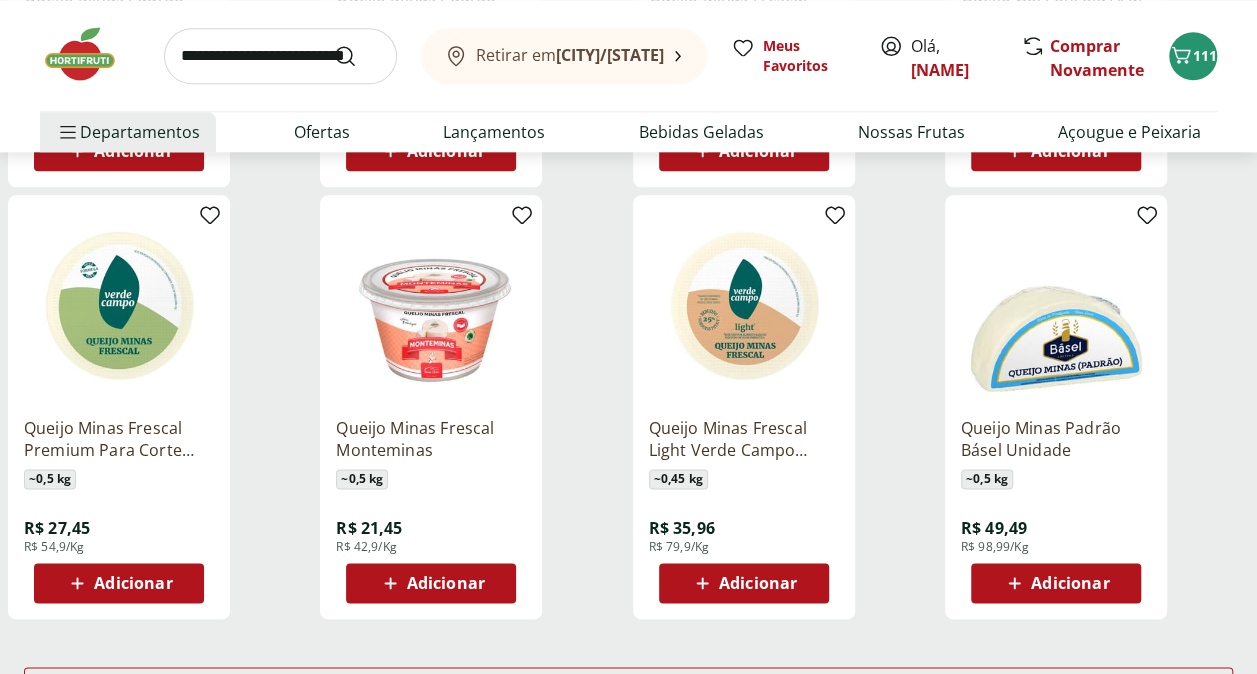 scroll, scrollTop: 1100, scrollLeft: 0, axis: vertical 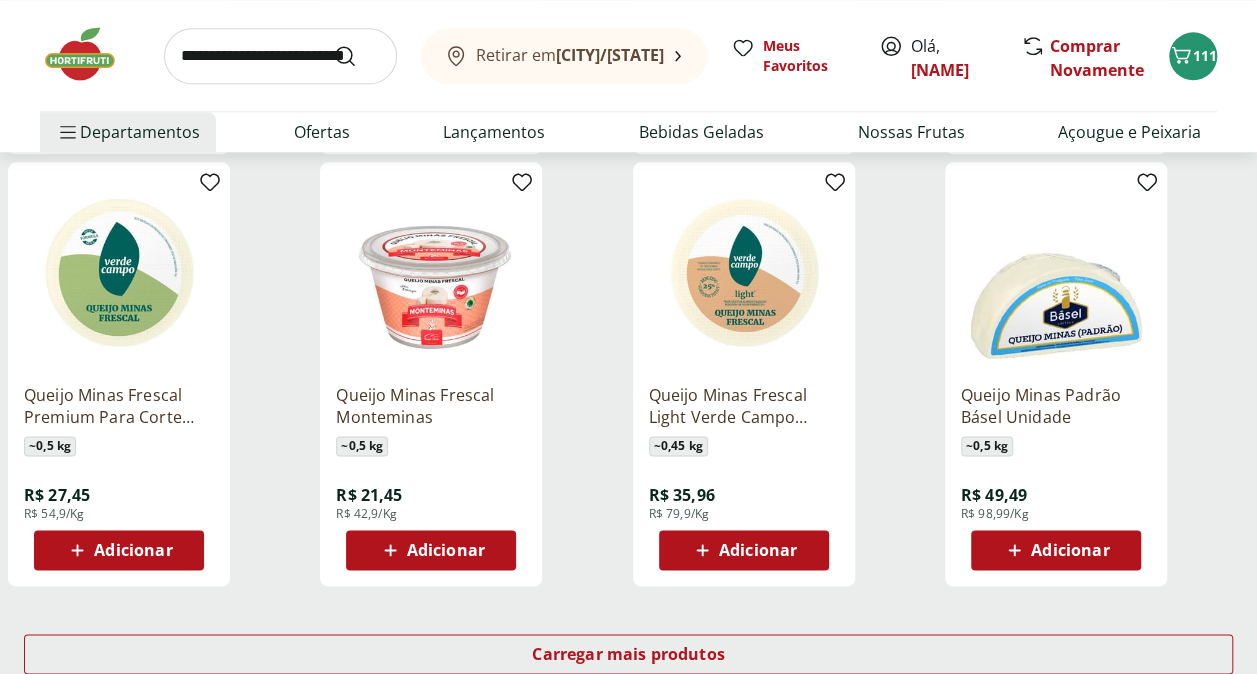 click on "Adicionar" at bounding box center (133, 550) 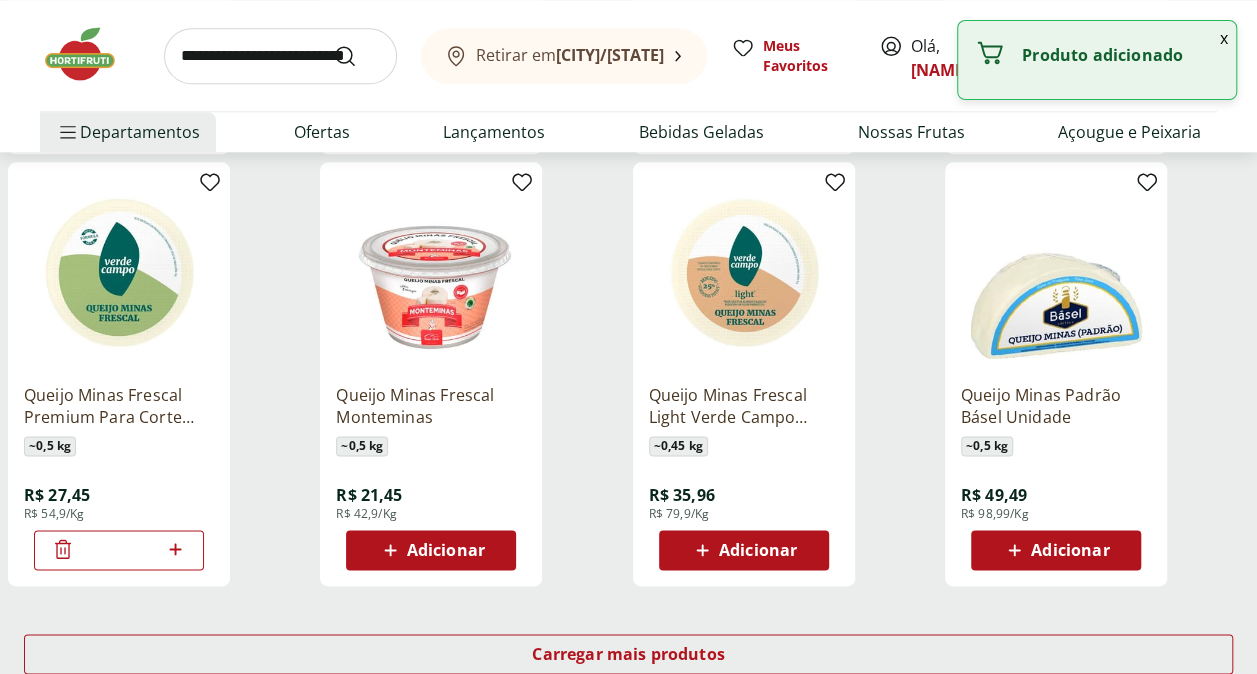 click at bounding box center [280, 56] 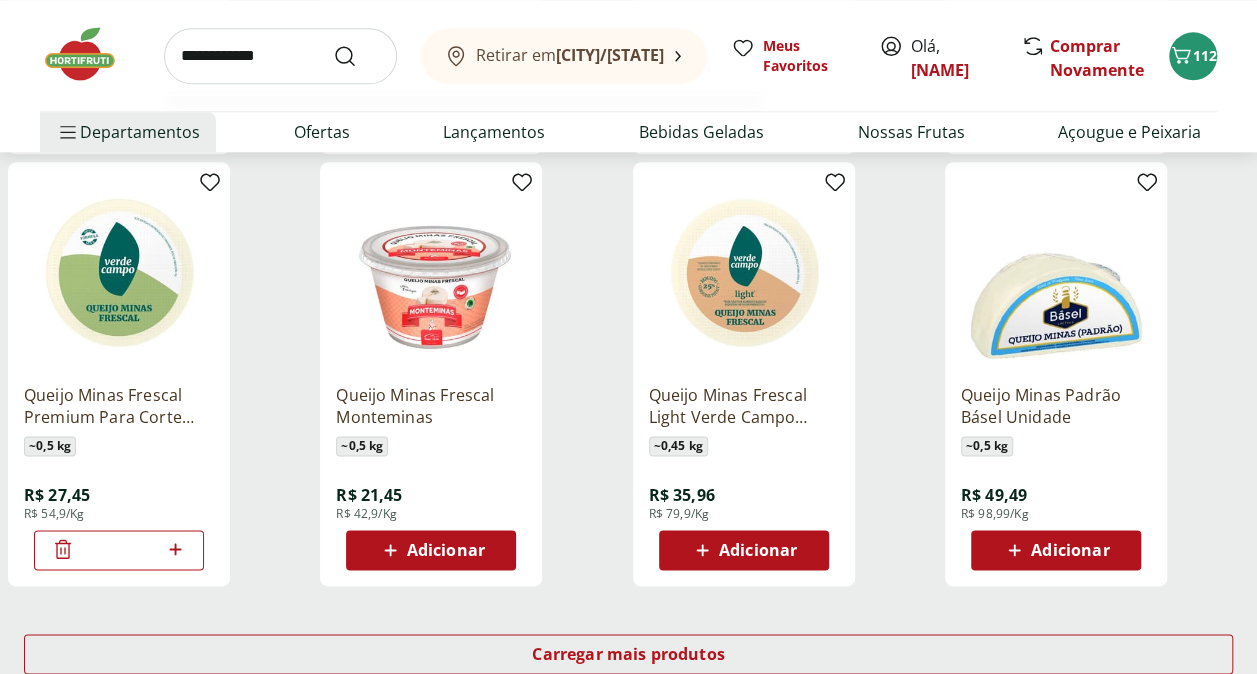 type on "**********" 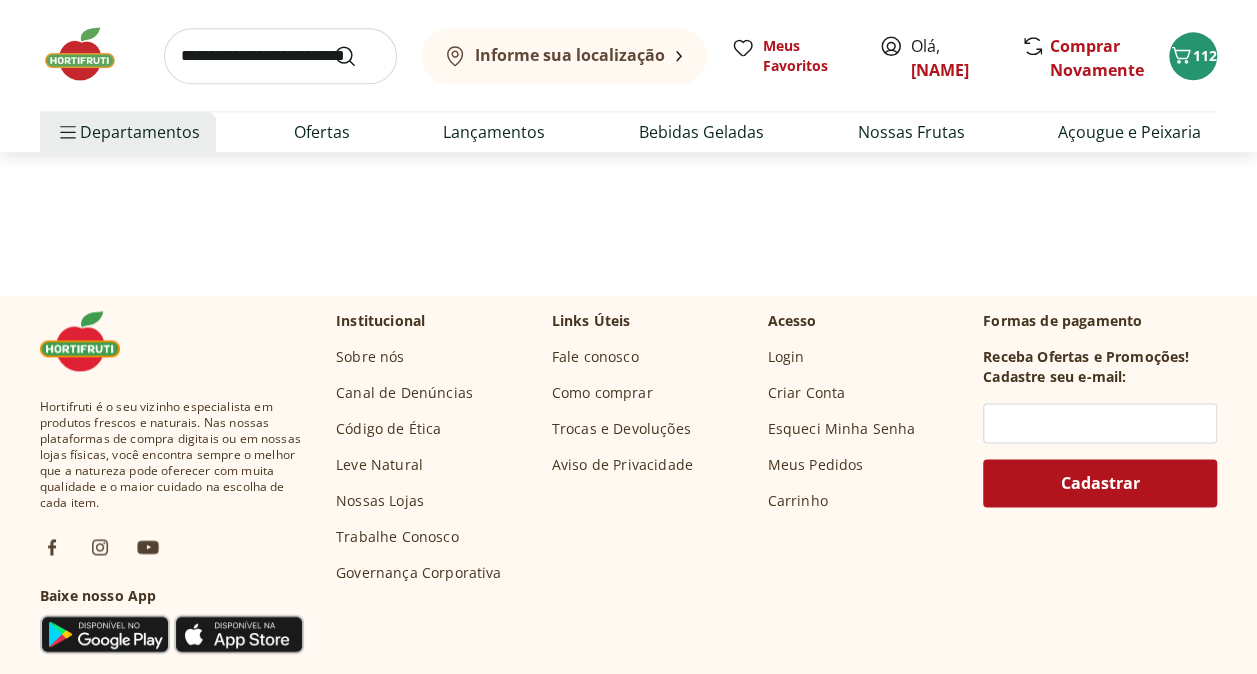 scroll, scrollTop: 0, scrollLeft: 0, axis: both 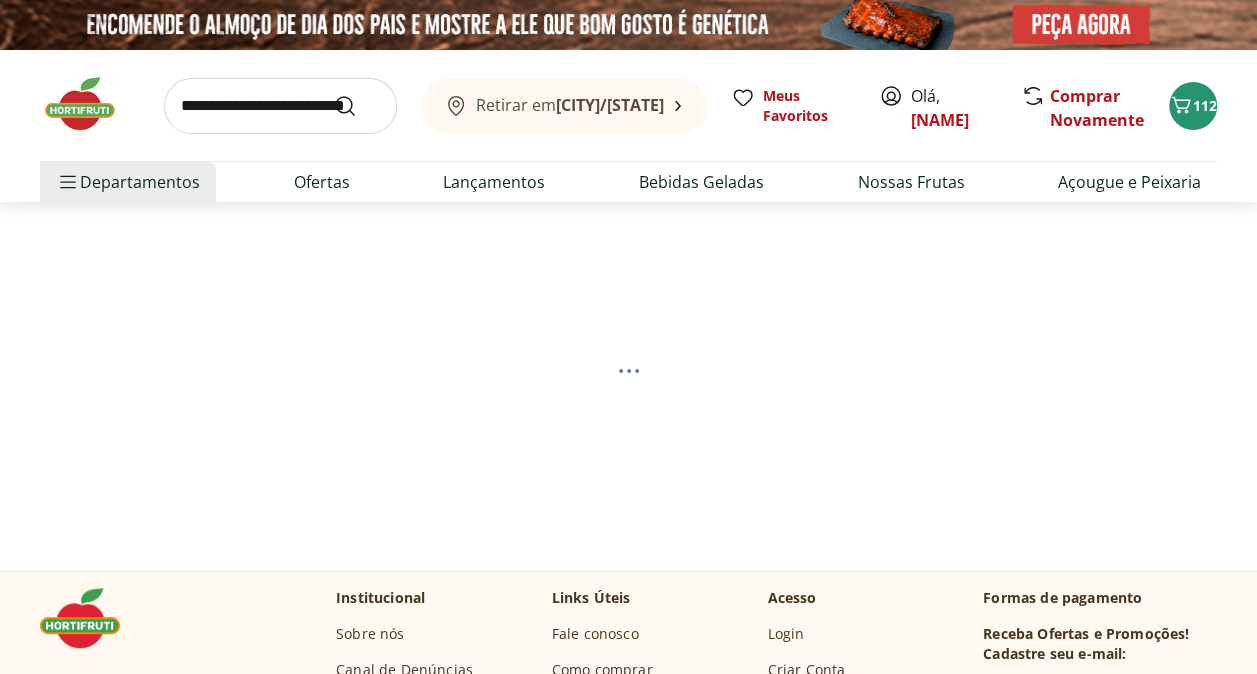 select on "**********" 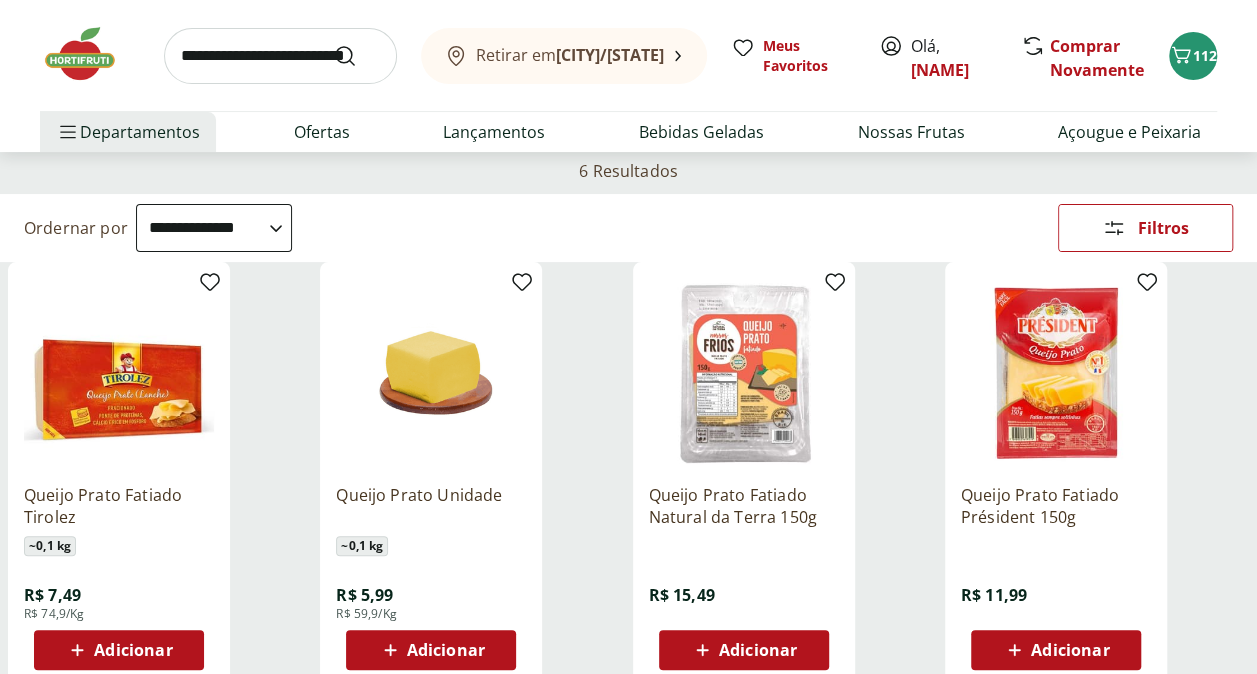scroll, scrollTop: 200, scrollLeft: 0, axis: vertical 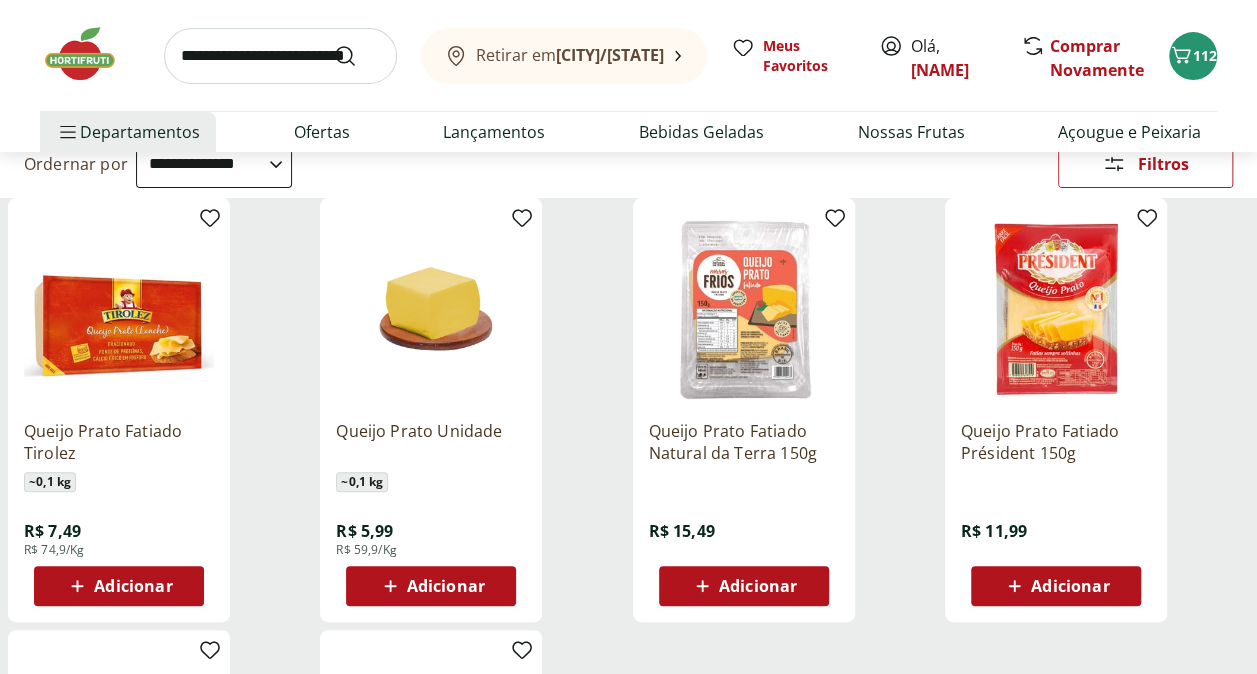click on "Adicionar" at bounding box center (133, 586) 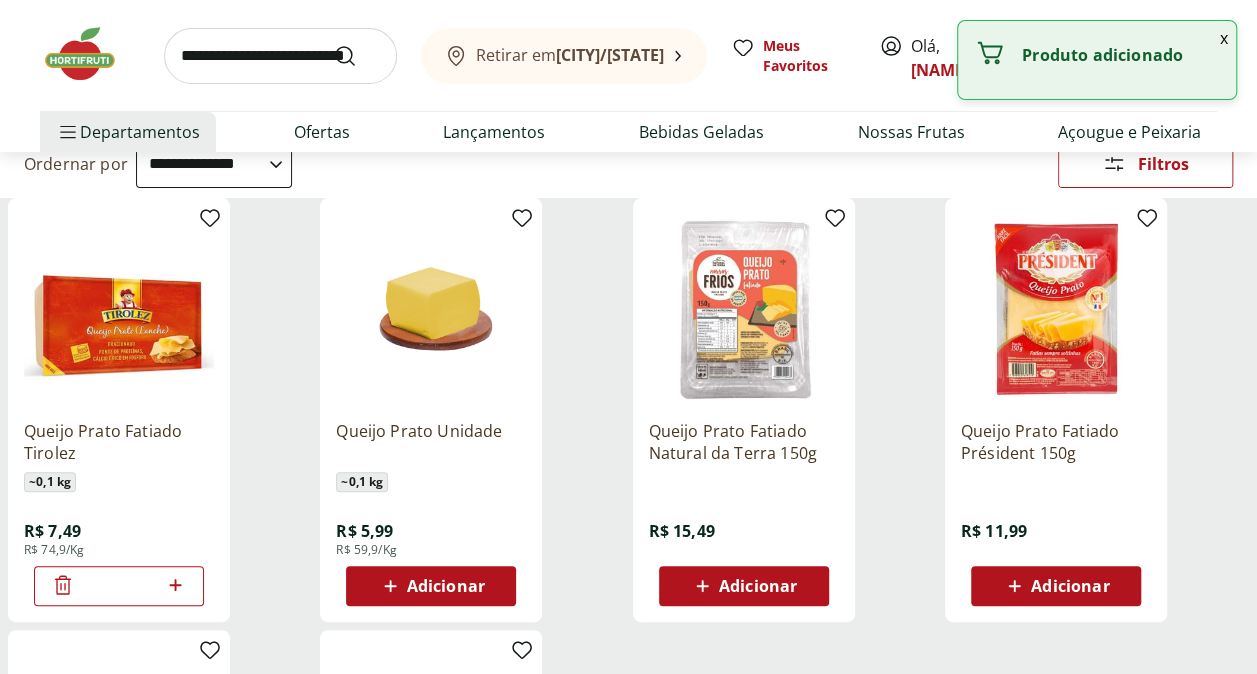 click 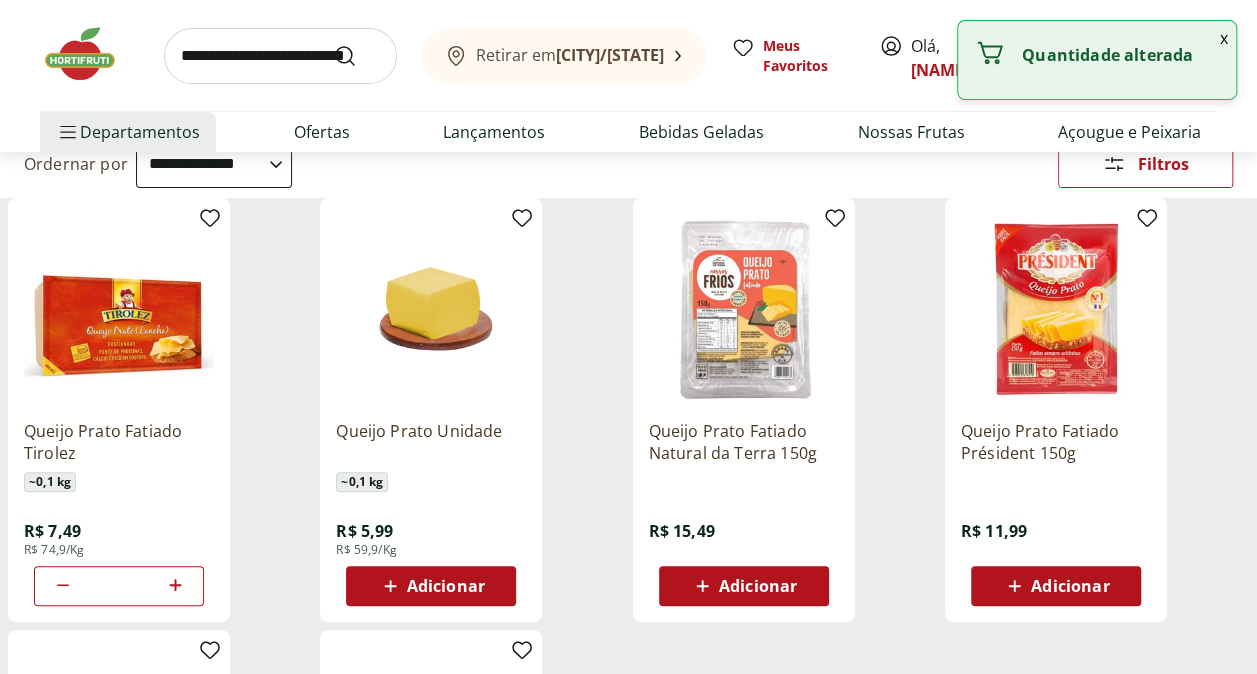 click 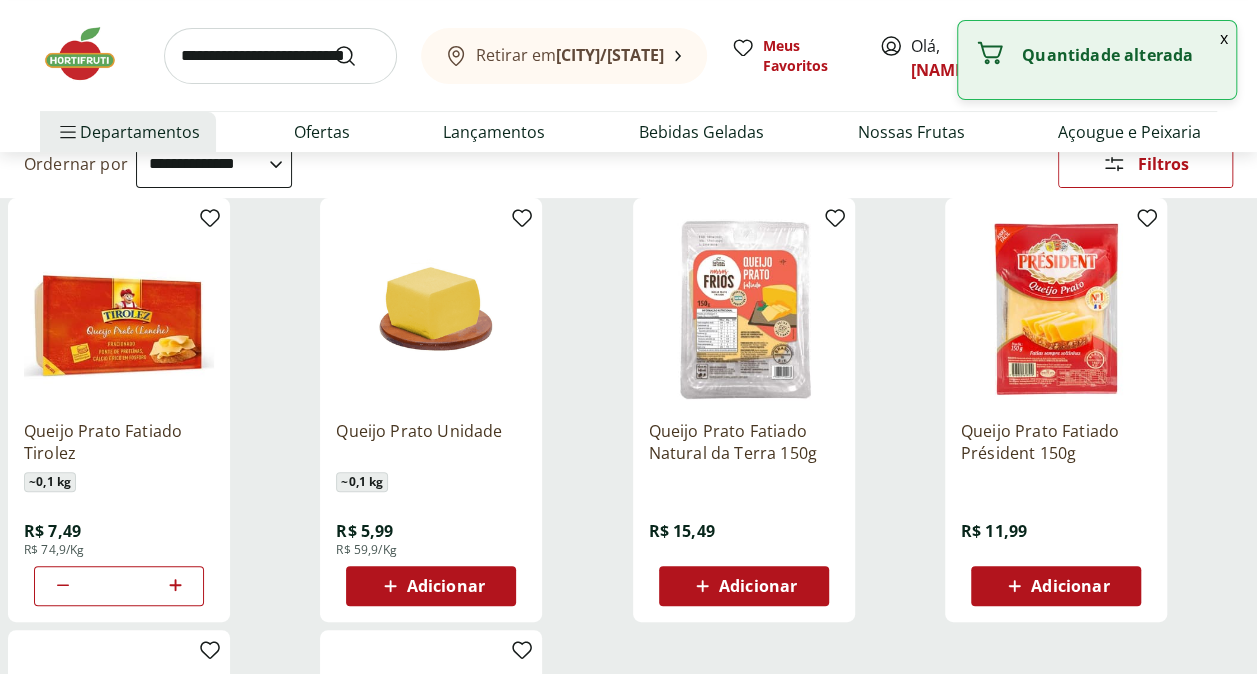 click 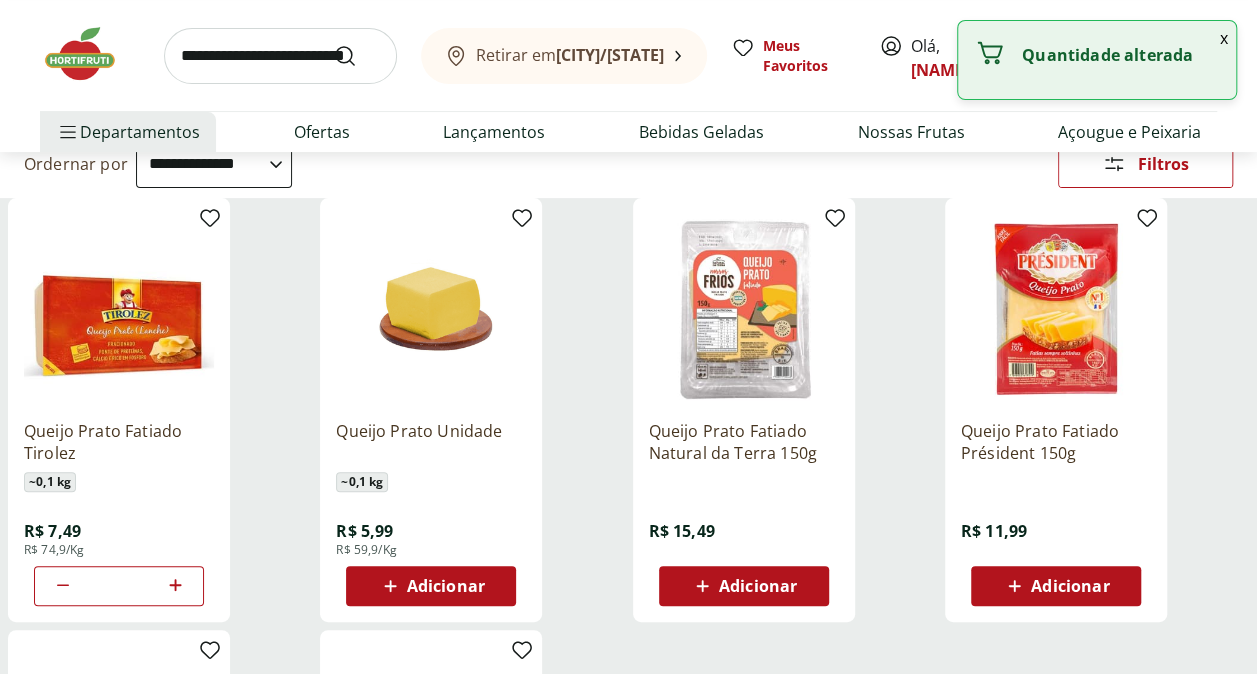 click 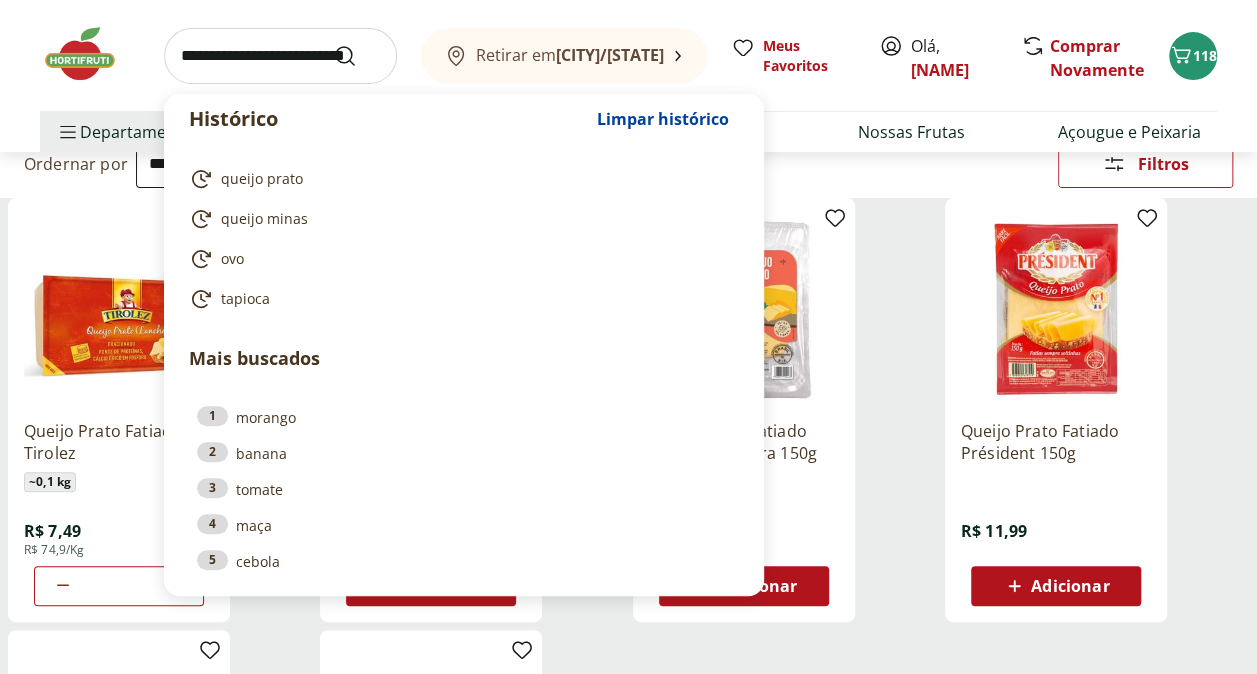 click at bounding box center [280, 56] 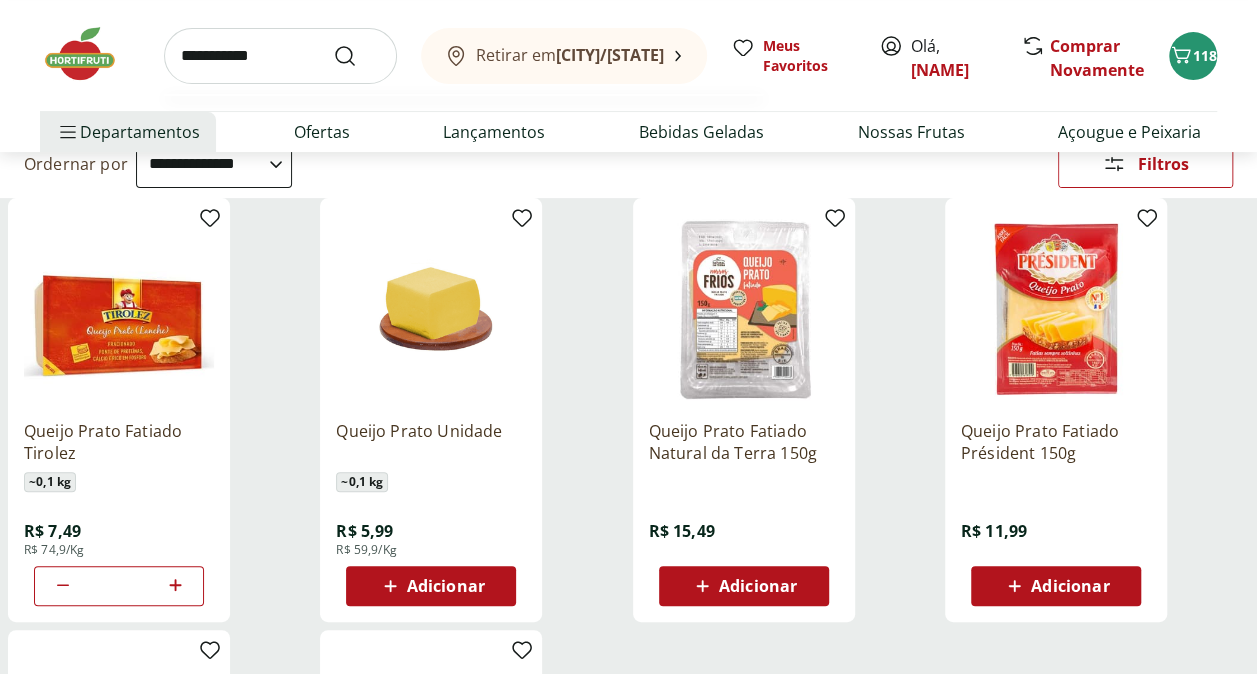 type on "**********" 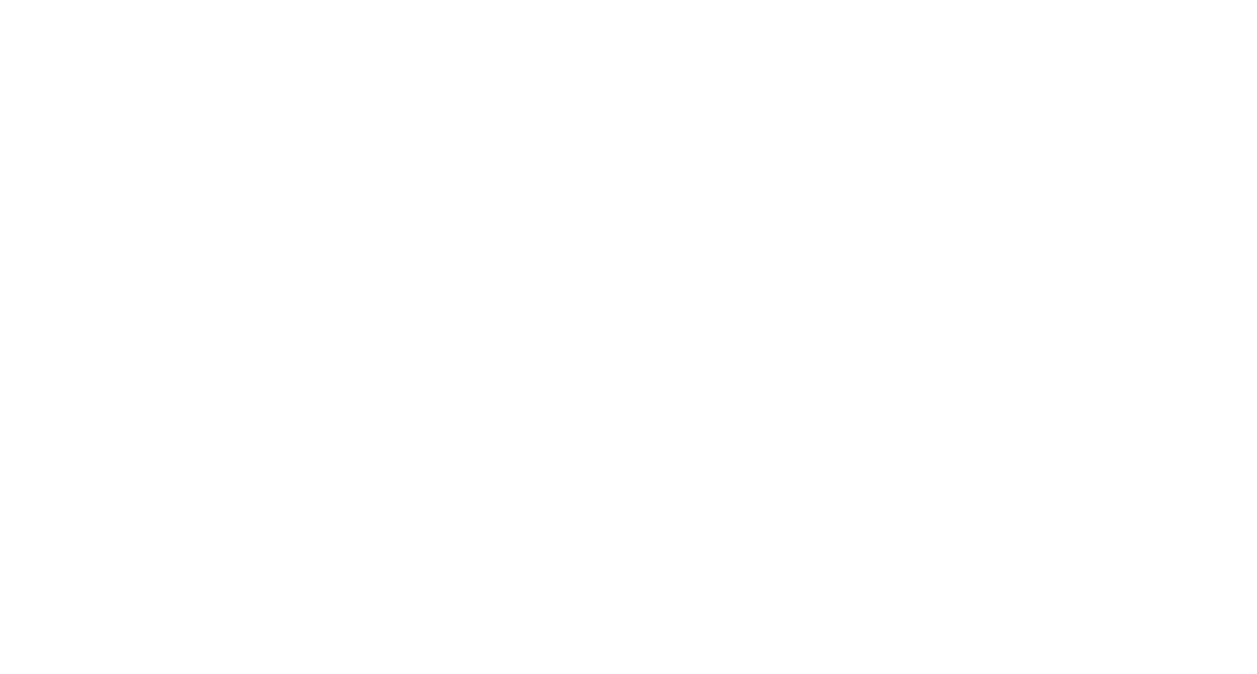 scroll, scrollTop: 0, scrollLeft: 0, axis: both 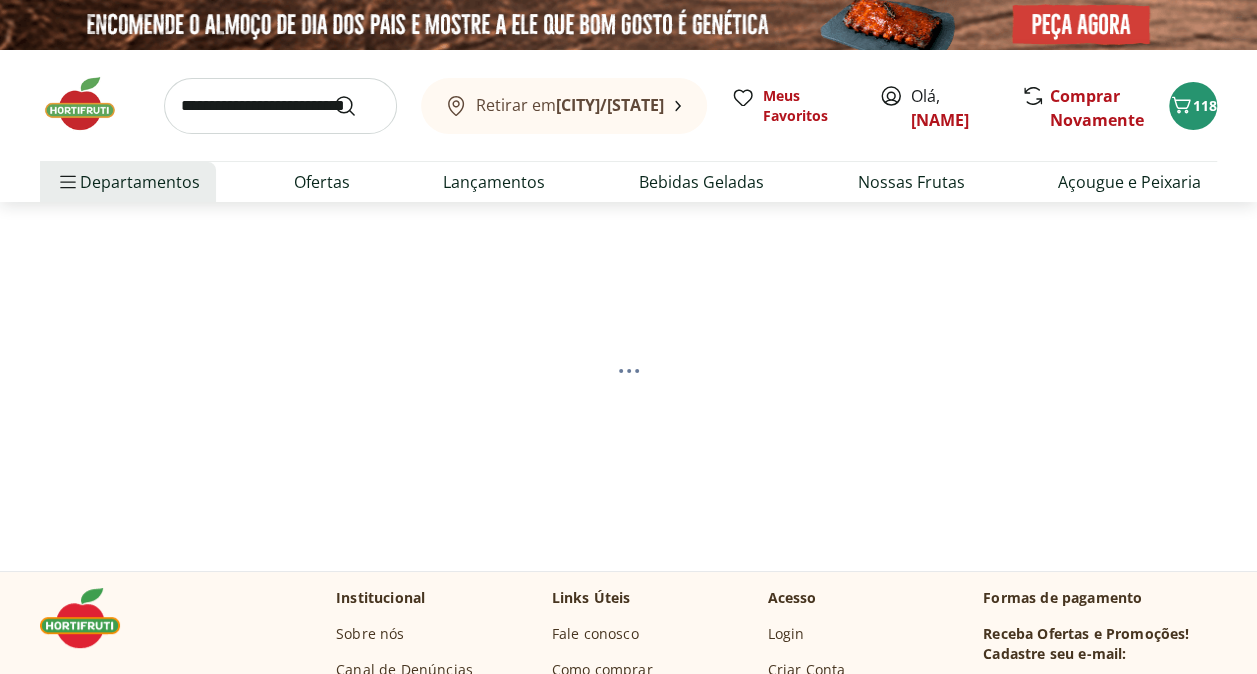 select on "**********" 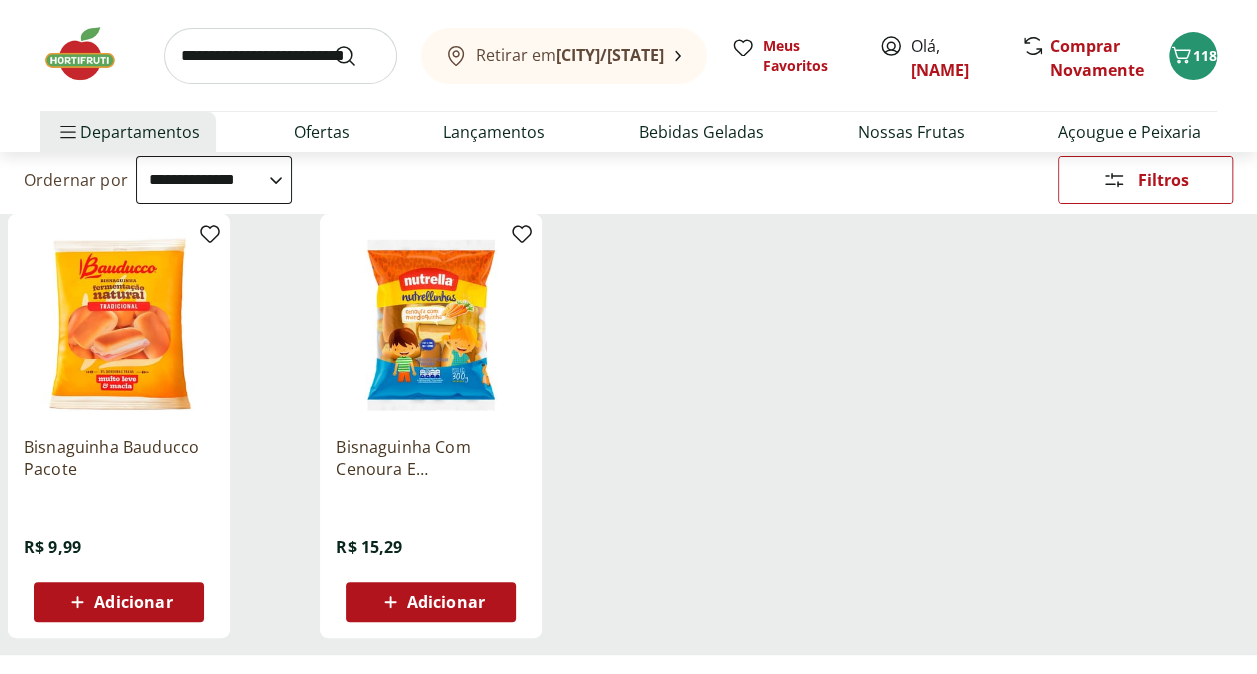 scroll, scrollTop: 200, scrollLeft: 0, axis: vertical 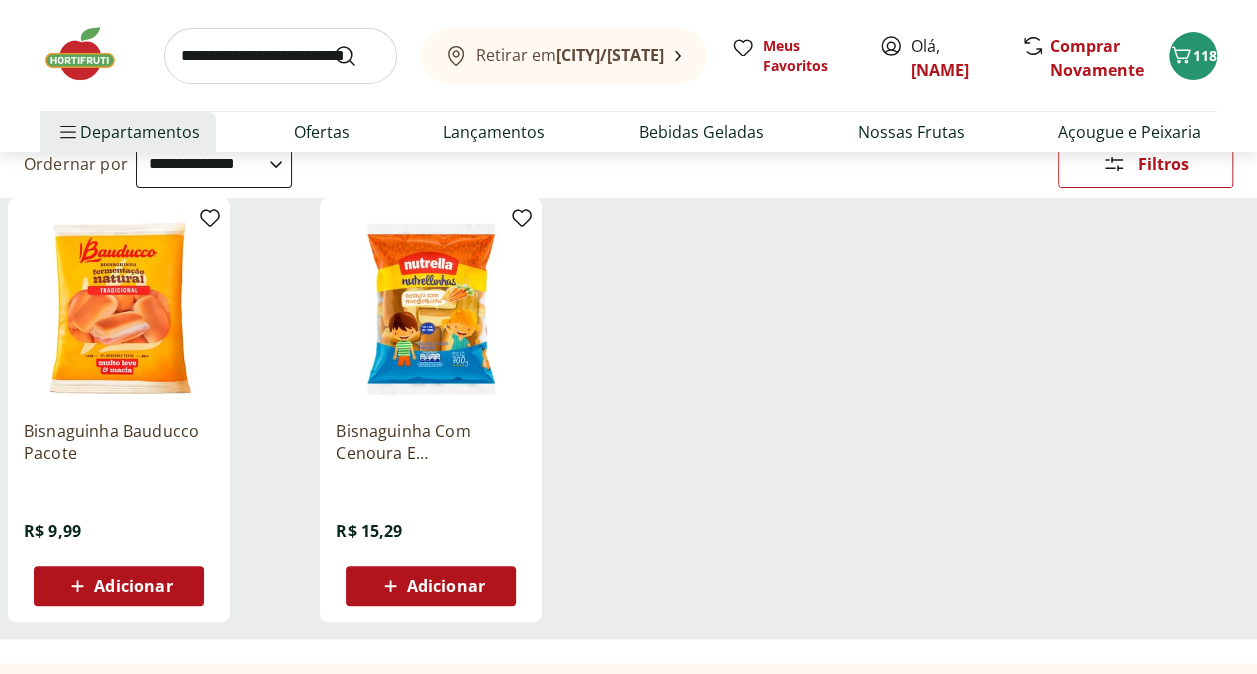 click on "Adicionar" at bounding box center (133, 586) 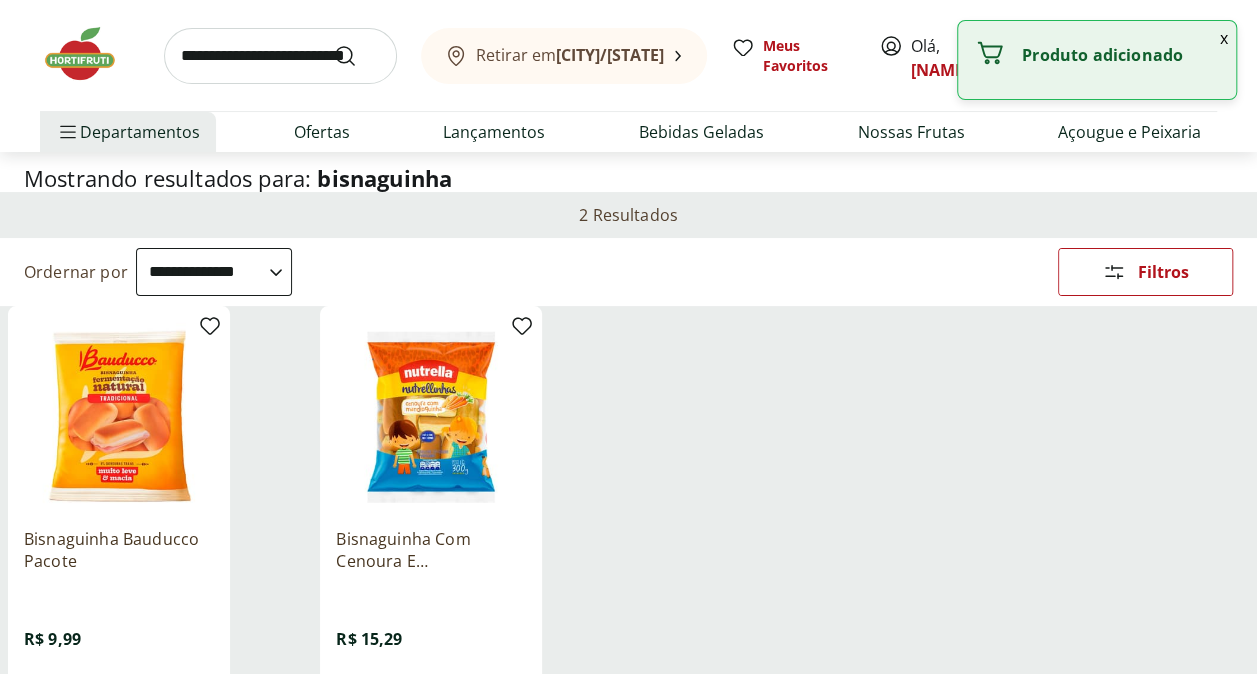 scroll, scrollTop: 0, scrollLeft: 0, axis: both 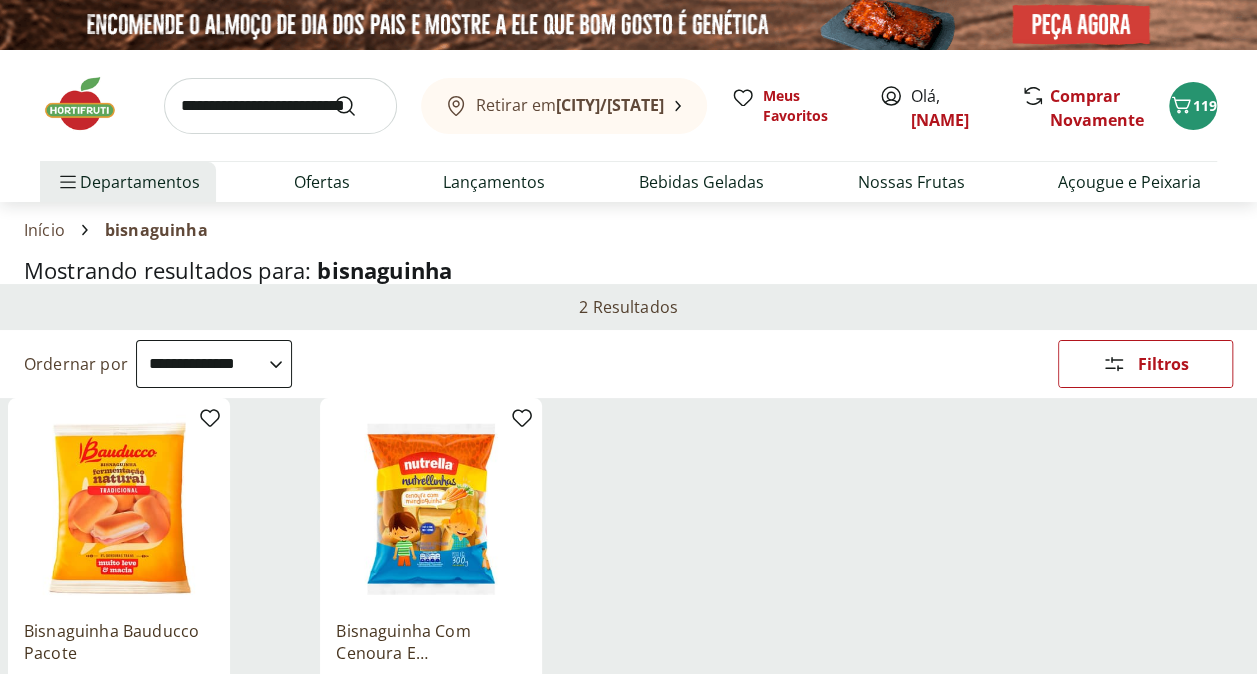 click at bounding box center (280, 106) 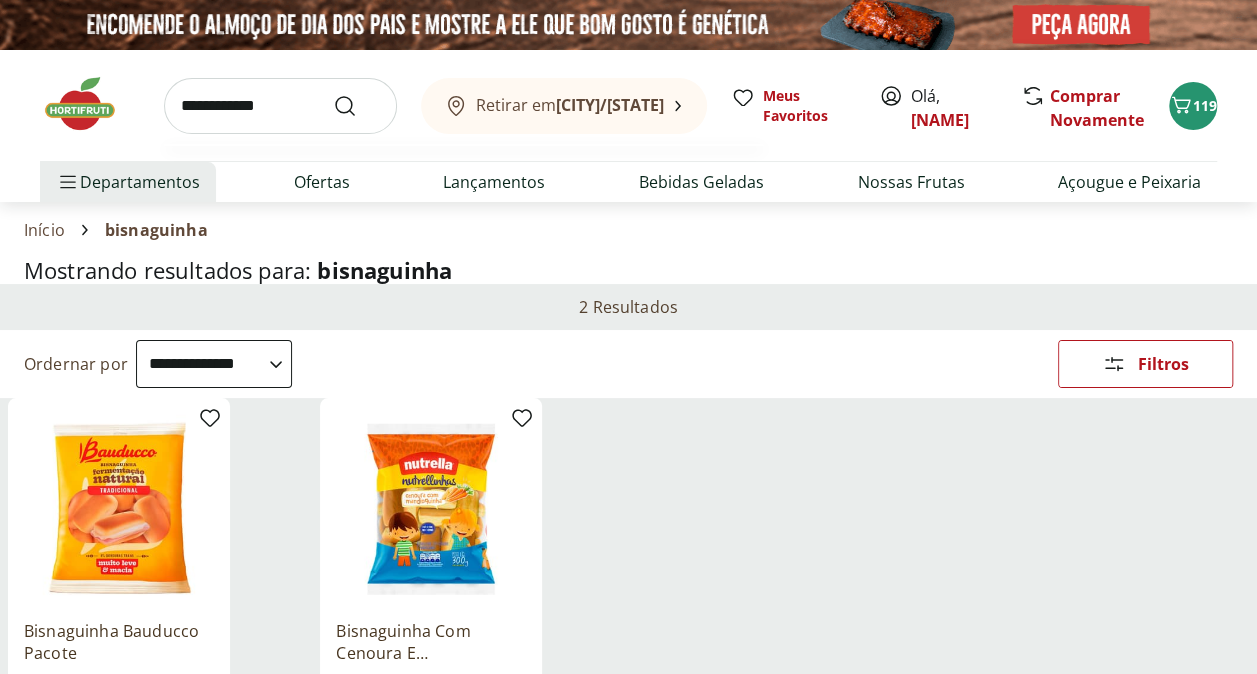 type on "**********" 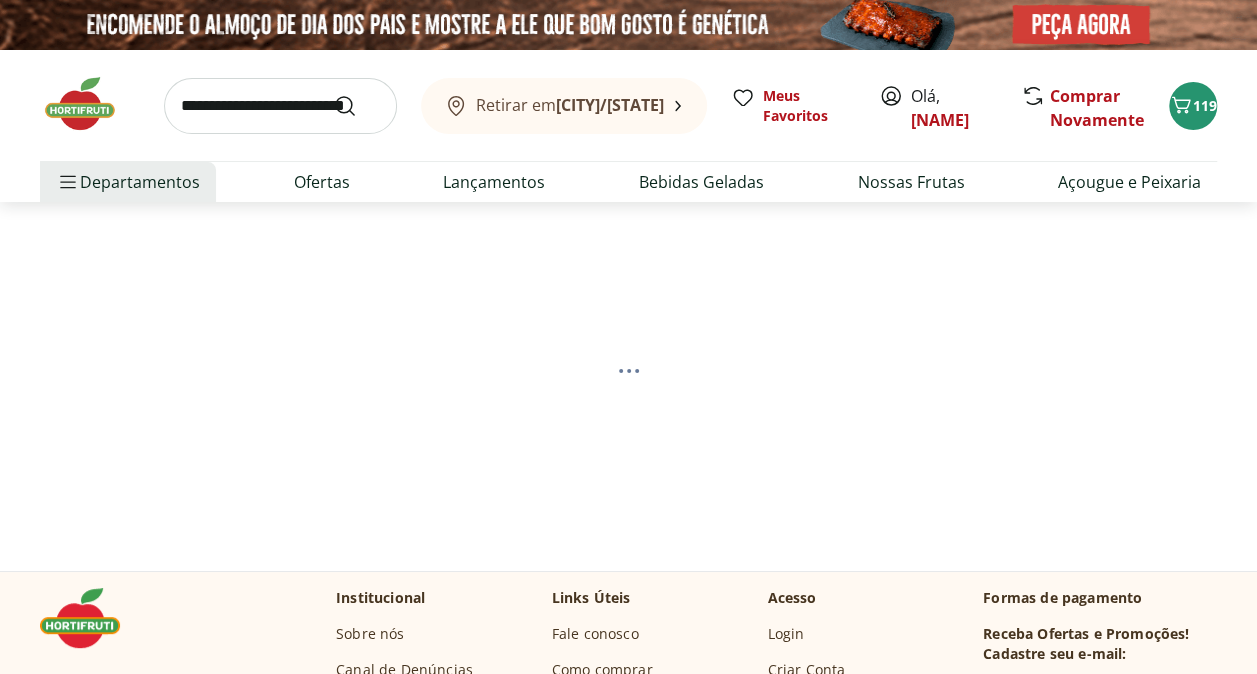 select on "**********" 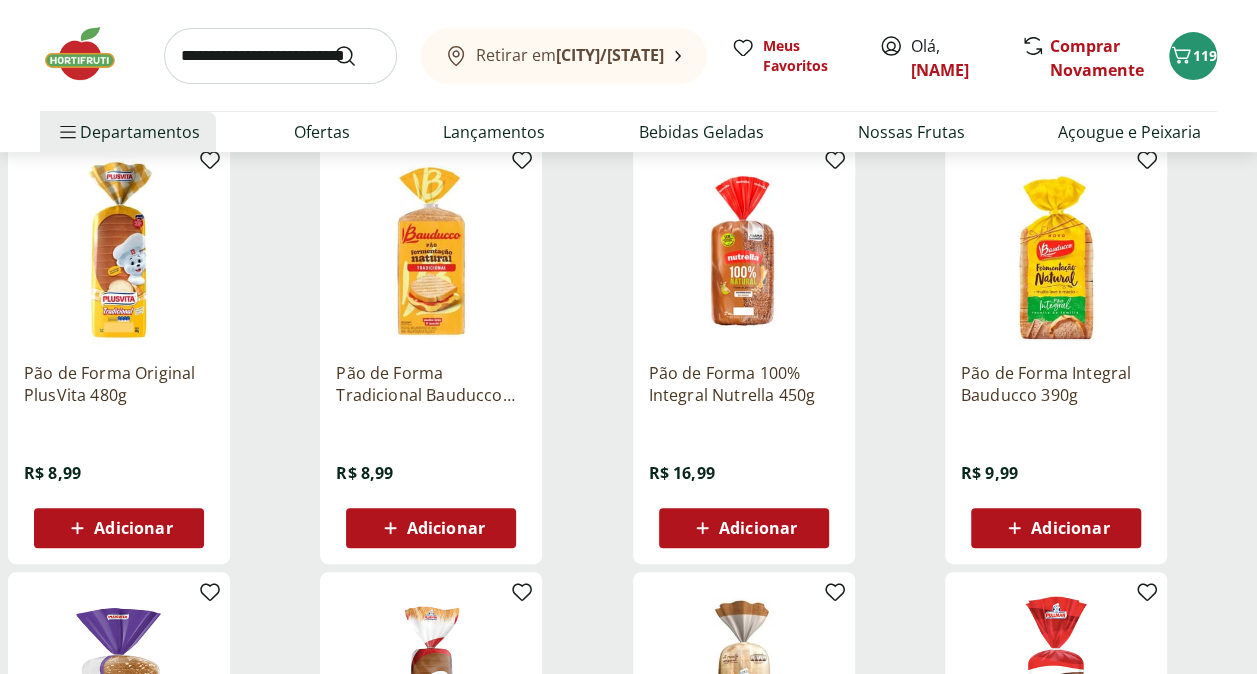 scroll, scrollTop: 200, scrollLeft: 0, axis: vertical 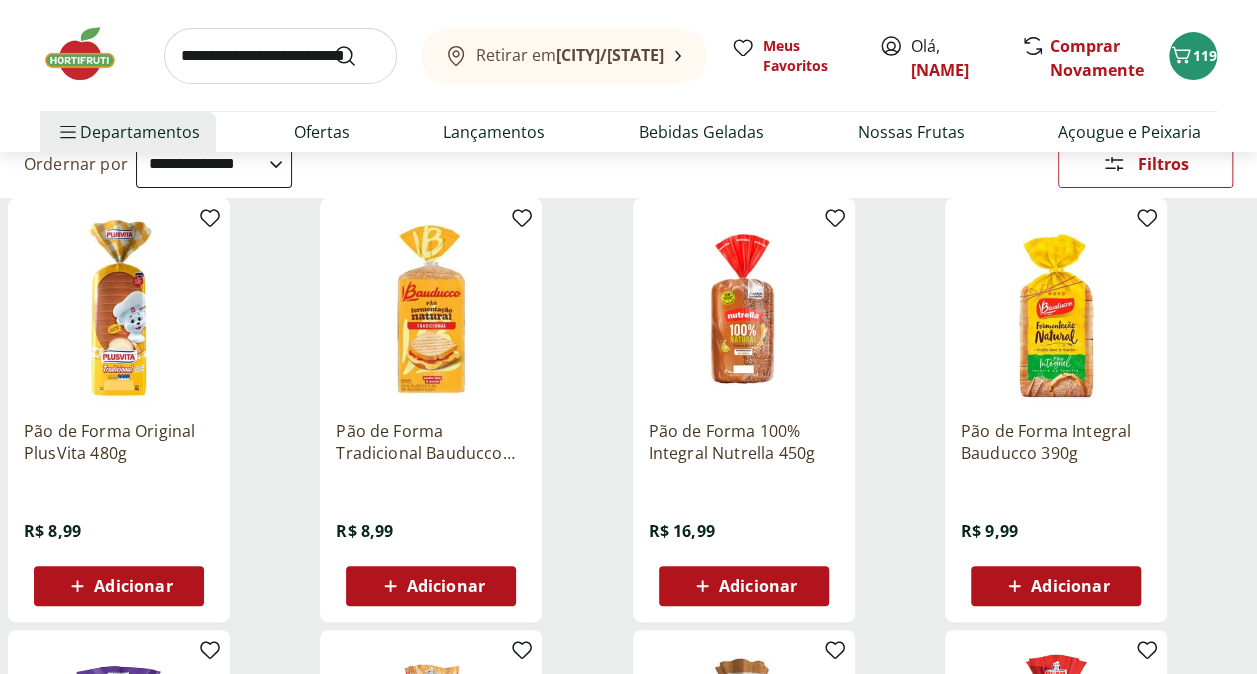 click on "Adicionar" at bounding box center (446, 586) 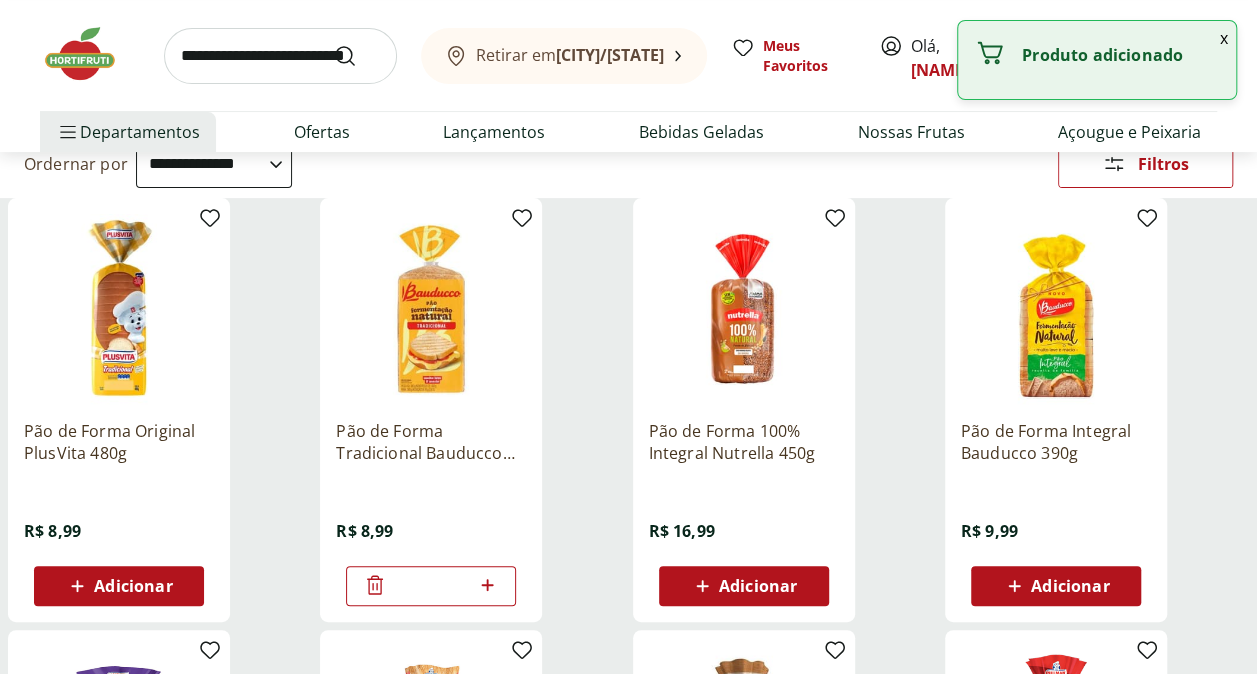 scroll, scrollTop: 300, scrollLeft: 0, axis: vertical 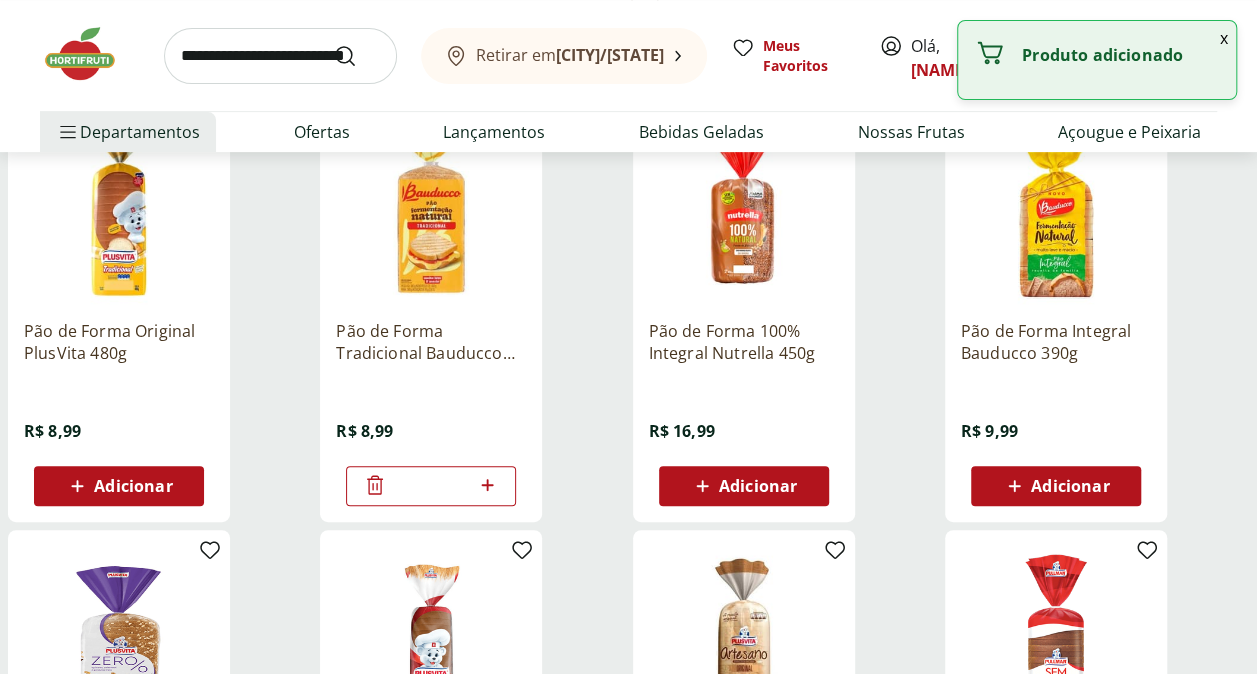 click 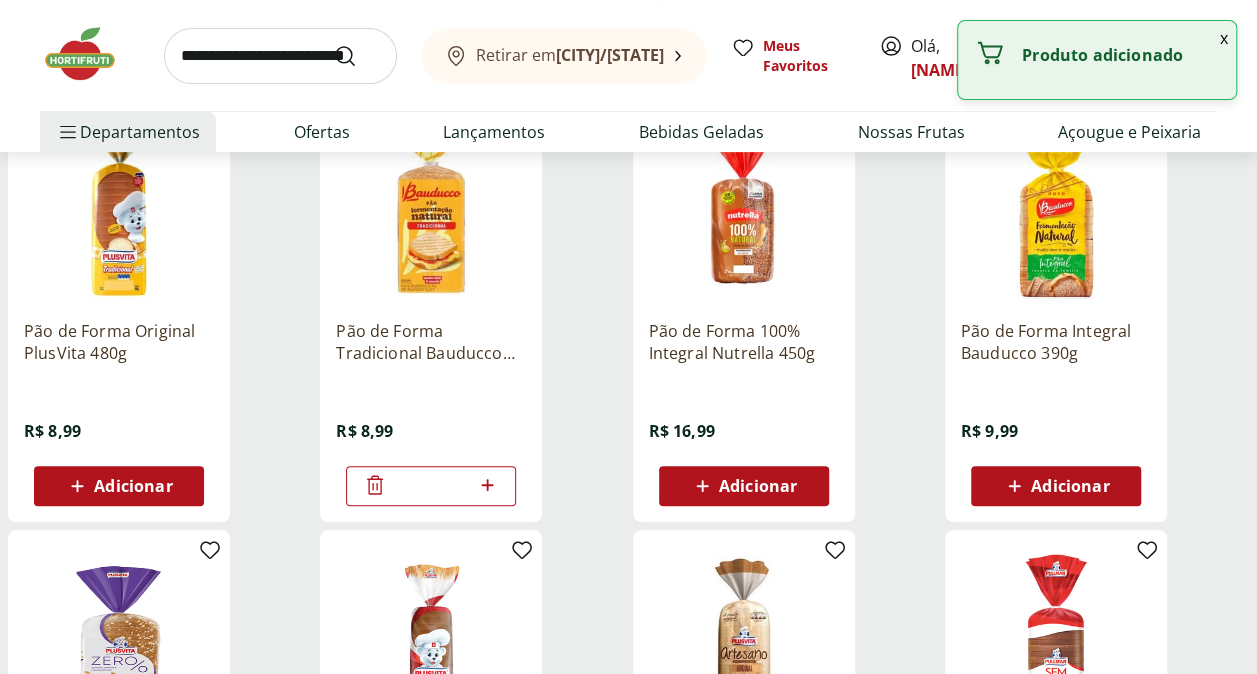 type on "*" 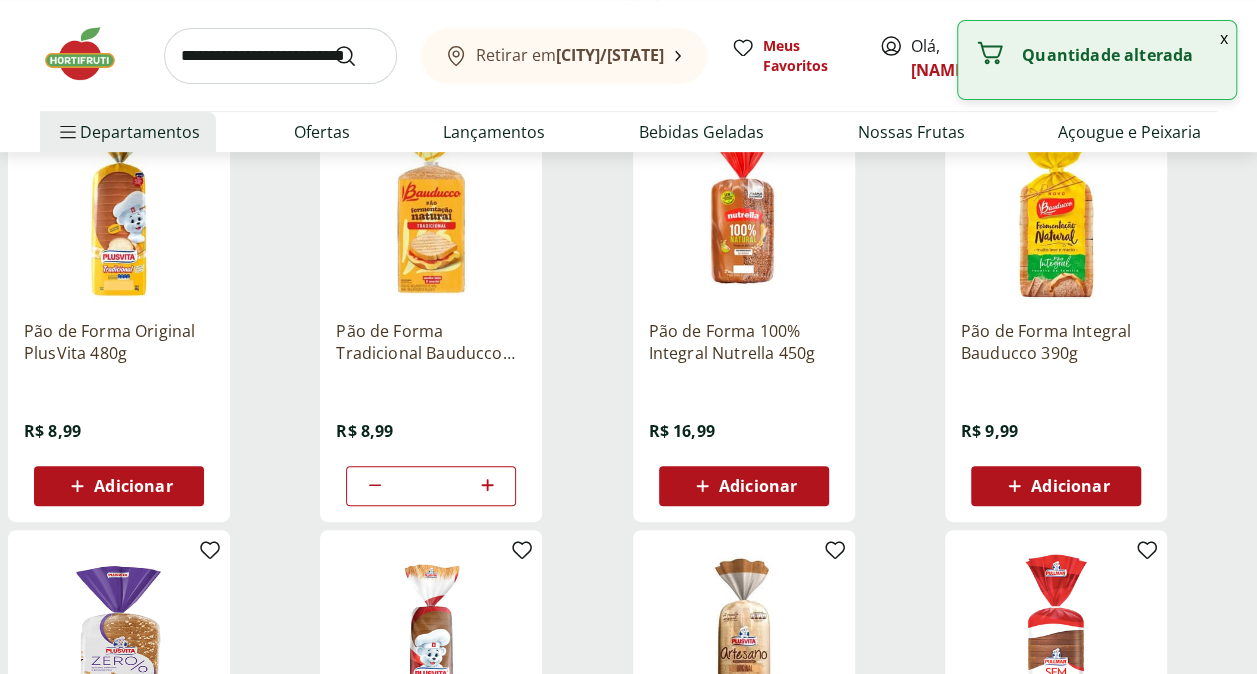 type 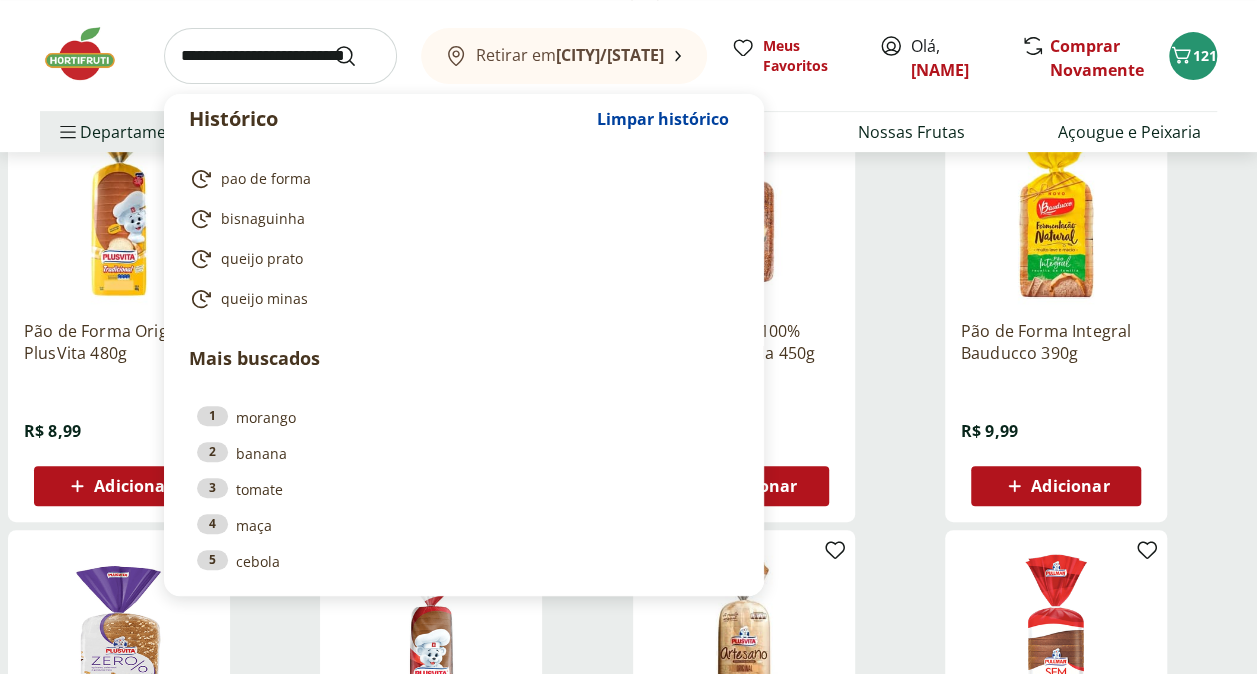 click at bounding box center (280, 56) 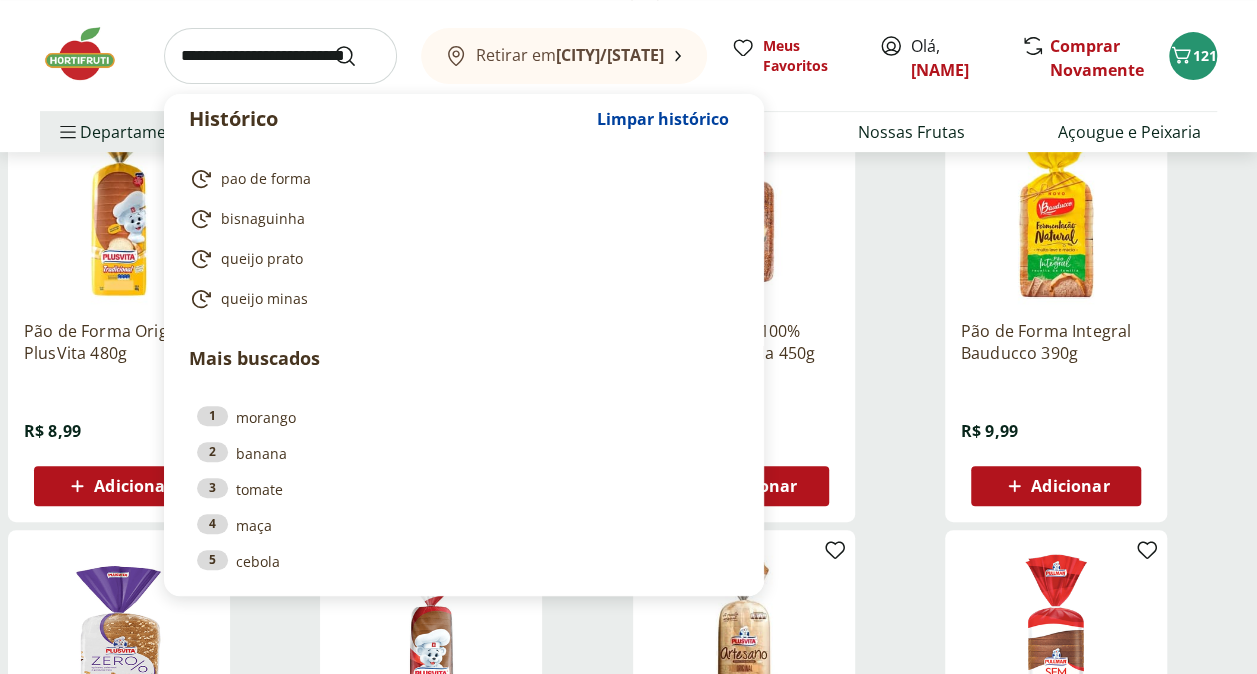 type on "*" 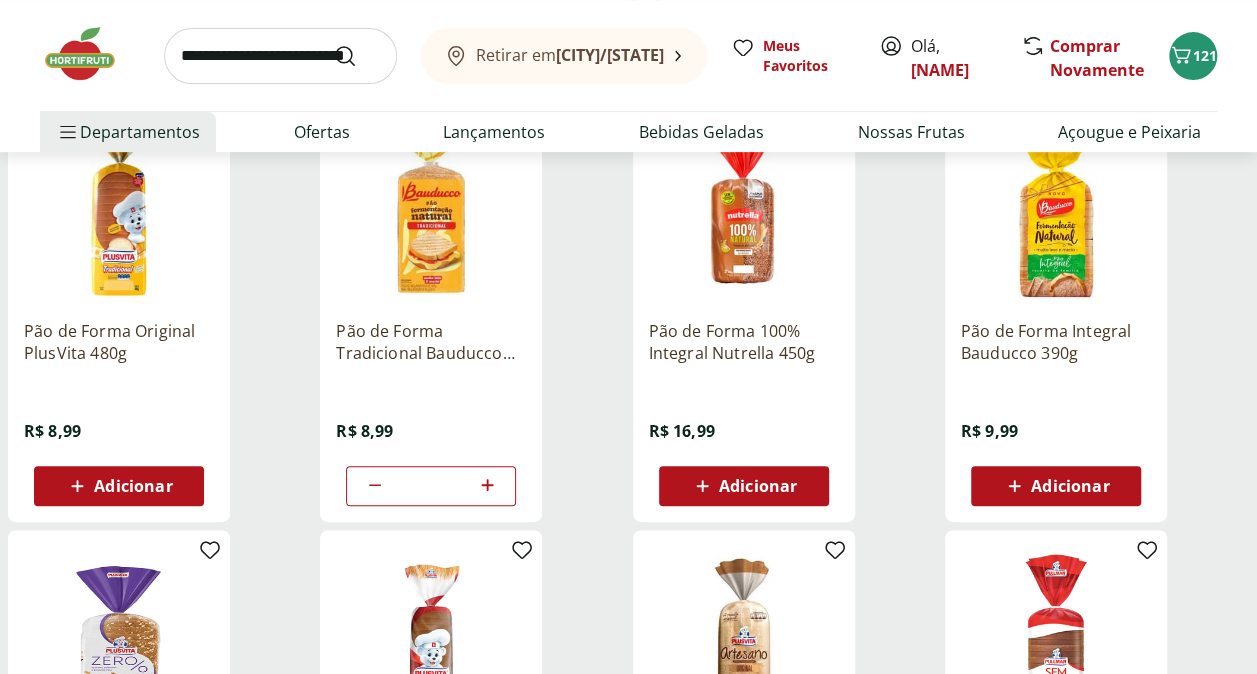 click at bounding box center (280, 56) 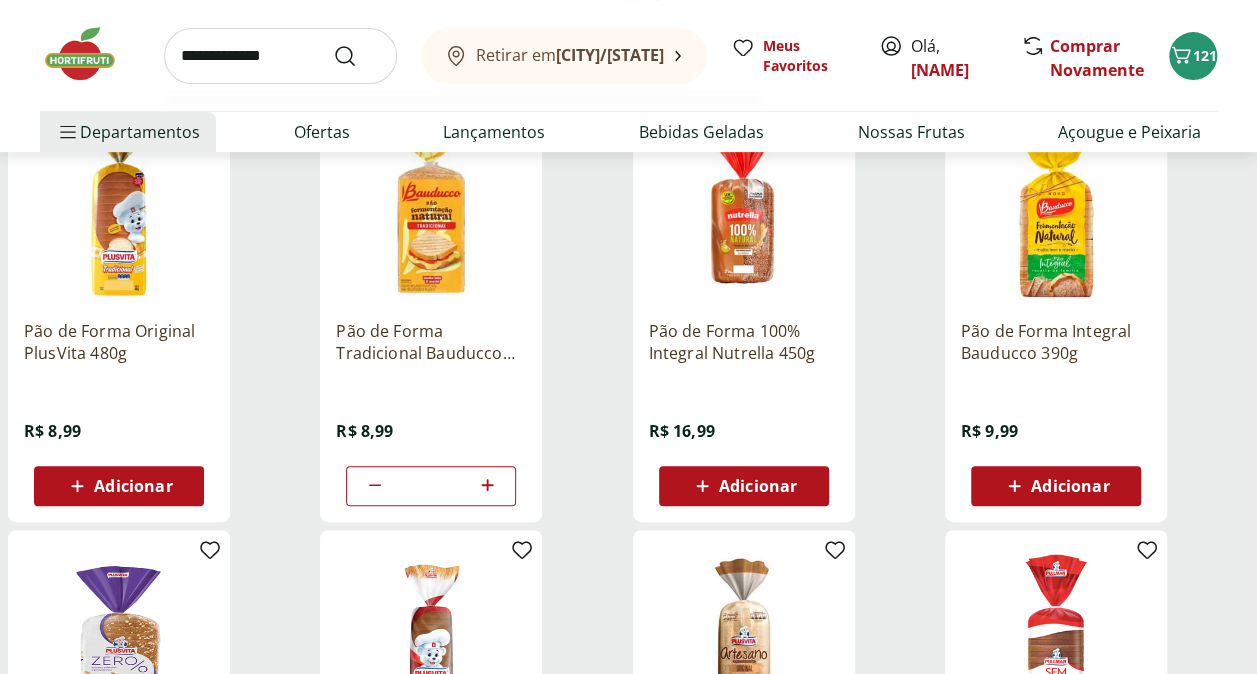 type on "**********" 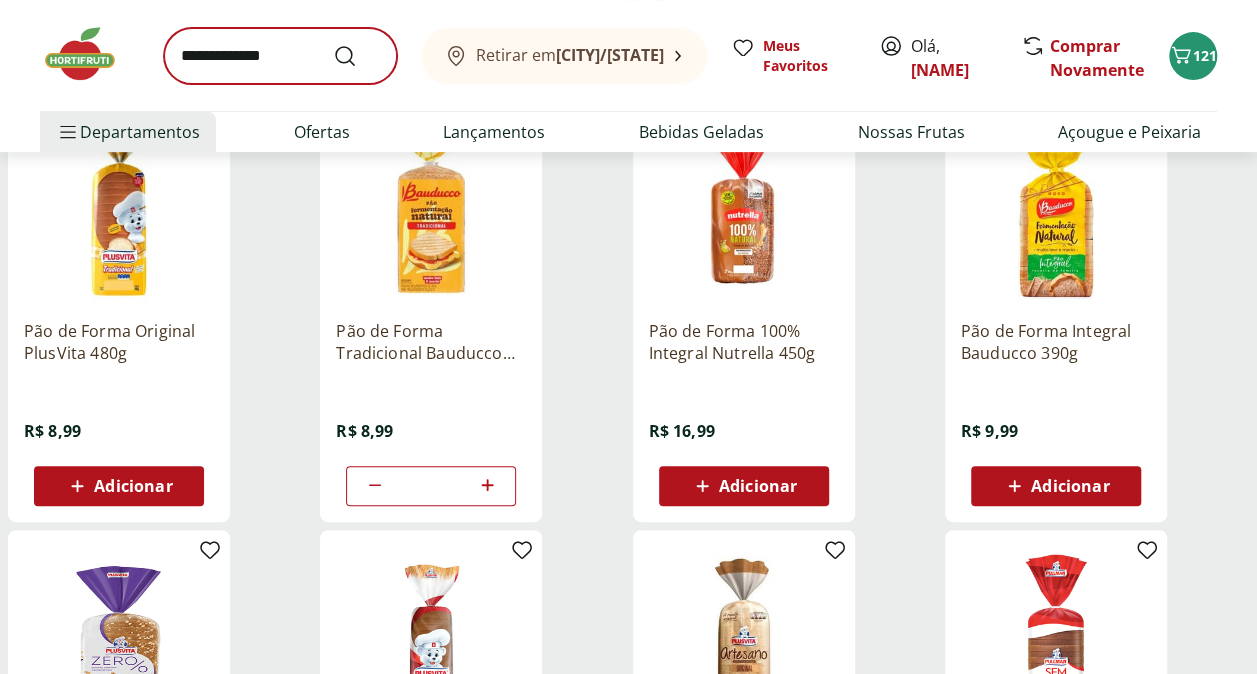 scroll, scrollTop: 0, scrollLeft: 0, axis: both 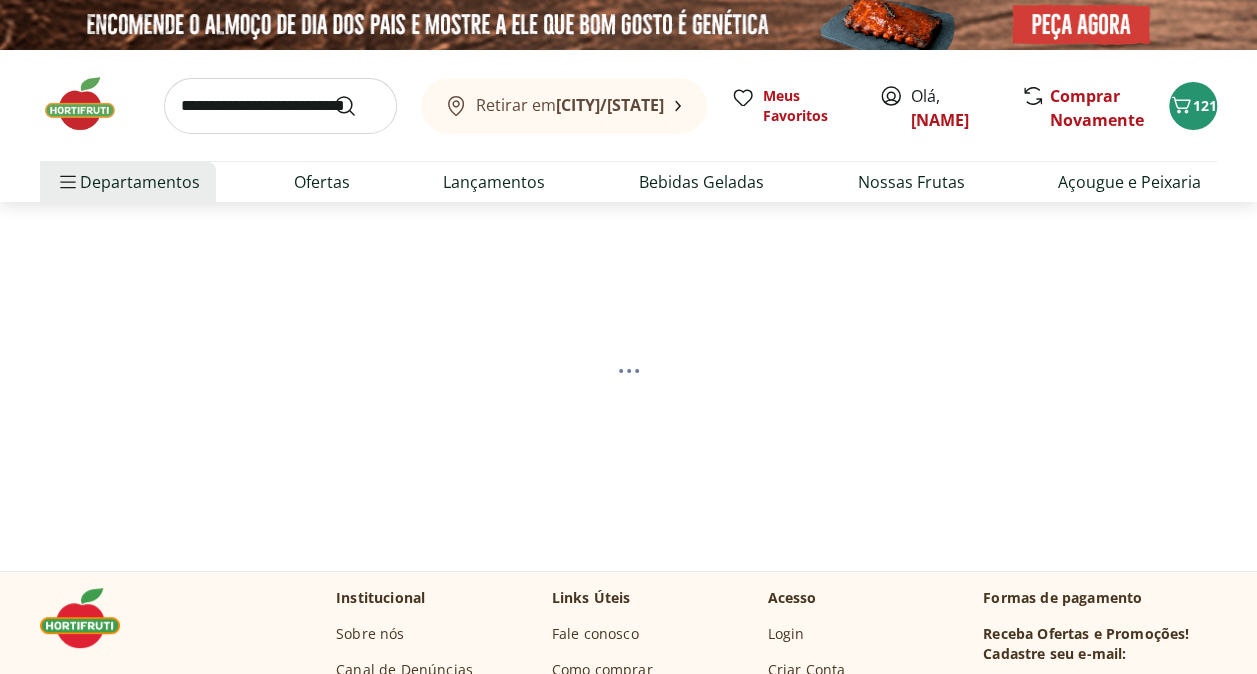 select on "**********" 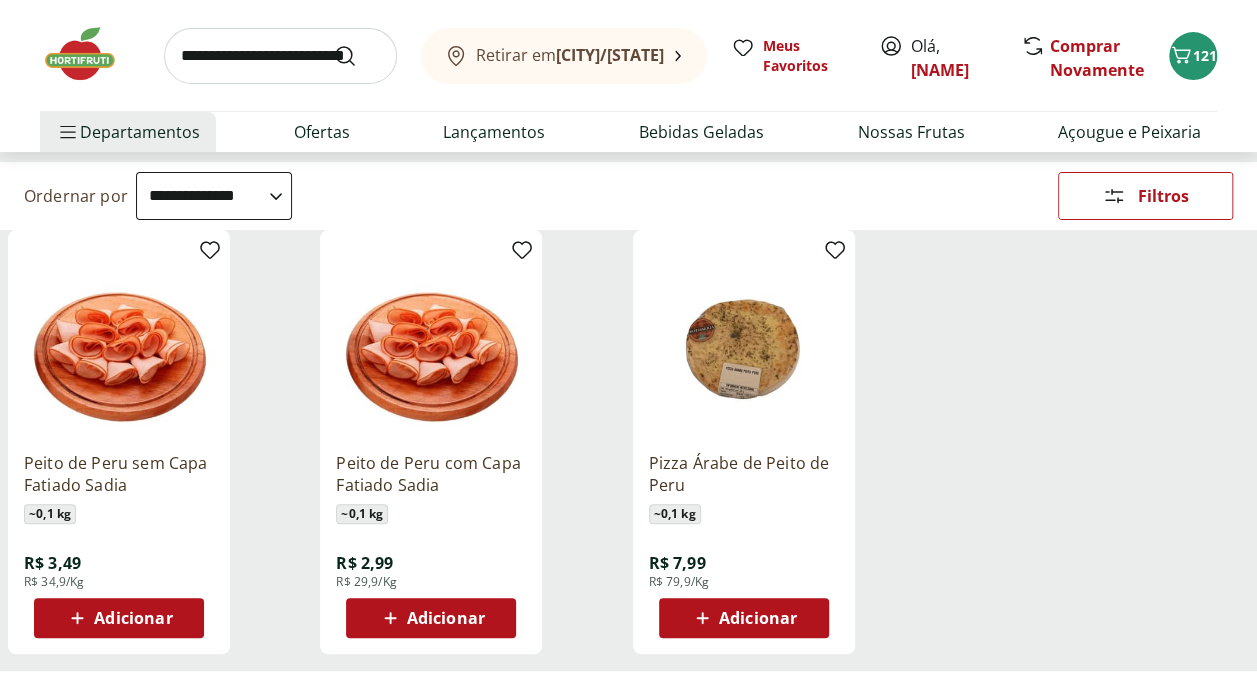 scroll, scrollTop: 200, scrollLeft: 0, axis: vertical 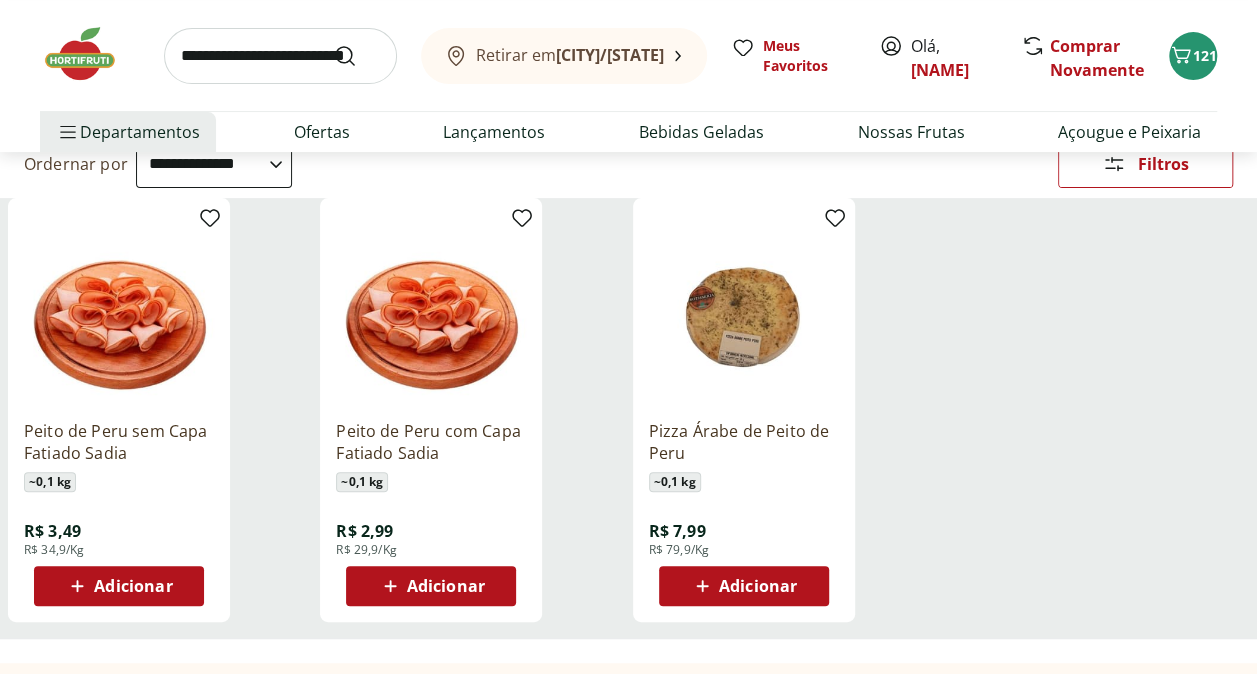 click on "Adicionar" at bounding box center (133, 586) 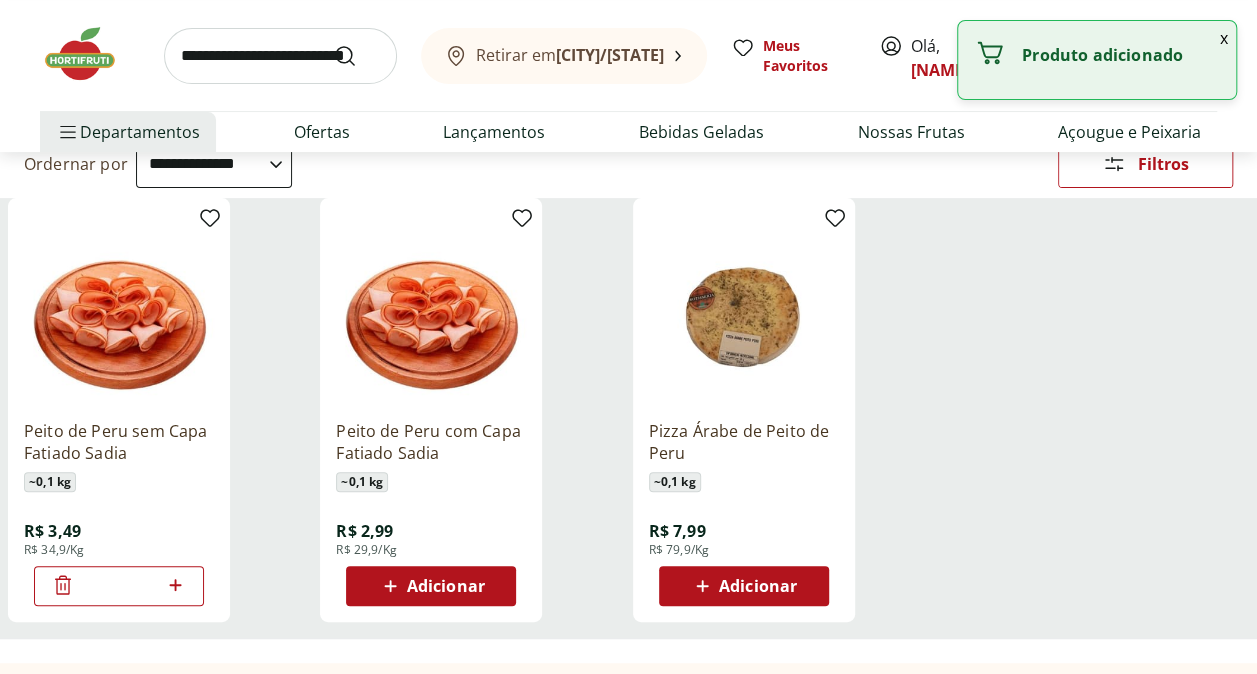 click 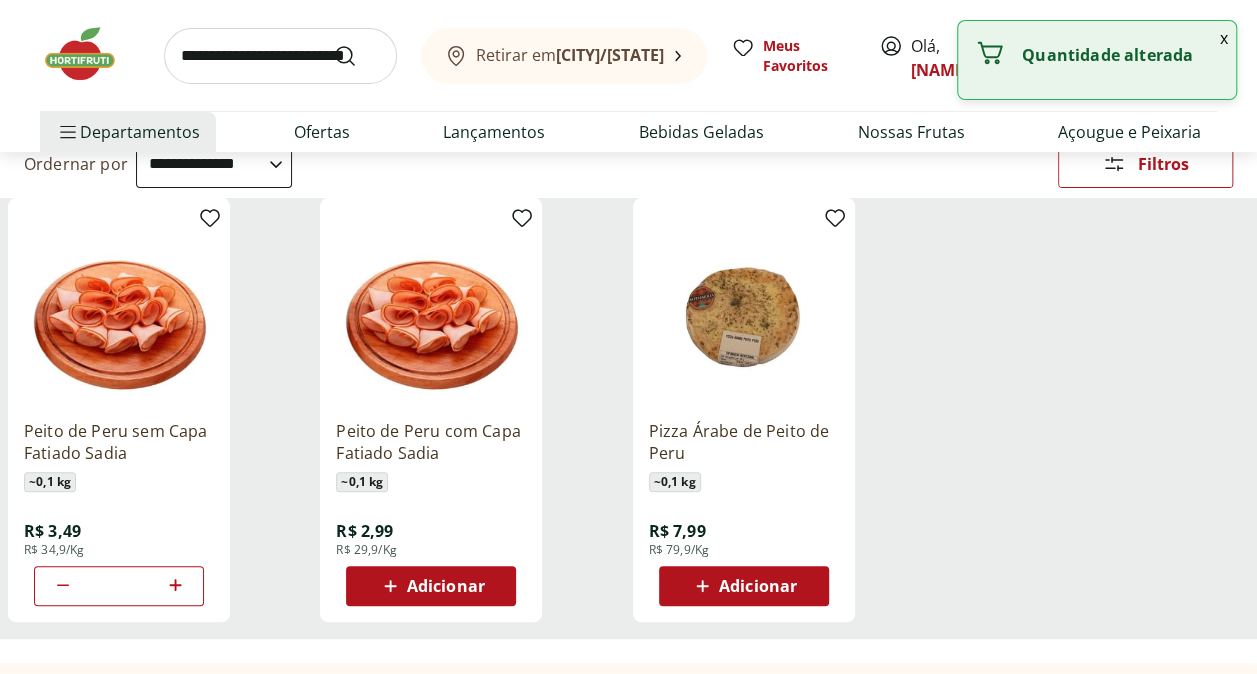 click 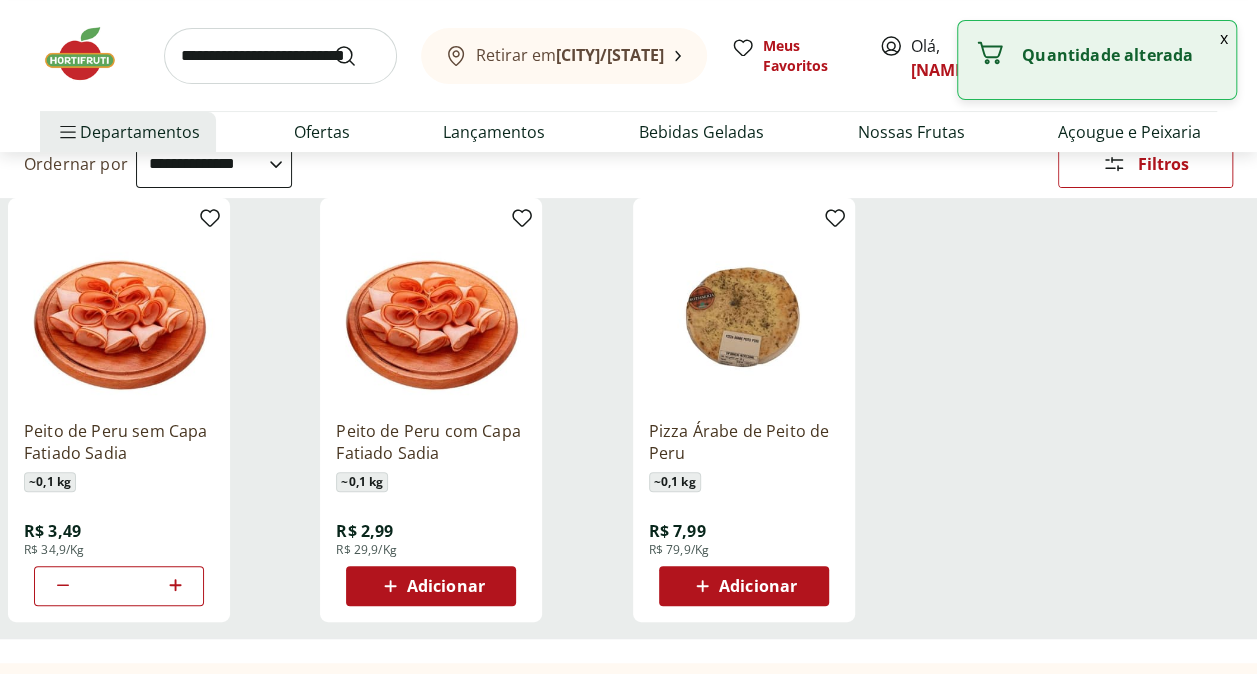 click 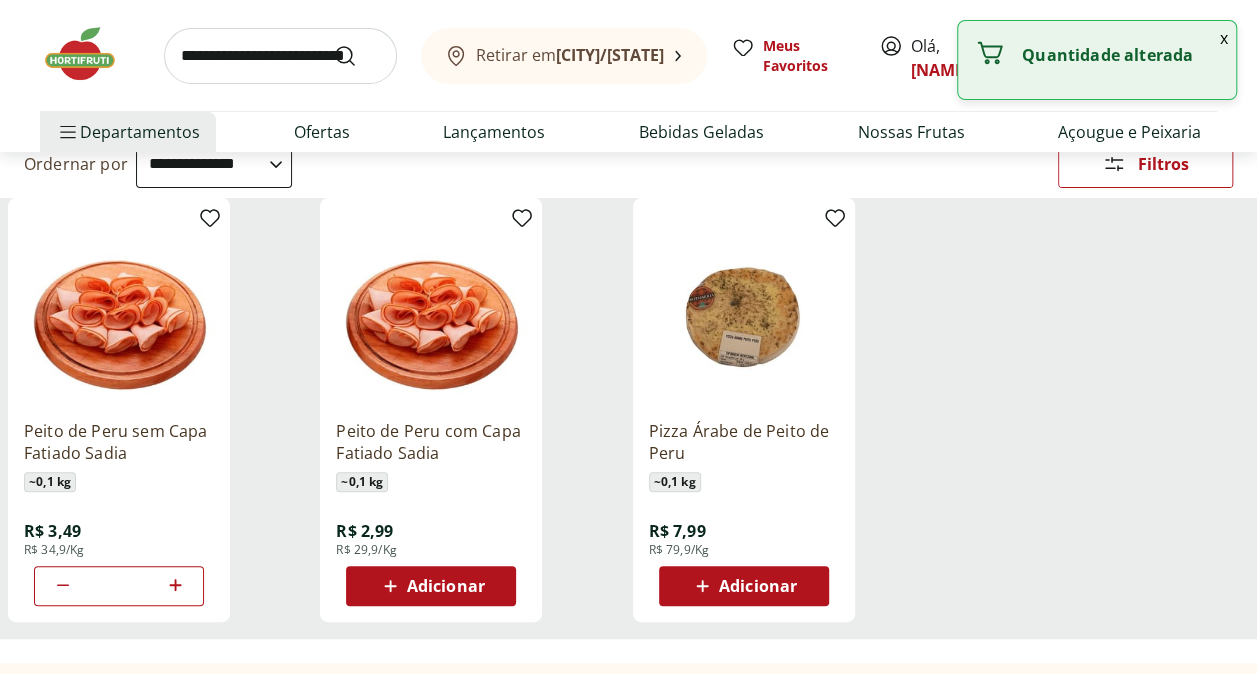 click 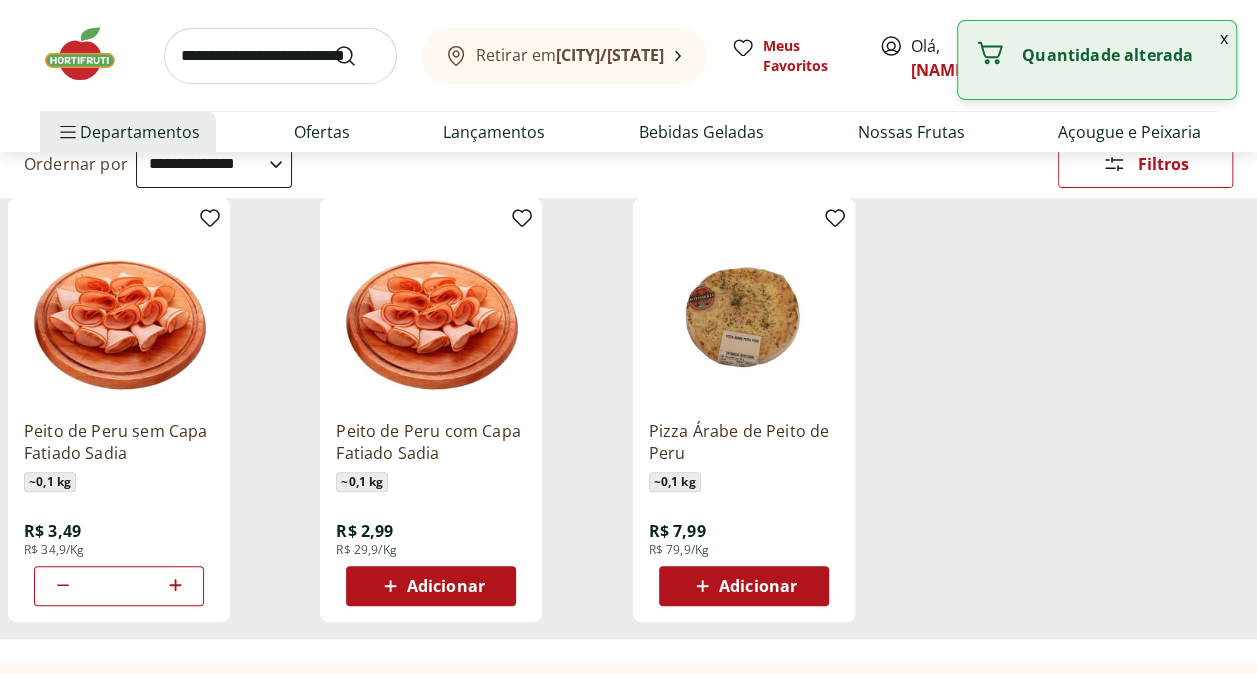 type on "*" 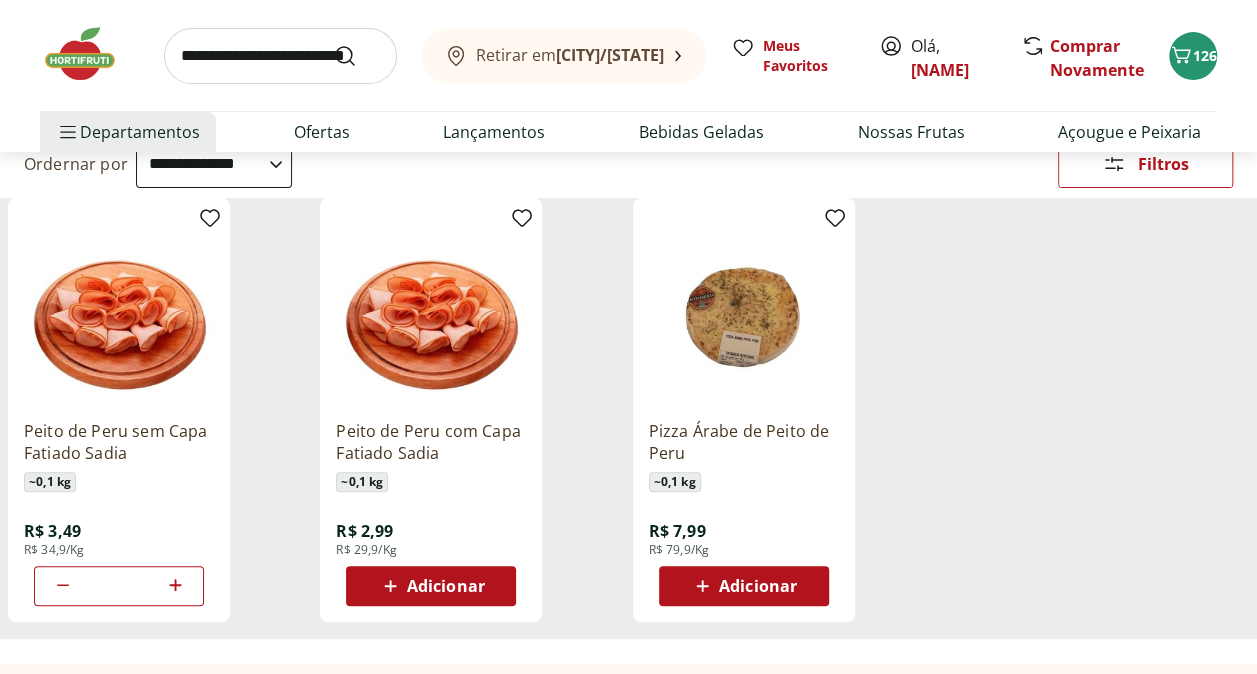 type 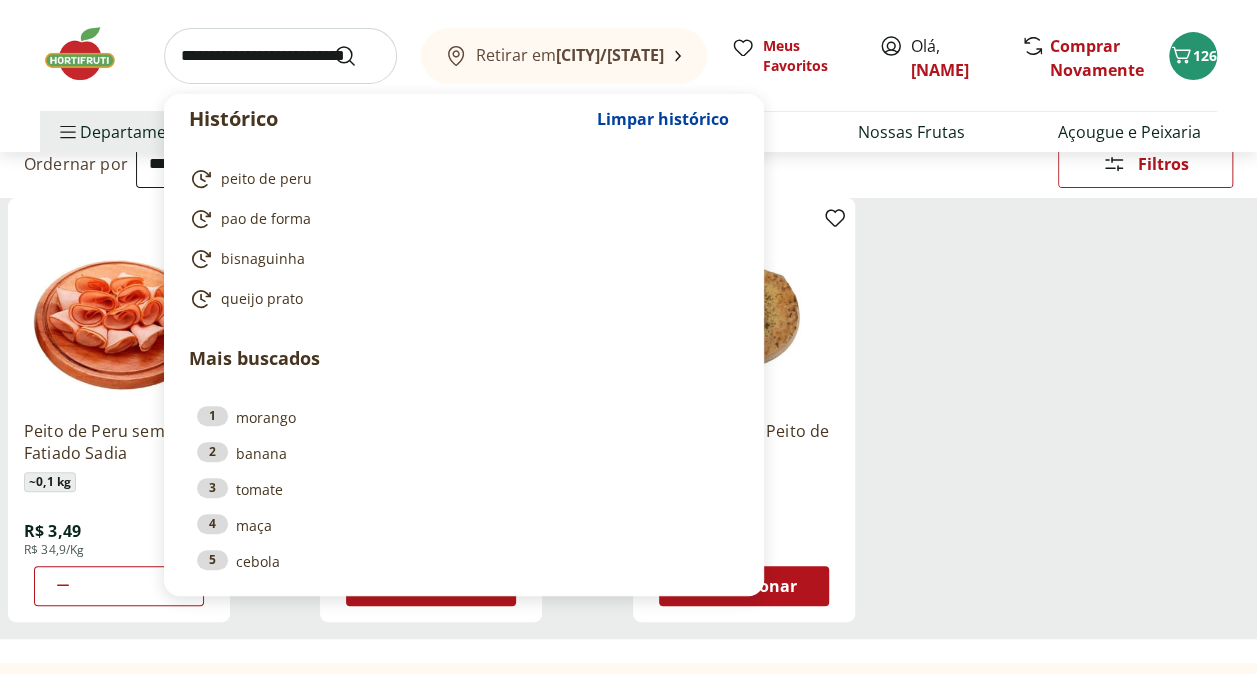click at bounding box center [280, 56] 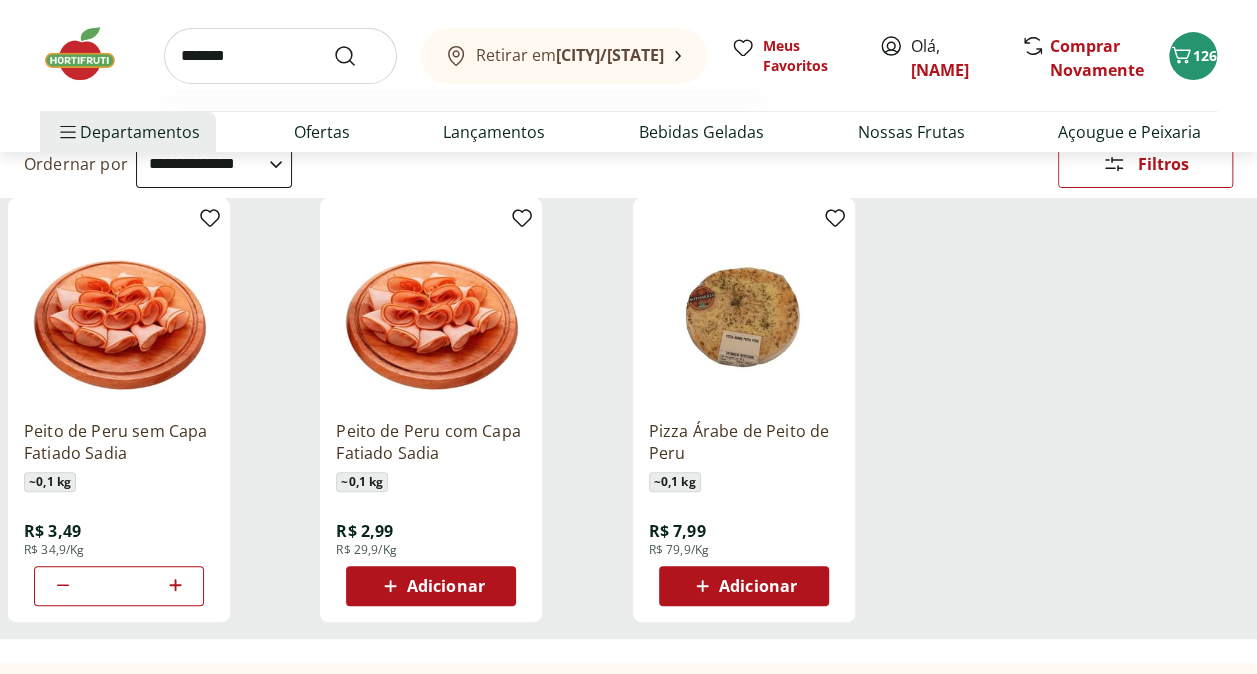 type on "********" 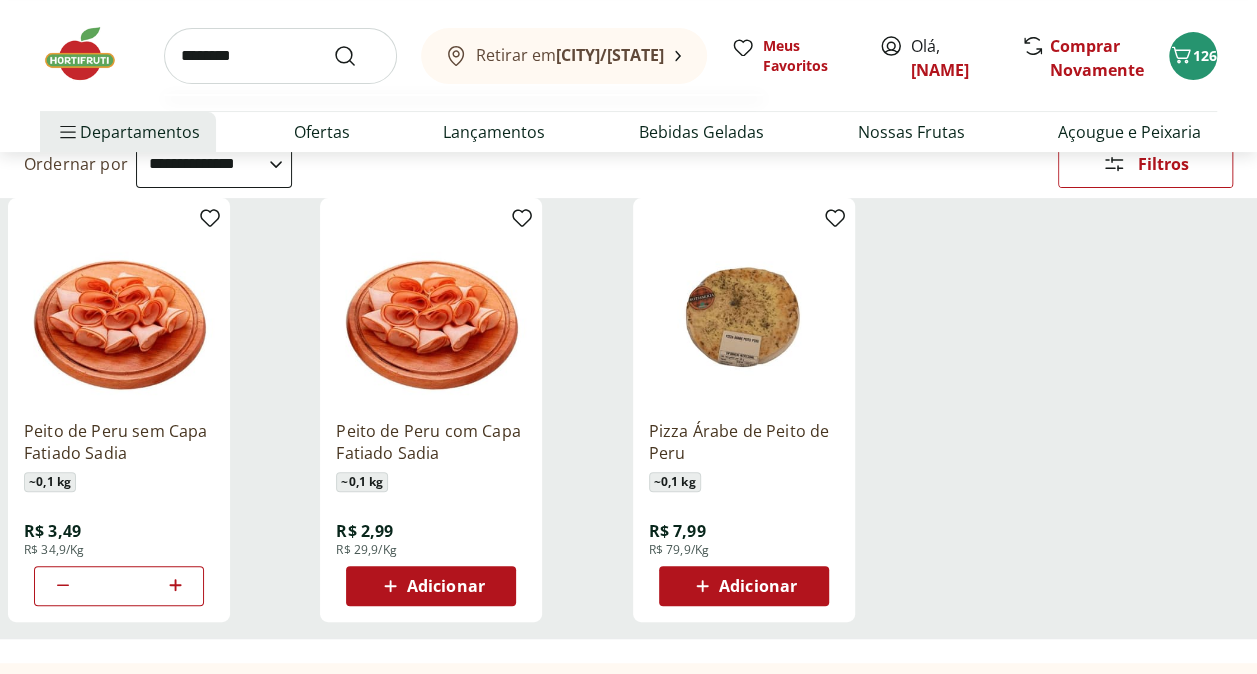 click at bounding box center [357, 56] 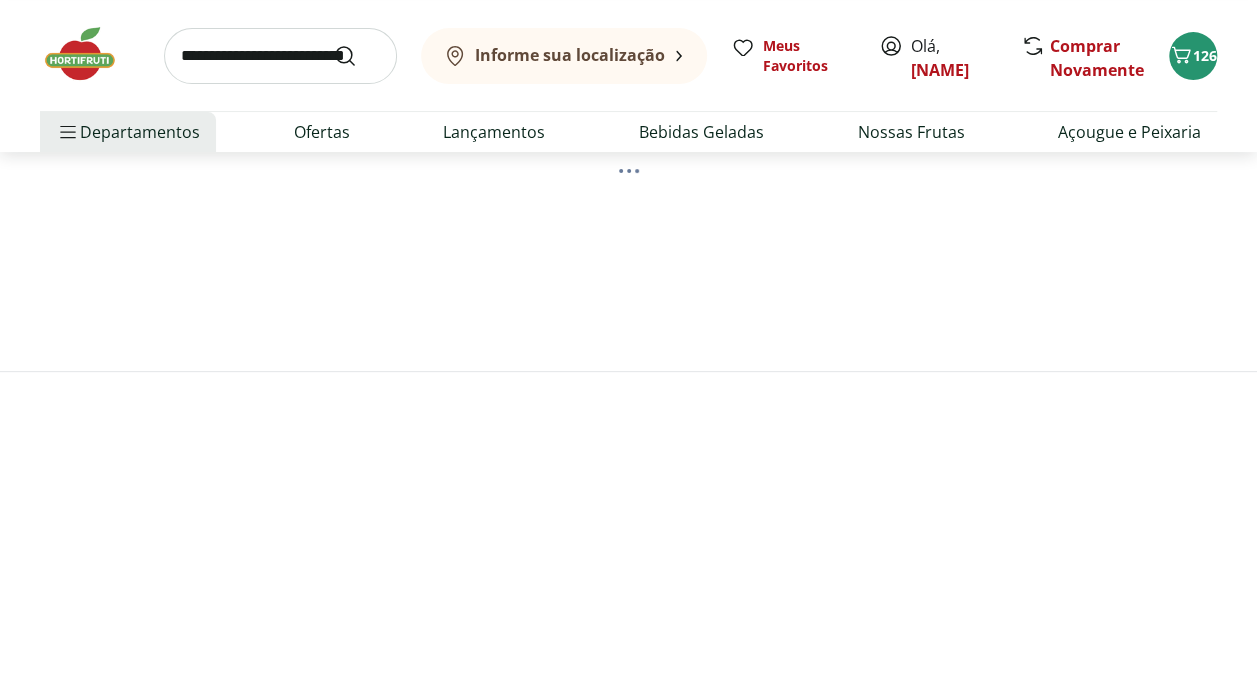 scroll, scrollTop: 0, scrollLeft: 0, axis: both 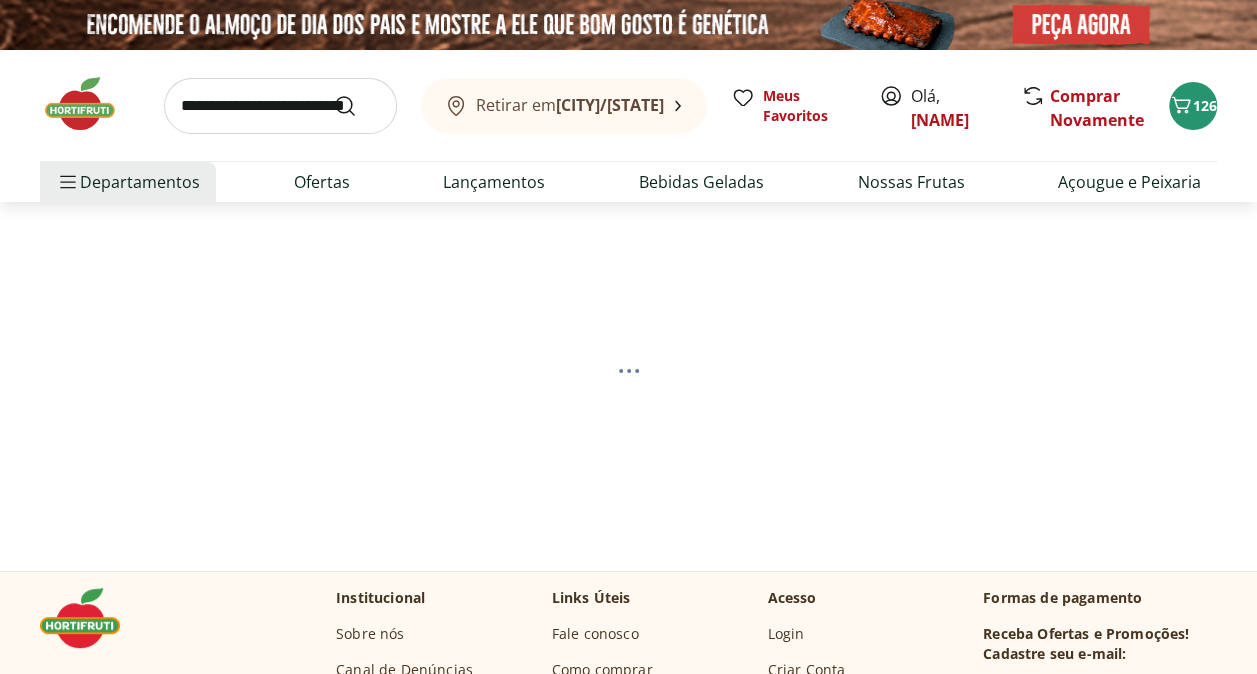 select on "**********" 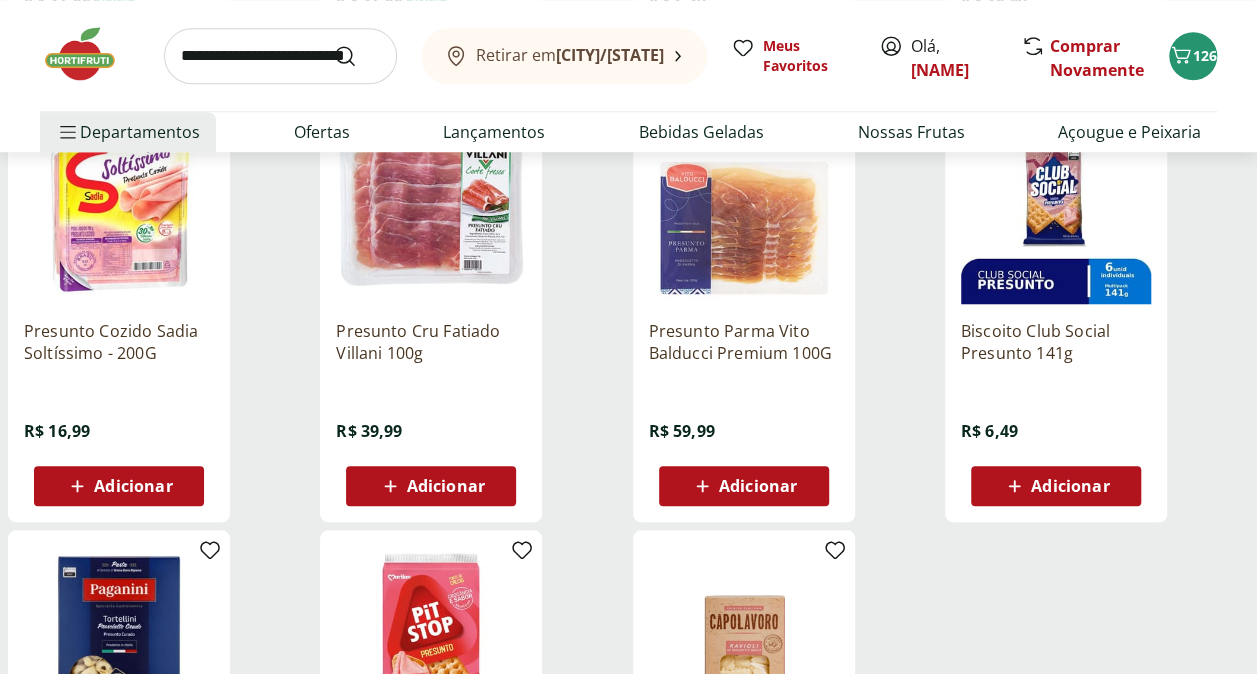 scroll, scrollTop: 700, scrollLeft: 0, axis: vertical 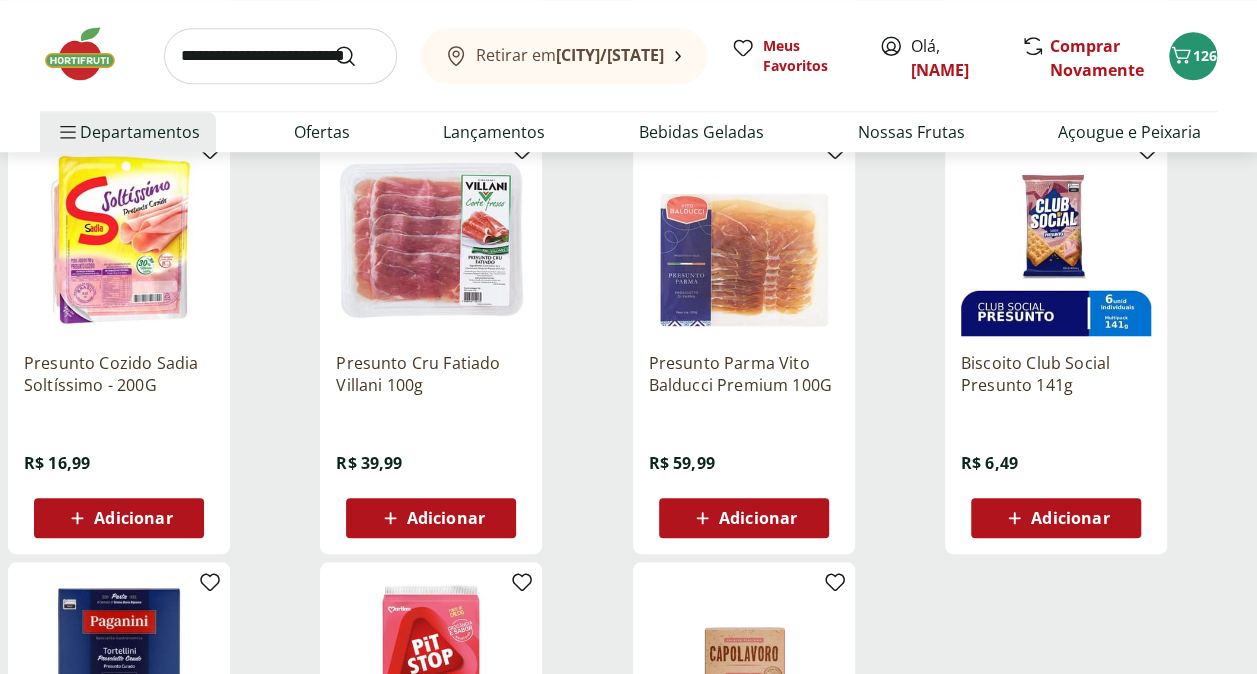 click on "Adicionar" at bounding box center [133, 518] 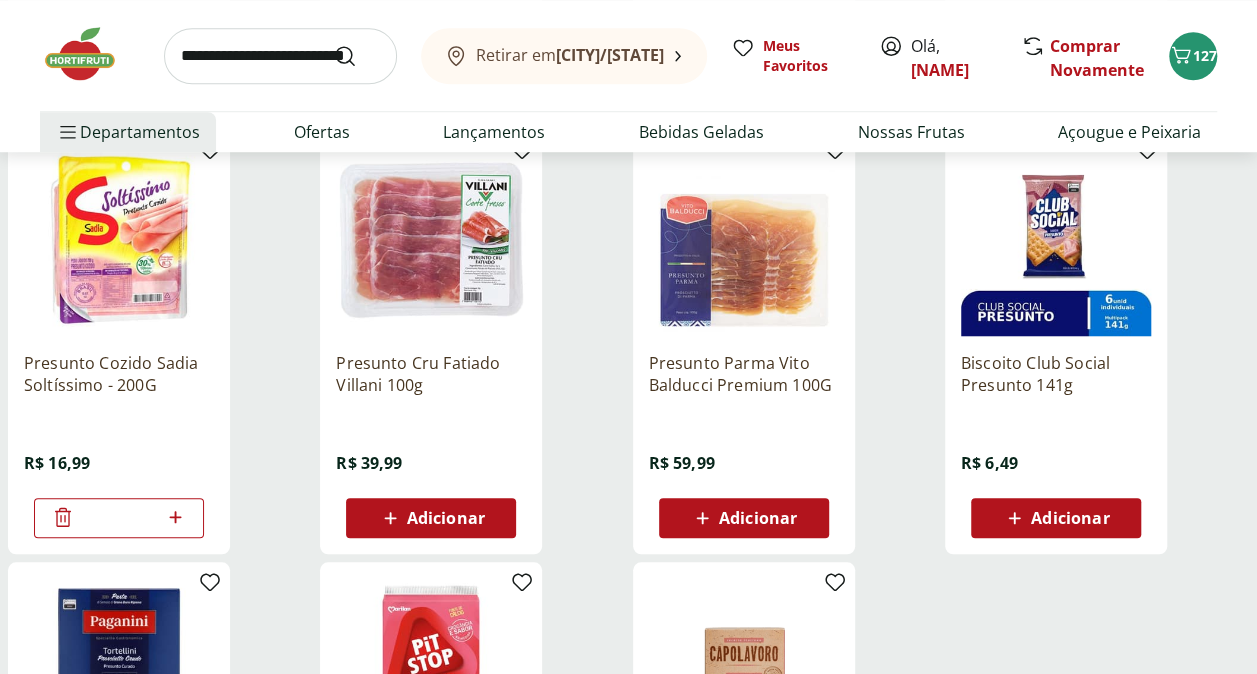 click at bounding box center [280, 56] 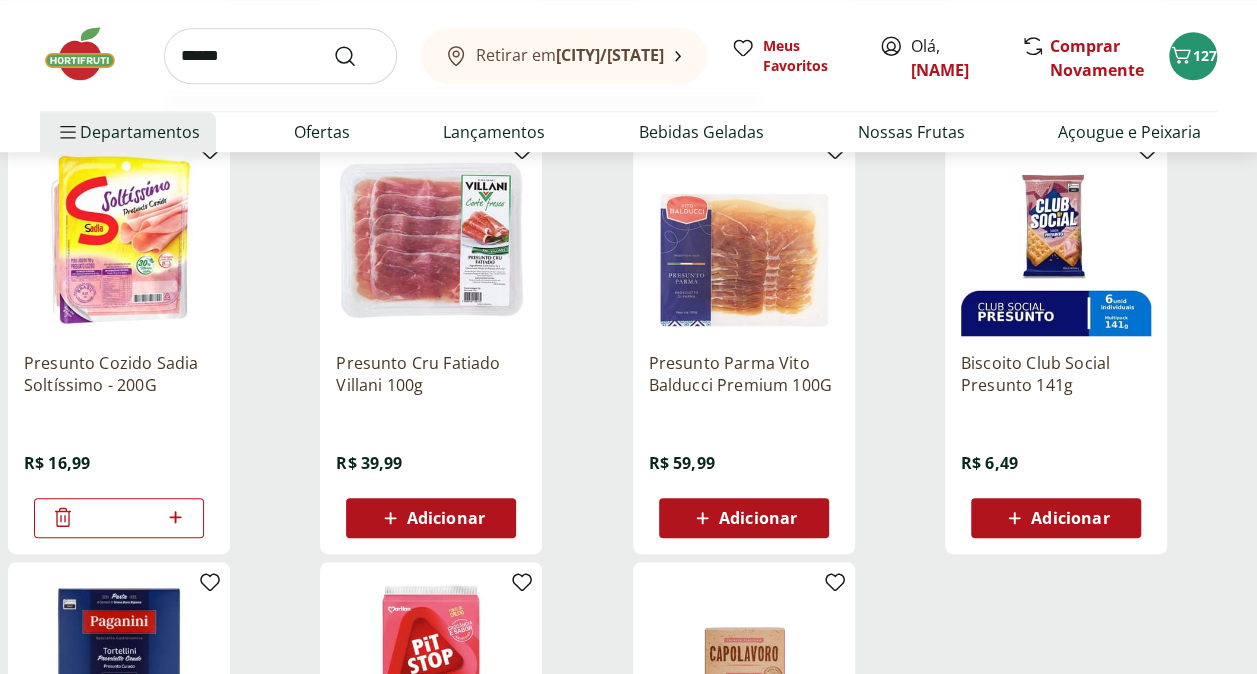 type on "******" 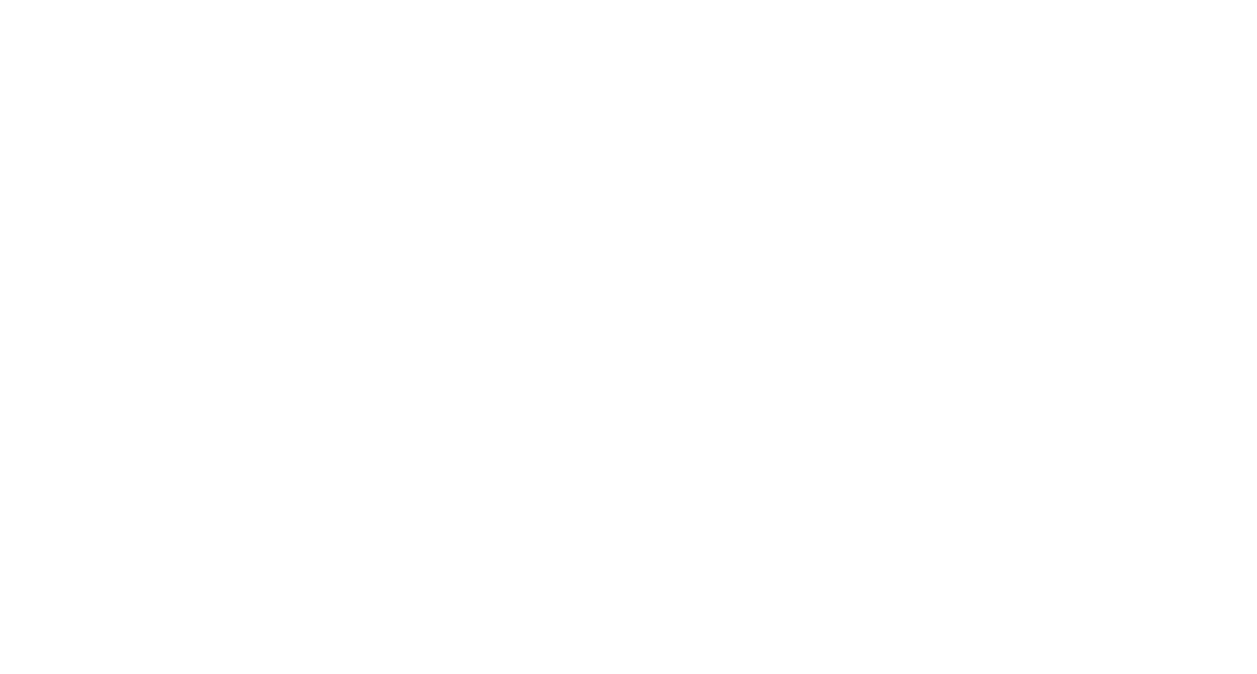 scroll, scrollTop: 0, scrollLeft: 0, axis: both 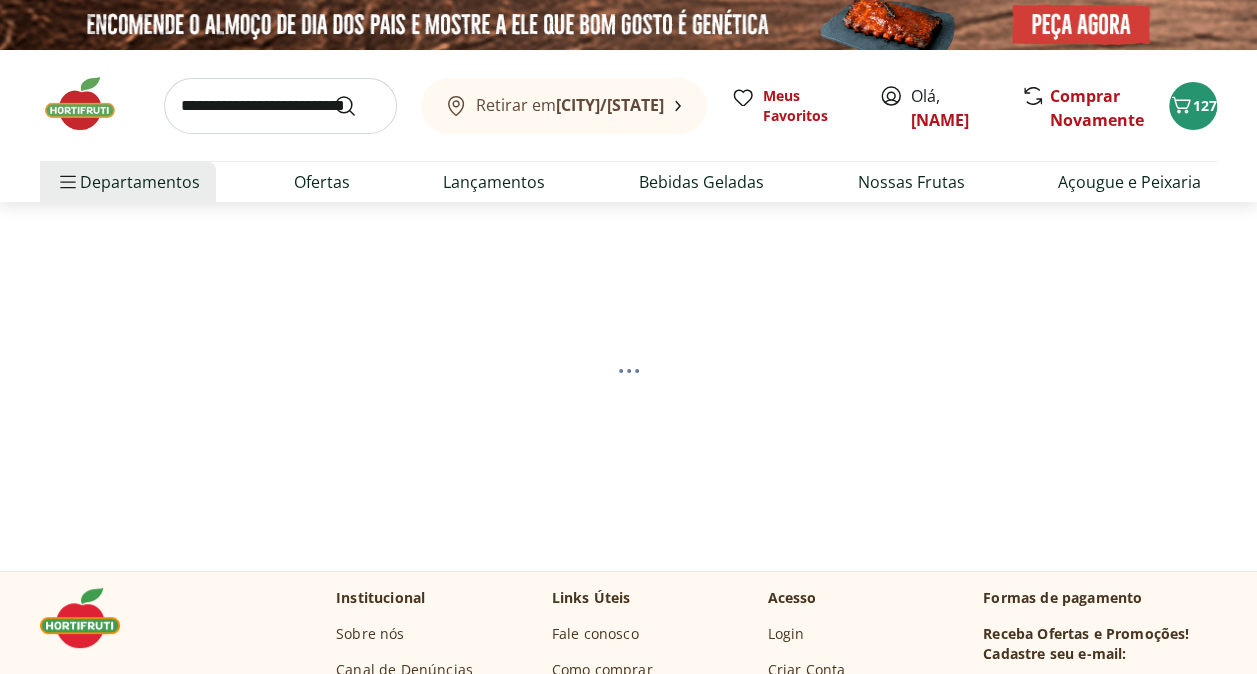 select on "**********" 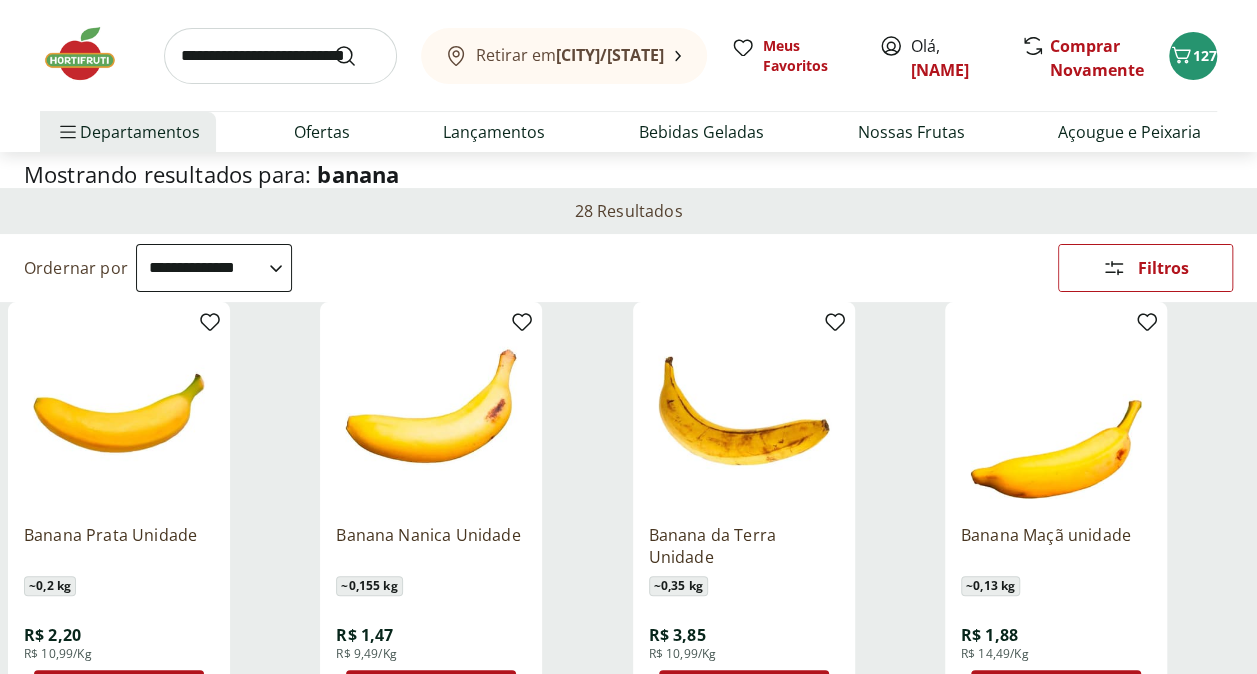 scroll, scrollTop: 200, scrollLeft: 0, axis: vertical 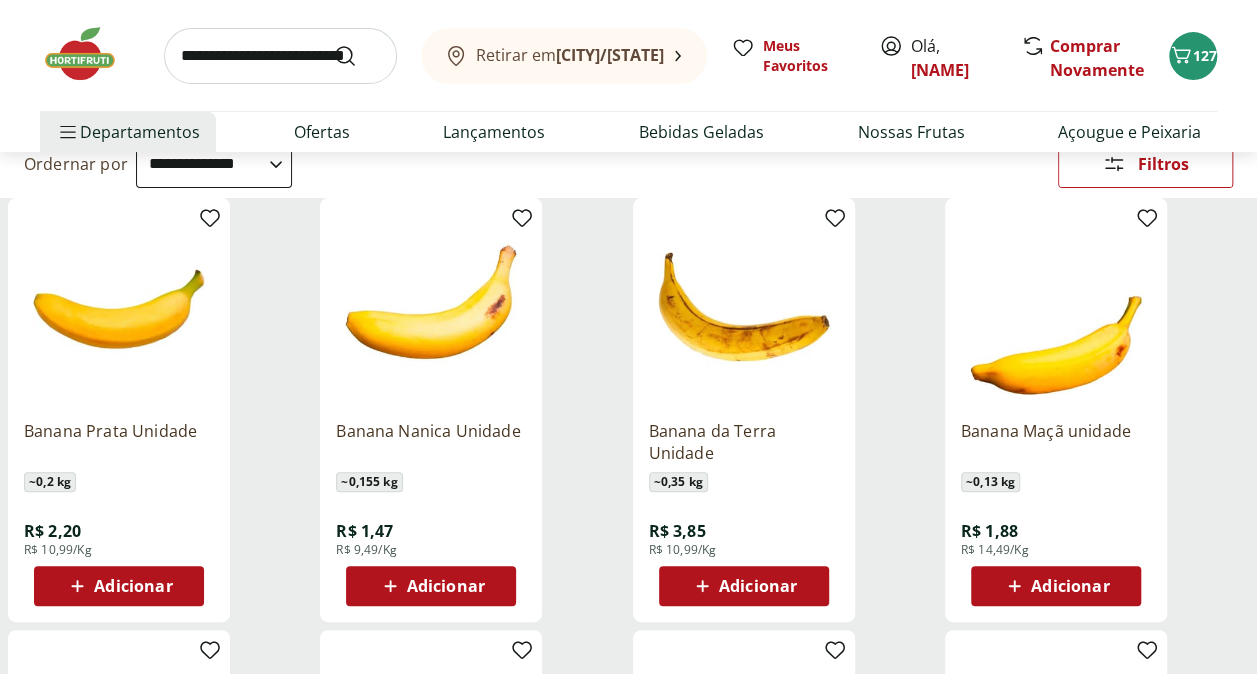 click on "Adicionar" at bounding box center [133, 586] 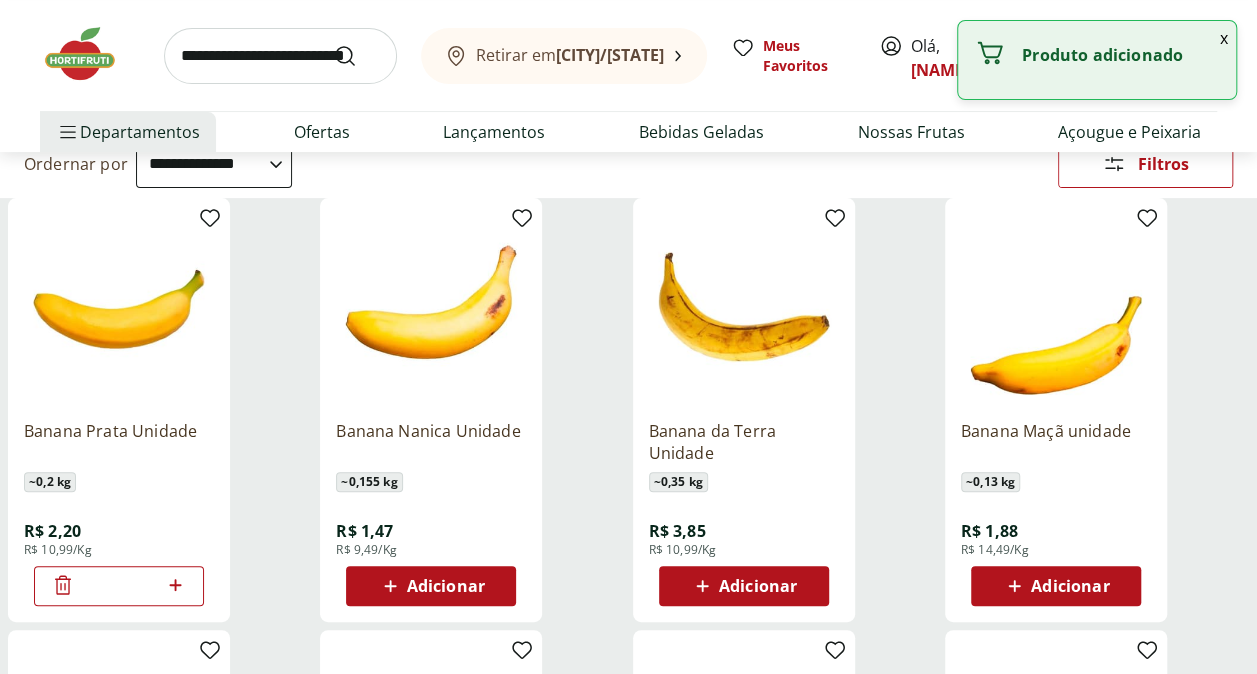 drag, startPoint x: 164, startPoint y: 578, endPoint x: 180, endPoint y: 588, distance: 18.867962 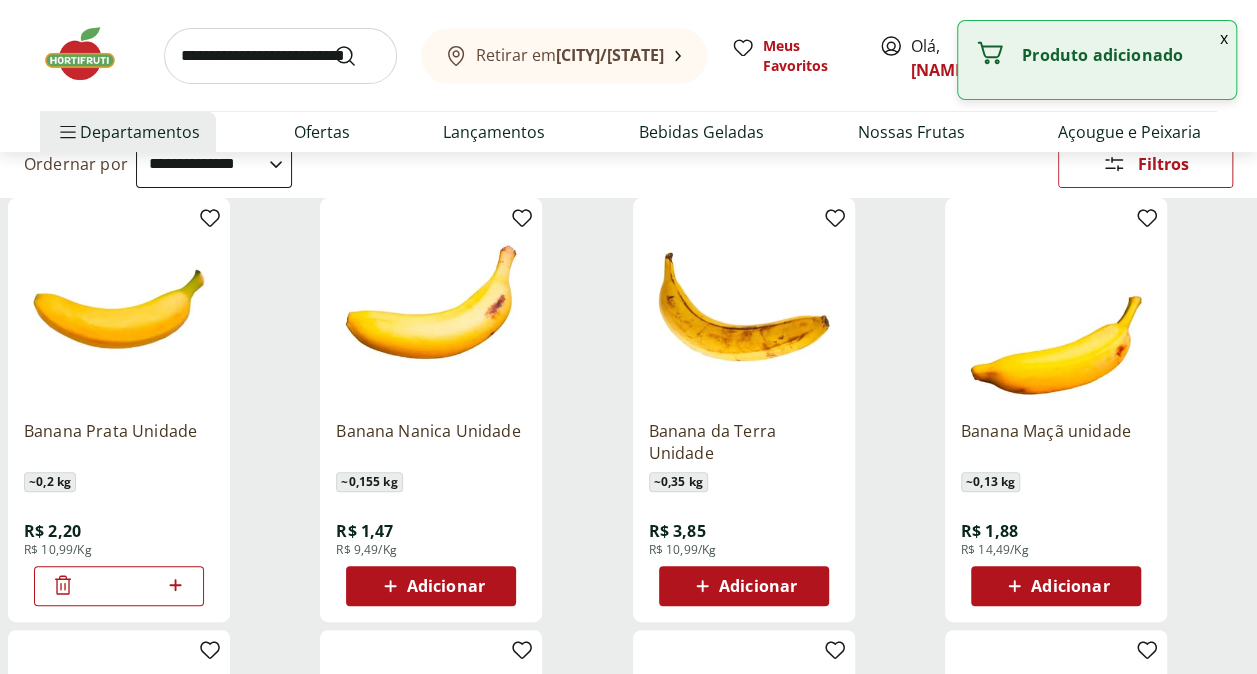click 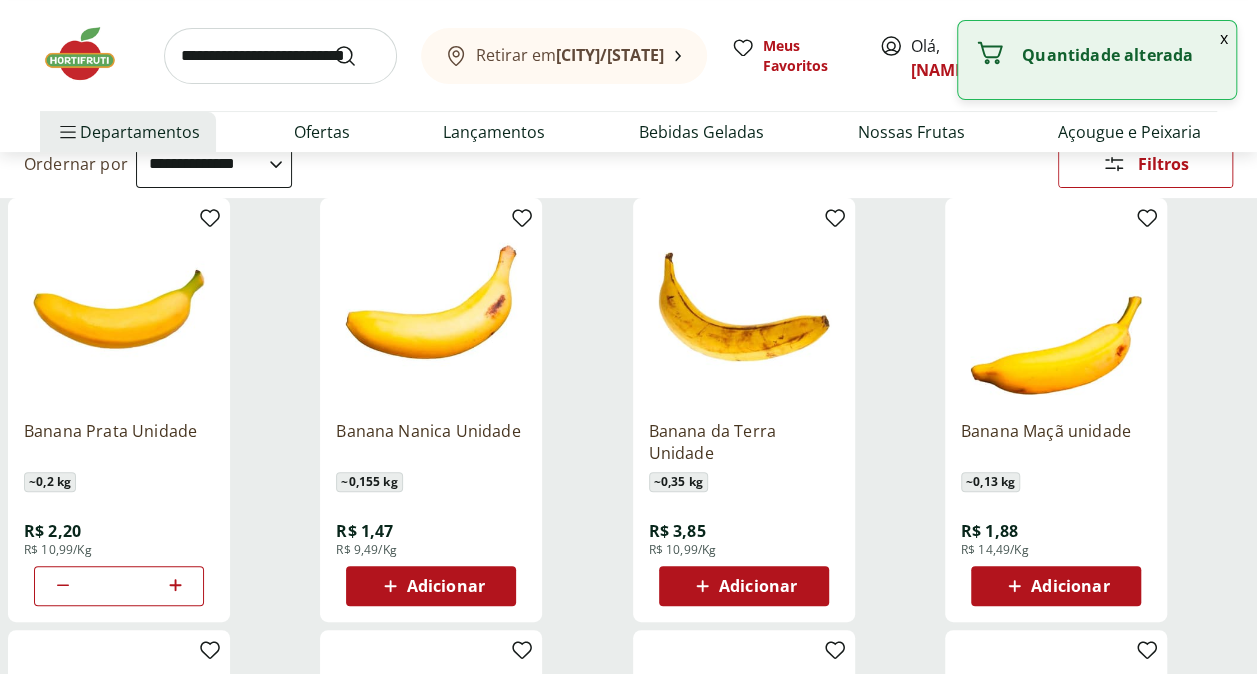 click 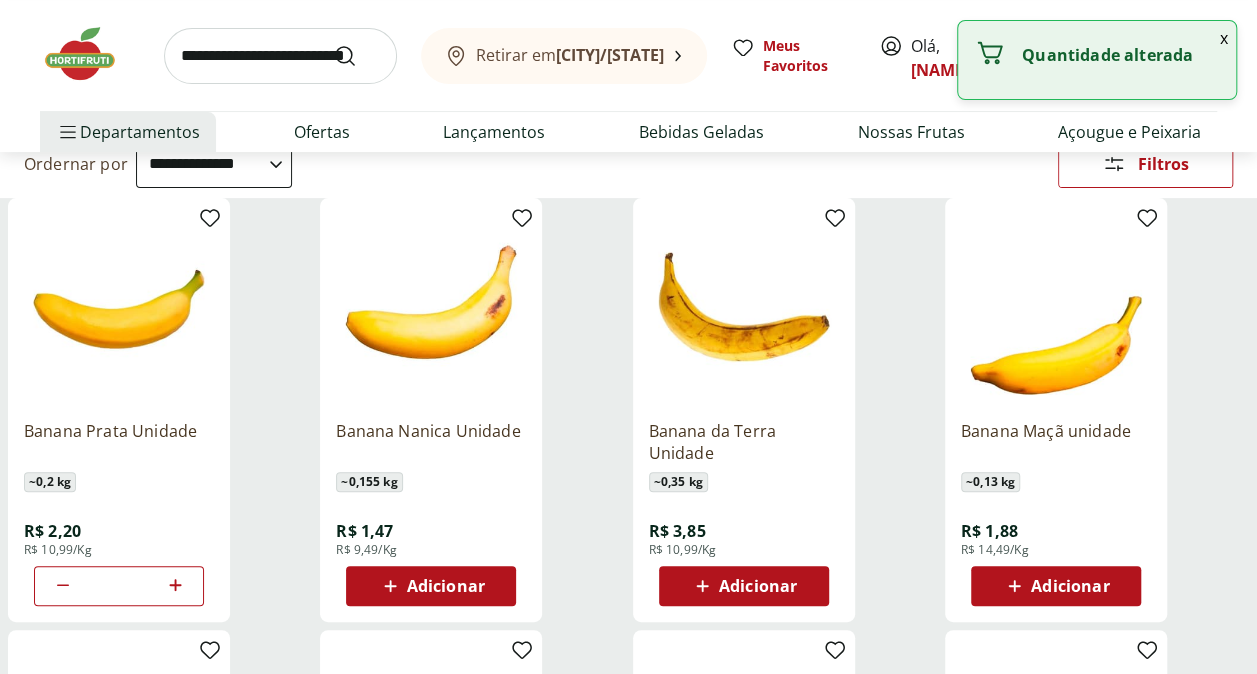 click 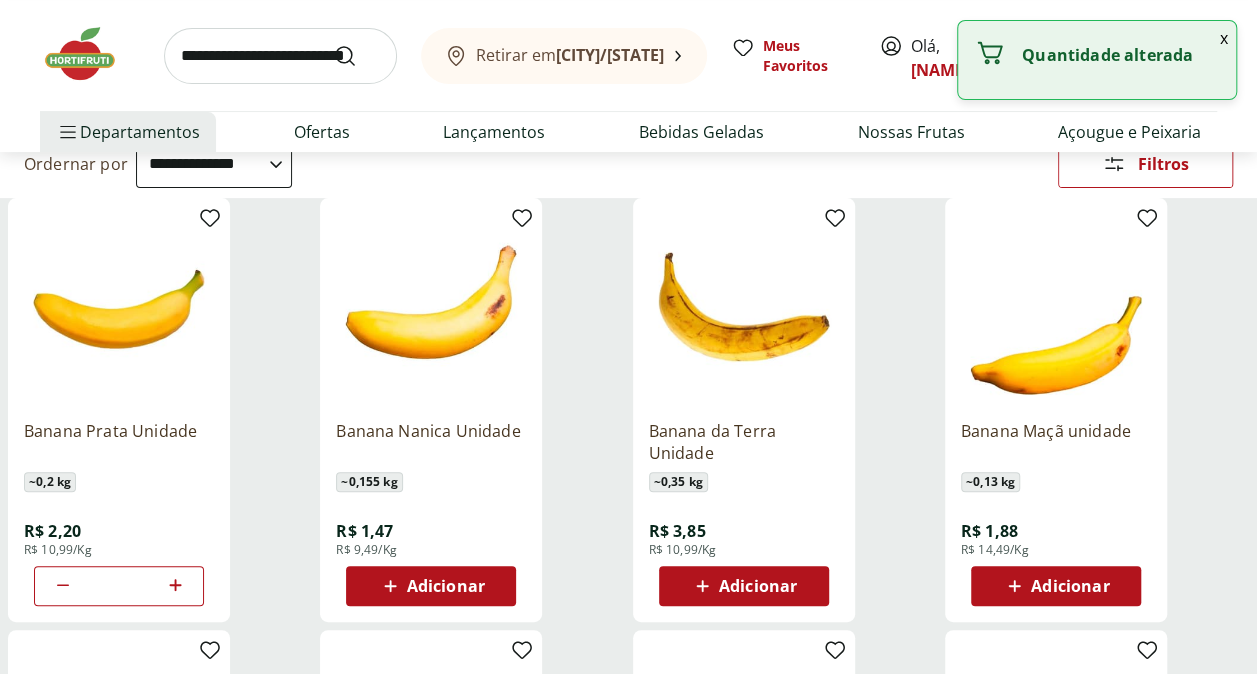 click 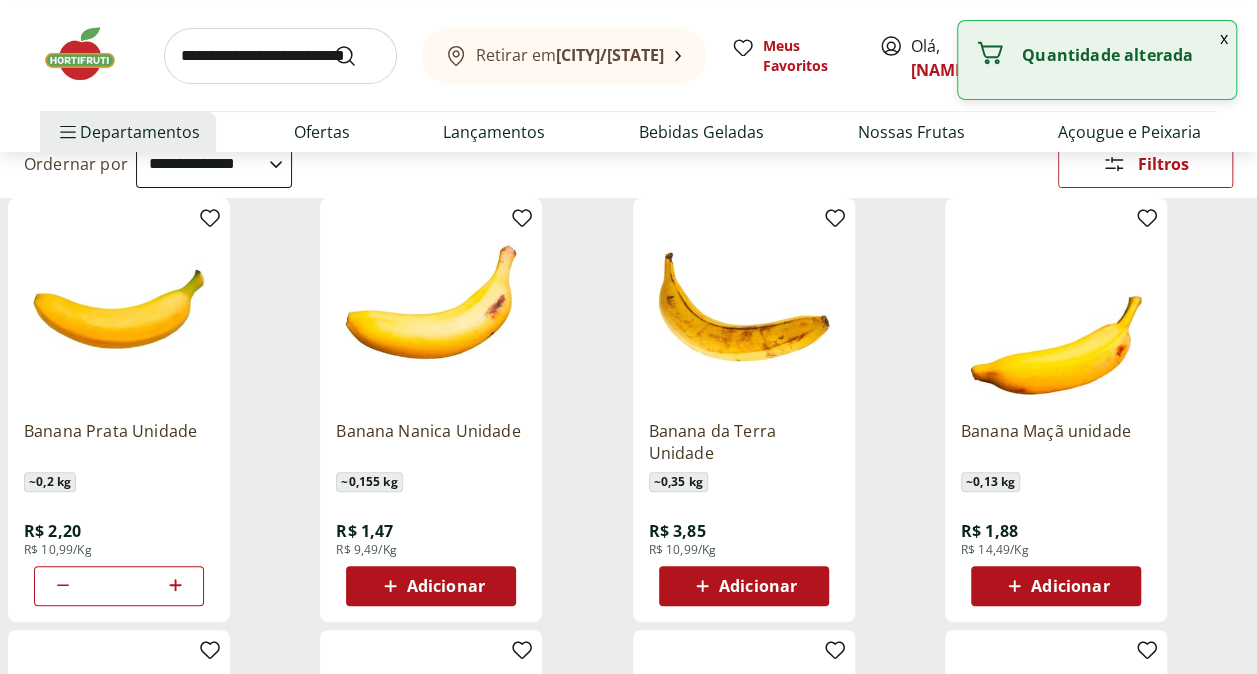 click 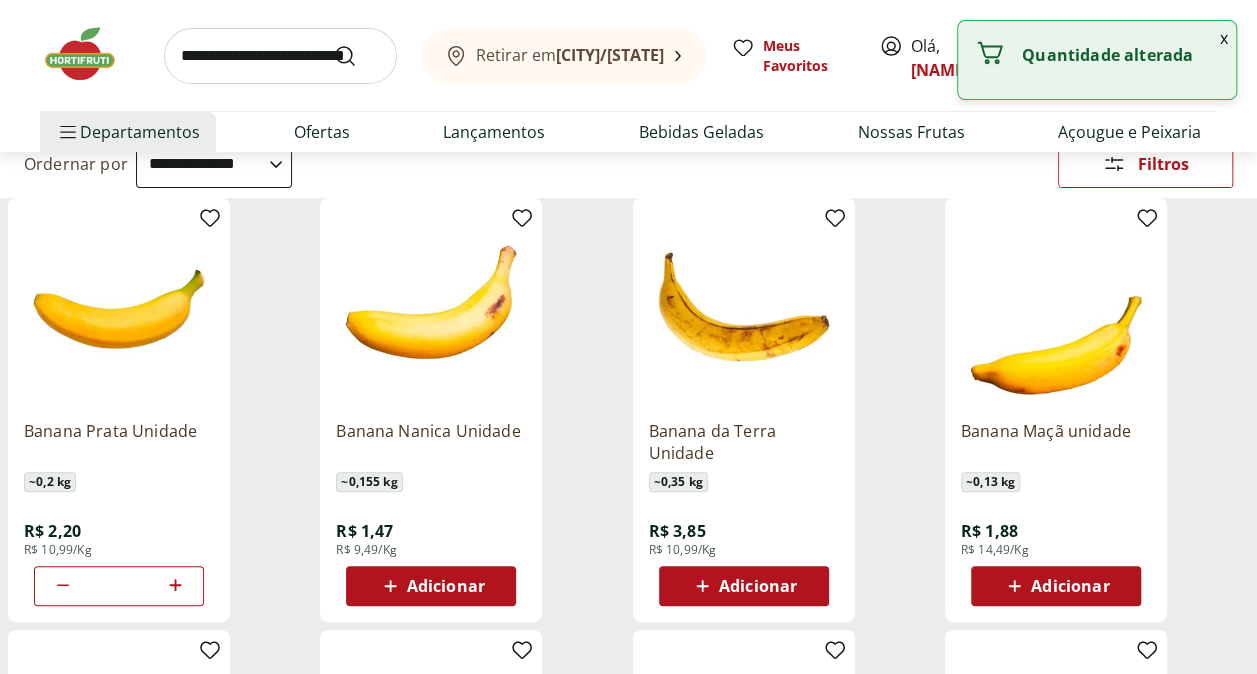click 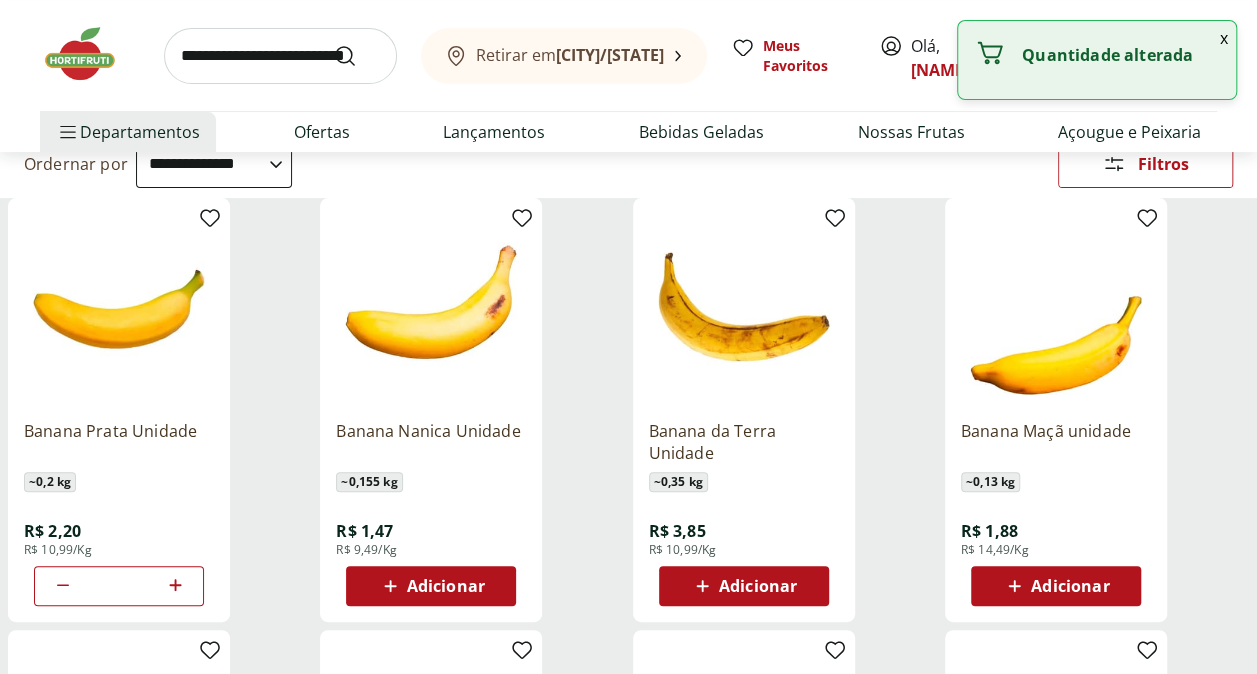 click 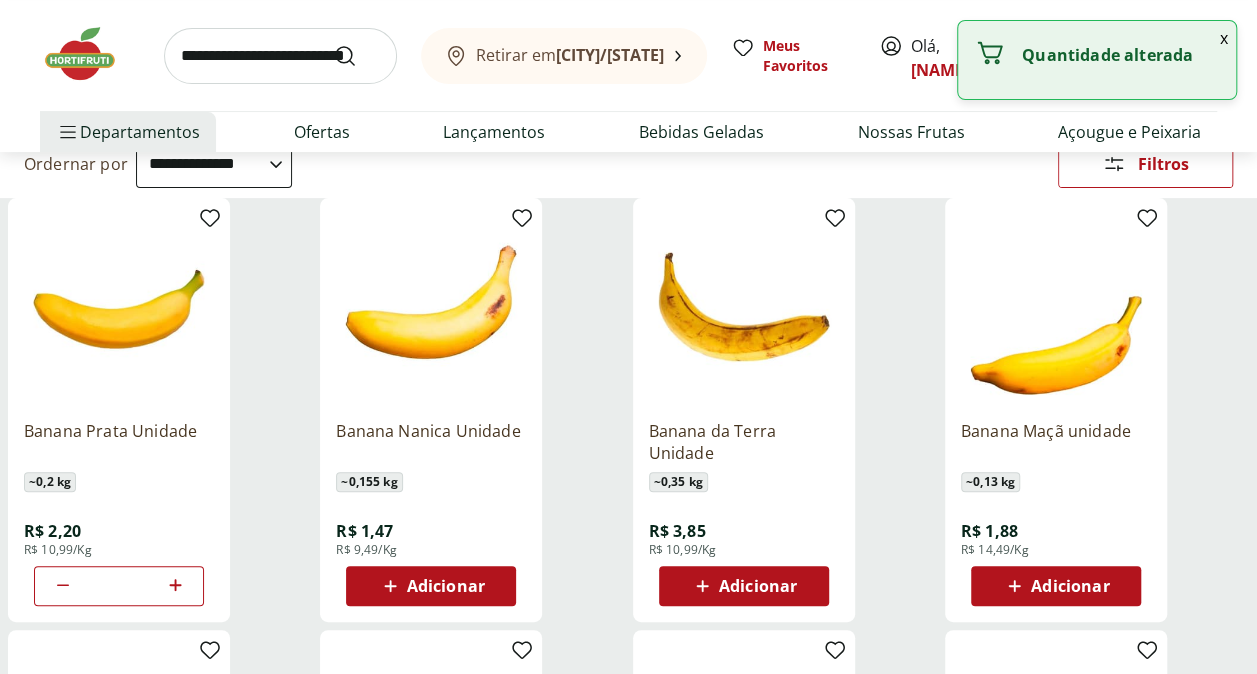 click 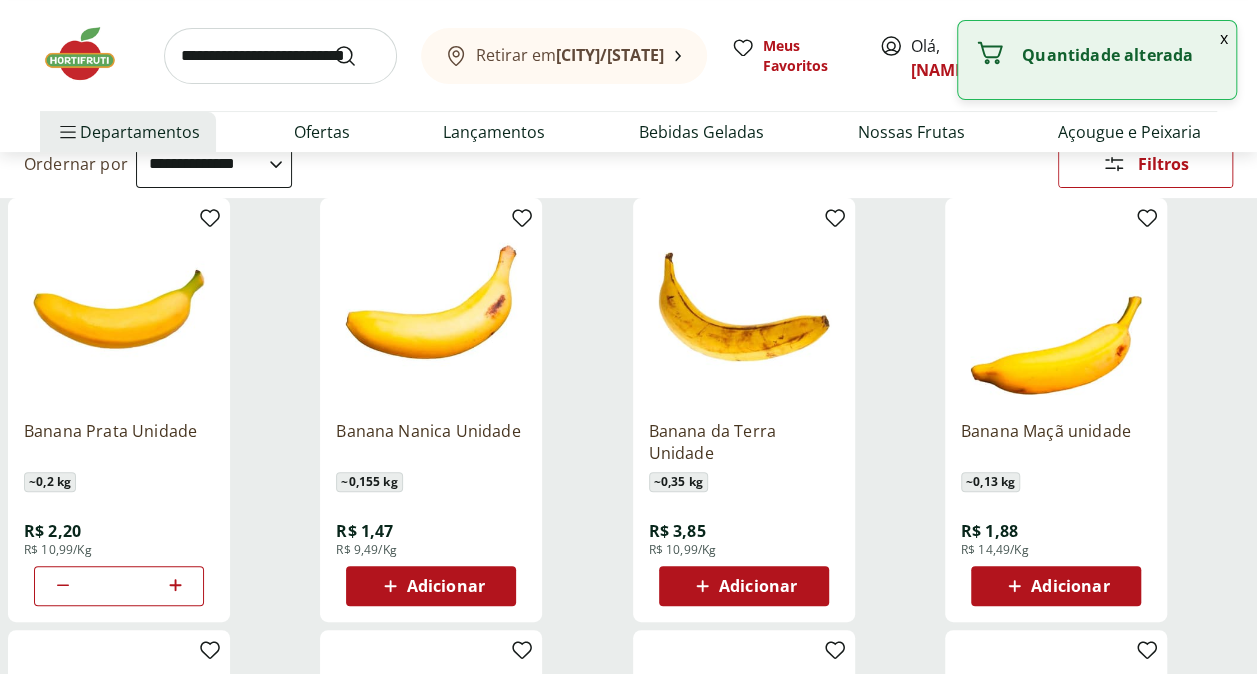 click 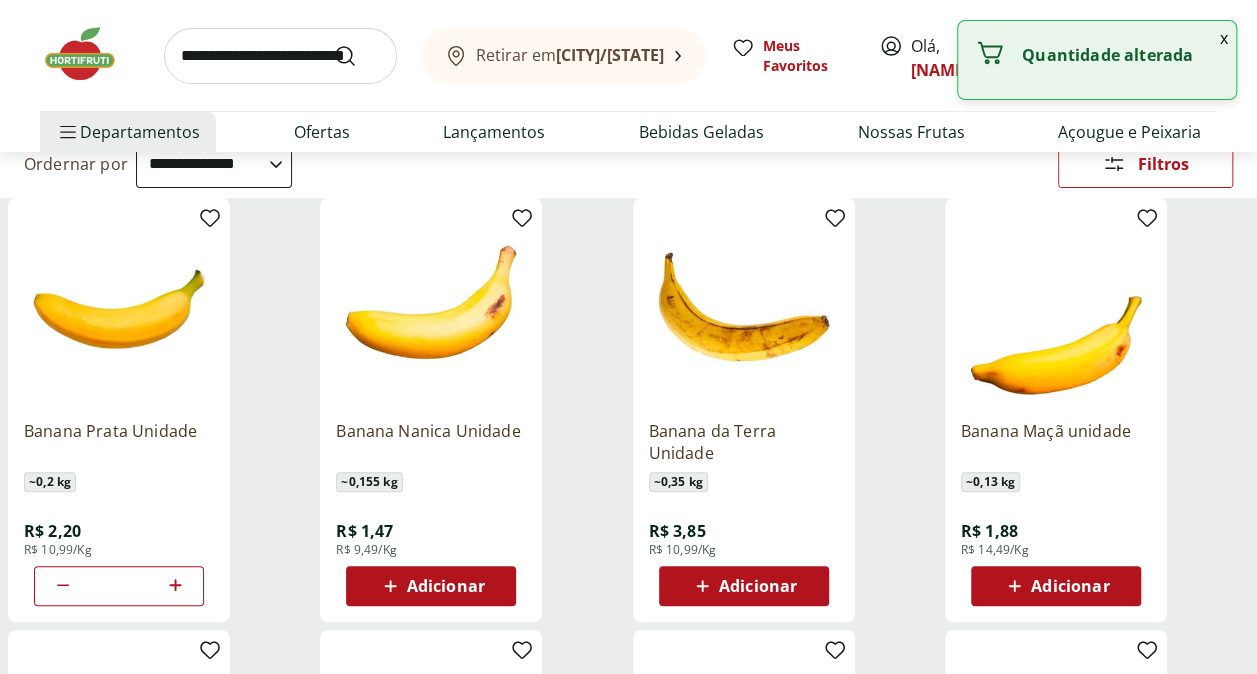 type on "**" 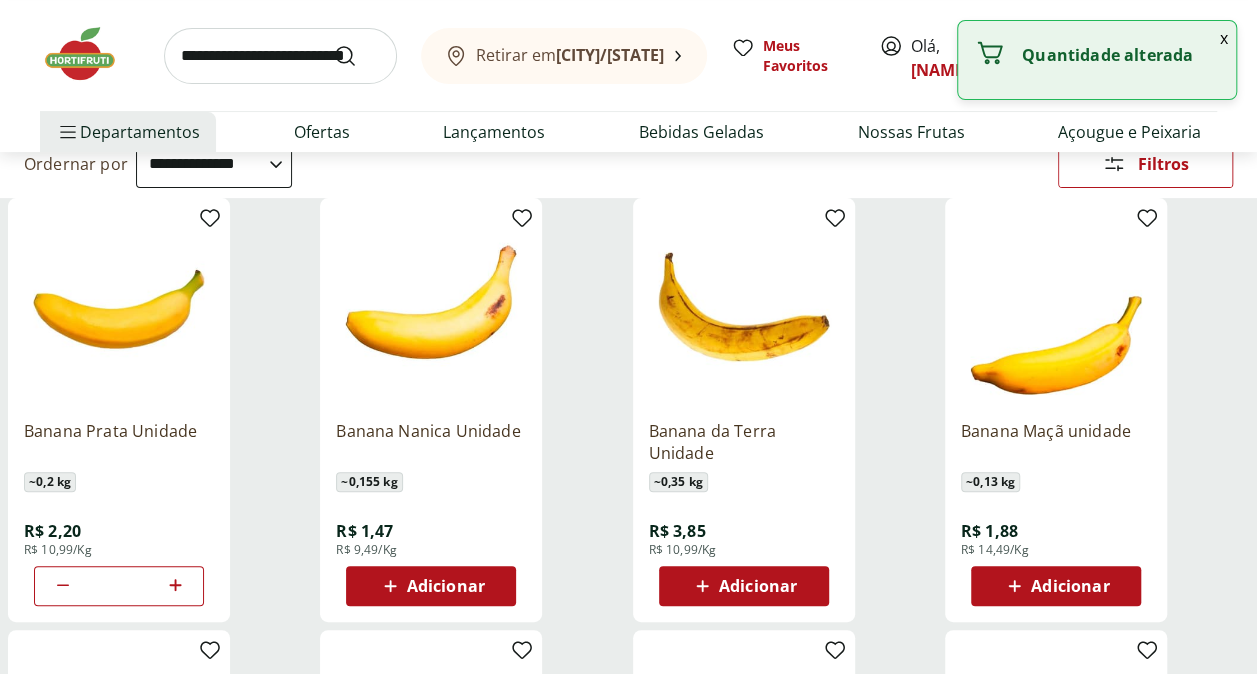 type 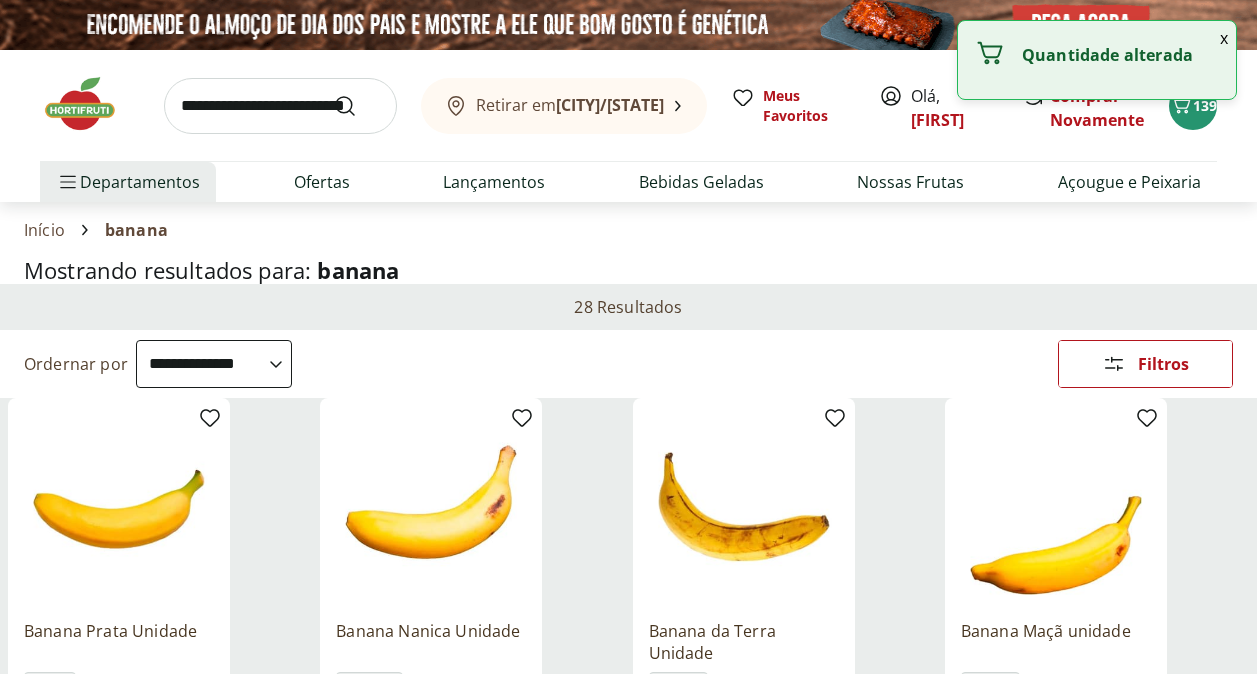 select on "**********" 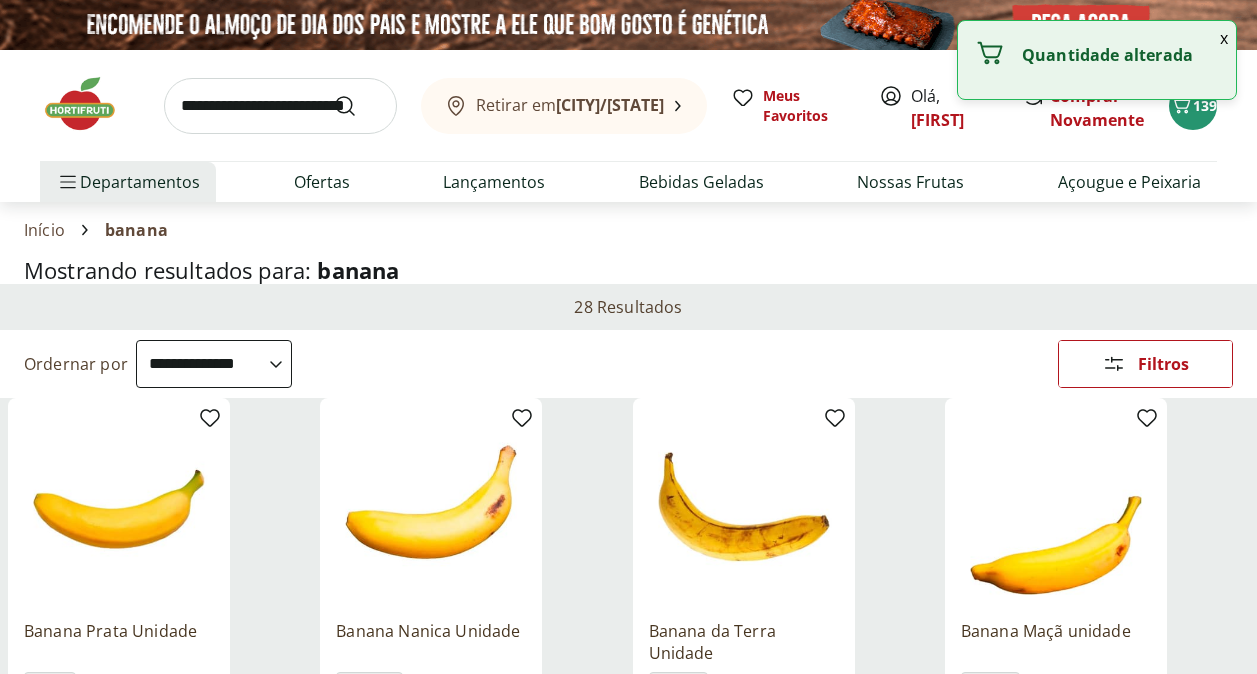 type 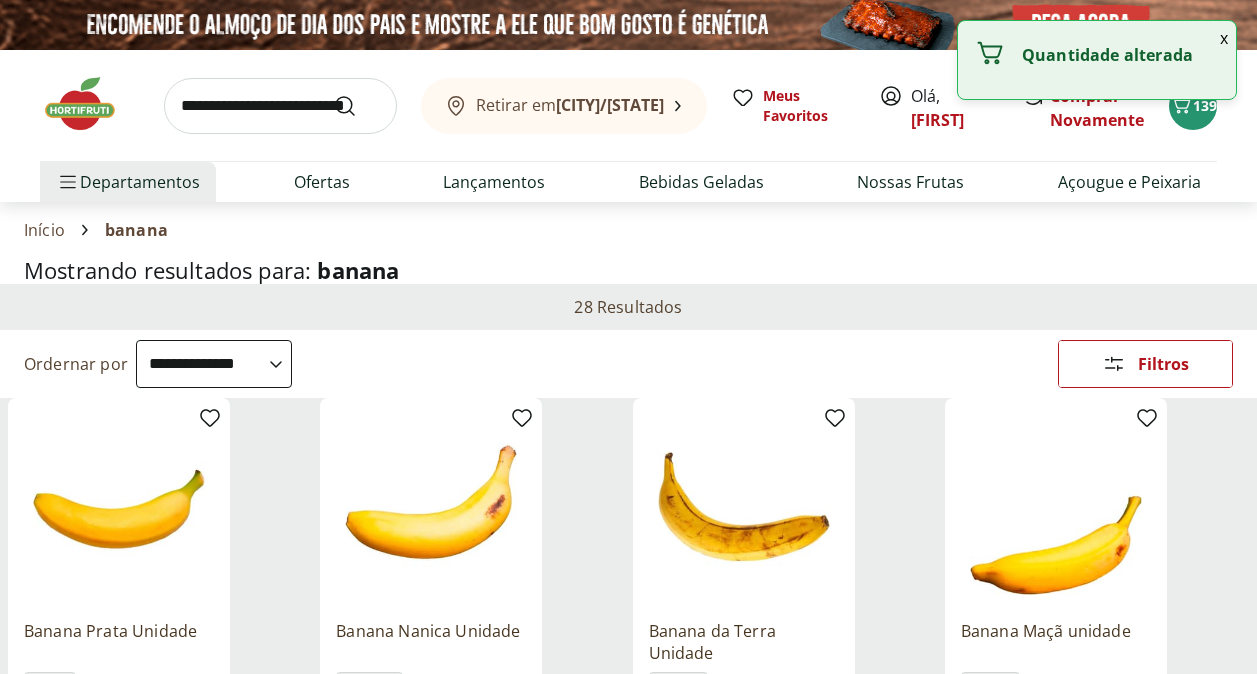 scroll, scrollTop: 200, scrollLeft: 0, axis: vertical 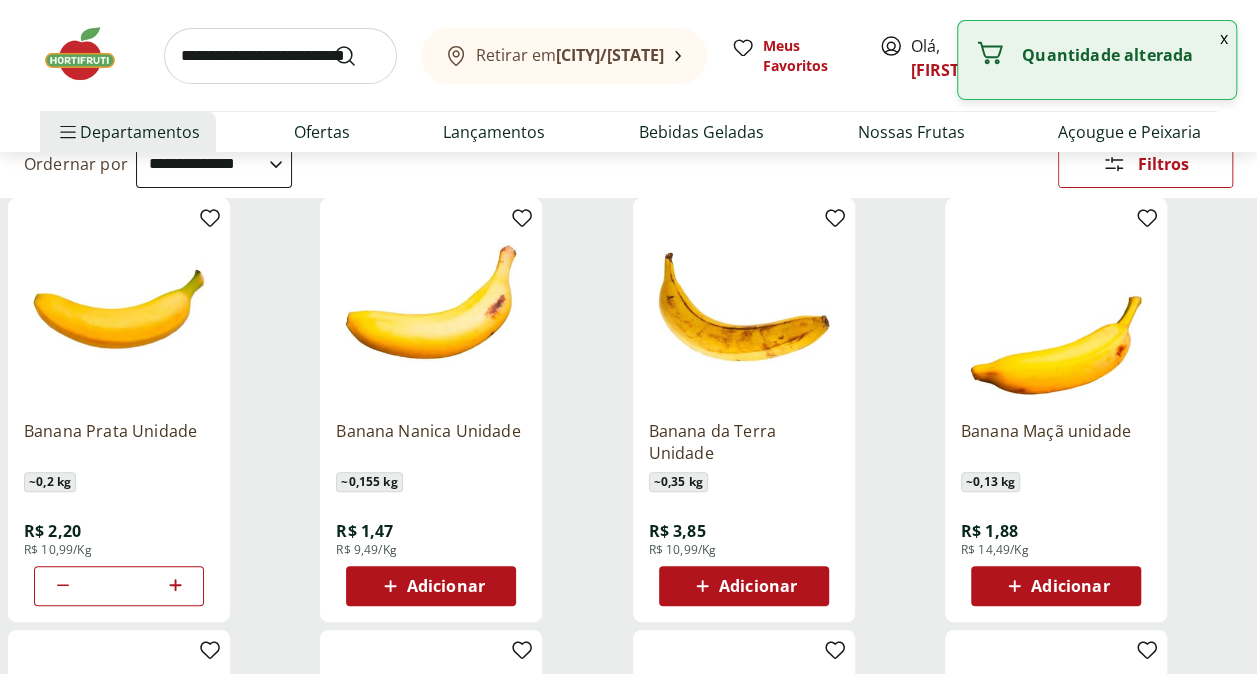 click at bounding box center (280, 56) 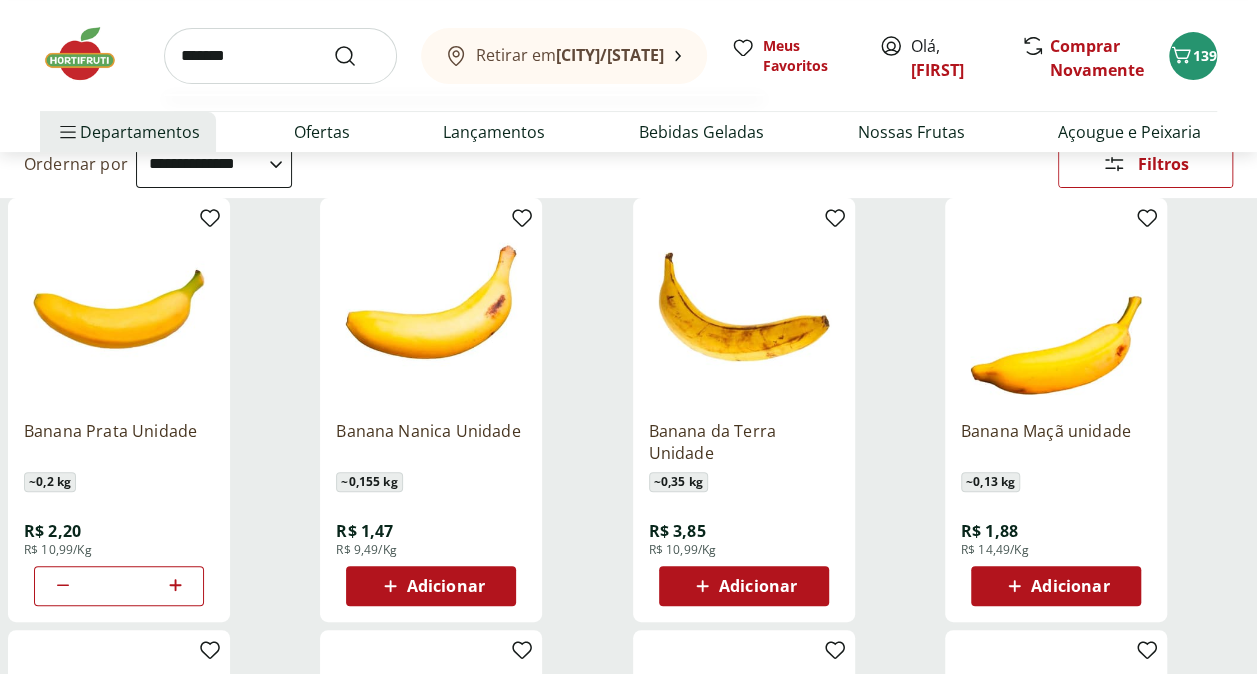type on "*******" 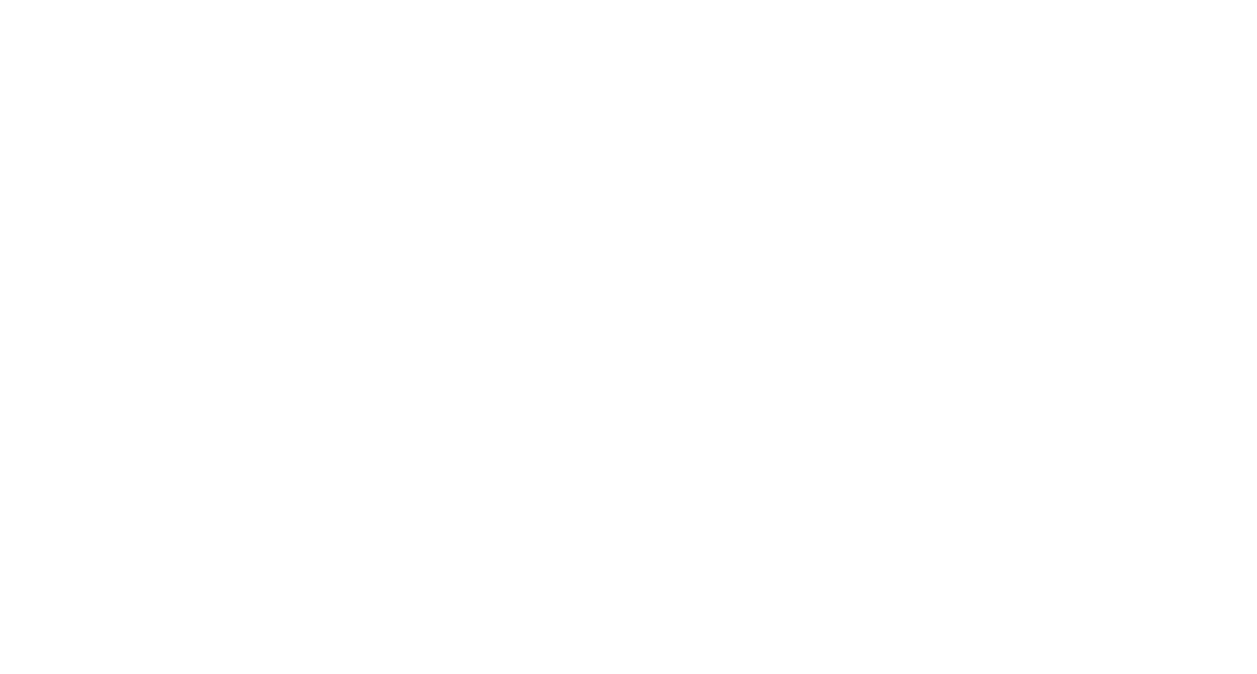 scroll, scrollTop: 0, scrollLeft: 0, axis: both 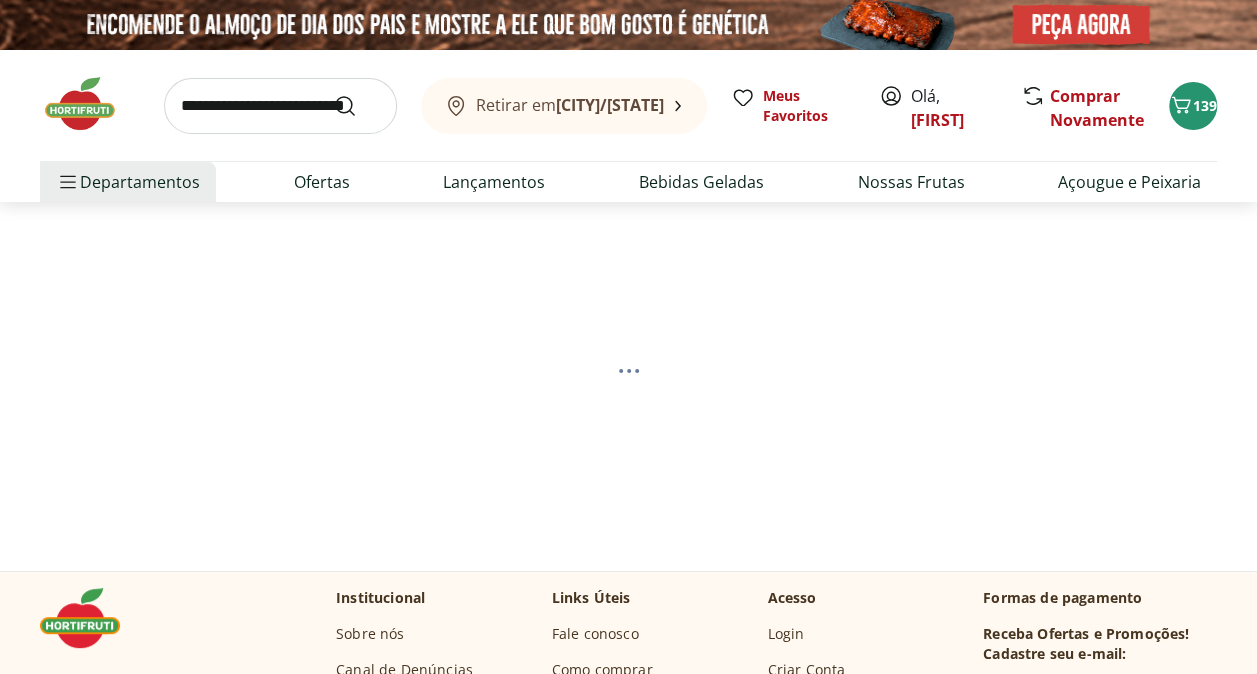 select on "**********" 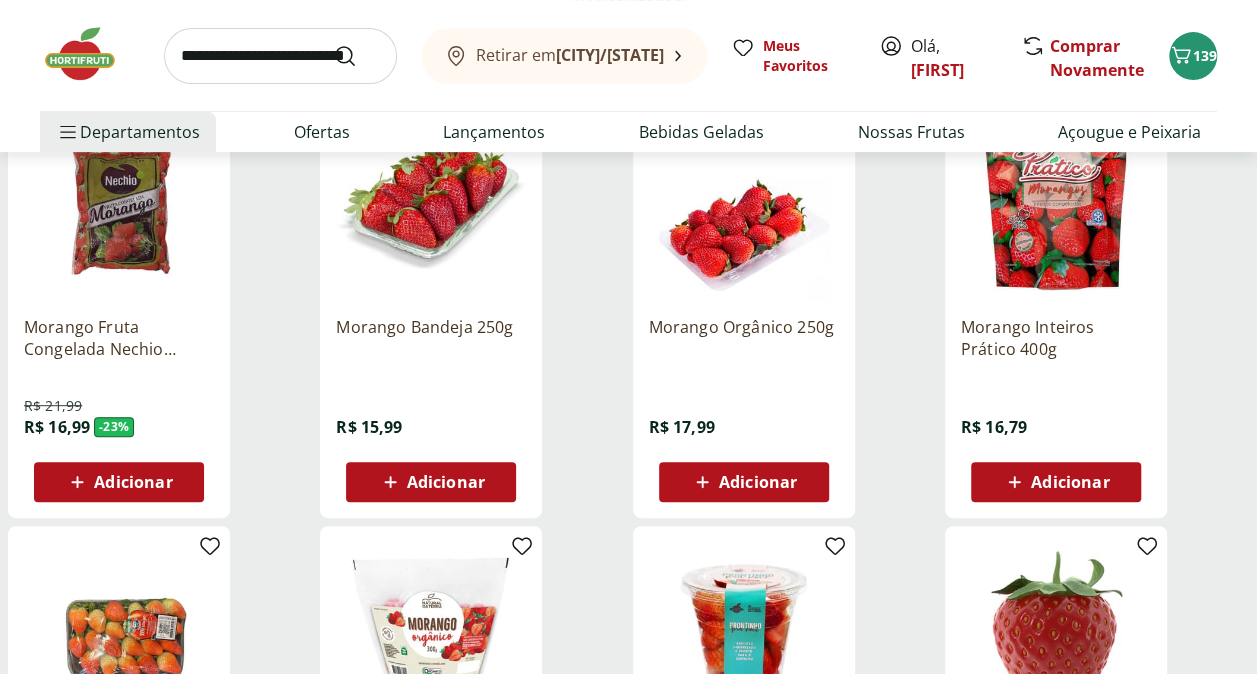scroll, scrollTop: 300, scrollLeft: 0, axis: vertical 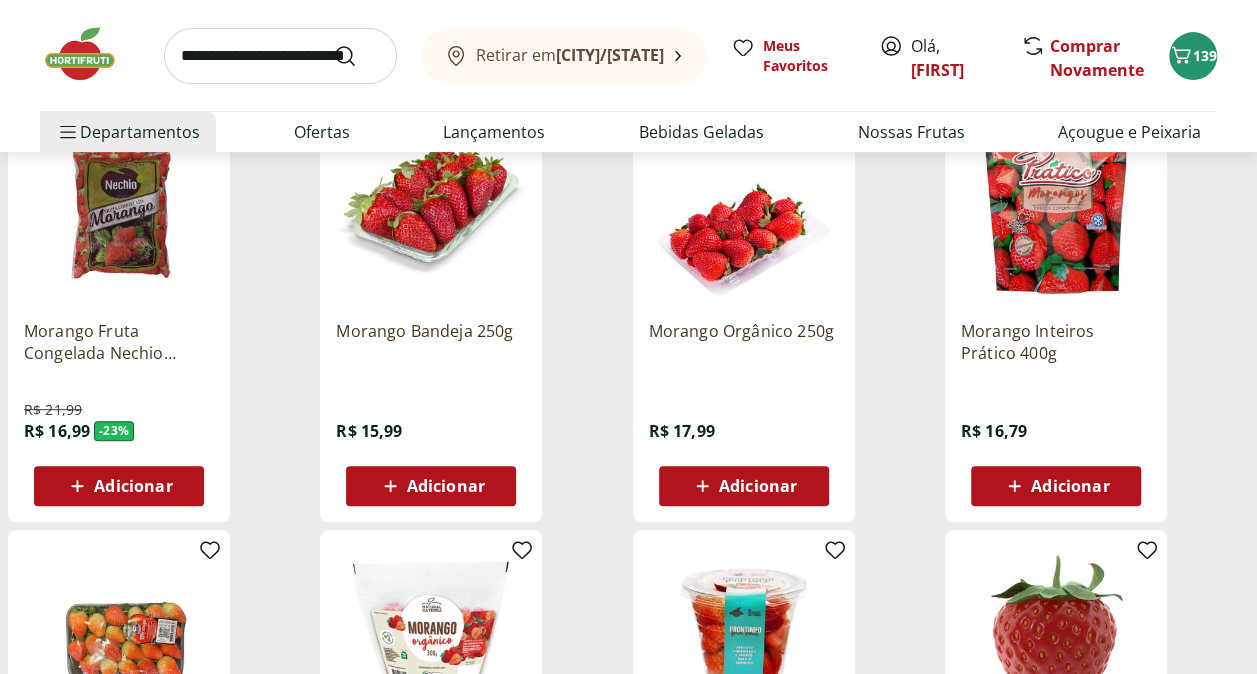 click on "Adicionar" at bounding box center [446, 486] 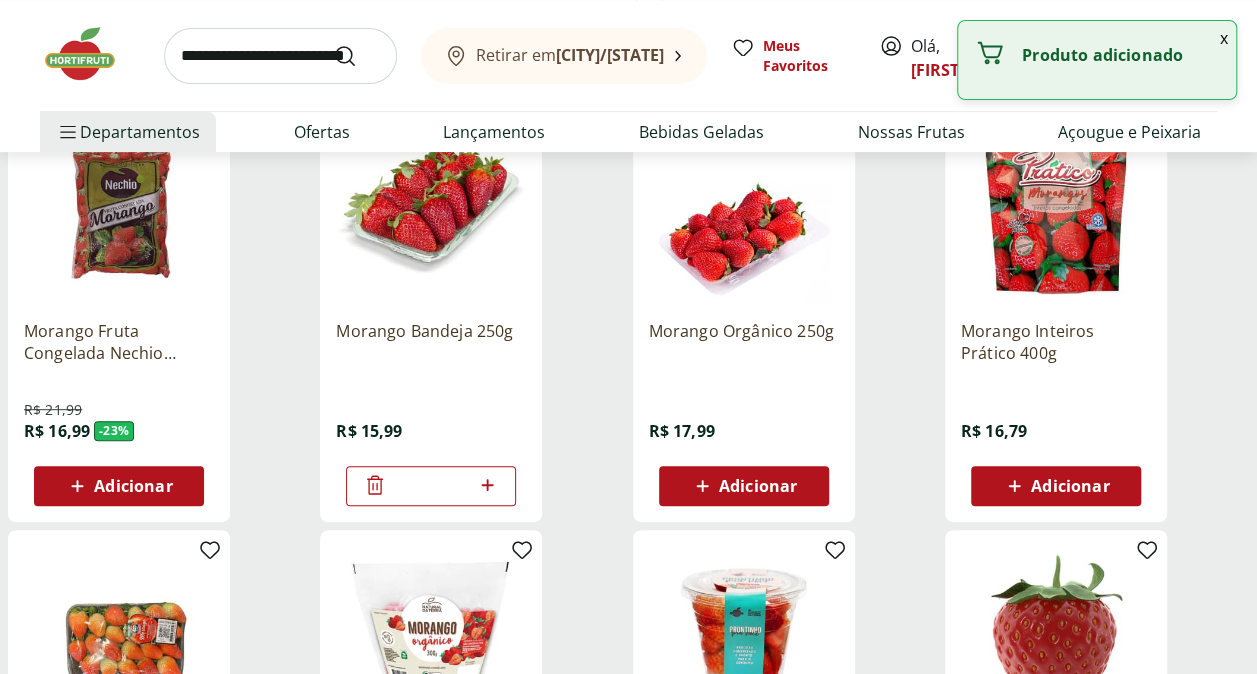 click 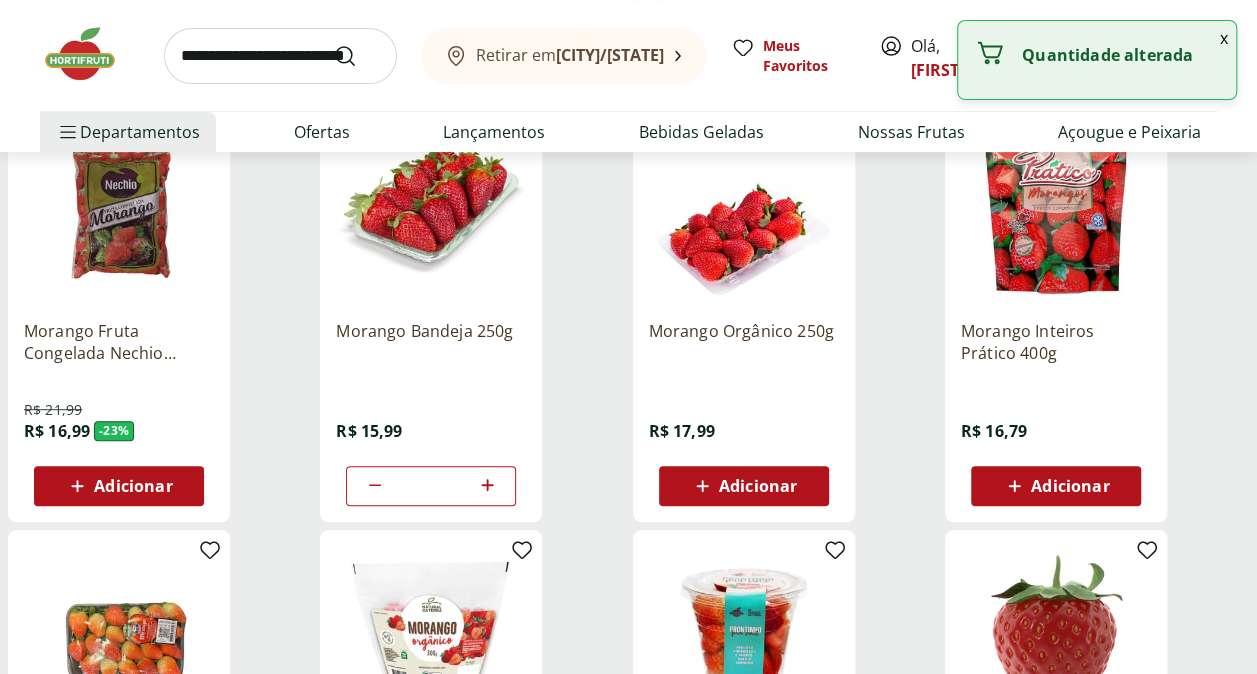 type 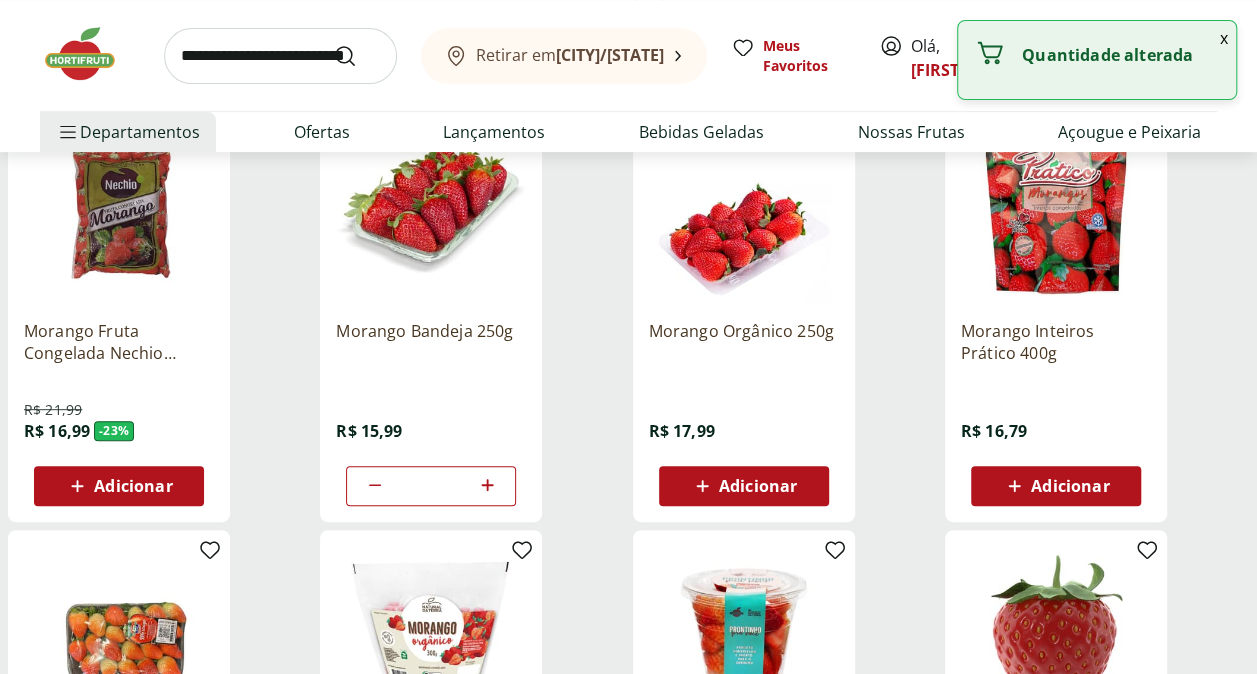 click at bounding box center [280, 56] 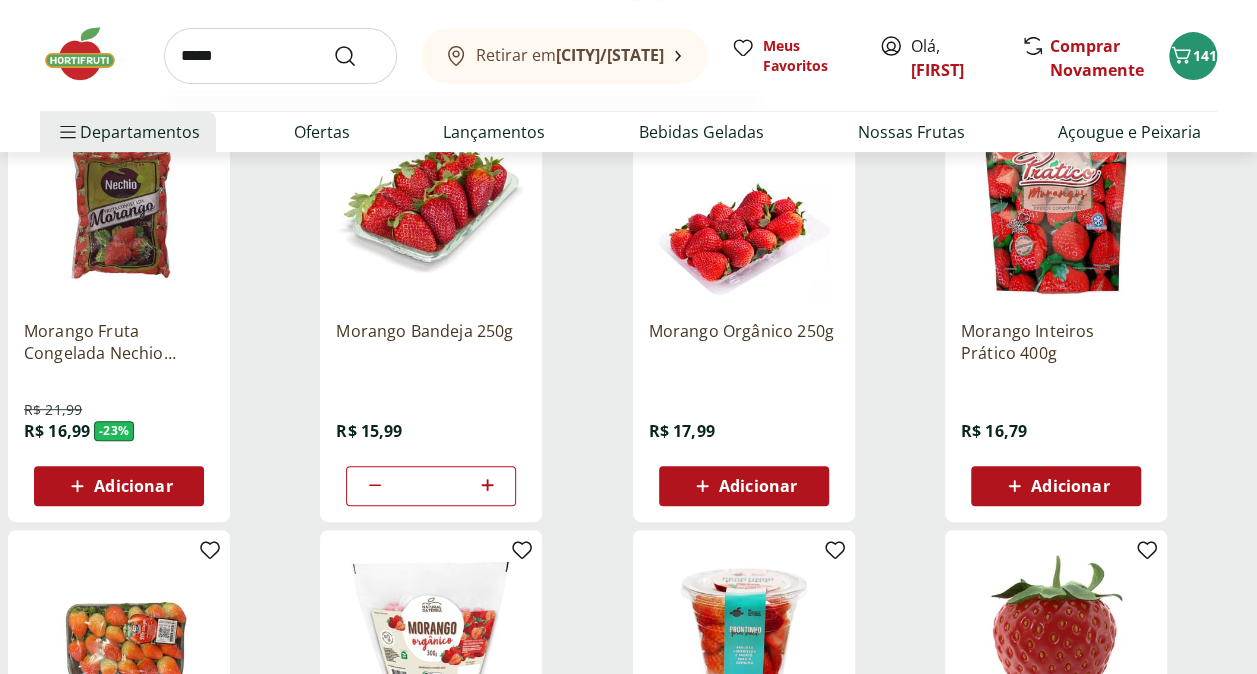 type on "*****" 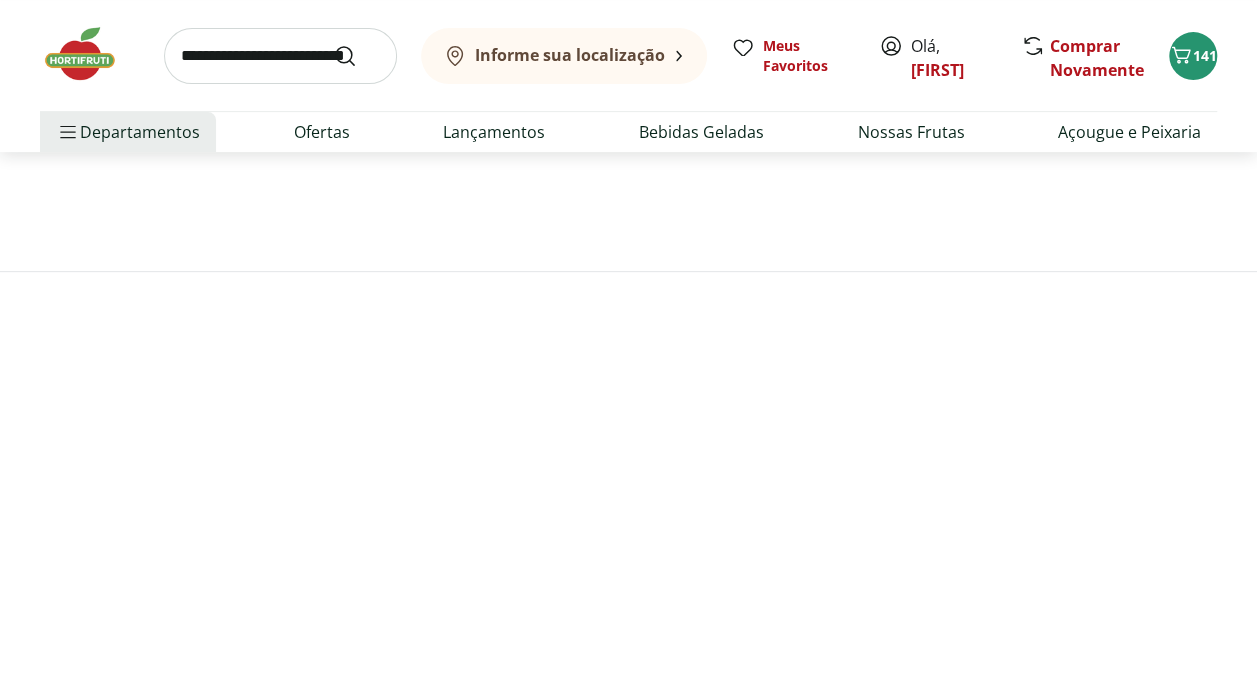 scroll, scrollTop: 0, scrollLeft: 0, axis: both 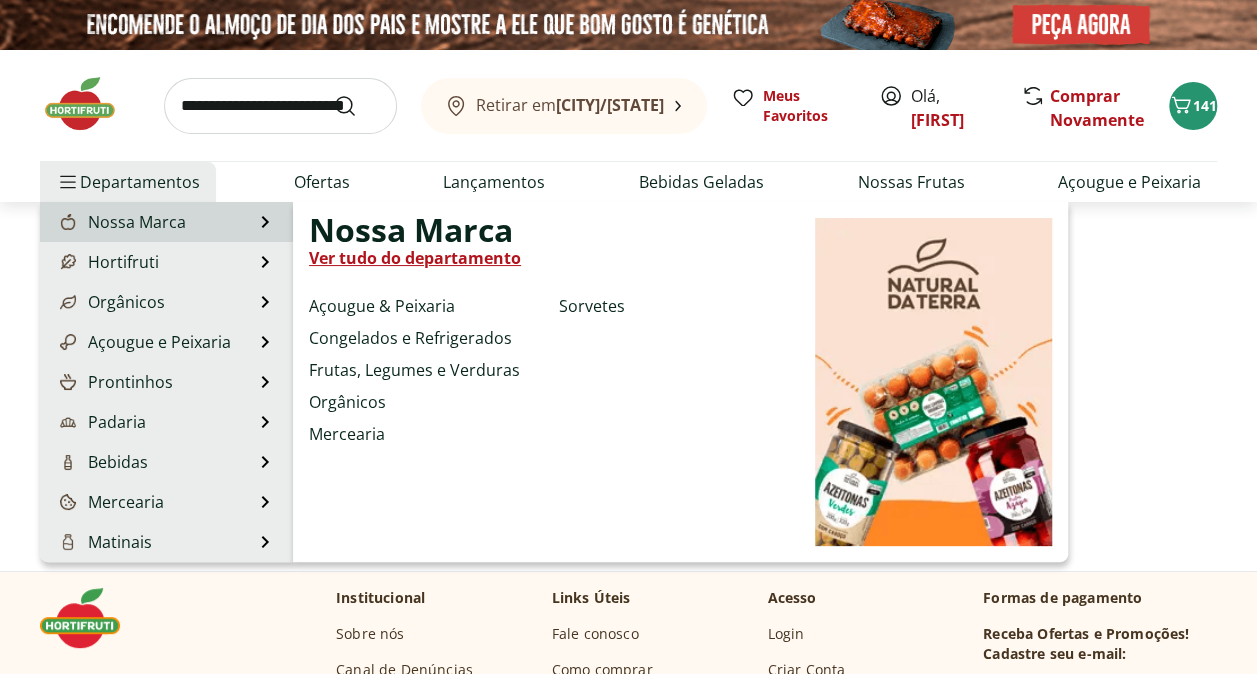 select on "**********" 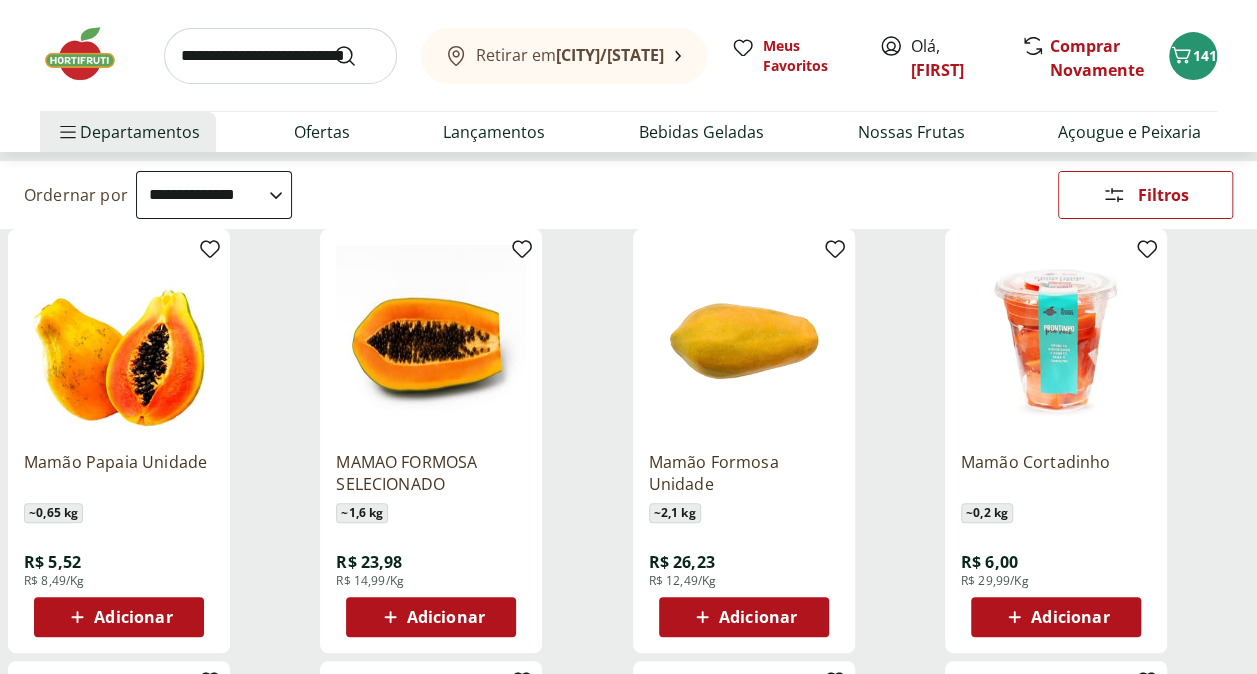 scroll, scrollTop: 200, scrollLeft: 0, axis: vertical 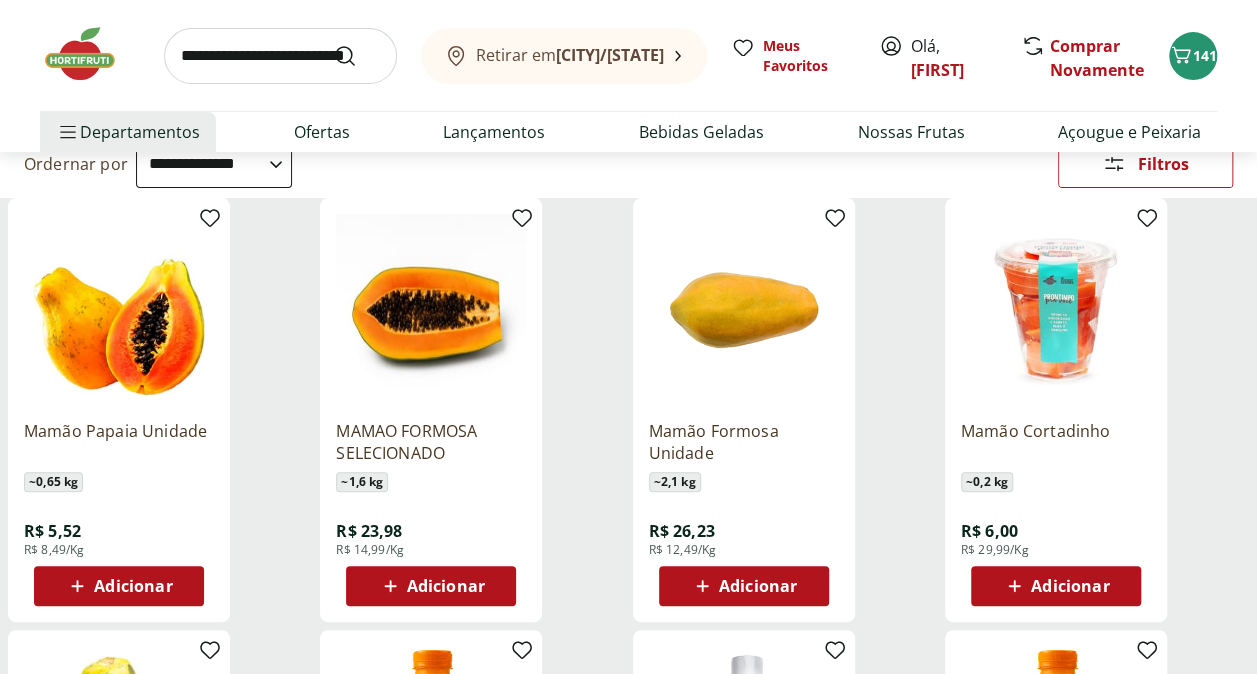 click on "Adicionar" at bounding box center [133, 586] 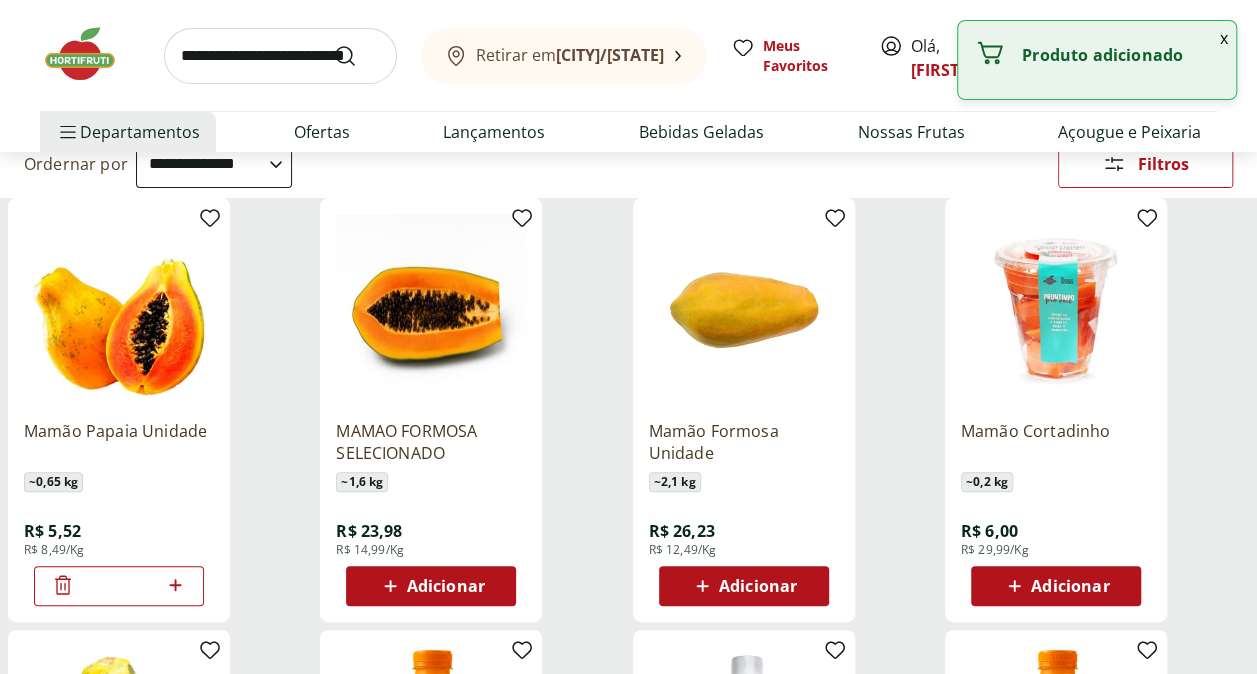 click 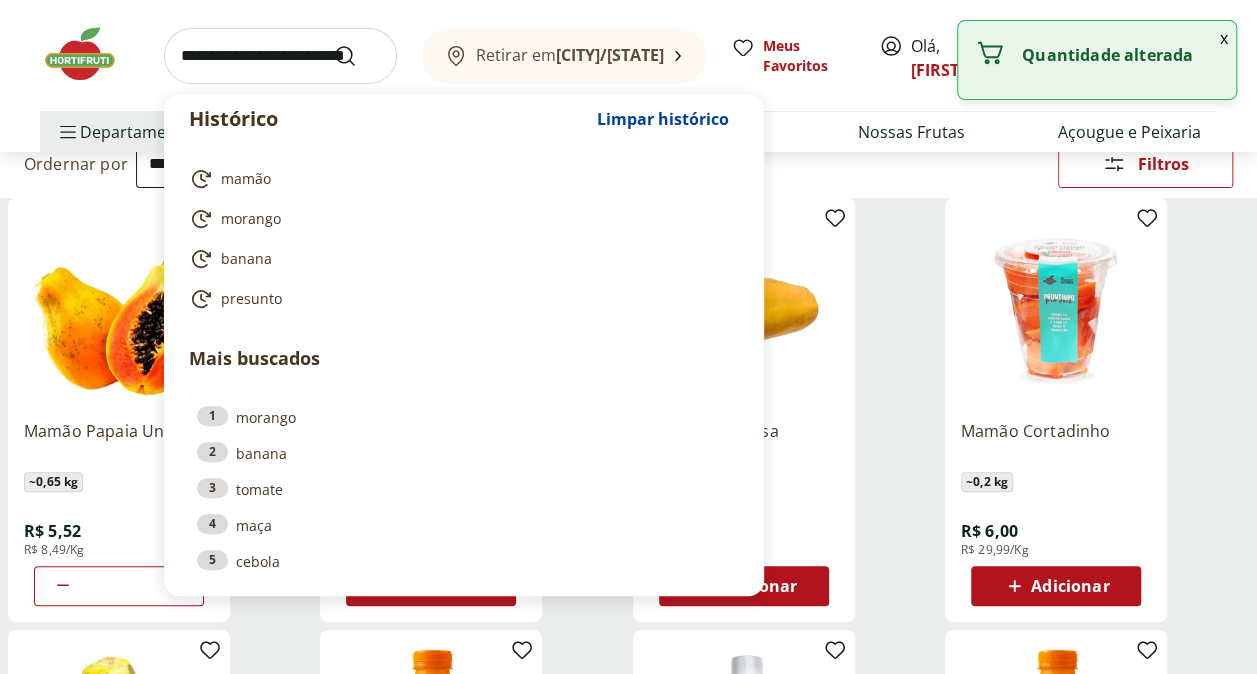 click at bounding box center (280, 56) 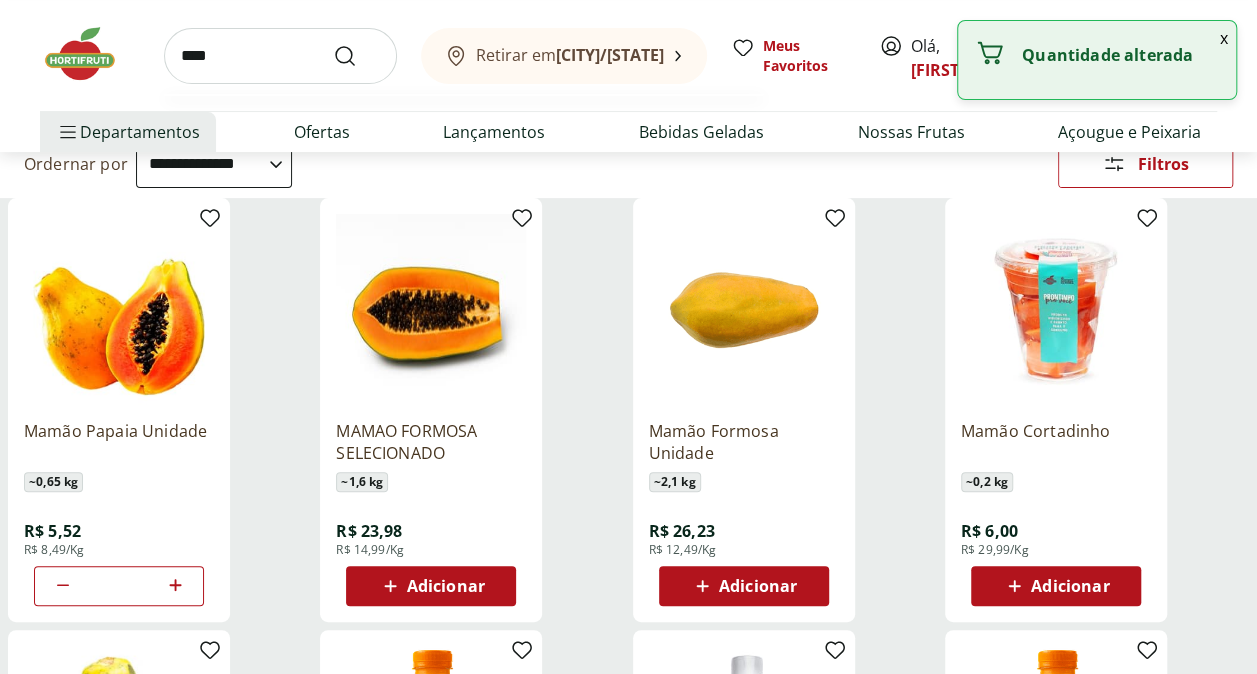 type on "*****" 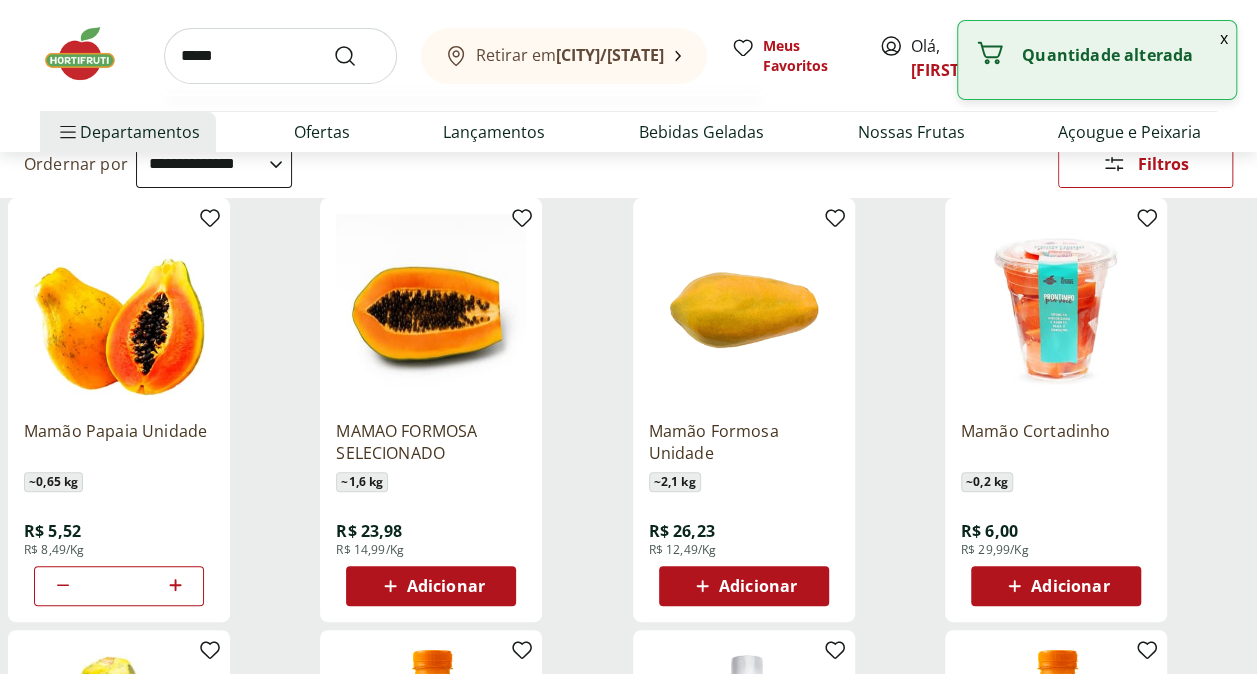 click at bounding box center [357, 56] 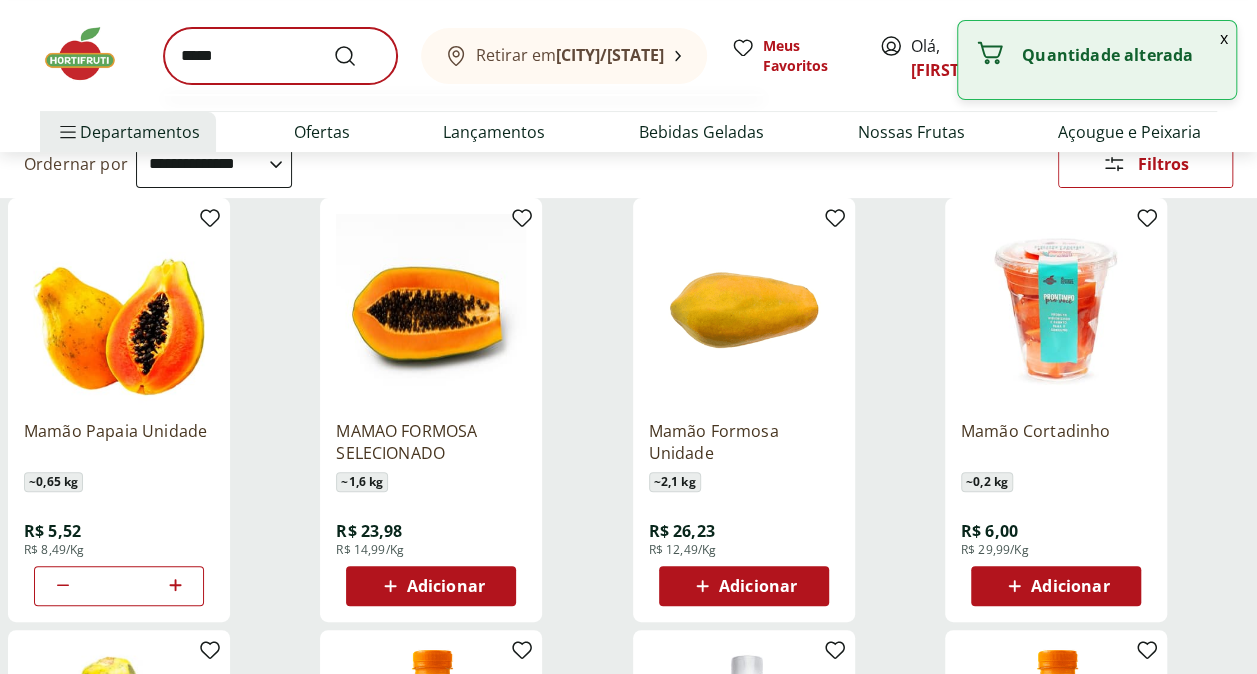 scroll, scrollTop: 0, scrollLeft: 0, axis: both 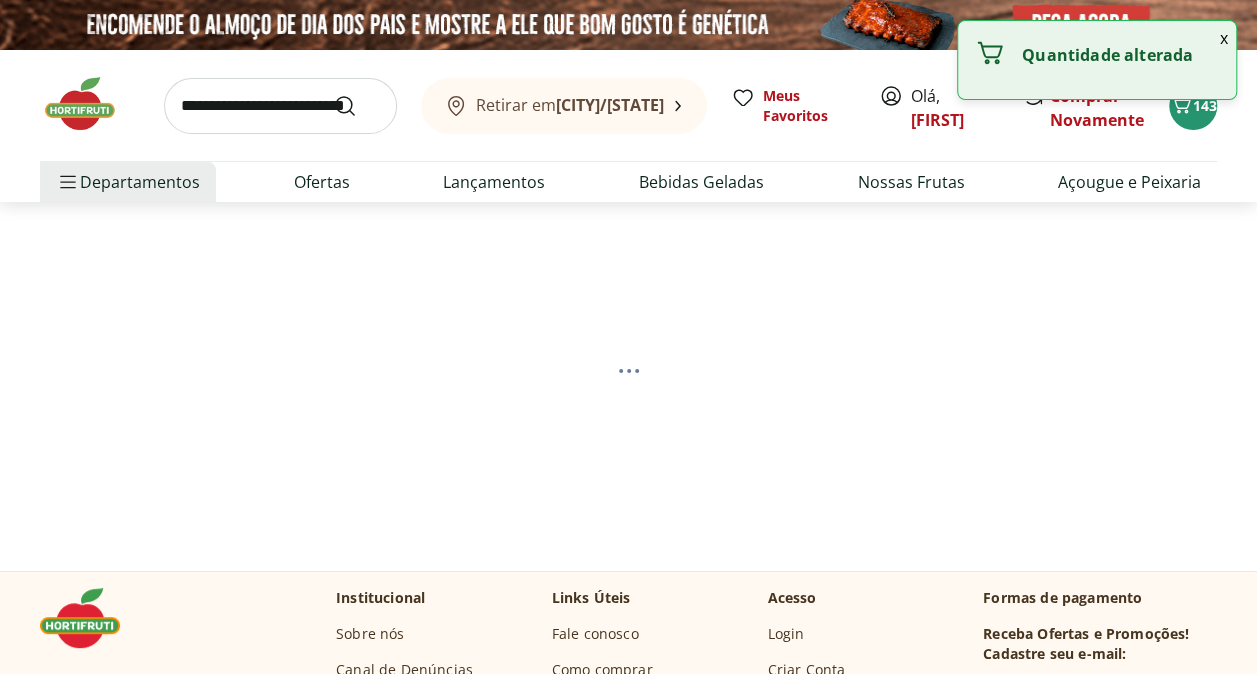 select on "**********" 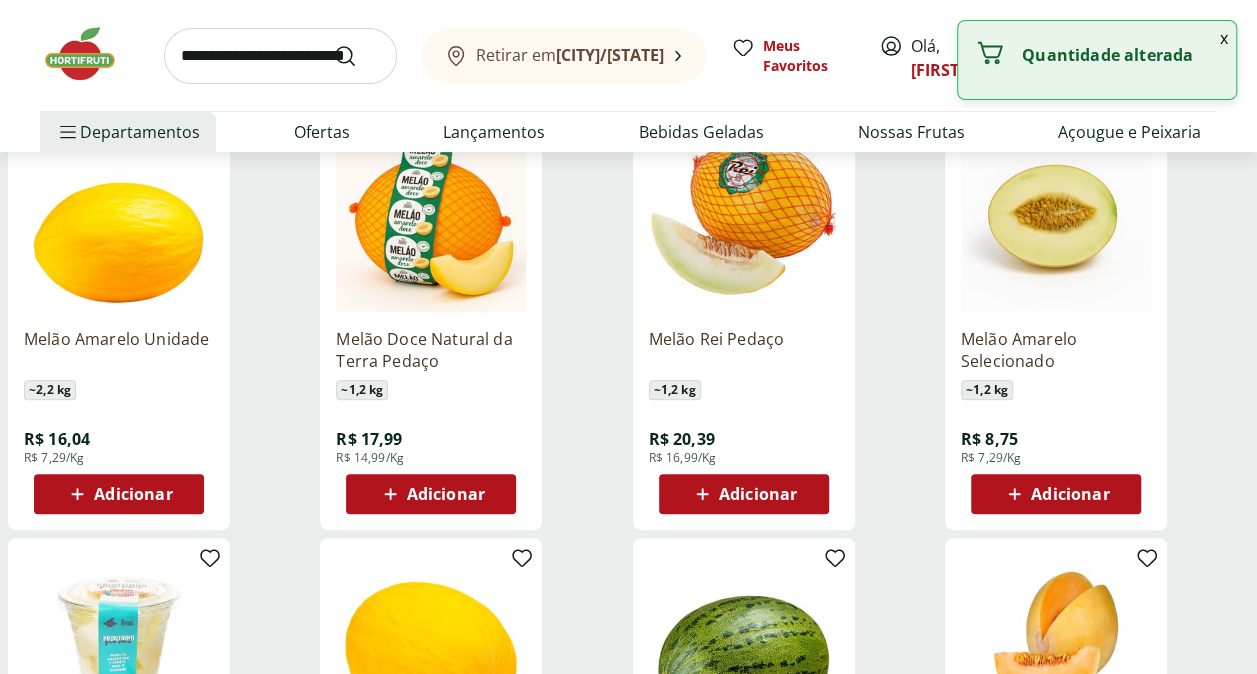 scroll, scrollTop: 300, scrollLeft: 0, axis: vertical 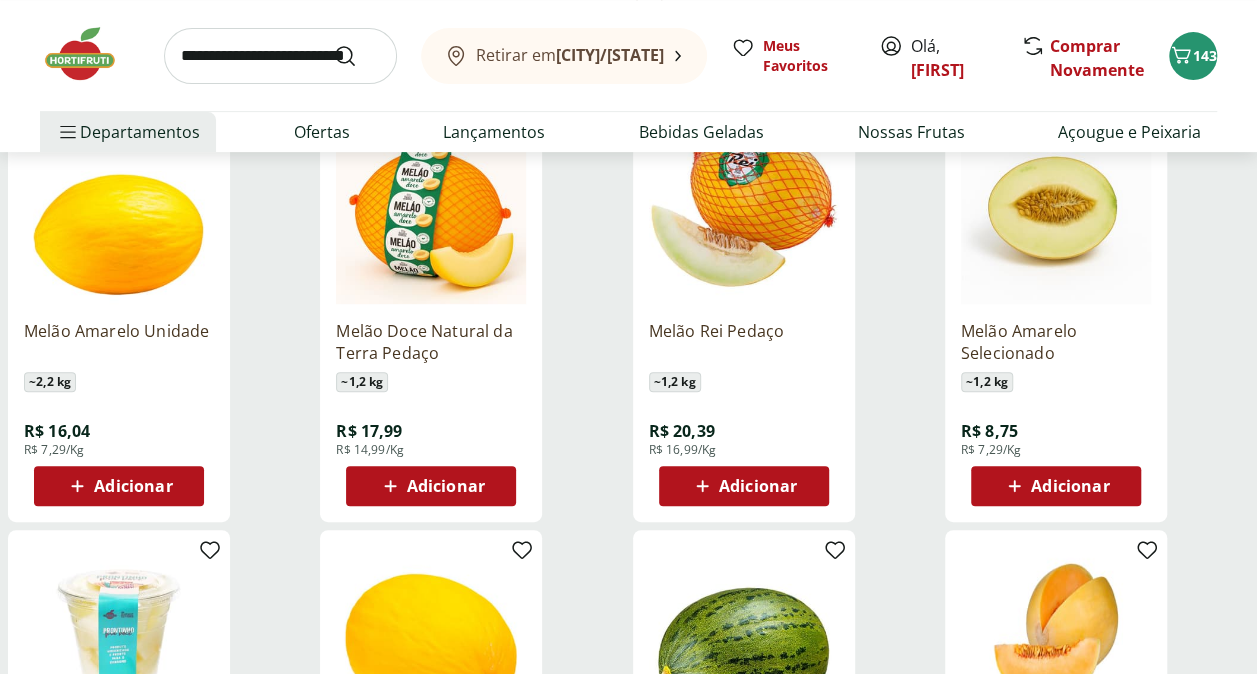 click on "Adicionar" at bounding box center (446, 486) 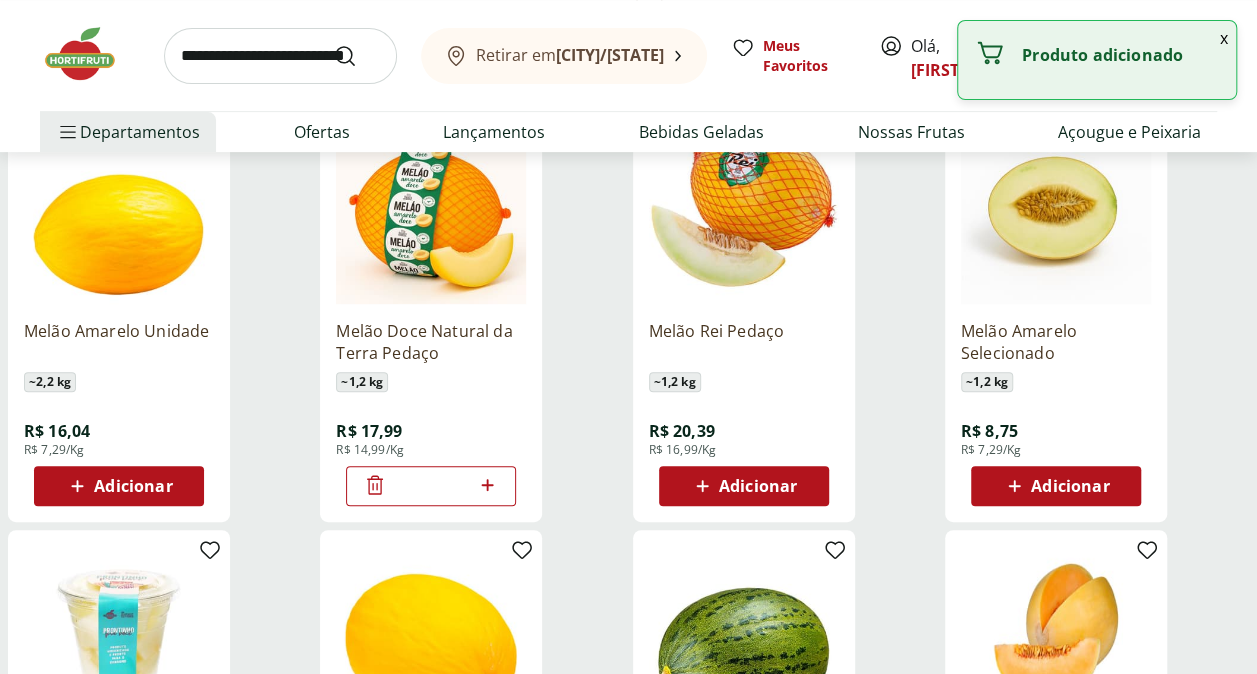 click at bounding box center [280, 56] 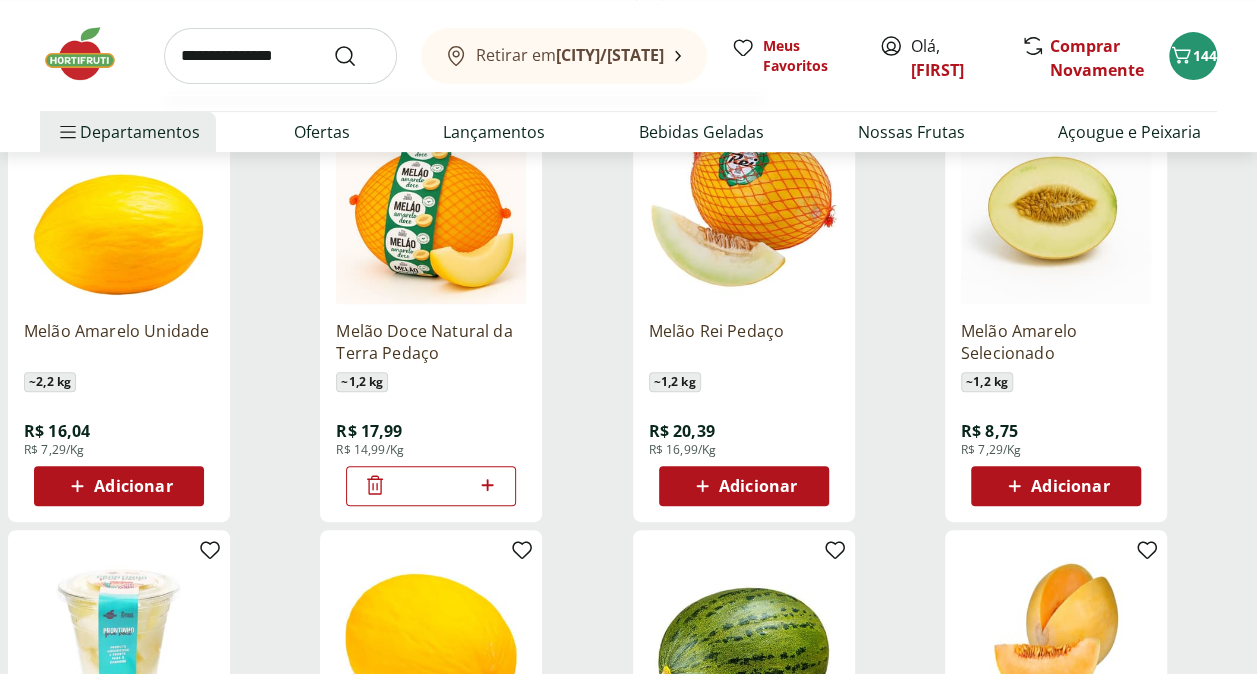 type on "**********" 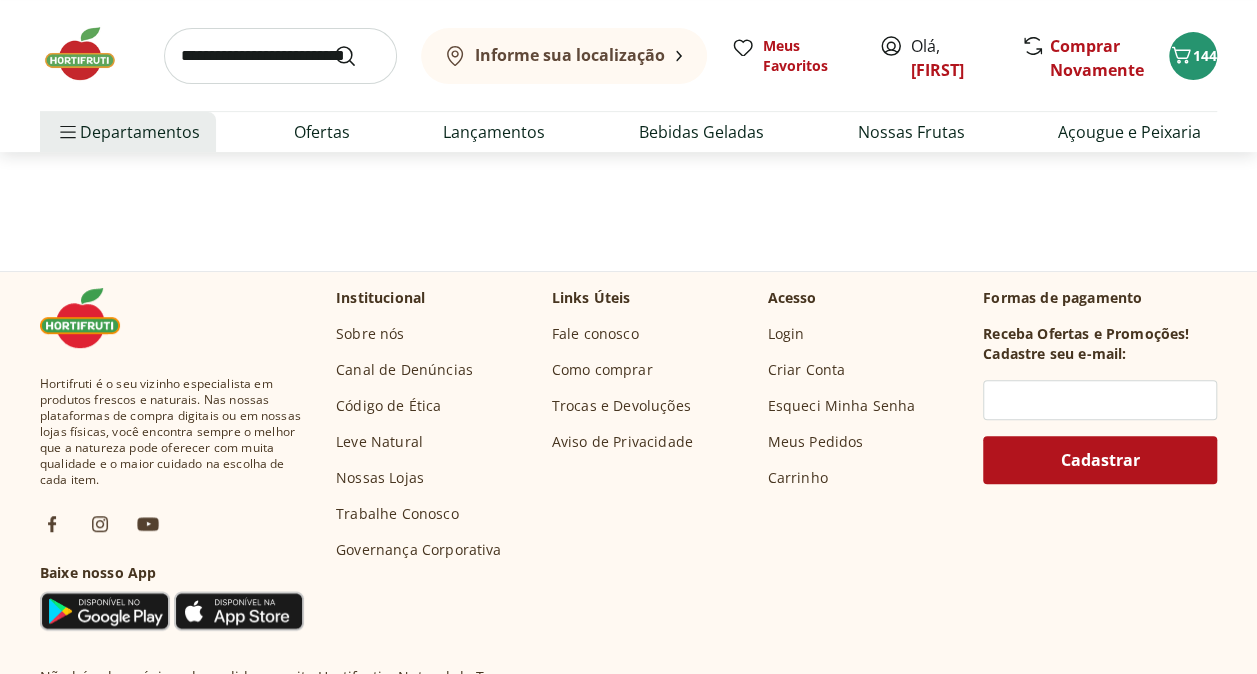 scroll, scrollTop: 0, scrollLeft: 0, axis: both 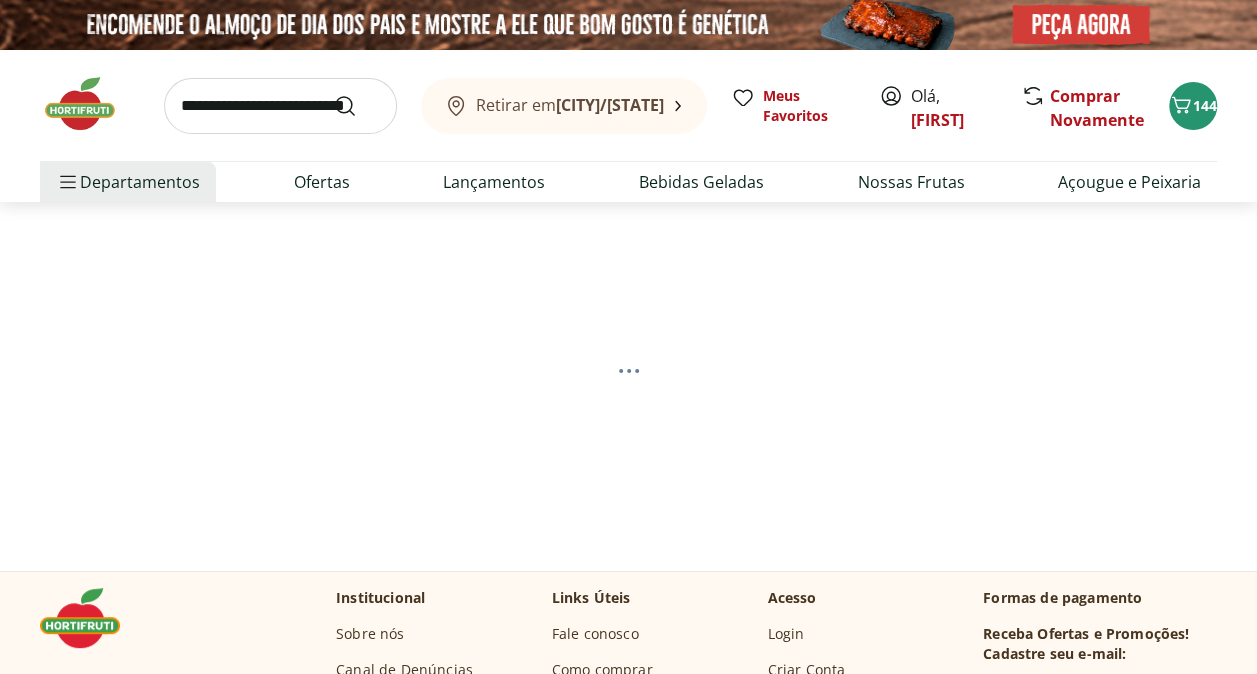 select on "**********" 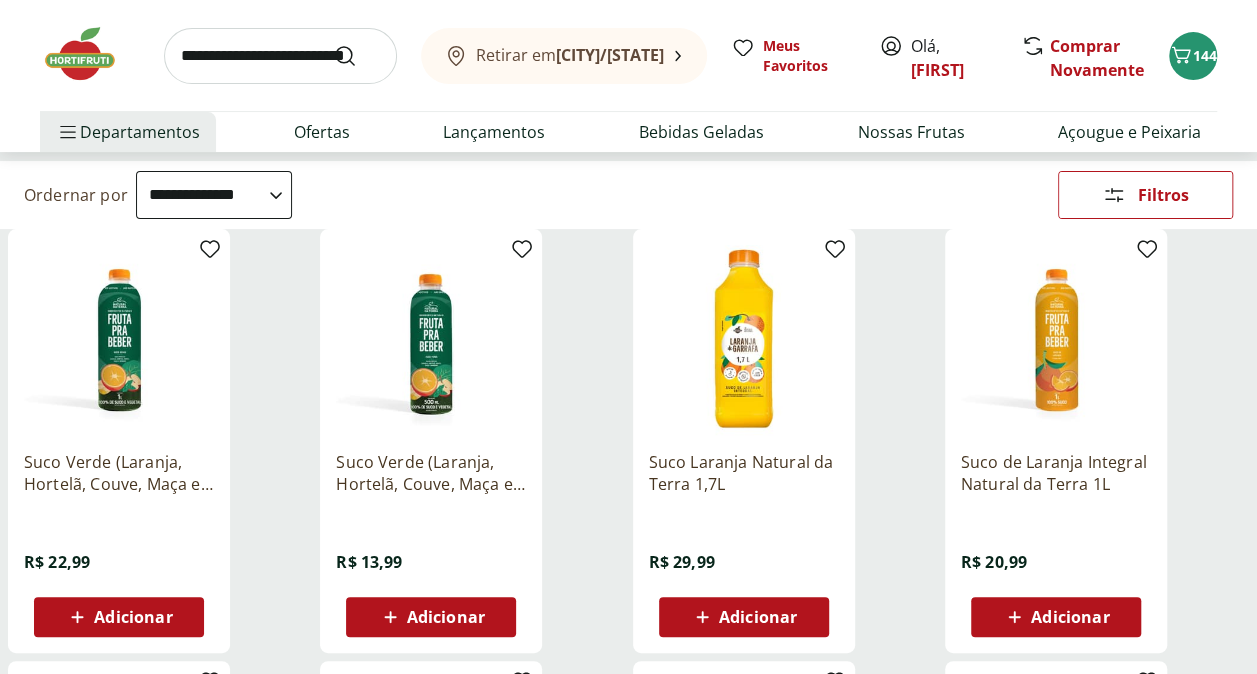 scroll, scrollTop: 200, scrollLeft: 0, axis: vertical 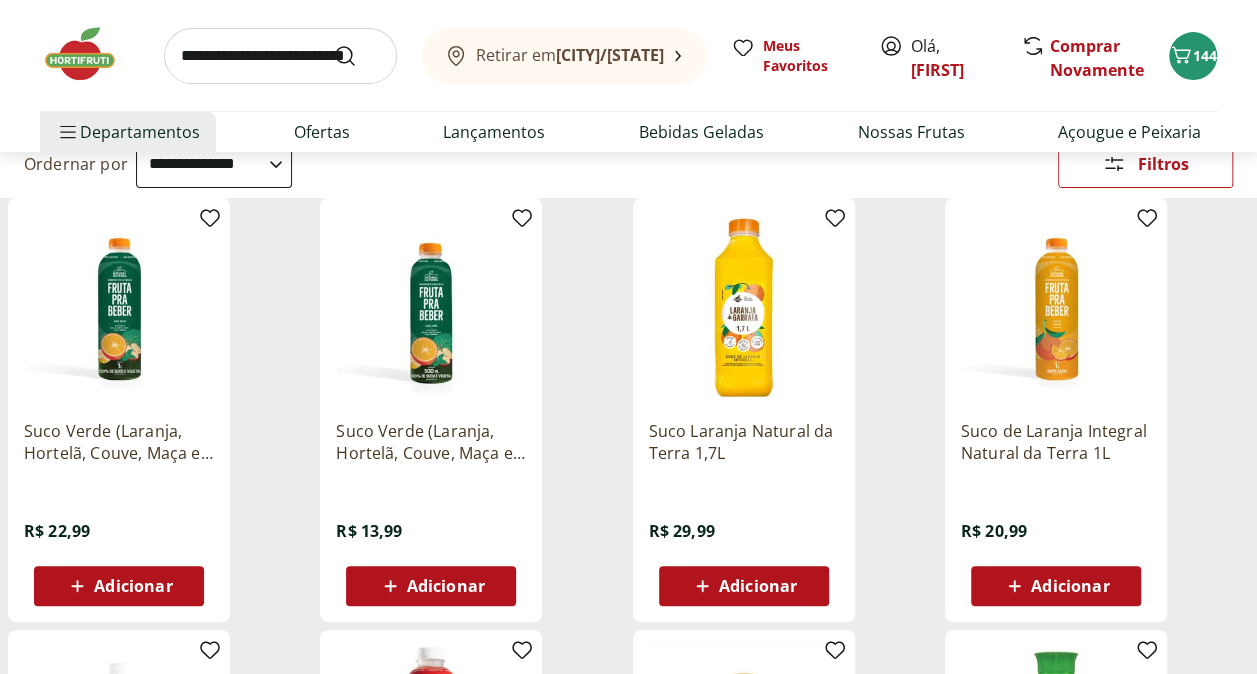 click on "Adicionar" at bounding box center (758, 586) 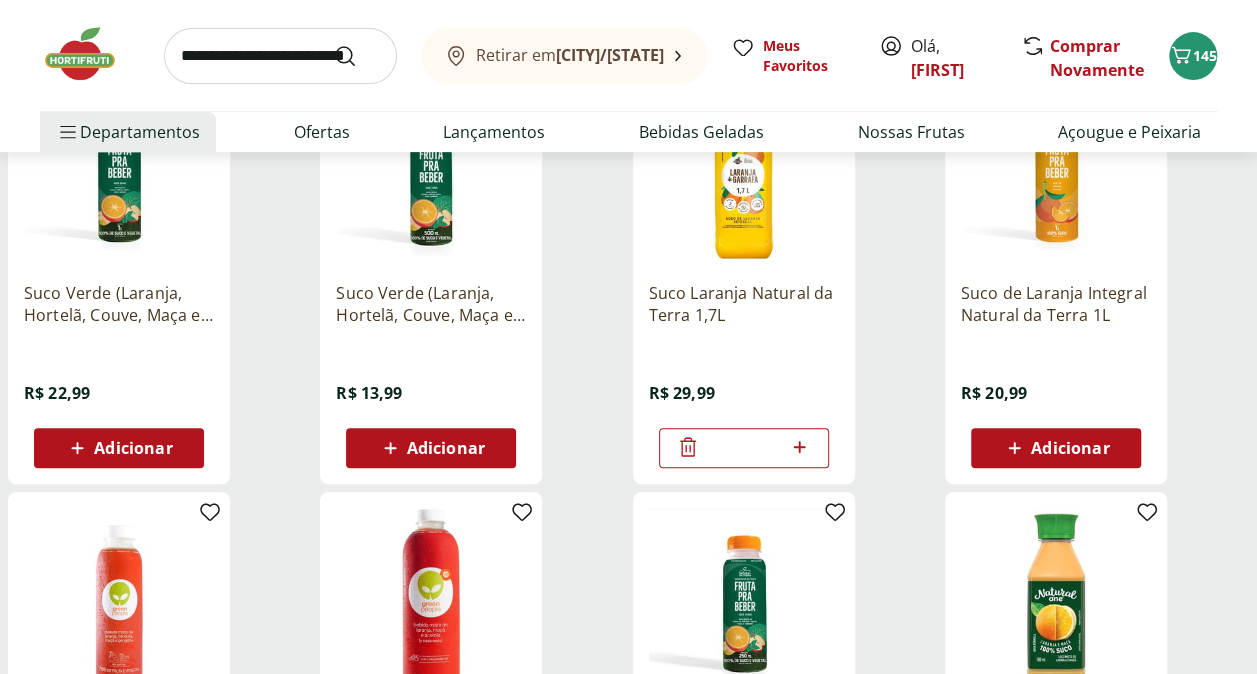 scroll, scrollTop: 200, scrollLeft: 0, axis: vertical 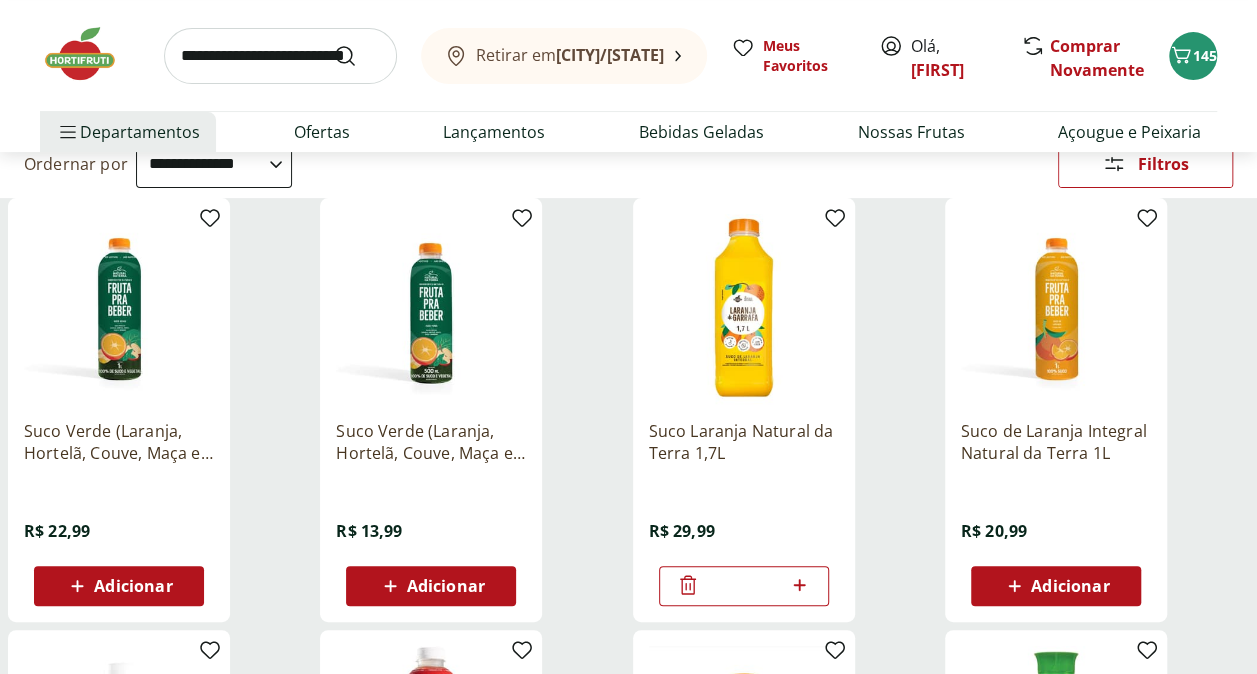 type 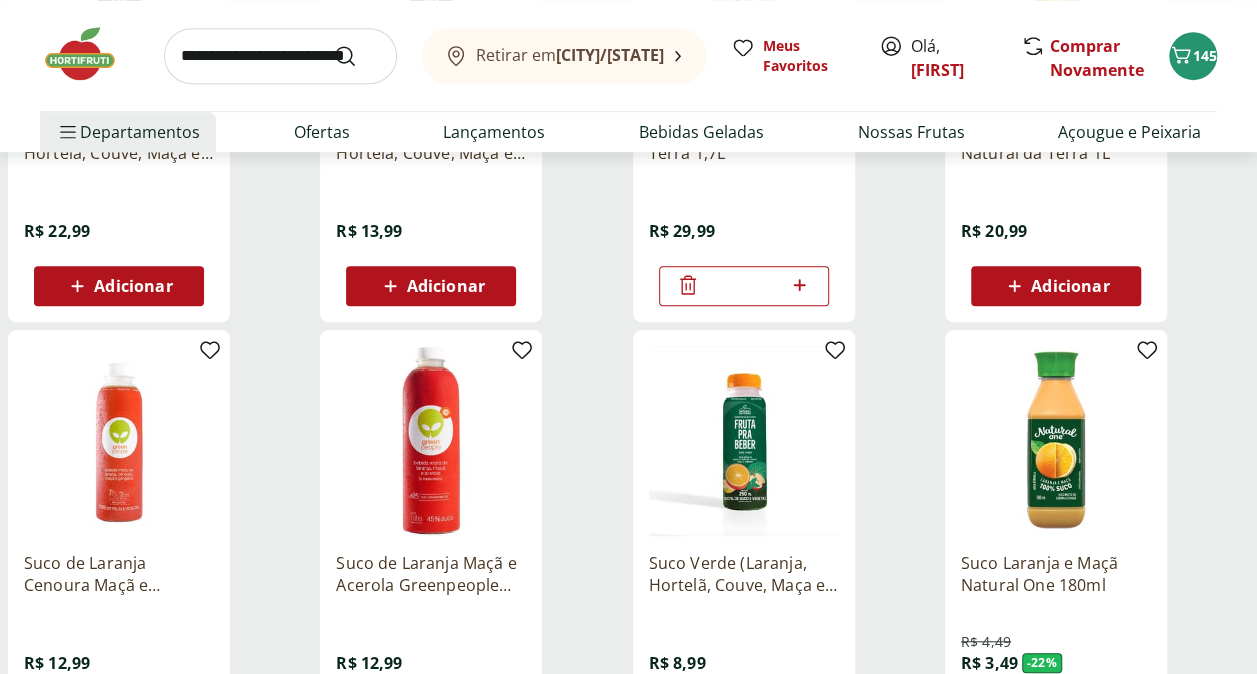 scroll, scrollTop: 300, scrollLeft: 0, axis: vertical 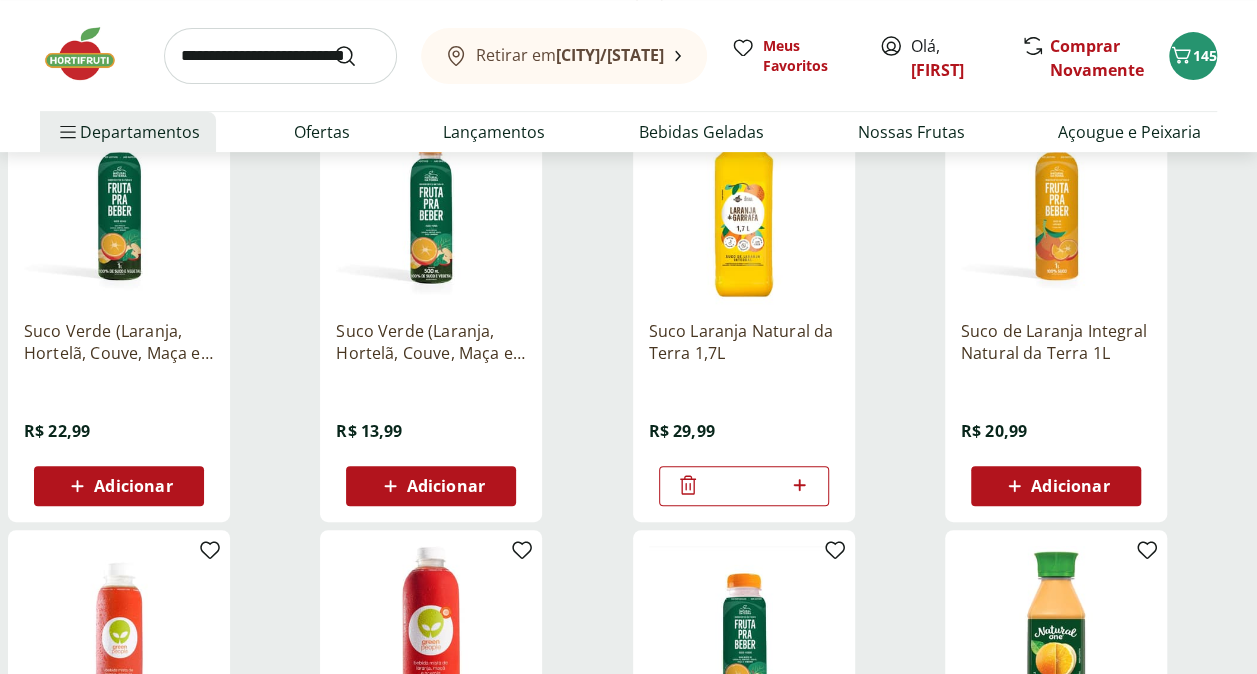 click 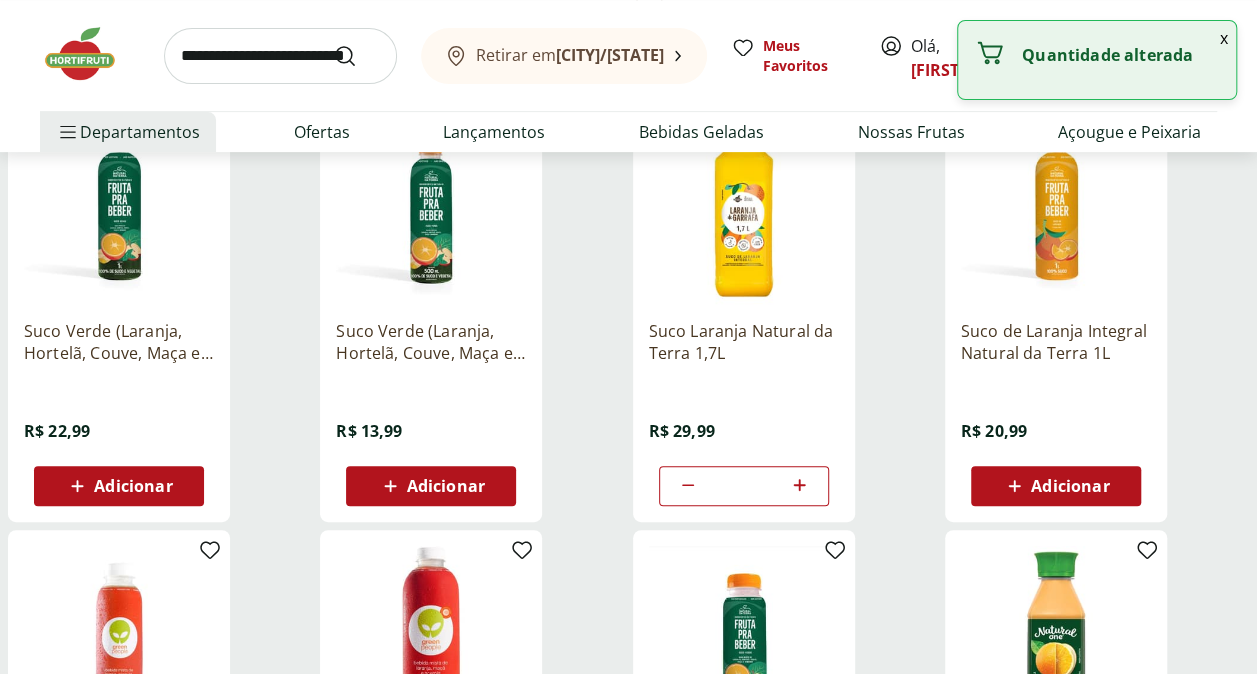 type 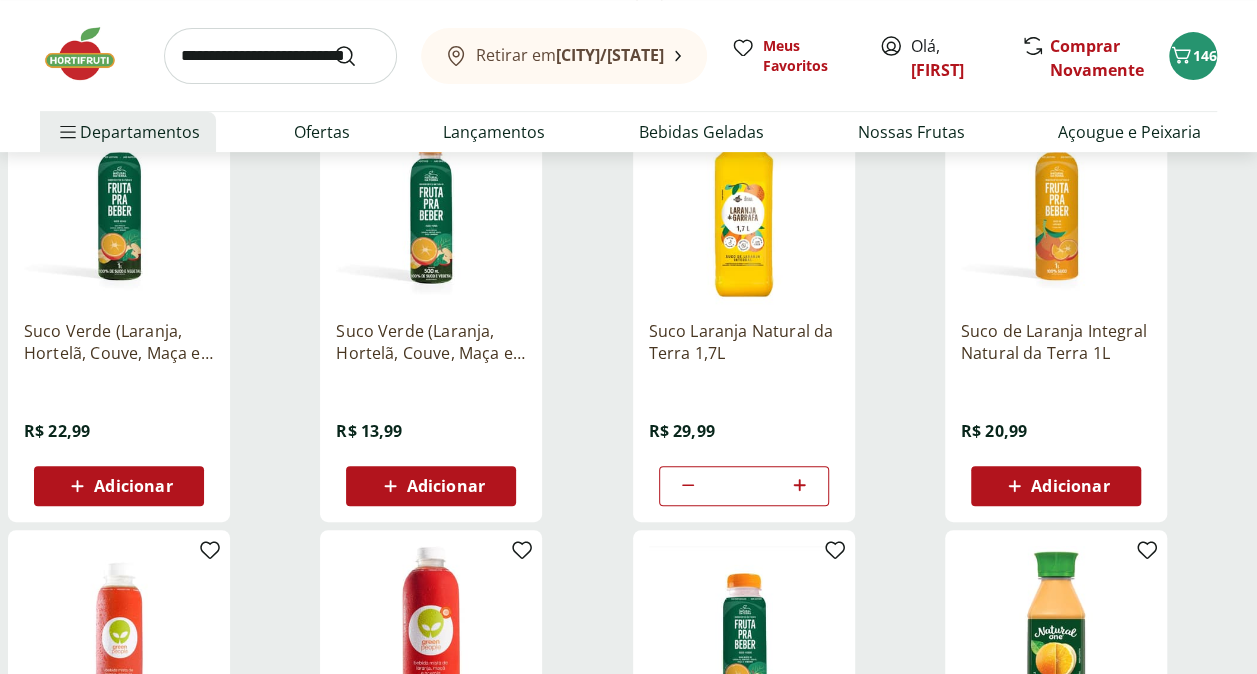 click at bounding box center (280, 56) 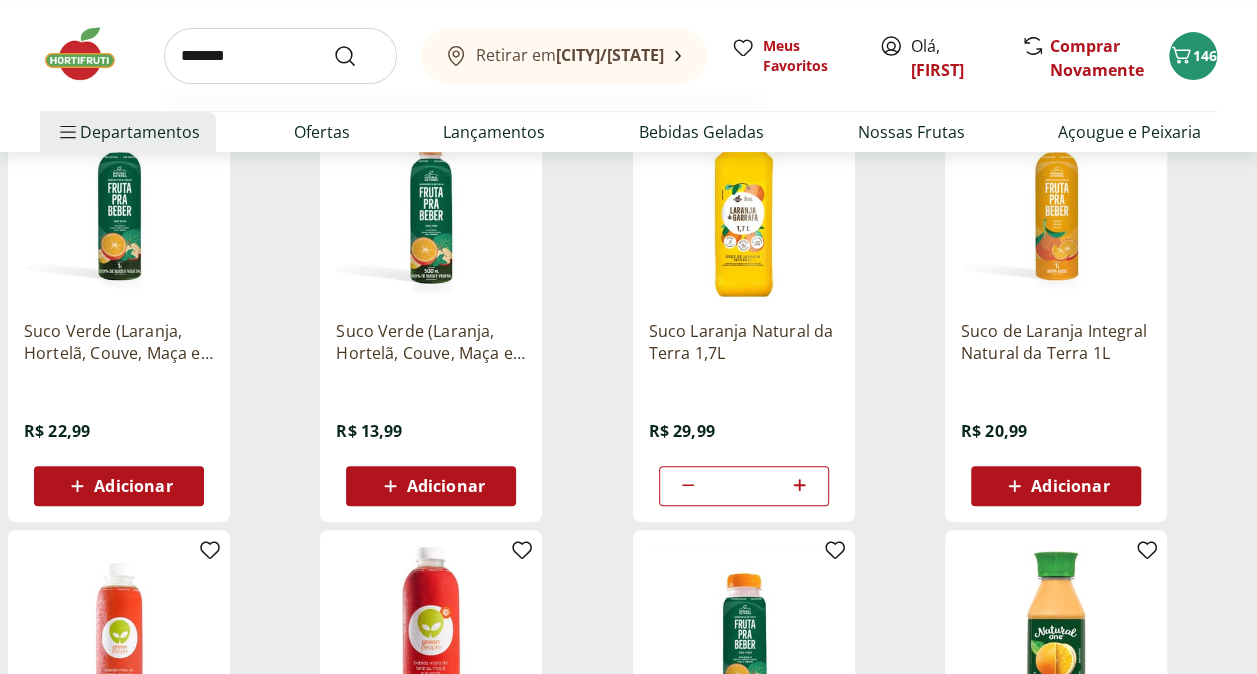 type on "*******" 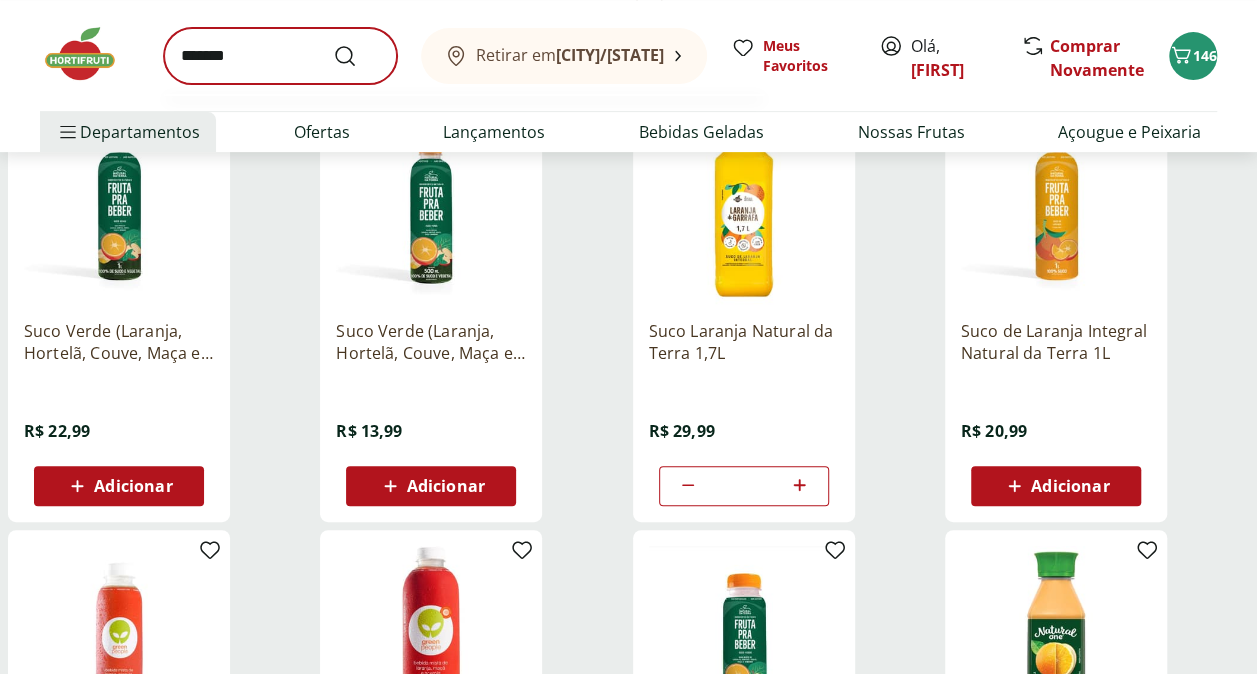 scroll, scrollTop: 0, scrollLeft: 0, axis: both 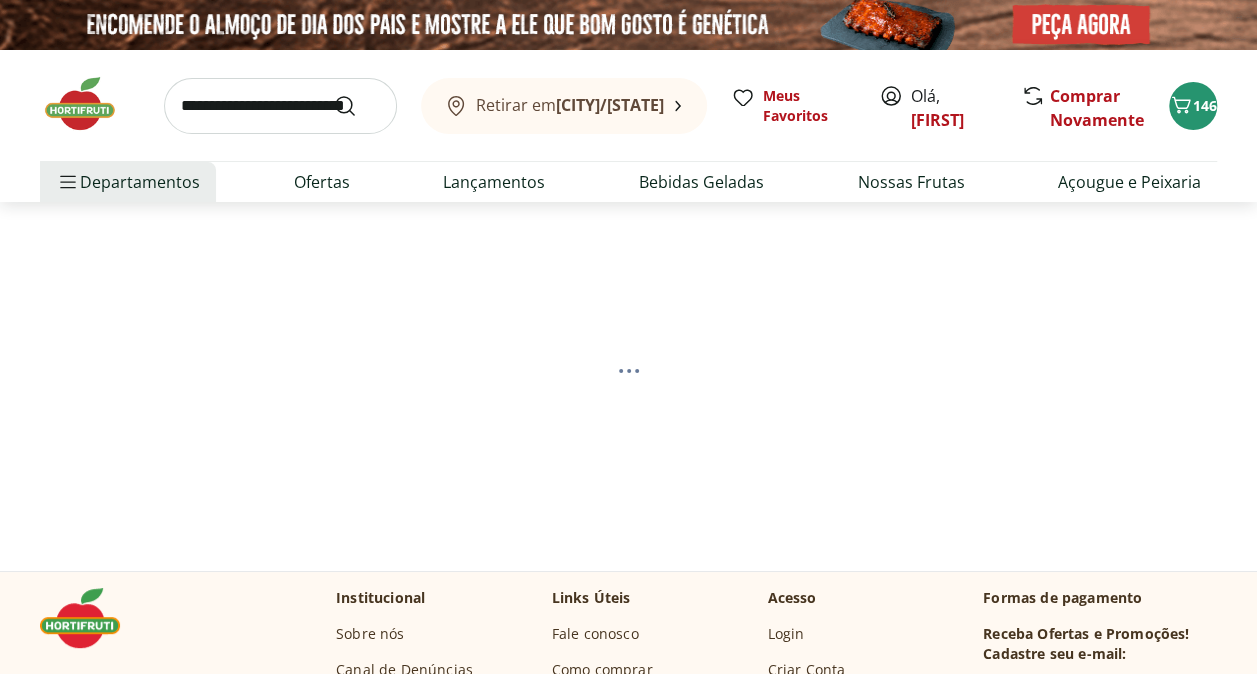 select on "**********" 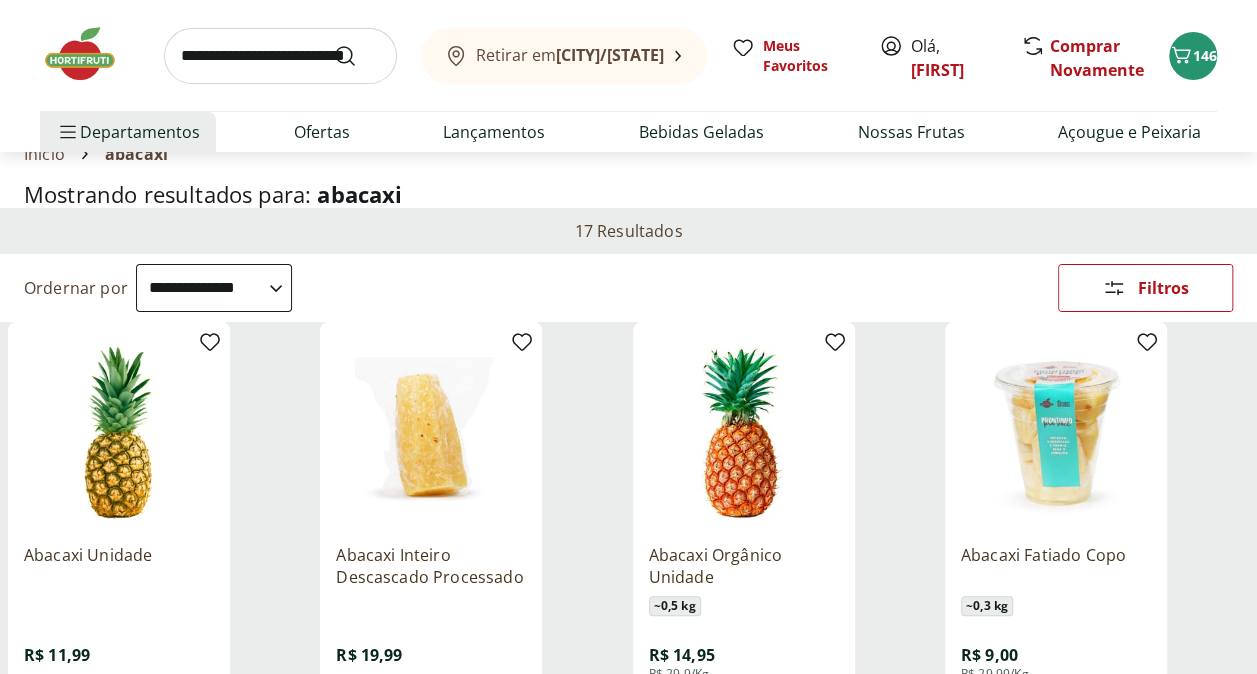 scroll, scrollTop: 200, scrollLeft: 0, axis: vertical 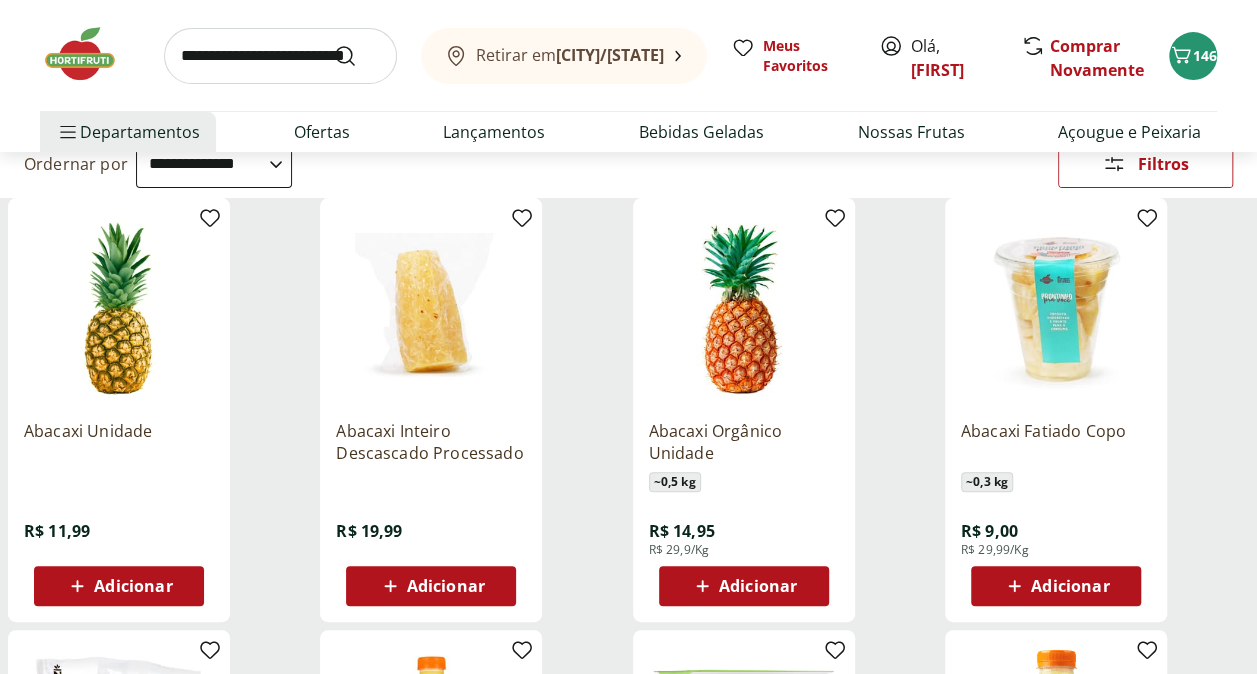 click on "Adicionar" at bounding box center [133, 586] 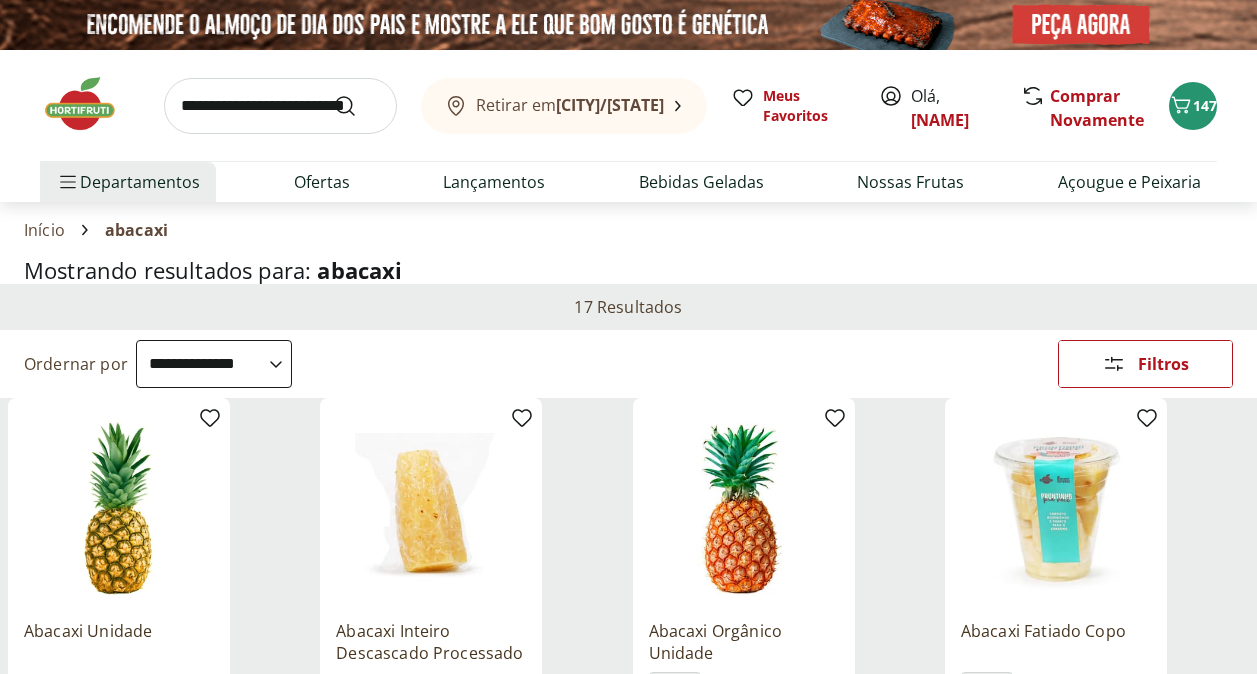 select on "**********" 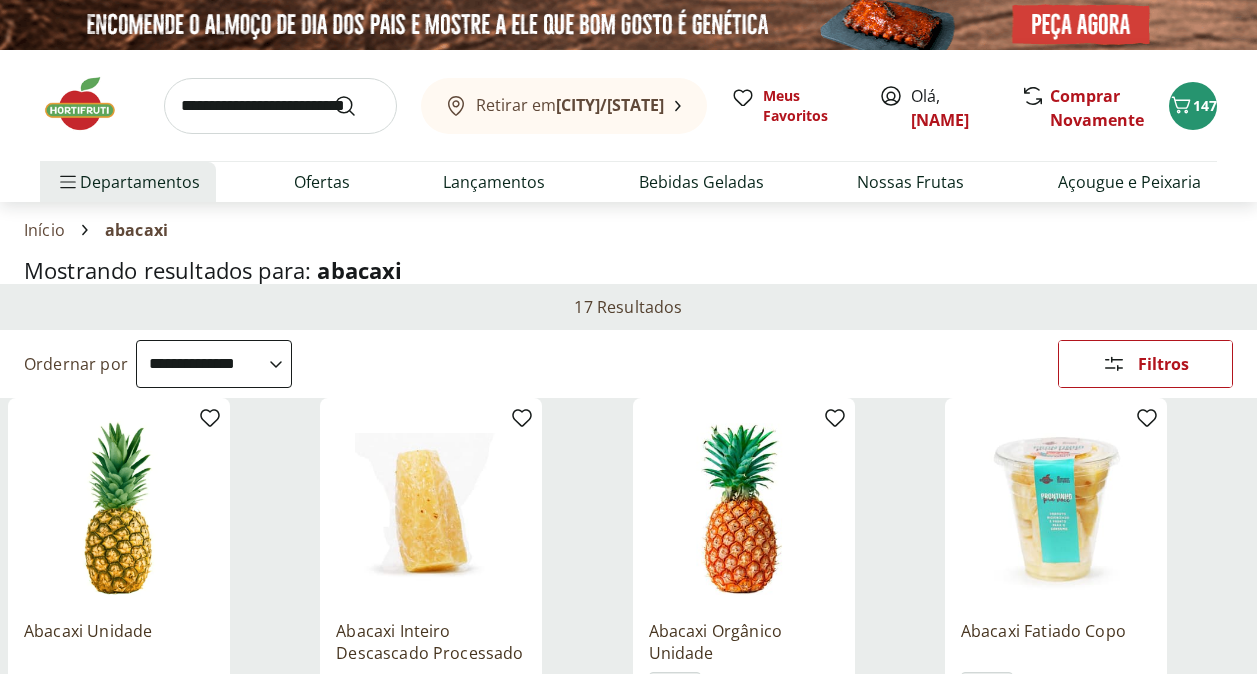 scroll, scrollTop: 200, scrollLeft: 0, axis: vertical 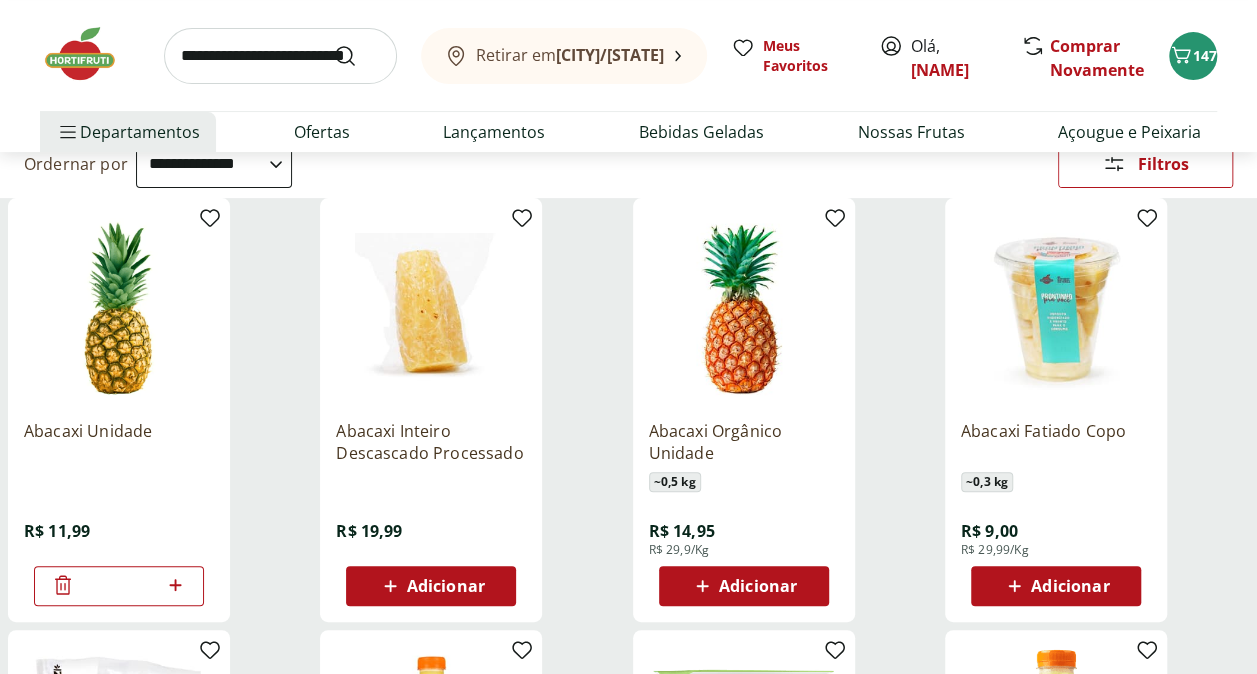 click at bounding box center [280, 56] 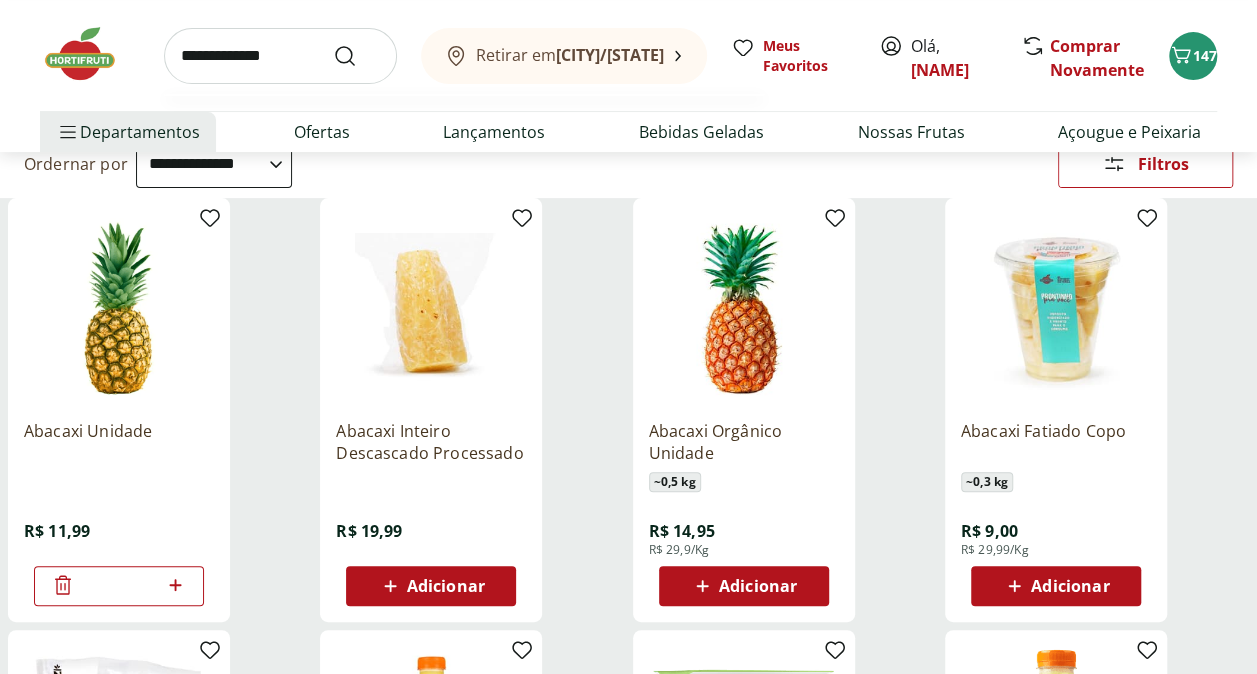 type on "**********" 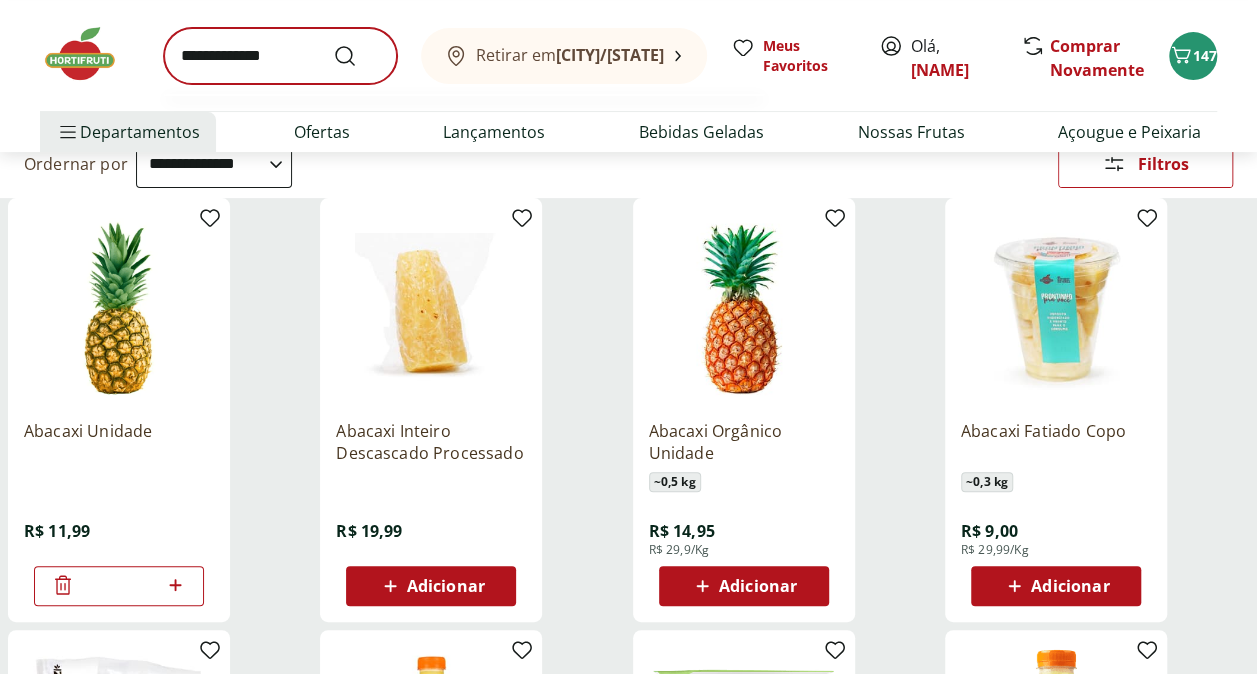 scroll, scrollTop: 0, scrollLeft: 0, axis: both 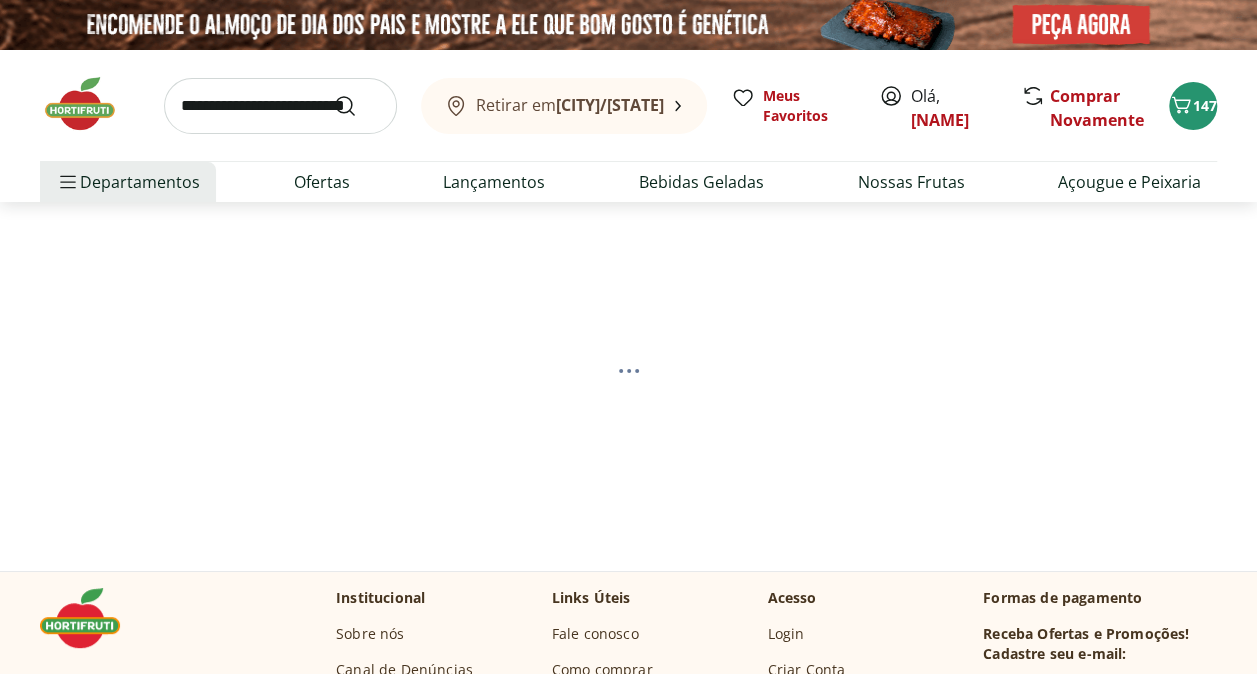 select on "**********" 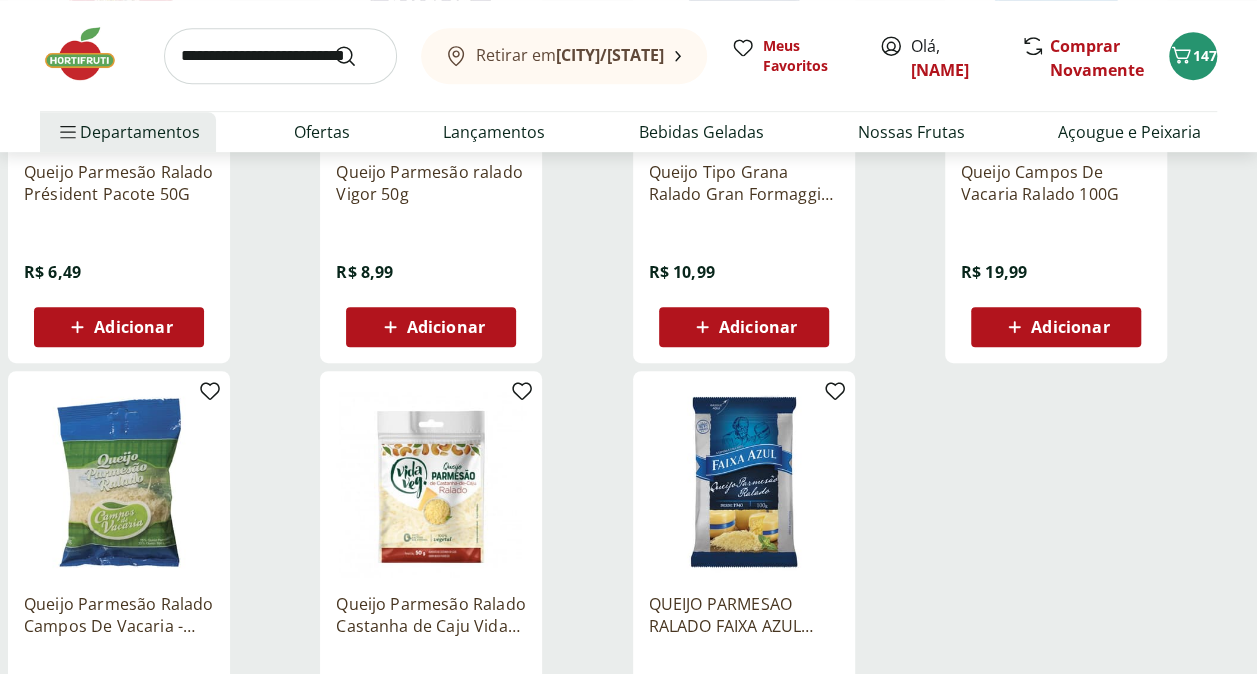 scroll, scrollTop: 600, scrollLeft: 0, axis: vertical 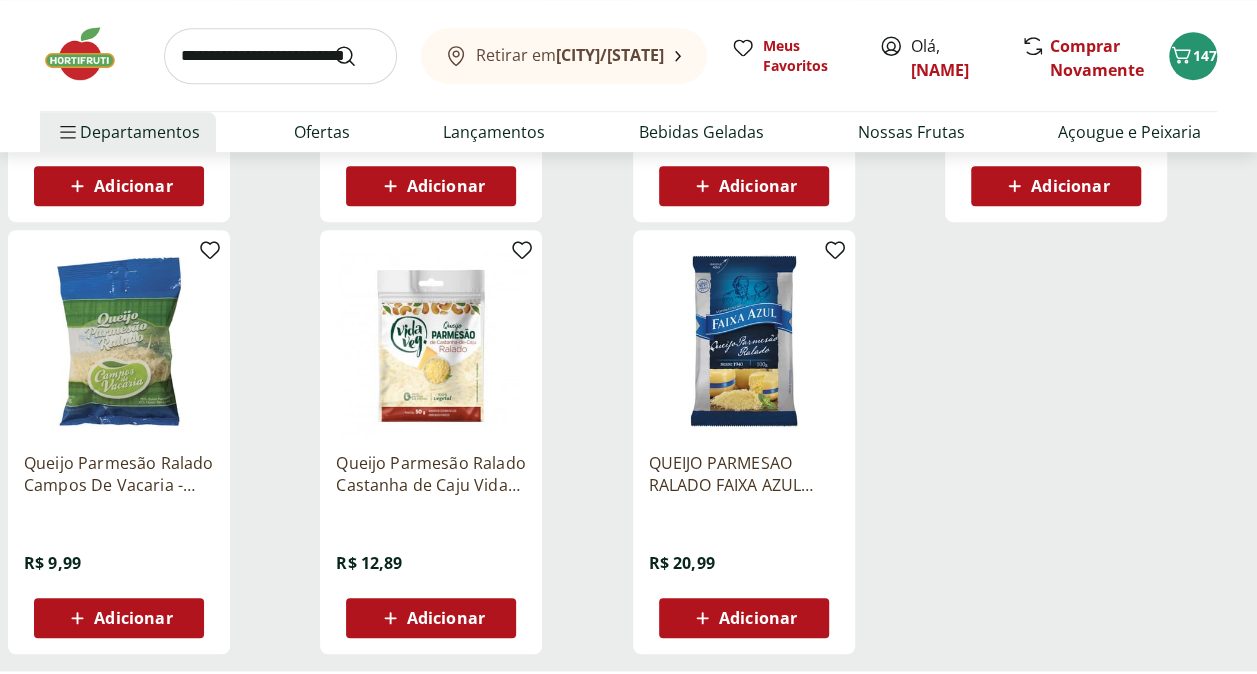 click at bounding box center (744, 341) 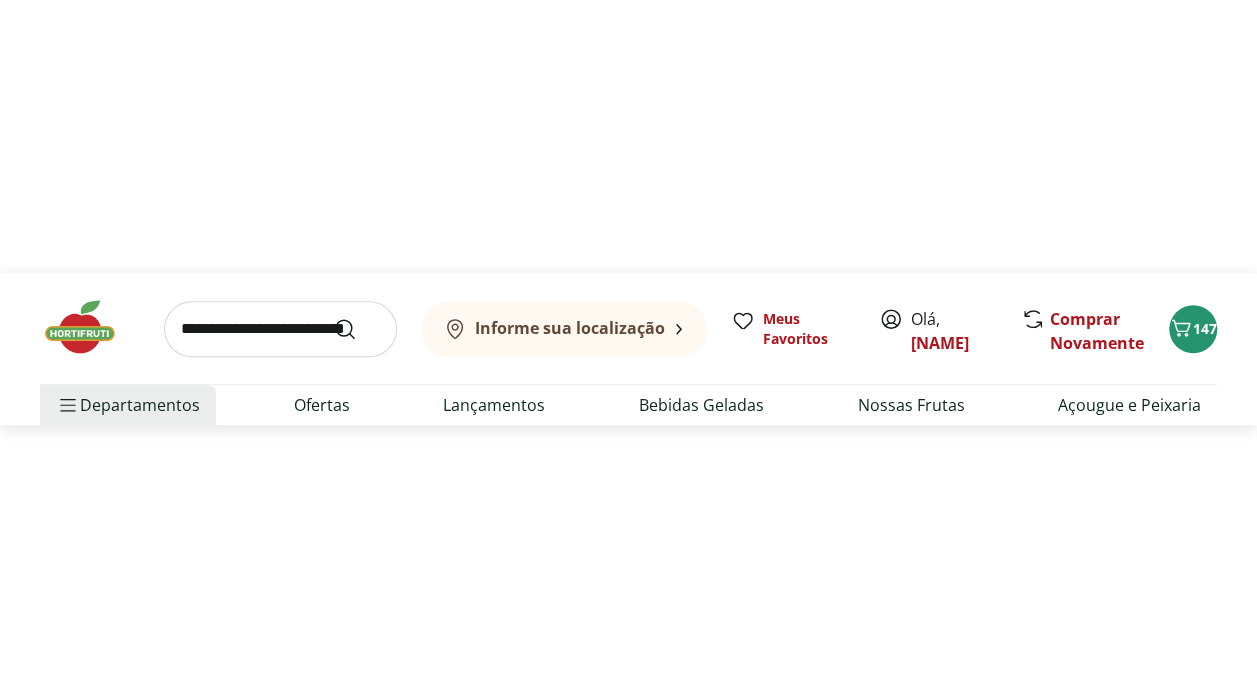 scroll, scrollTop: 0, scrollLeft: 0, axis: both 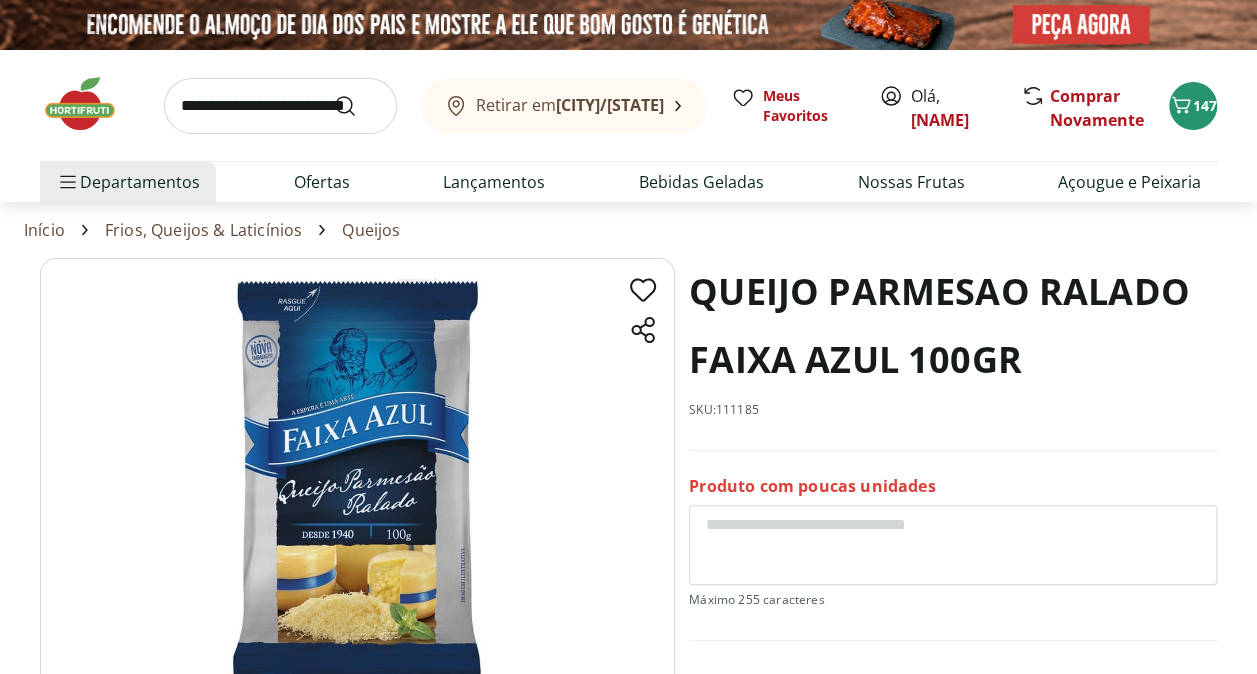select on "**********" 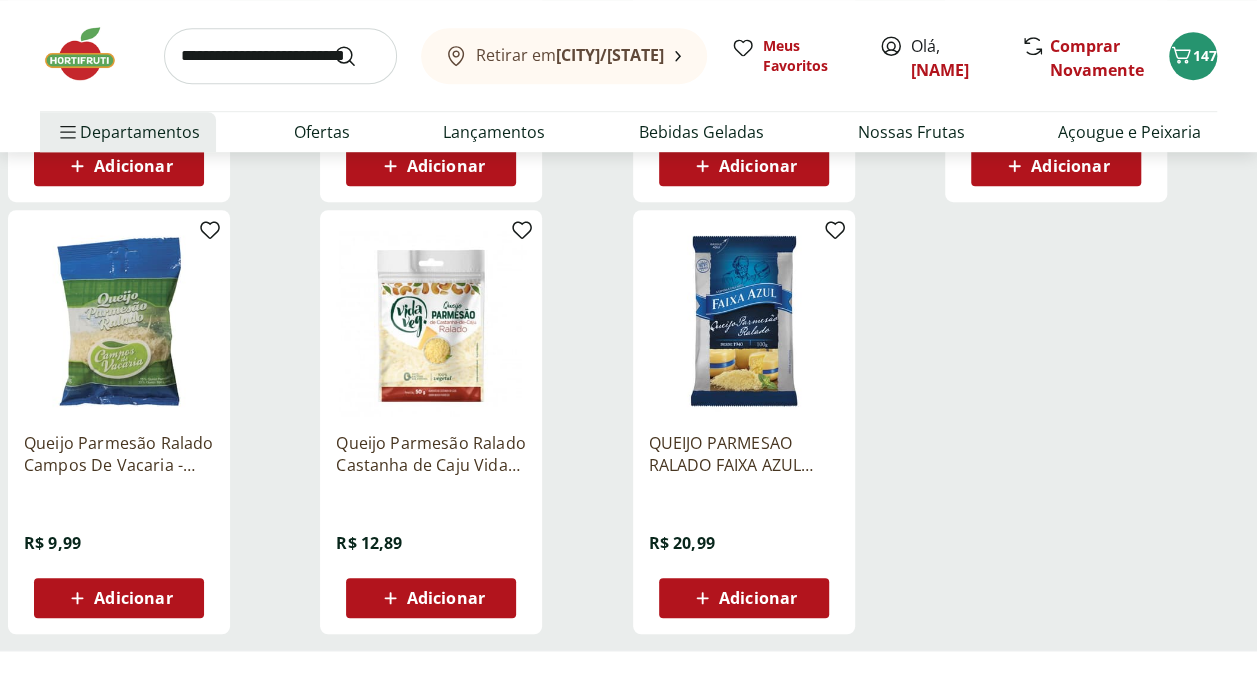 scroll, scrollTop: 700, scrollLeft: 0, axis: vertical 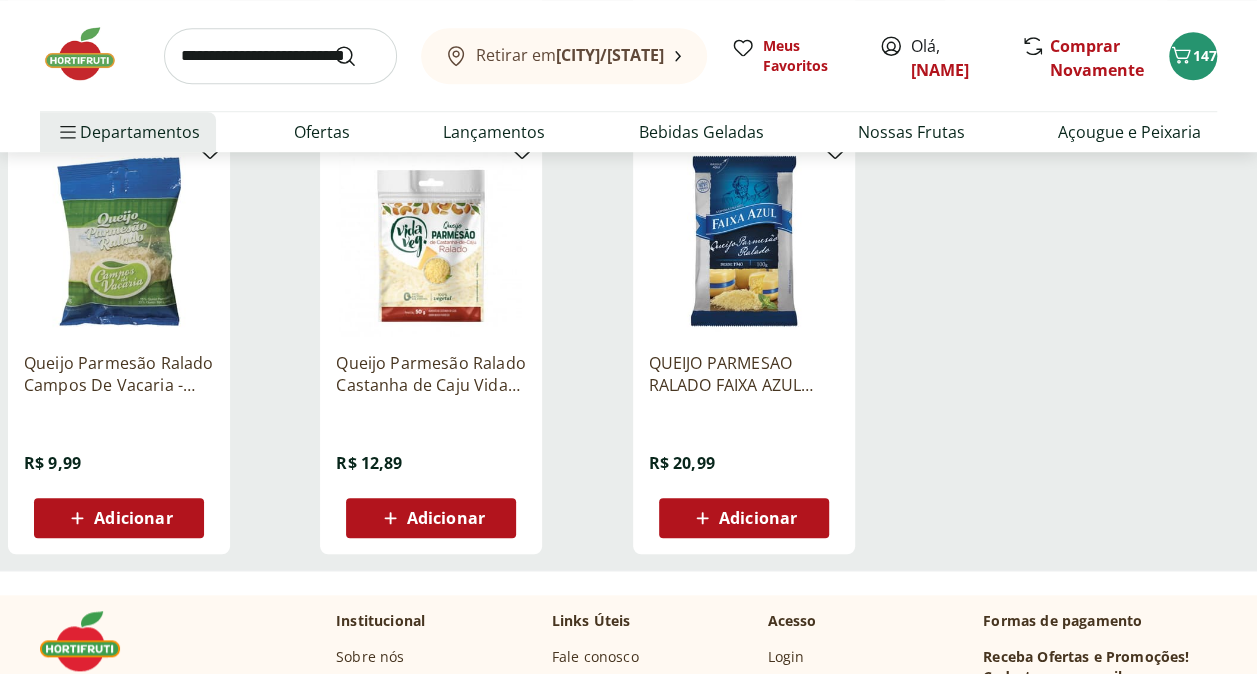 click on "Adicionar" at bounding box center (758, 518) 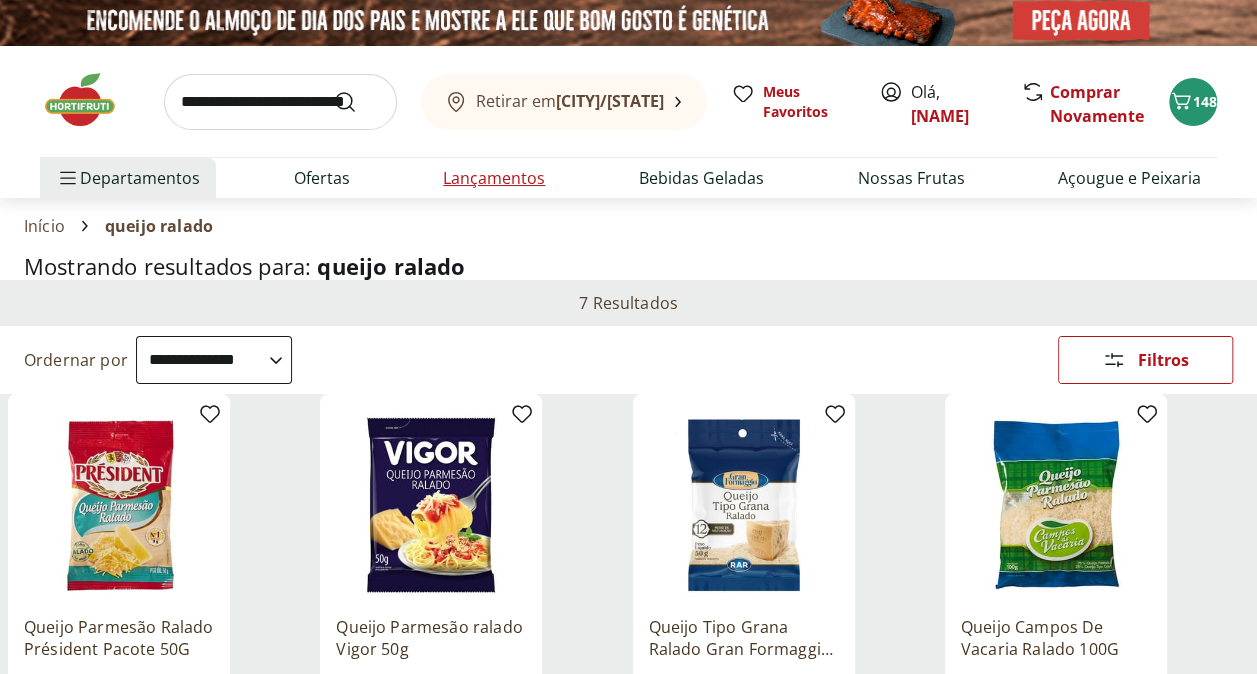 scroll, scrollTop: 0, scrollLeft: 0, axis: both 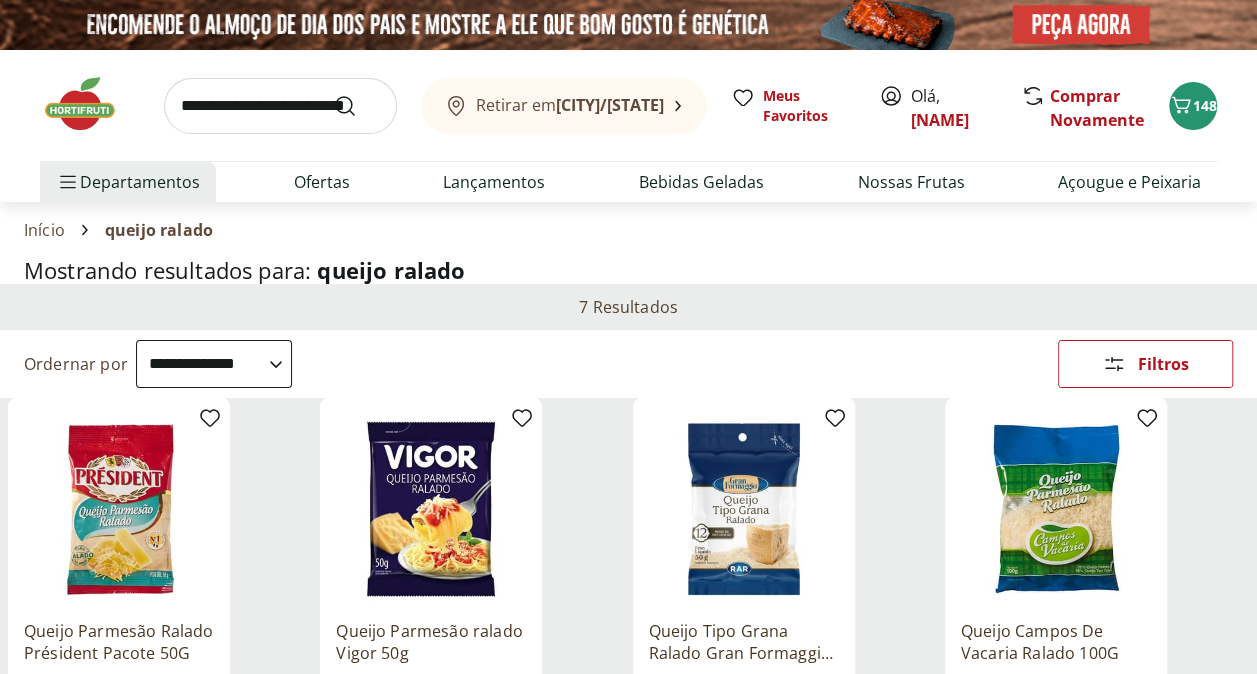 click at bounding box center [280, 106] 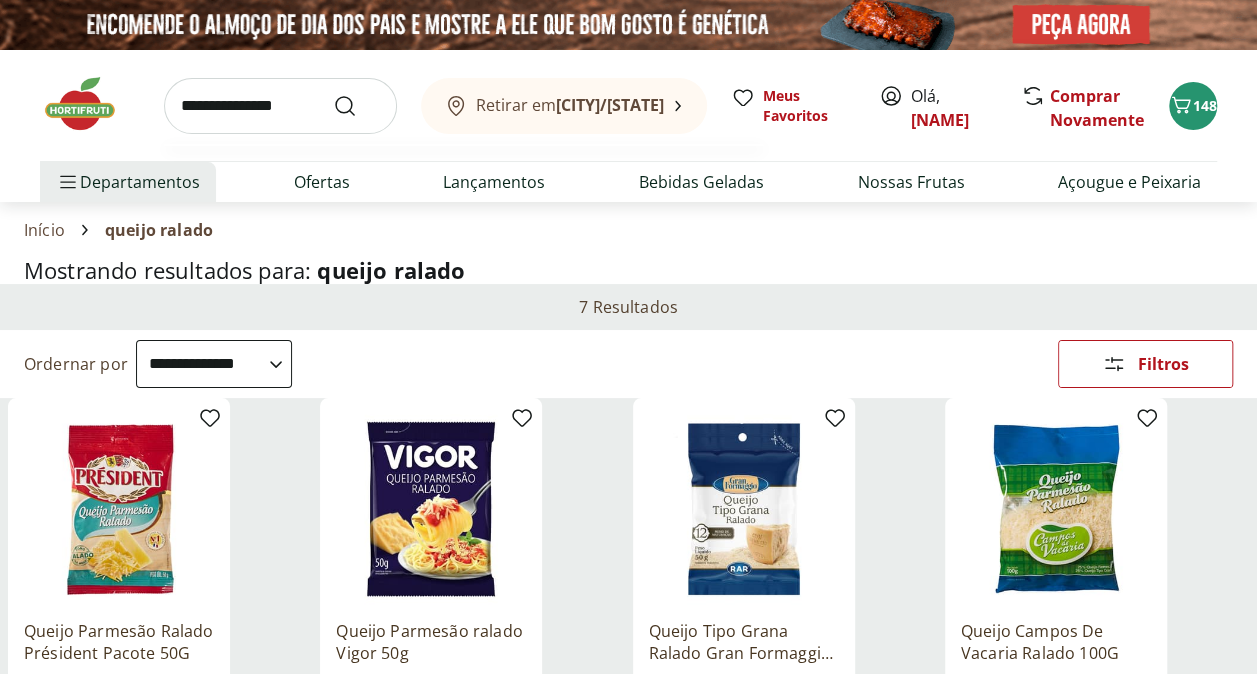 type on "**********" 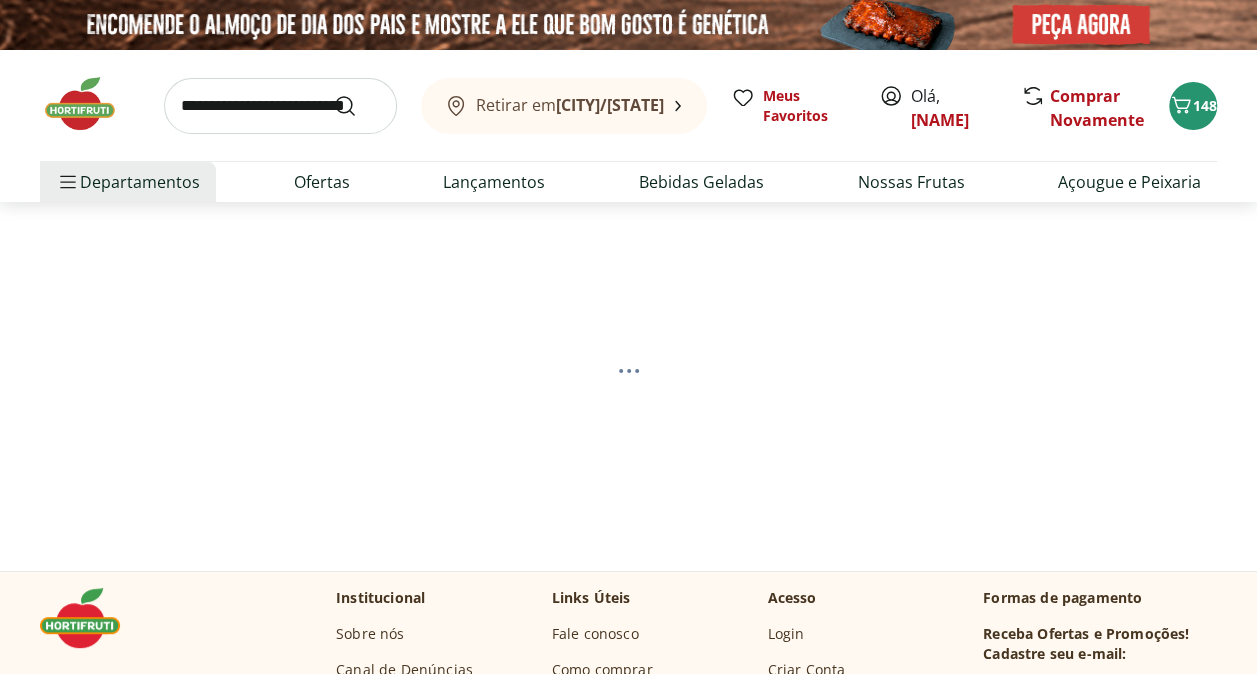 select on "**********" 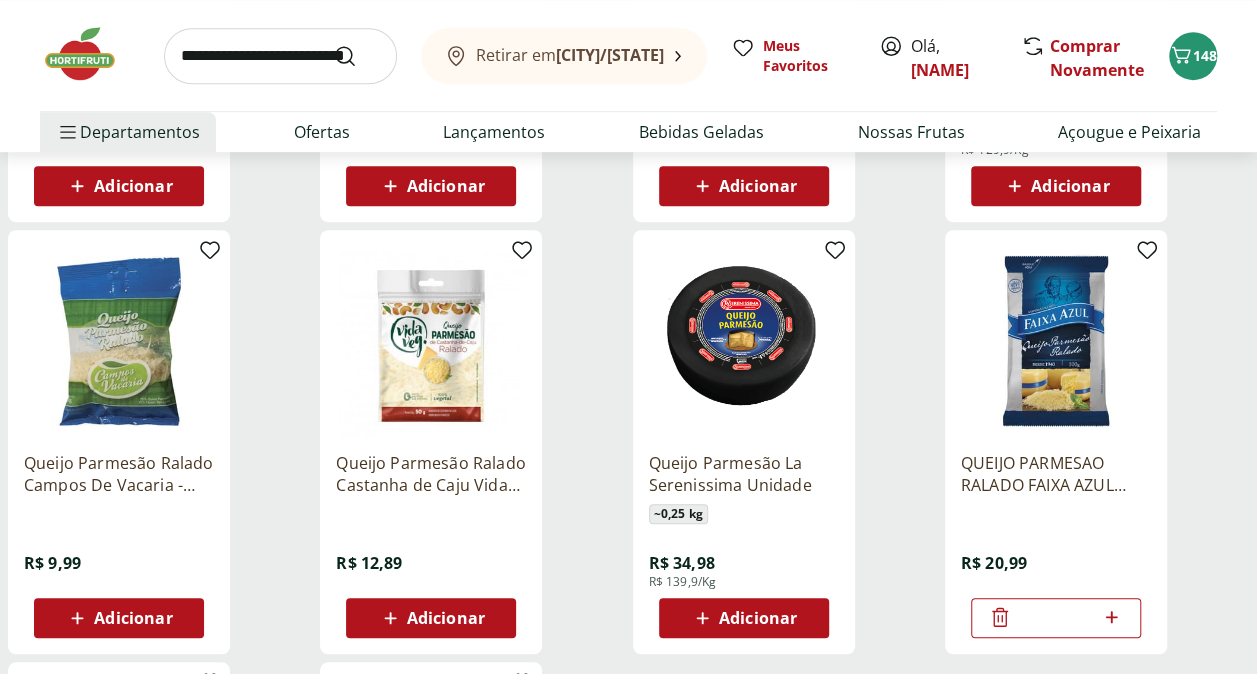scroll, scrollTop: 900, scrollLeft: 0, axis: vertical 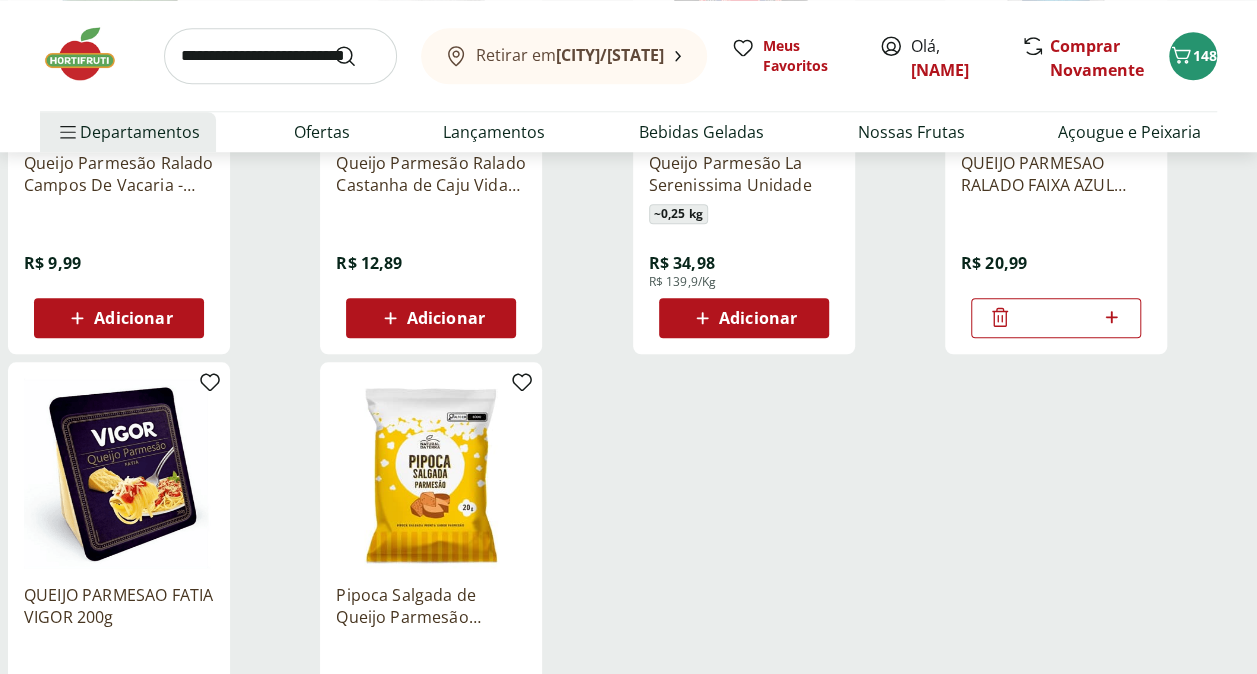 click 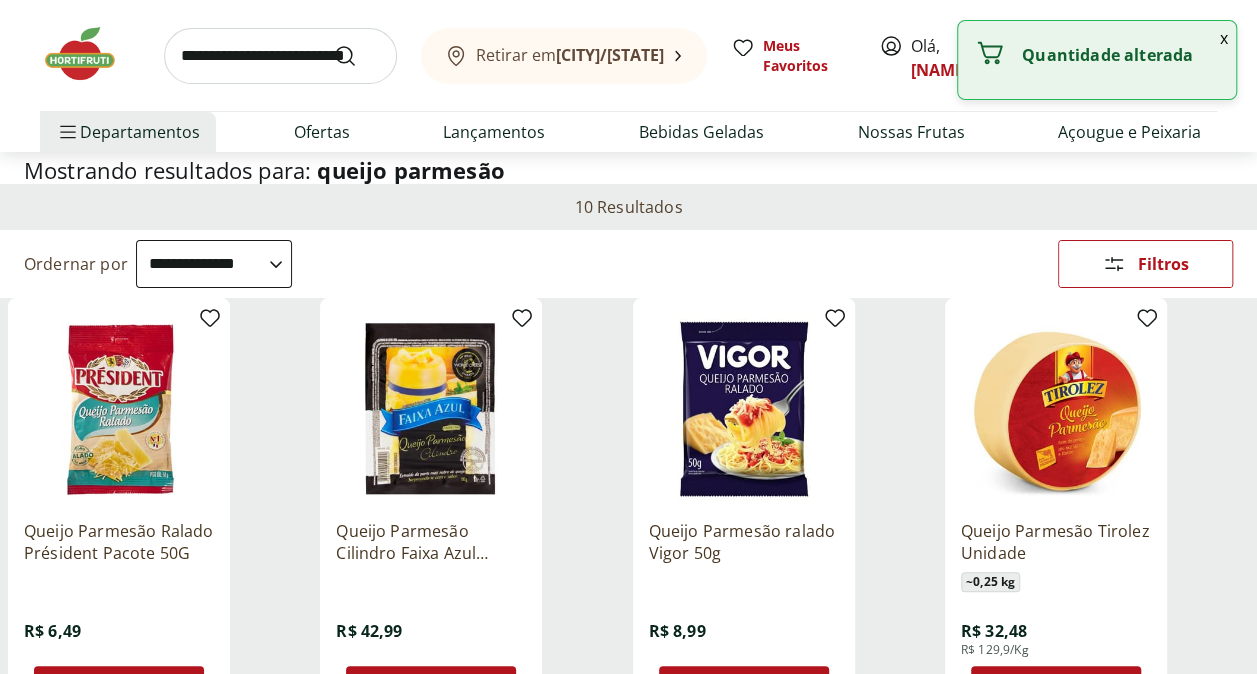 scroll, scrollTop: 0, scrollLeft: 0, axis: both 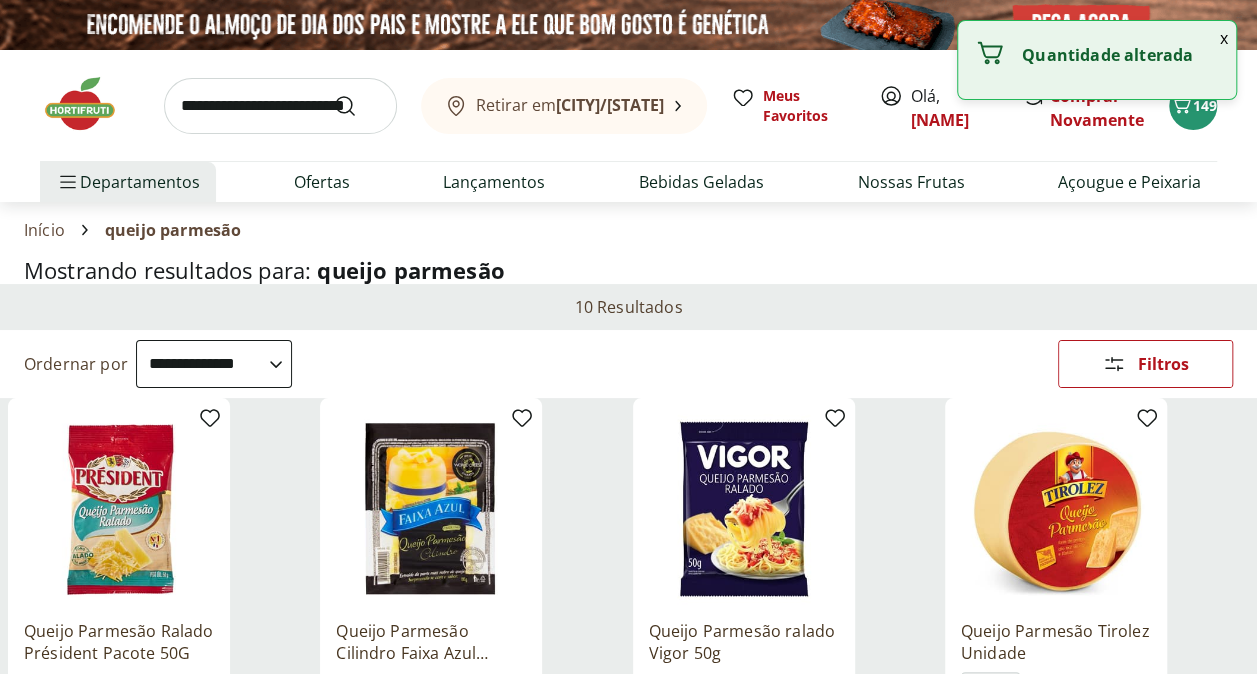 click at bounding box center (280, 106) 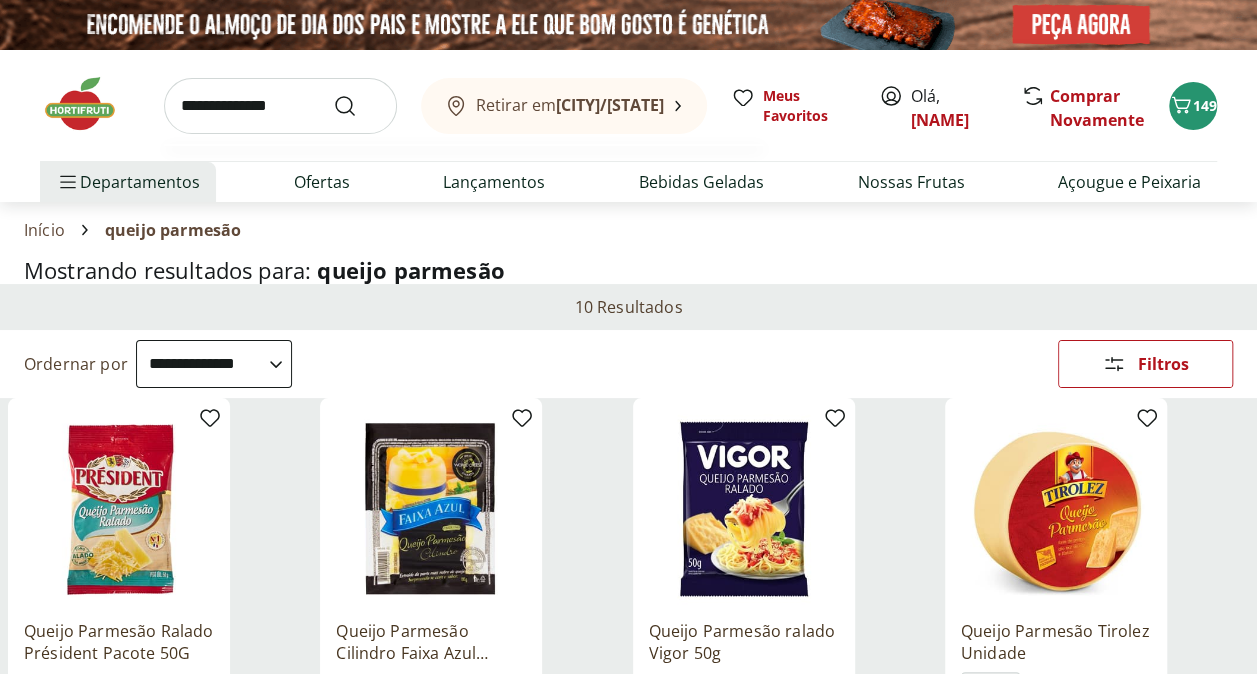 type on "**********" 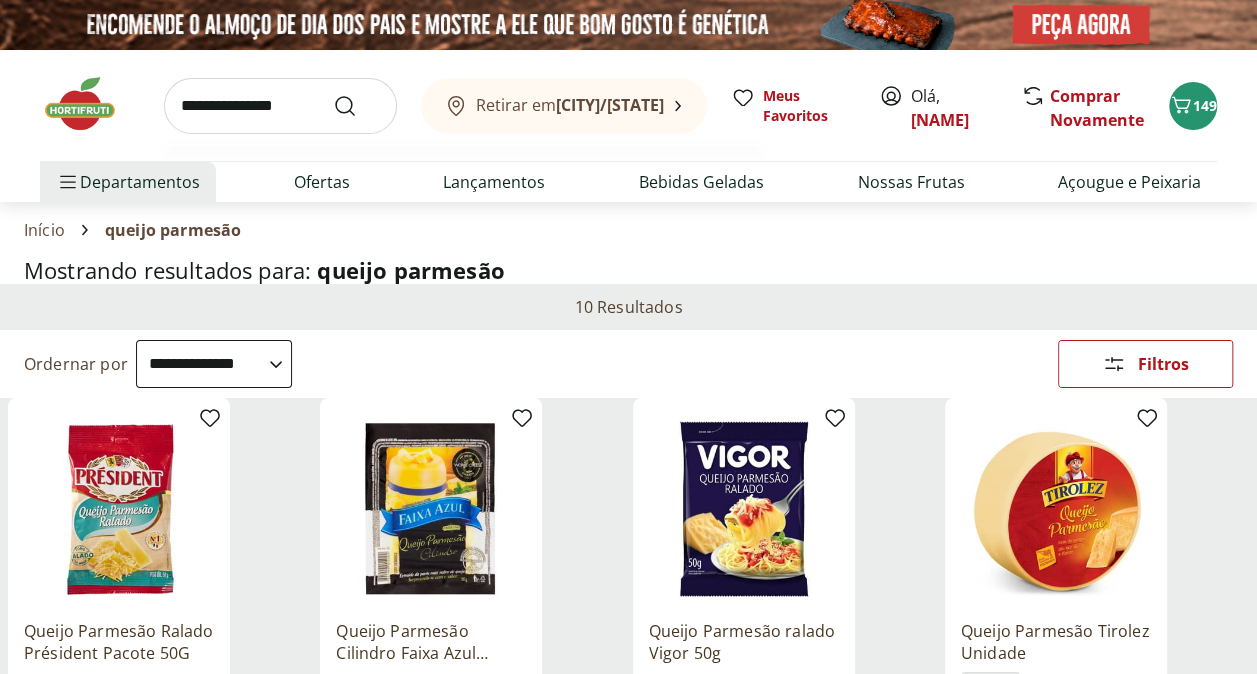 click at bounding box center (357, 106) 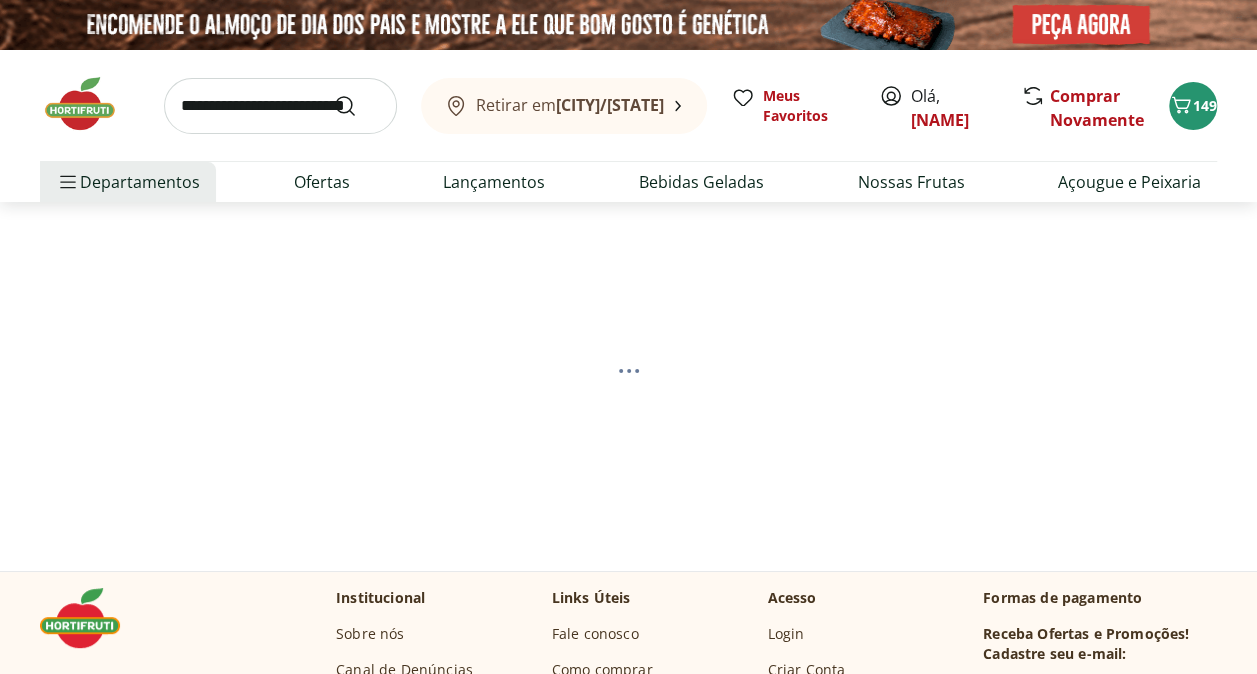 select on "**********" 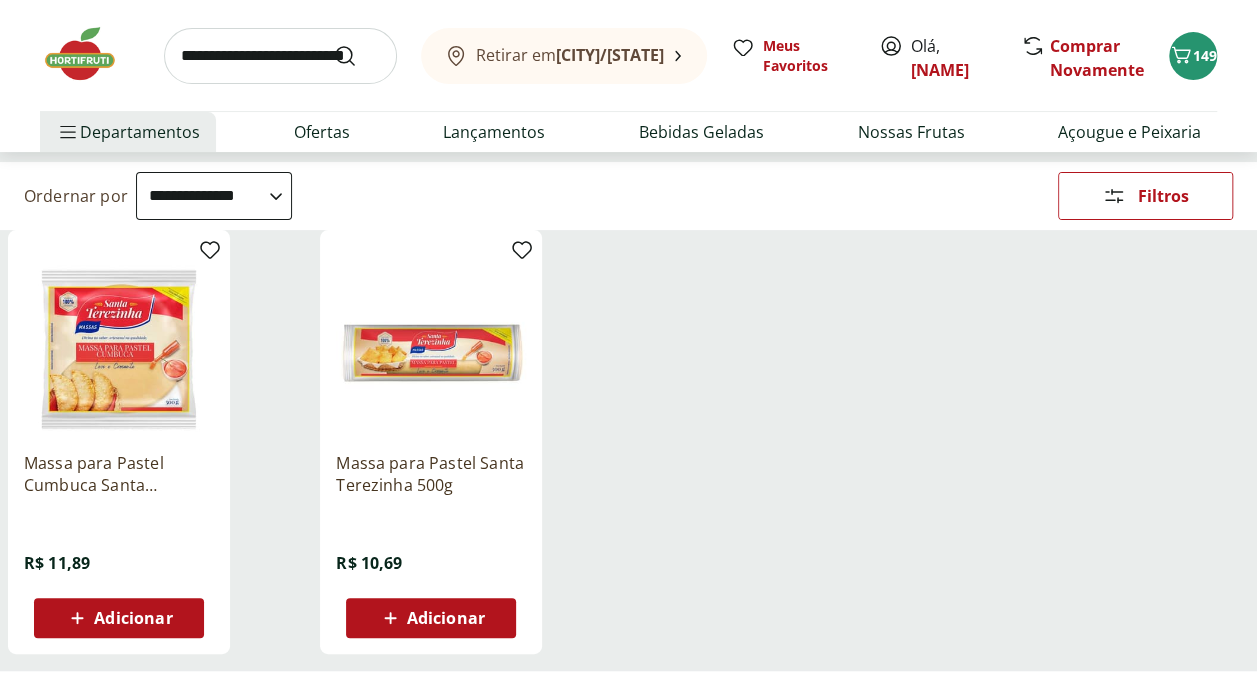 scroll, scrollTop: 200, scrollLeft: 0, axis: vertical 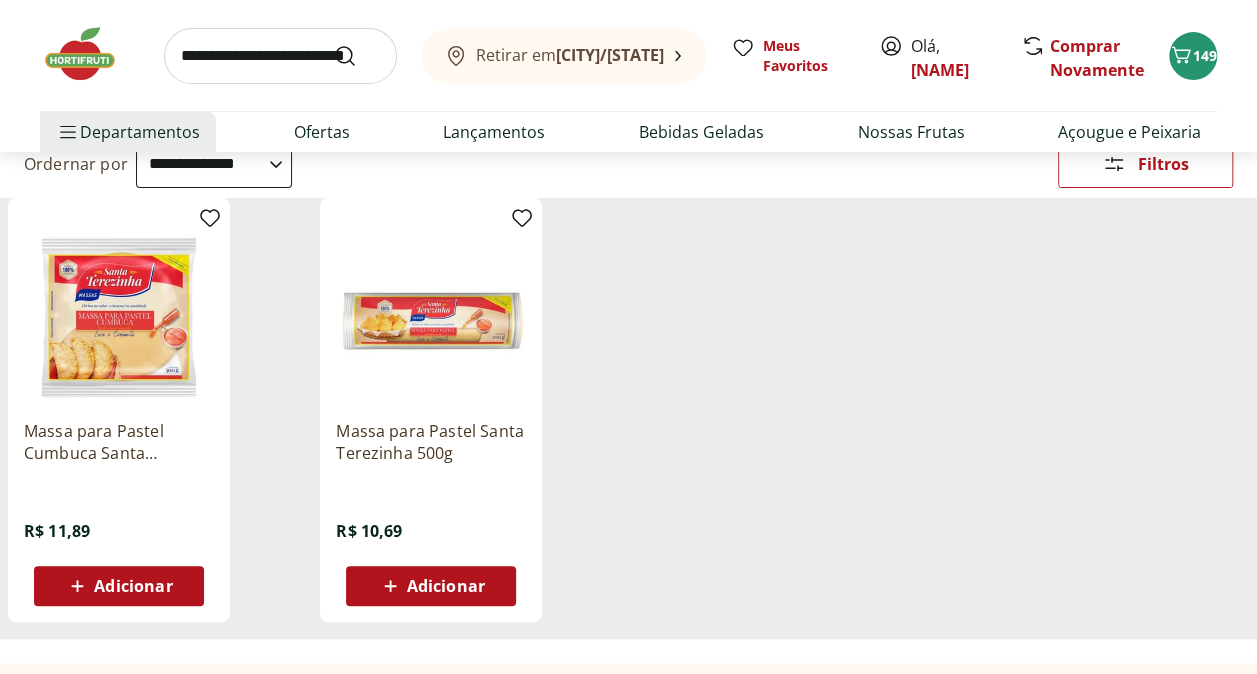 click on "Adicionar" at bounding box center (133, 586) 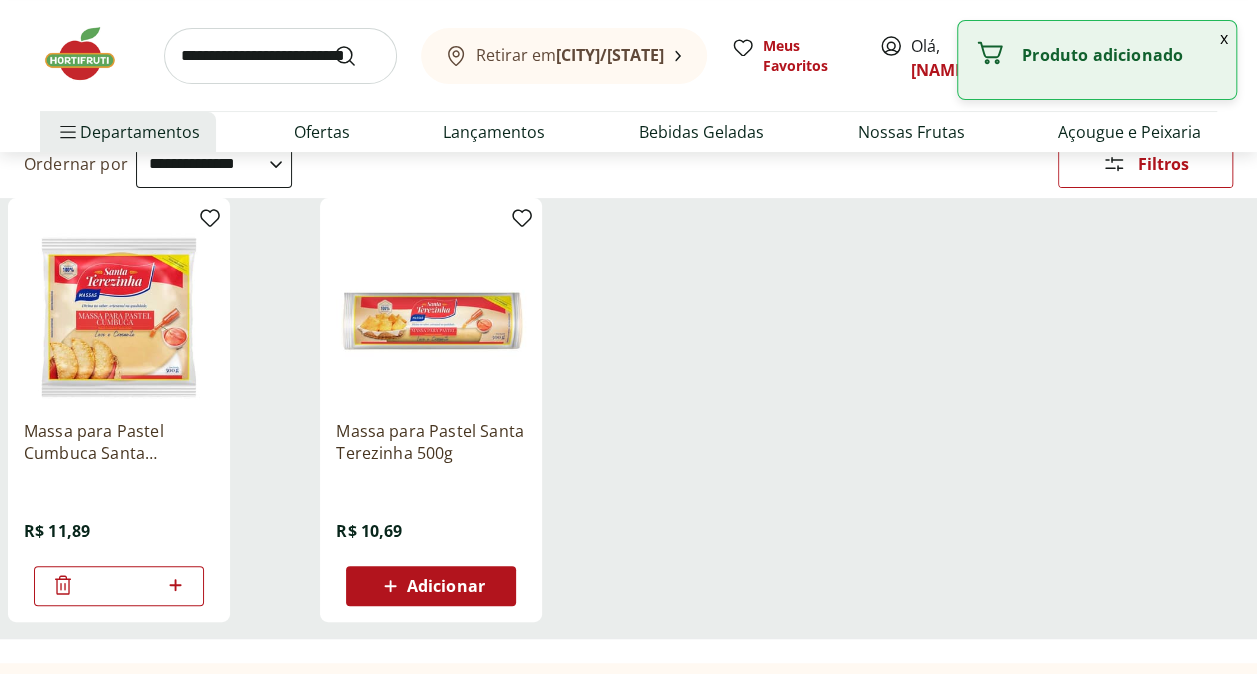 click 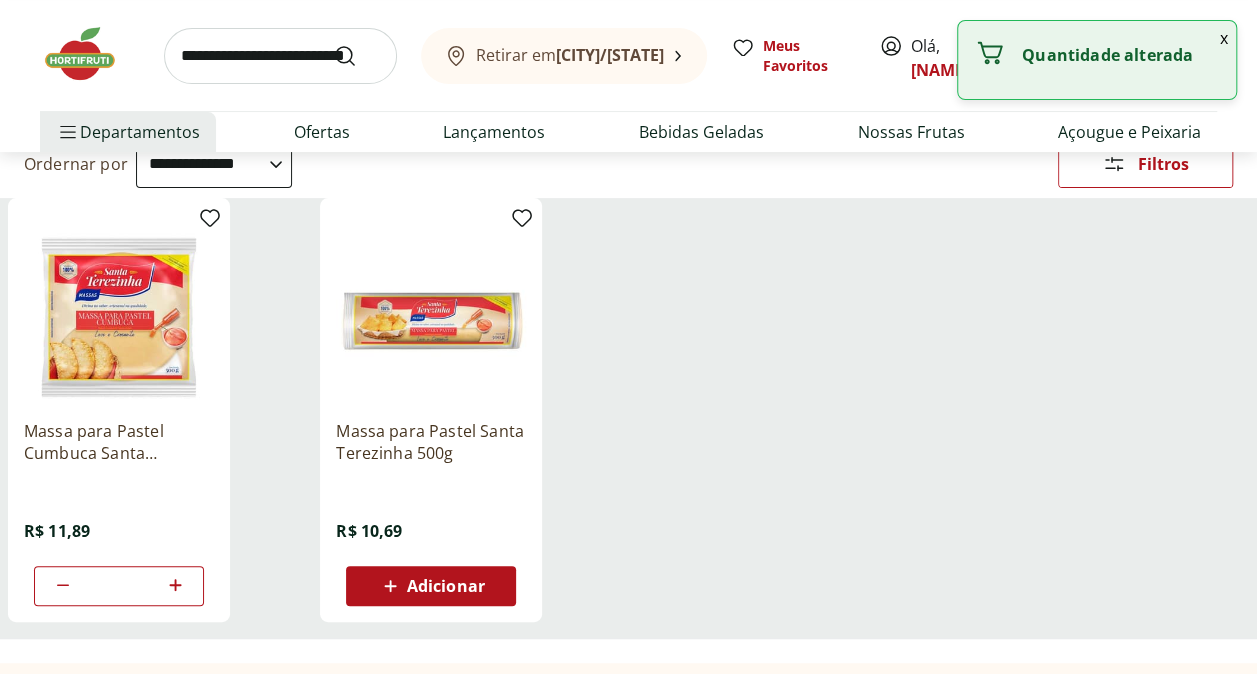 type 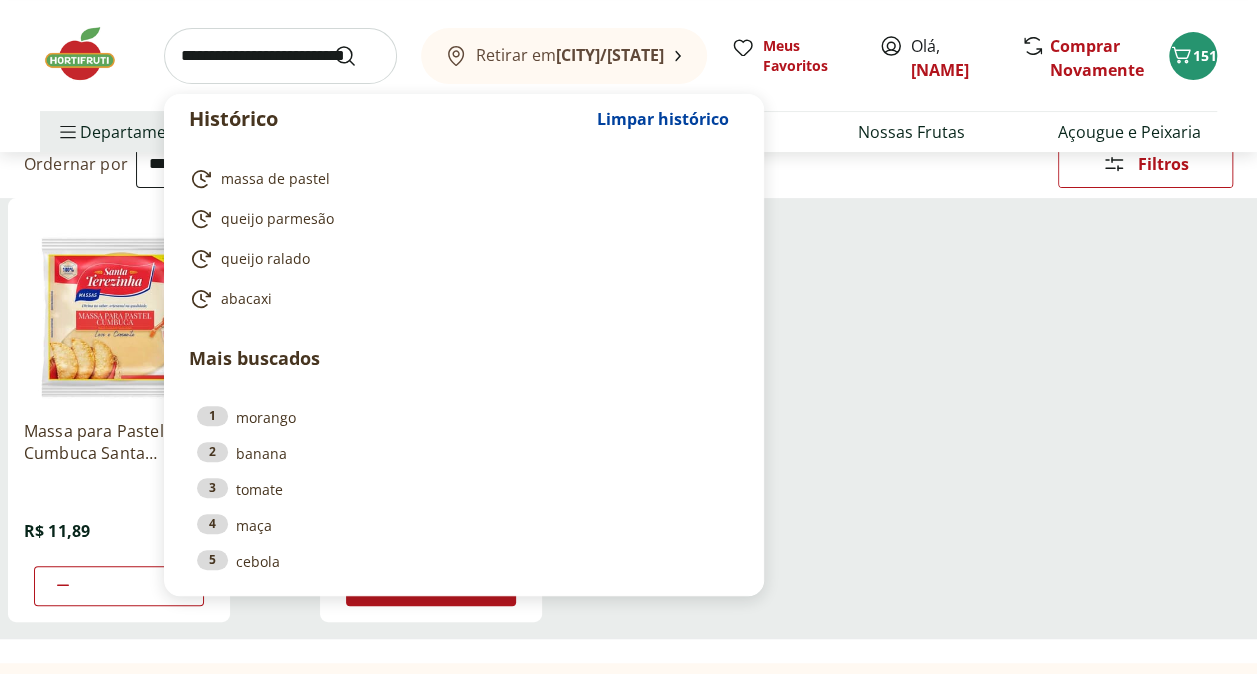 click at bounding box center (280, 56) 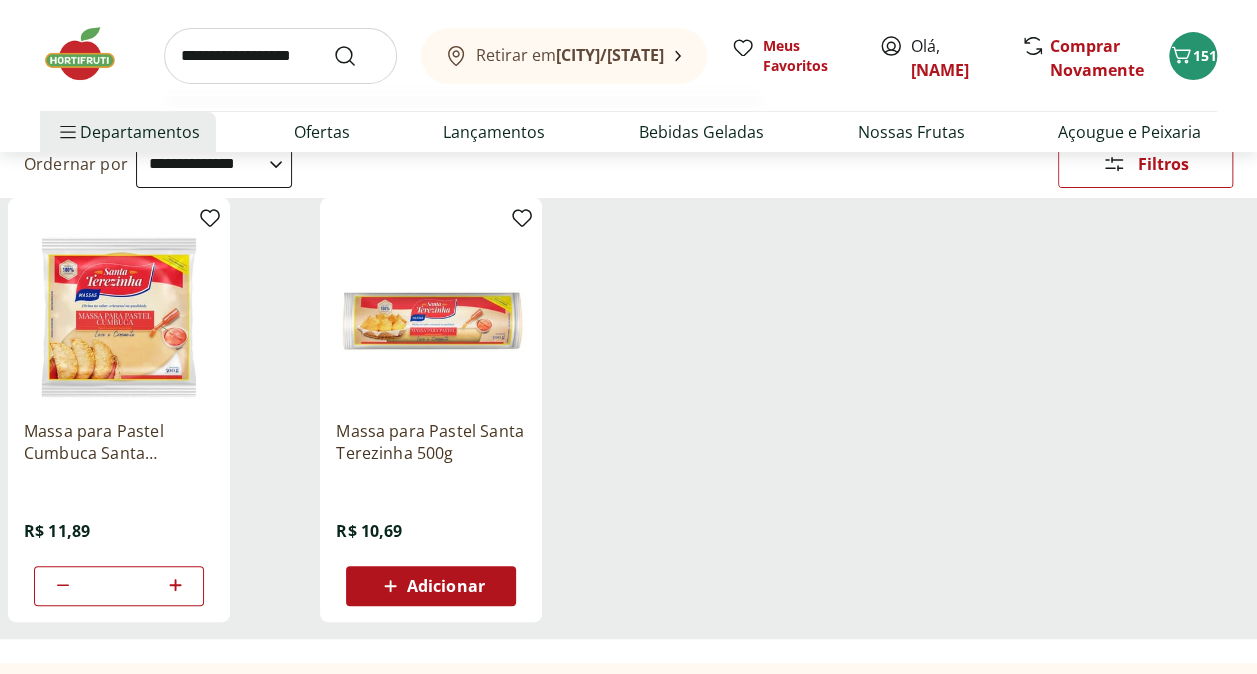 type on "**********" 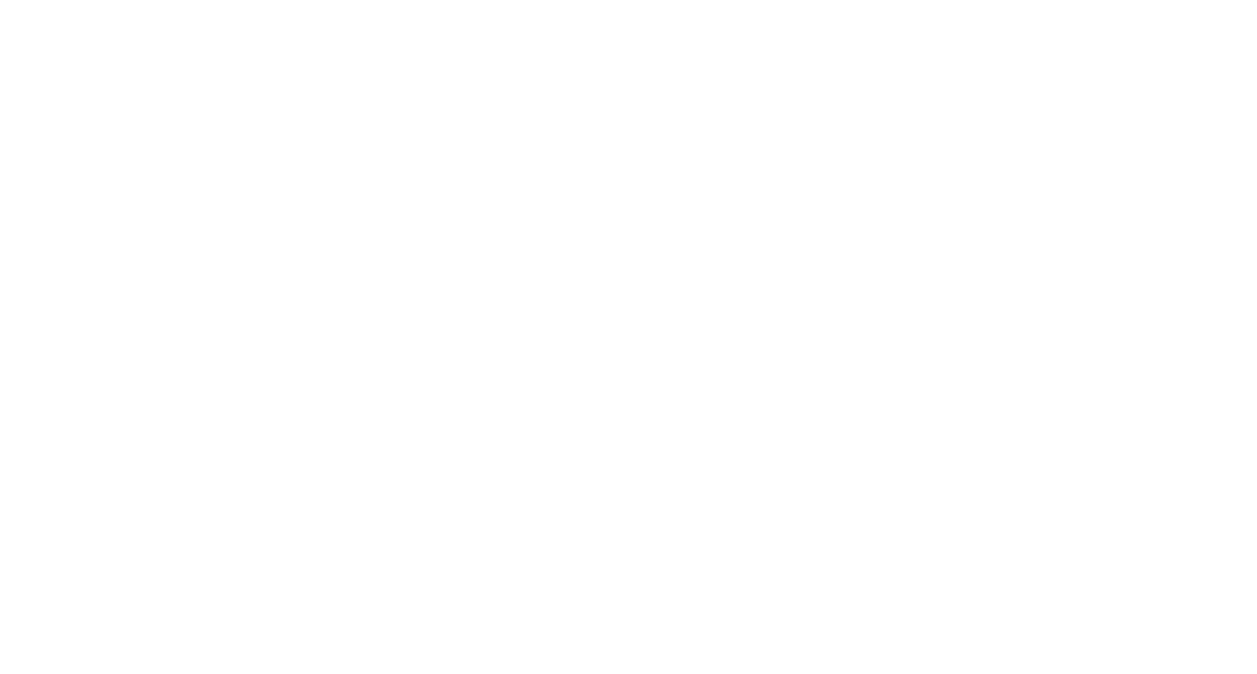 scroll, scrollTop: 0, scrollLeft: 0, axis: both 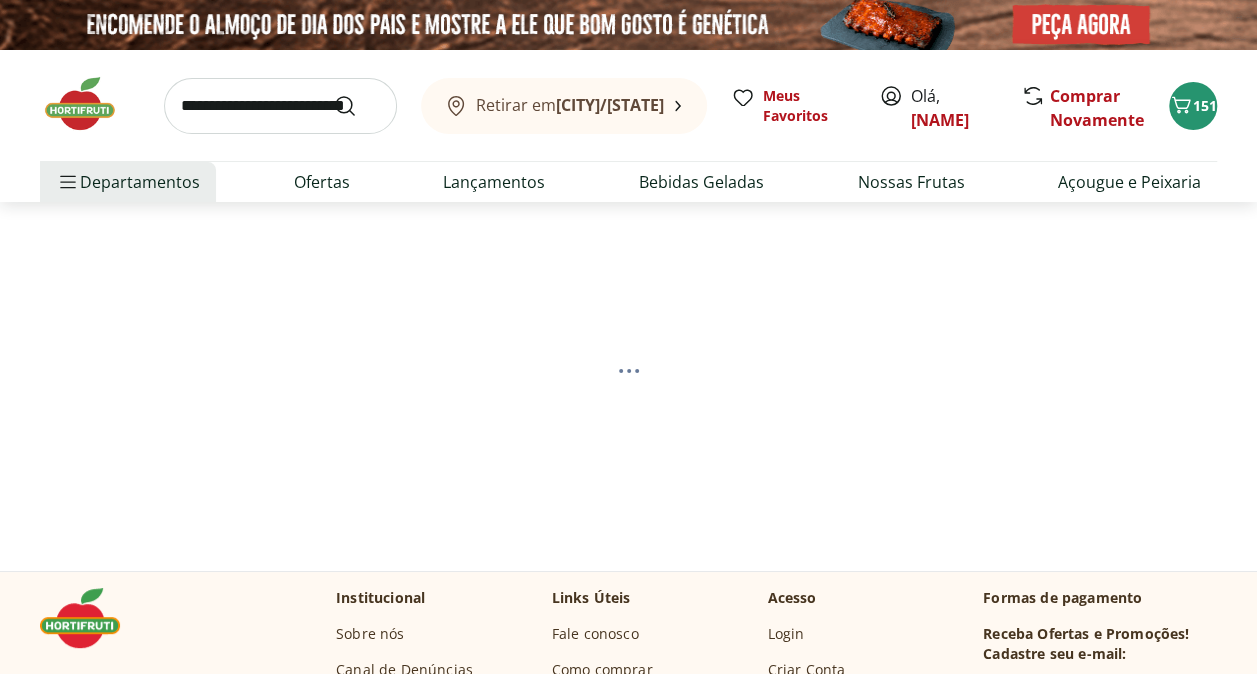 select on "**********" 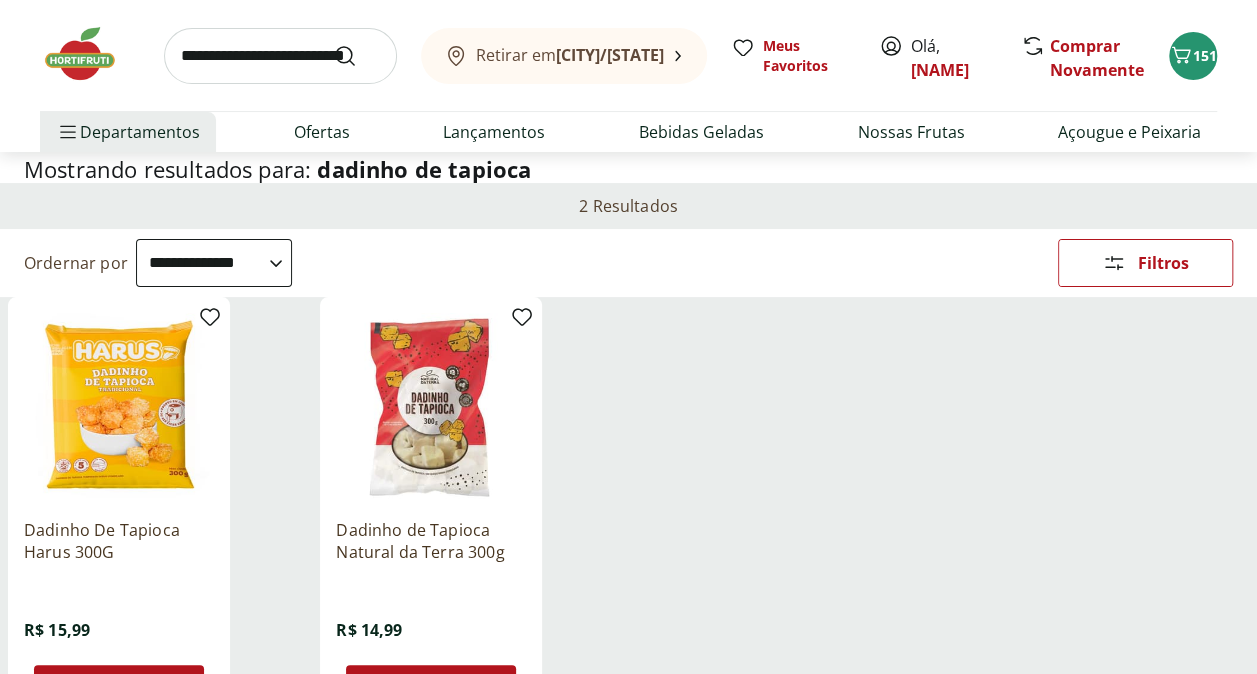 scroll, scrollTop: 200, scrollLeft: 0, axis: vertical 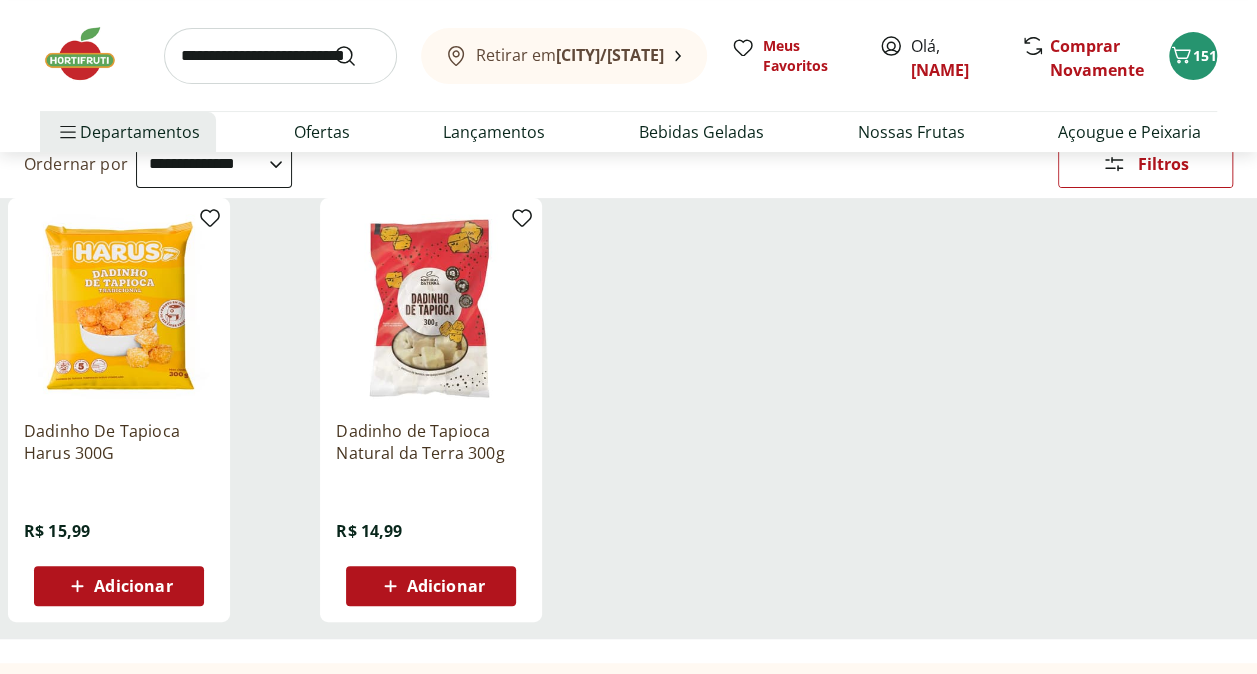 click on "Adicionar" at bounding box center (133, 586) 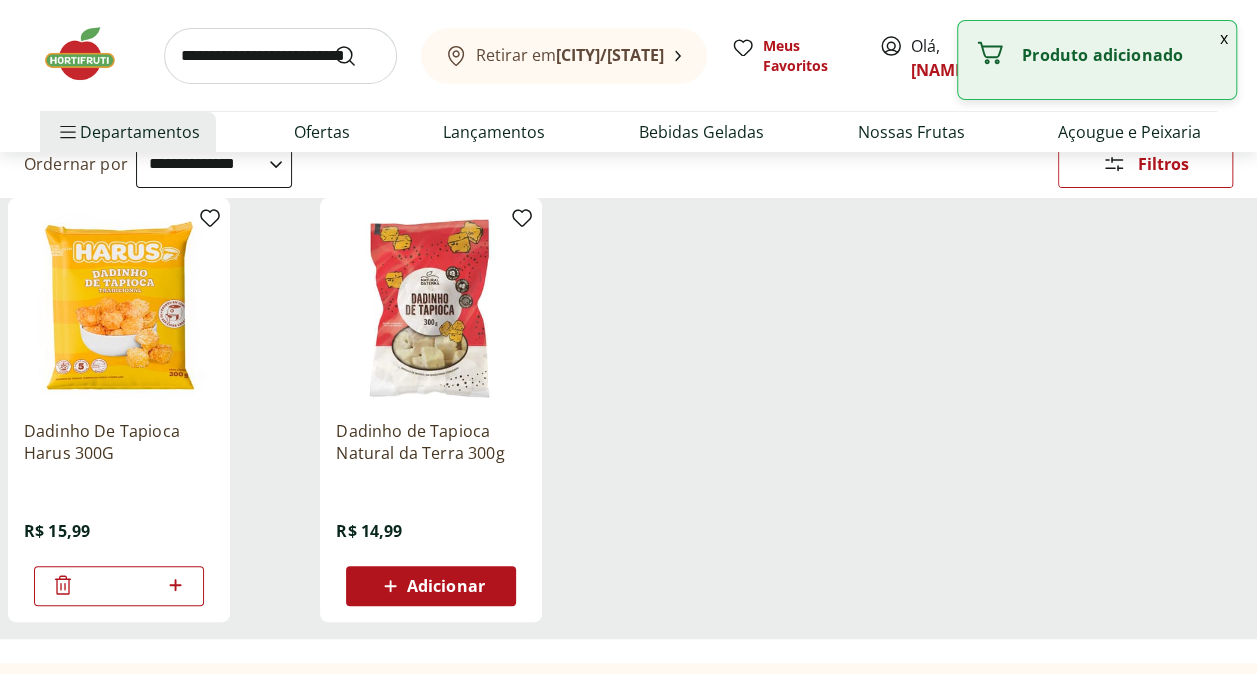 click 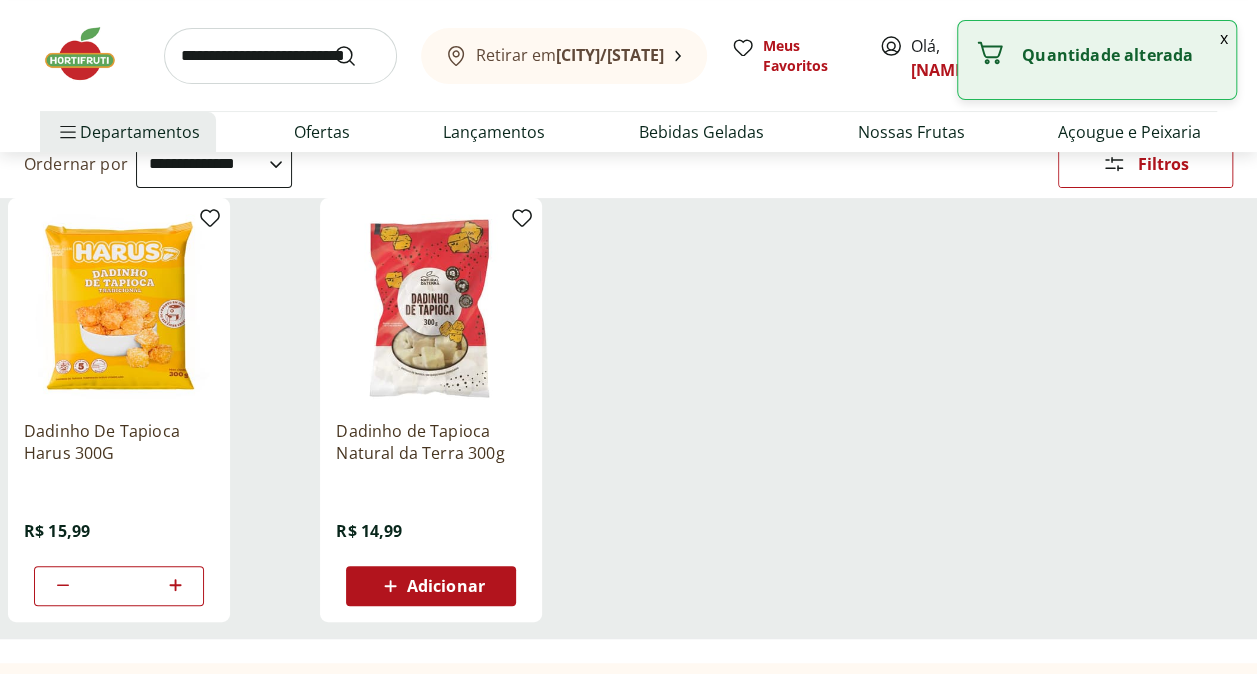 type 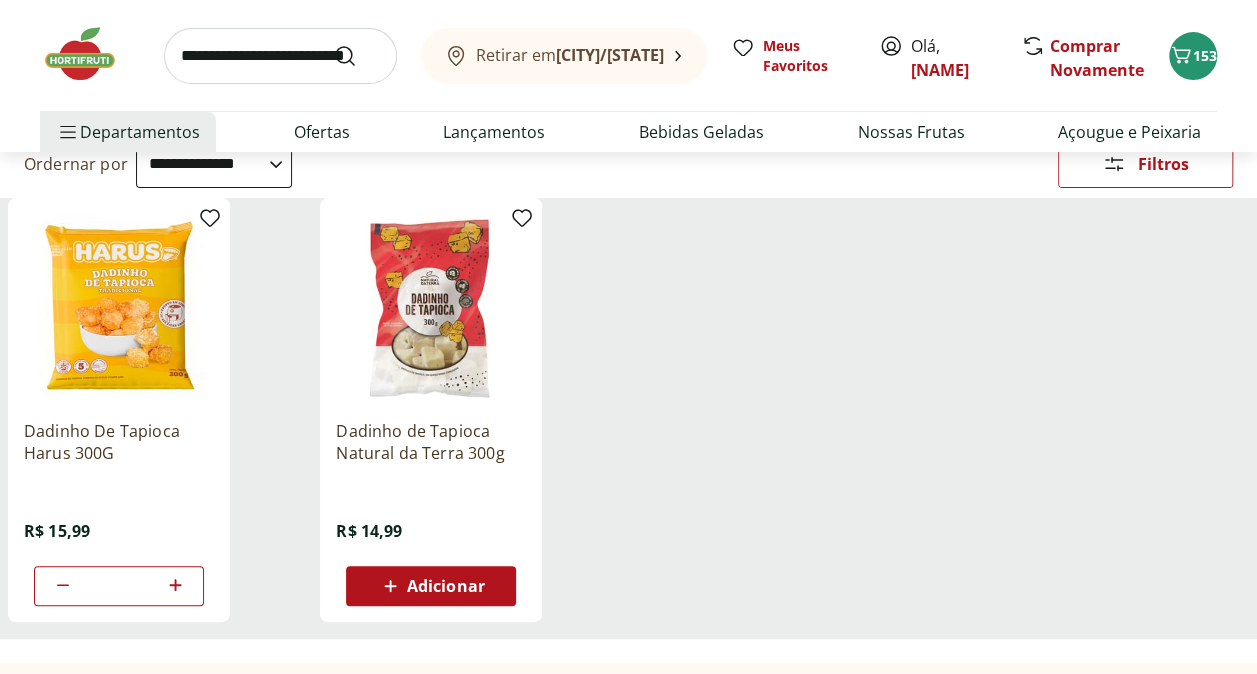 click 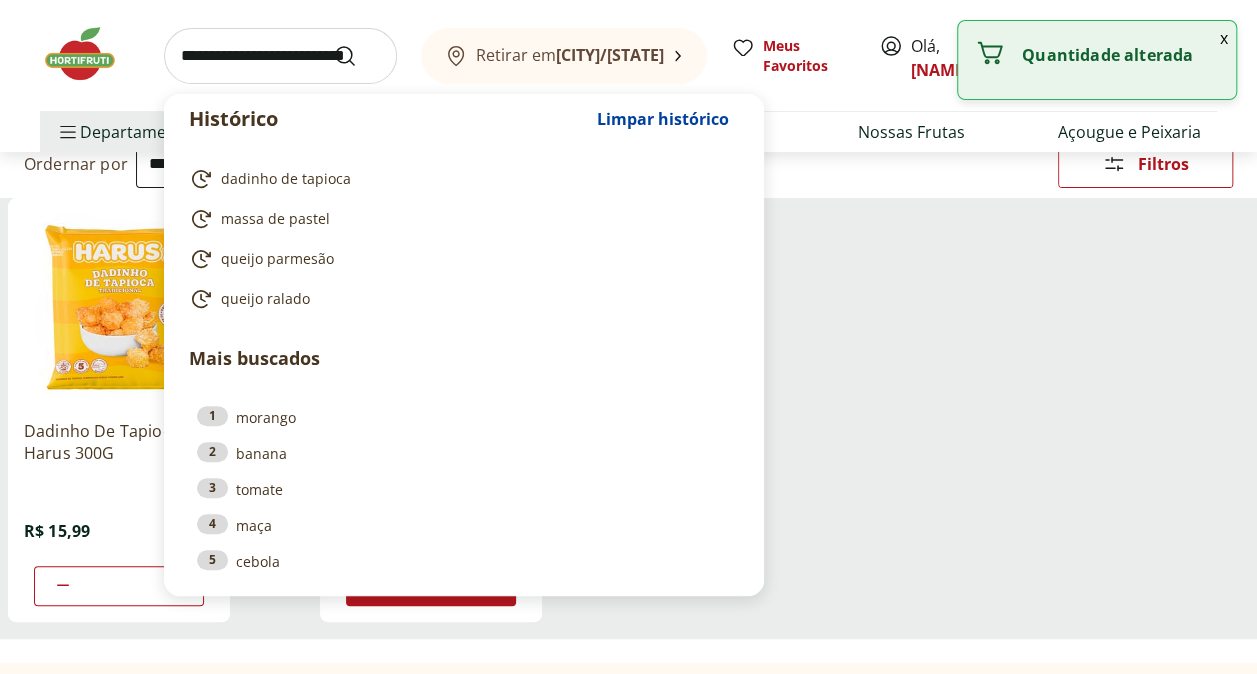 click at bounding box center [280, 56] 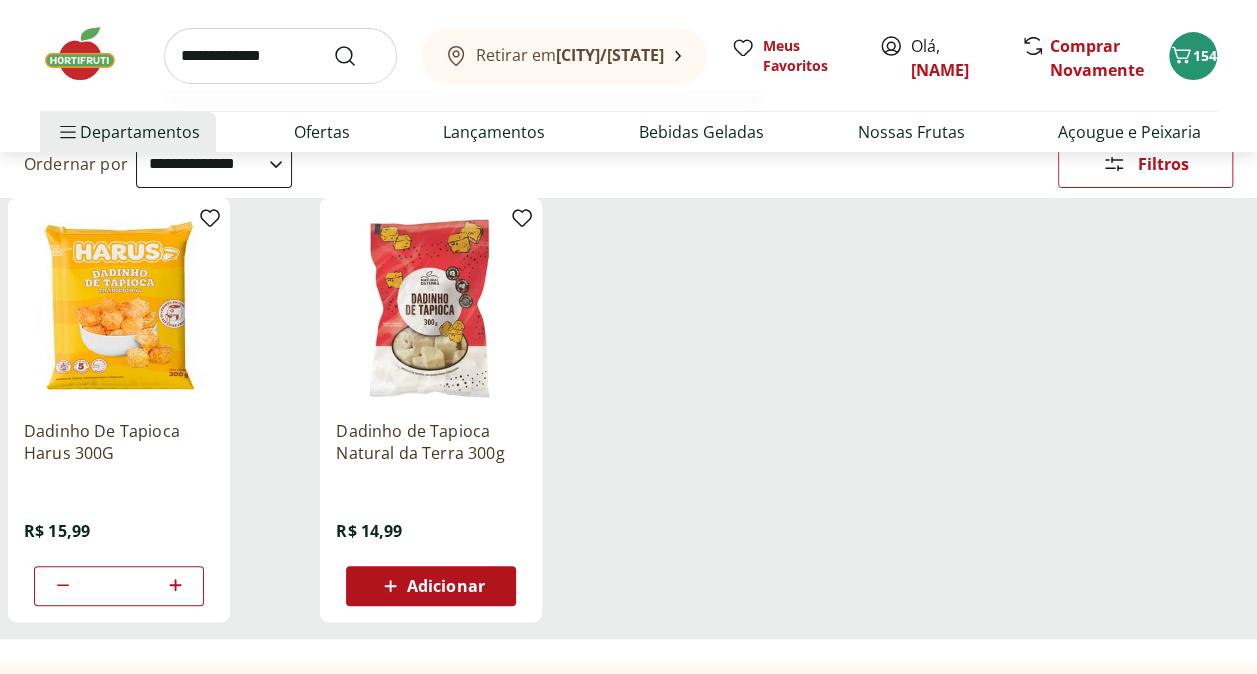 type on "**********" 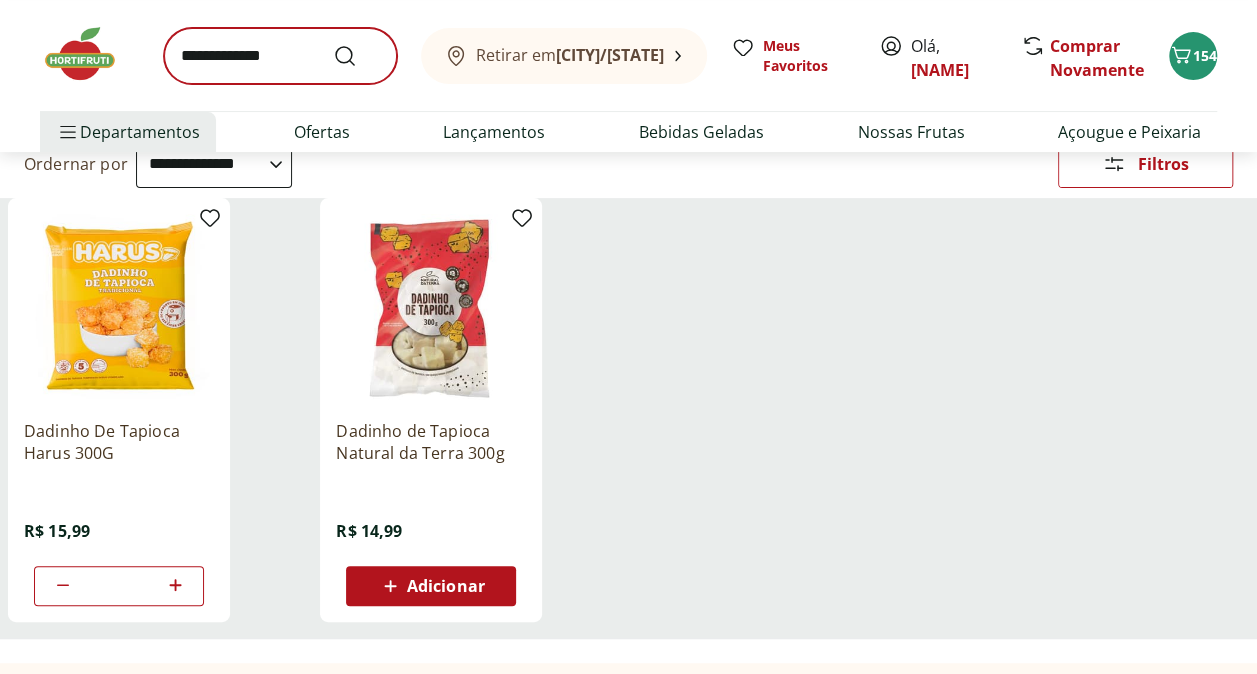 scroll, scrollTop: 0, scrollLeft: 0, axis: both 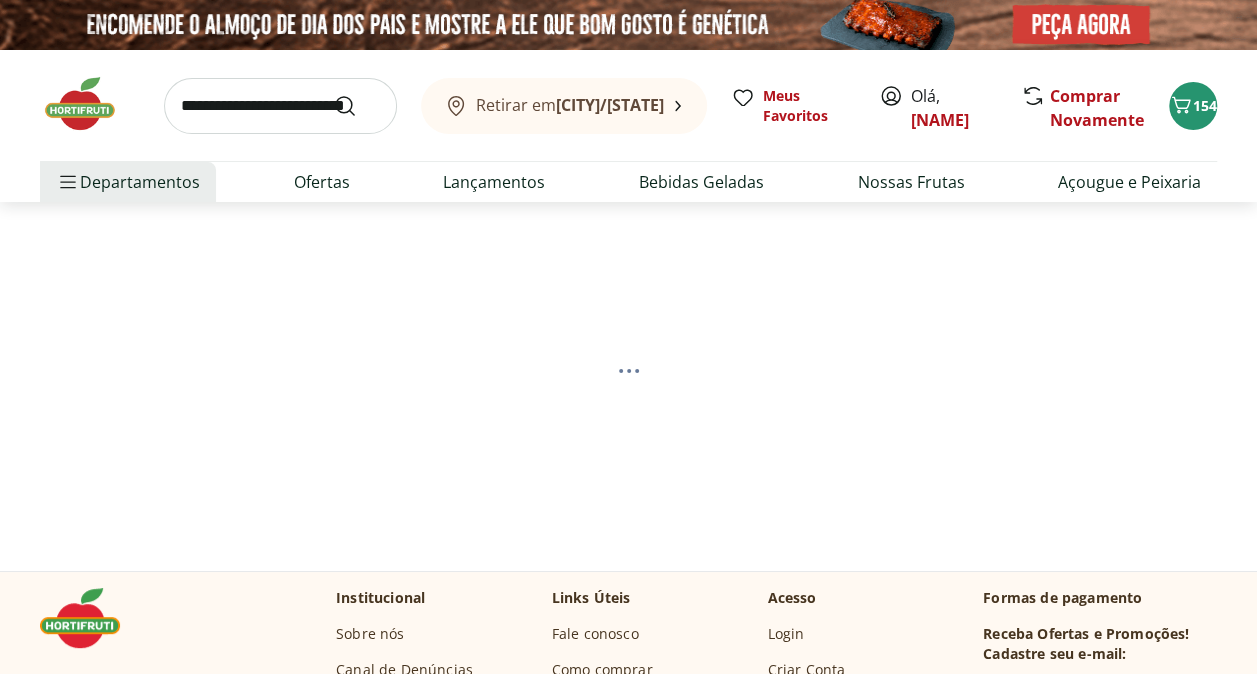 select on "**********" 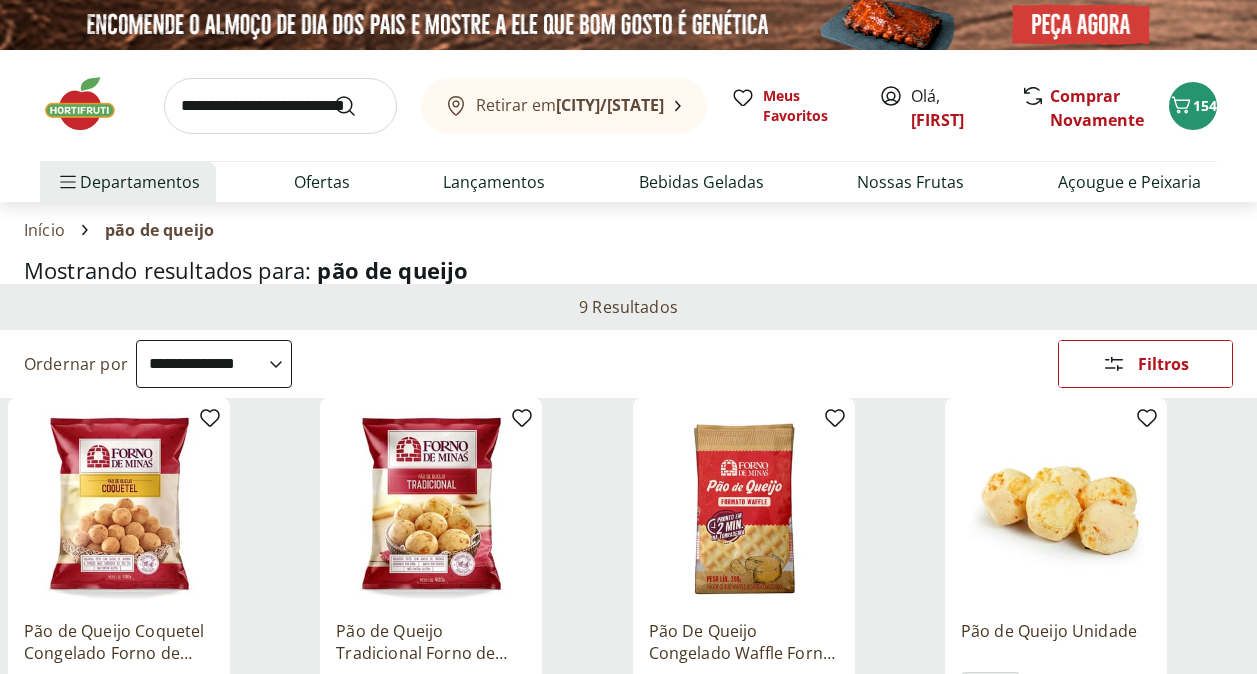 select on "**********" 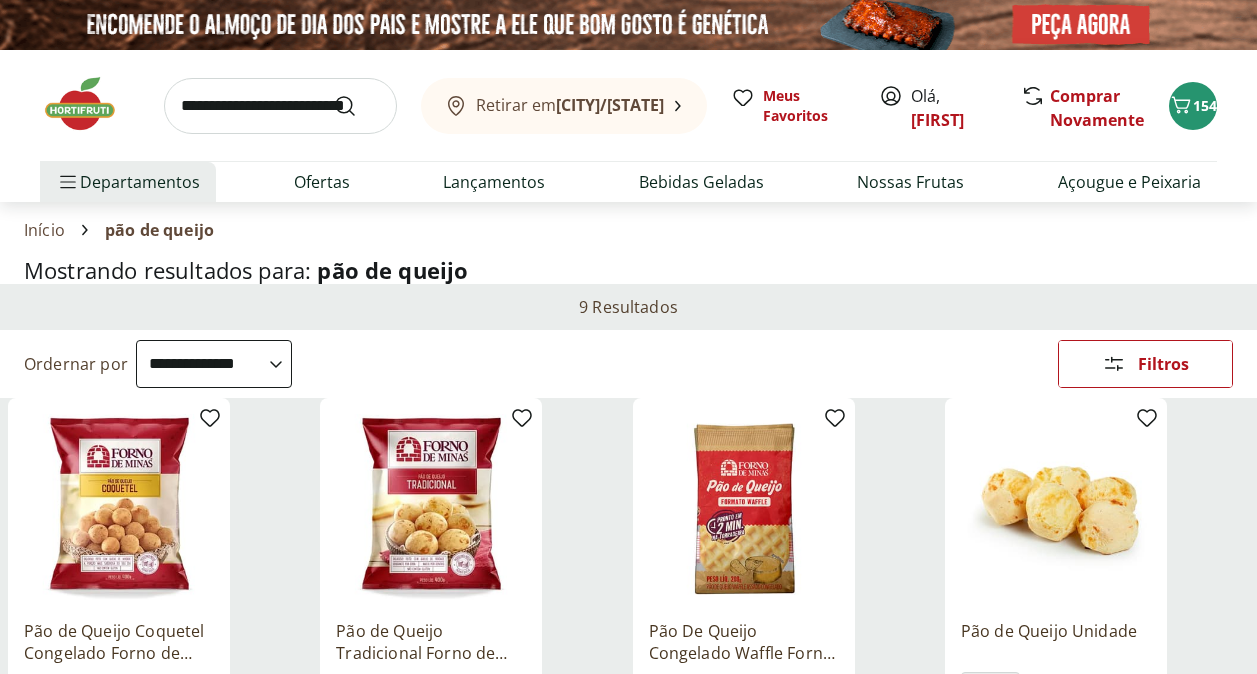 scroll, scrollTop: 58, scrollLeft: 0, axis: vertical 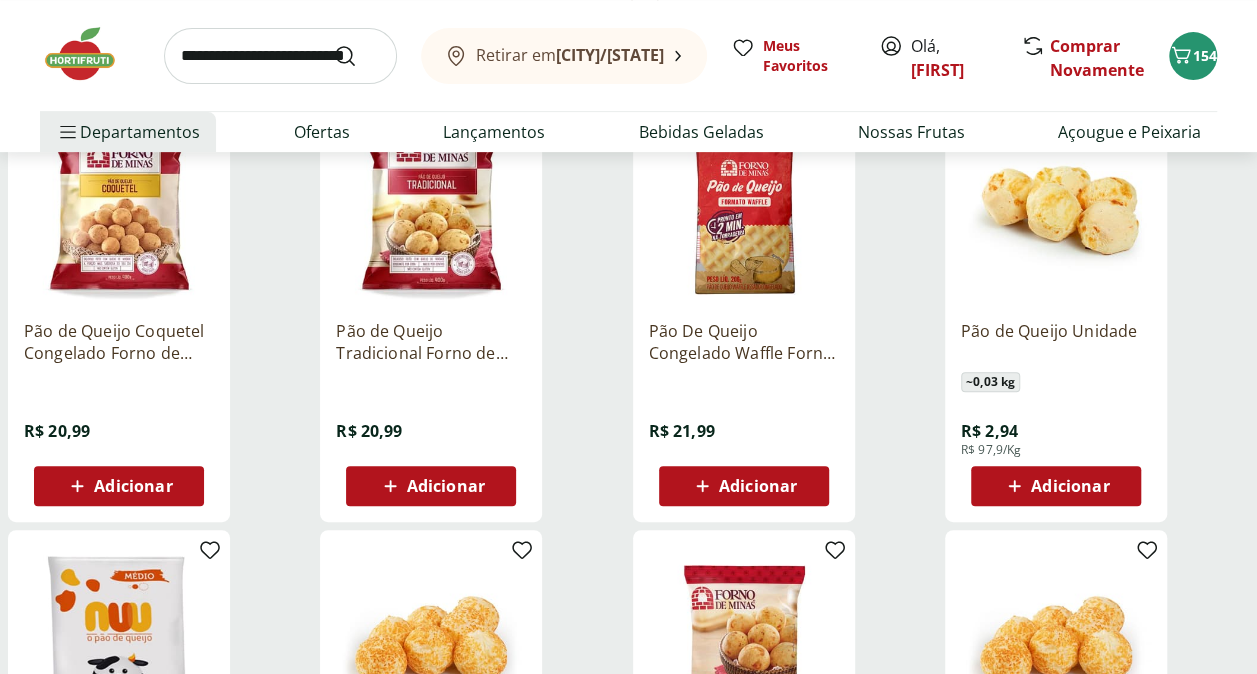 click on "Adicionar" at bounding box center [133, 486] 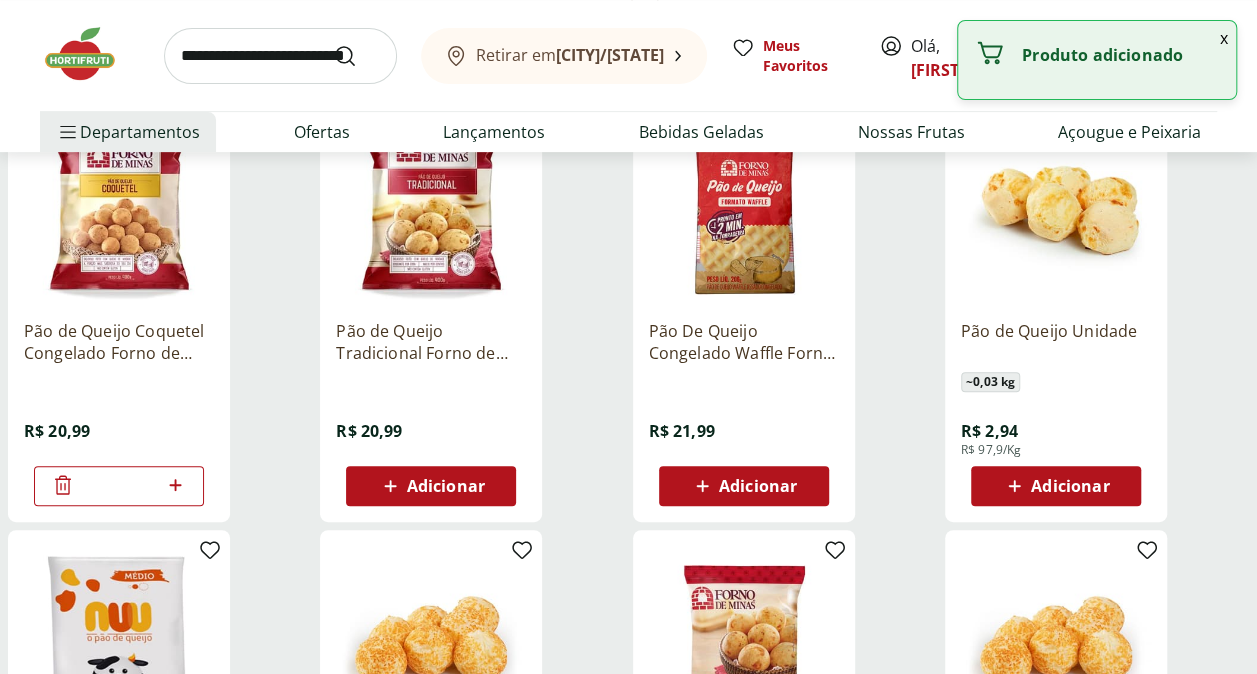 click 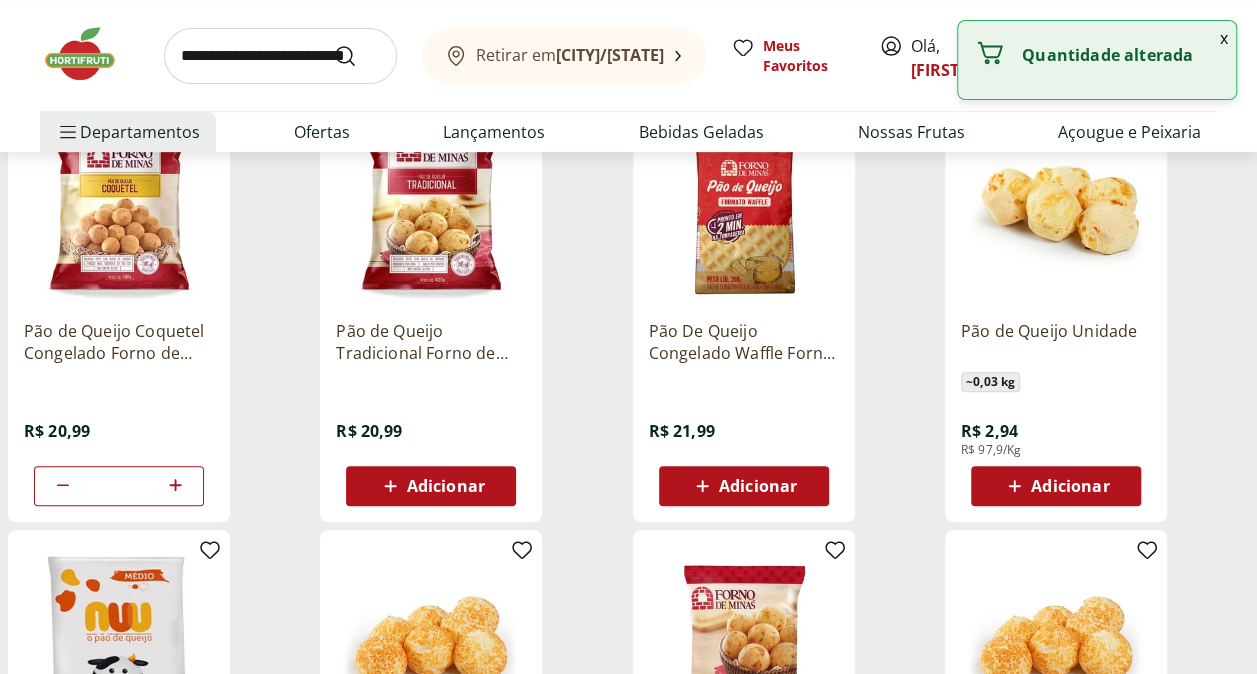 click 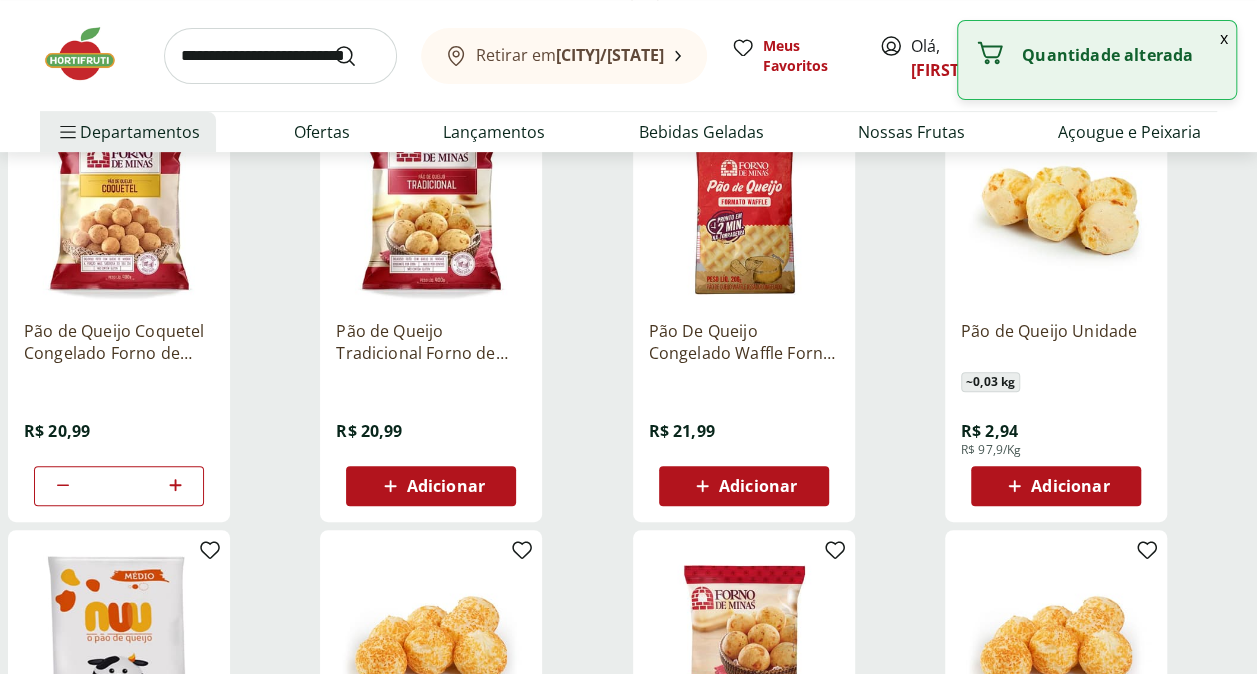 type 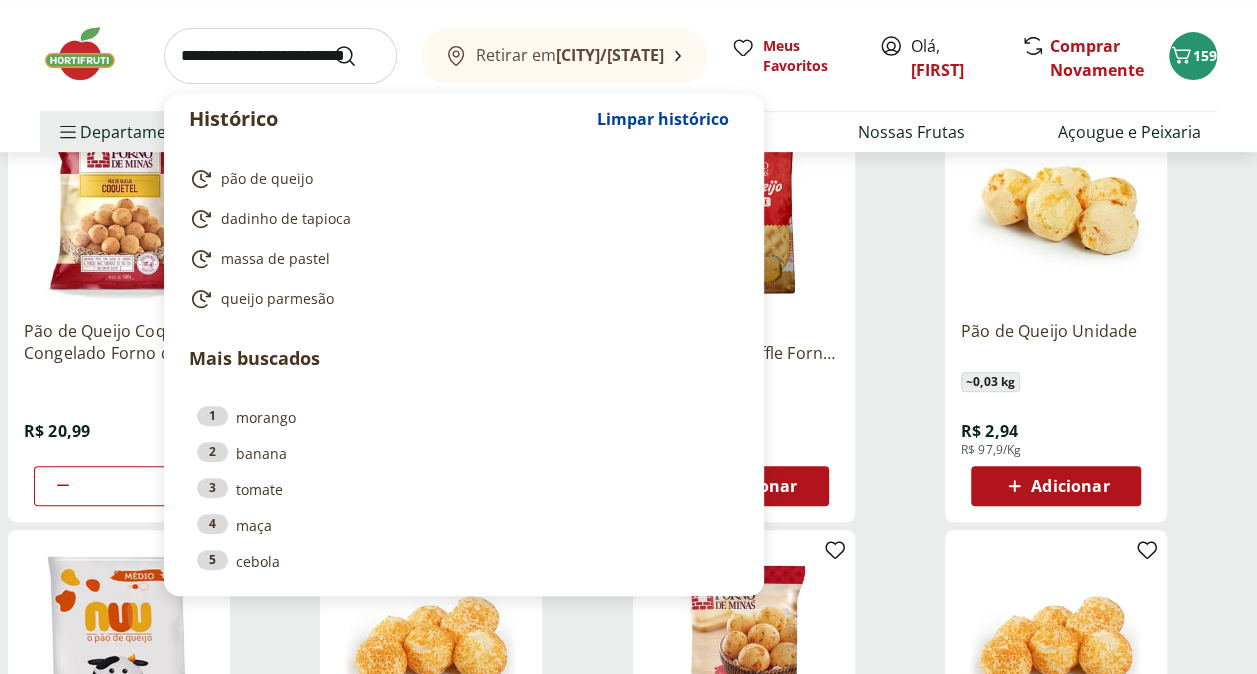 click at bounding box center (280, 56) 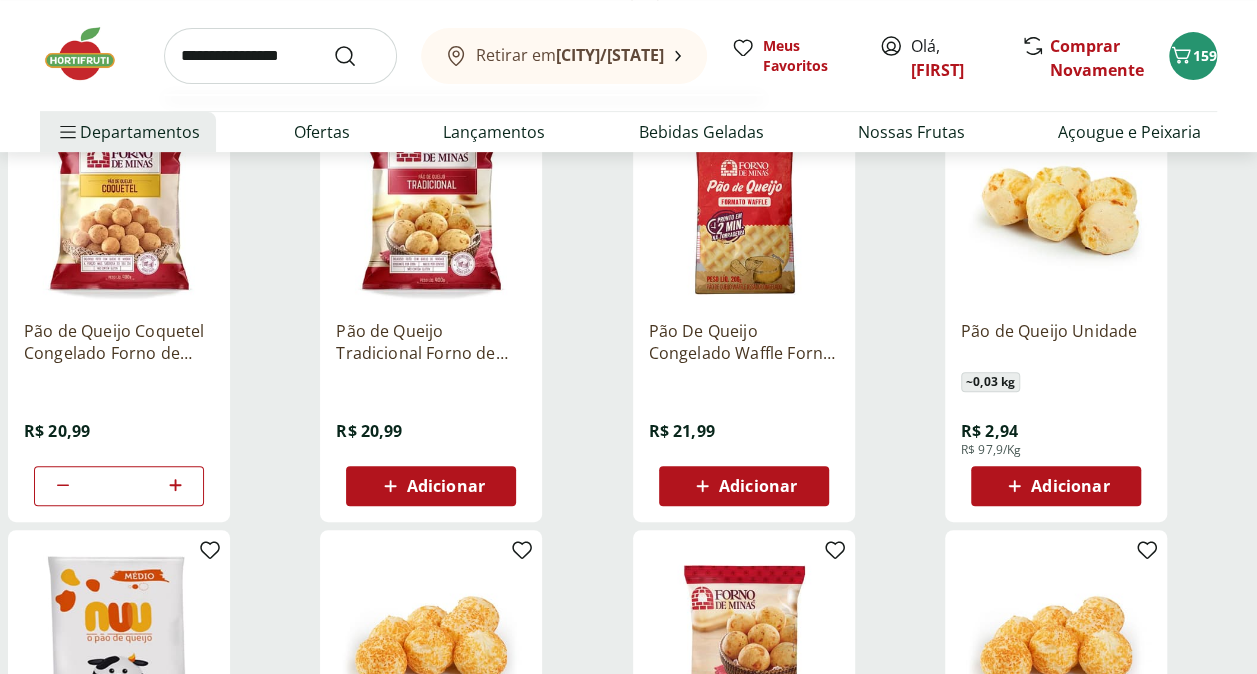 type on "**********" 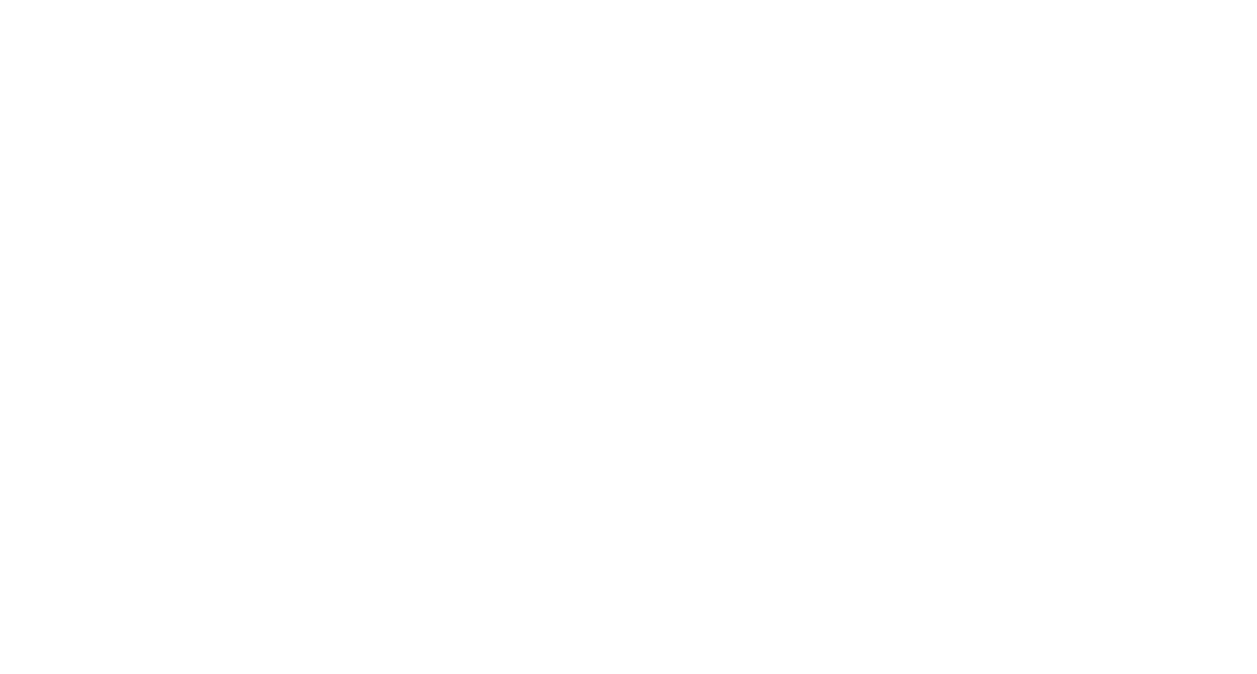 scroll, scrollTop: 0, scrollLeft: 0, axis: both 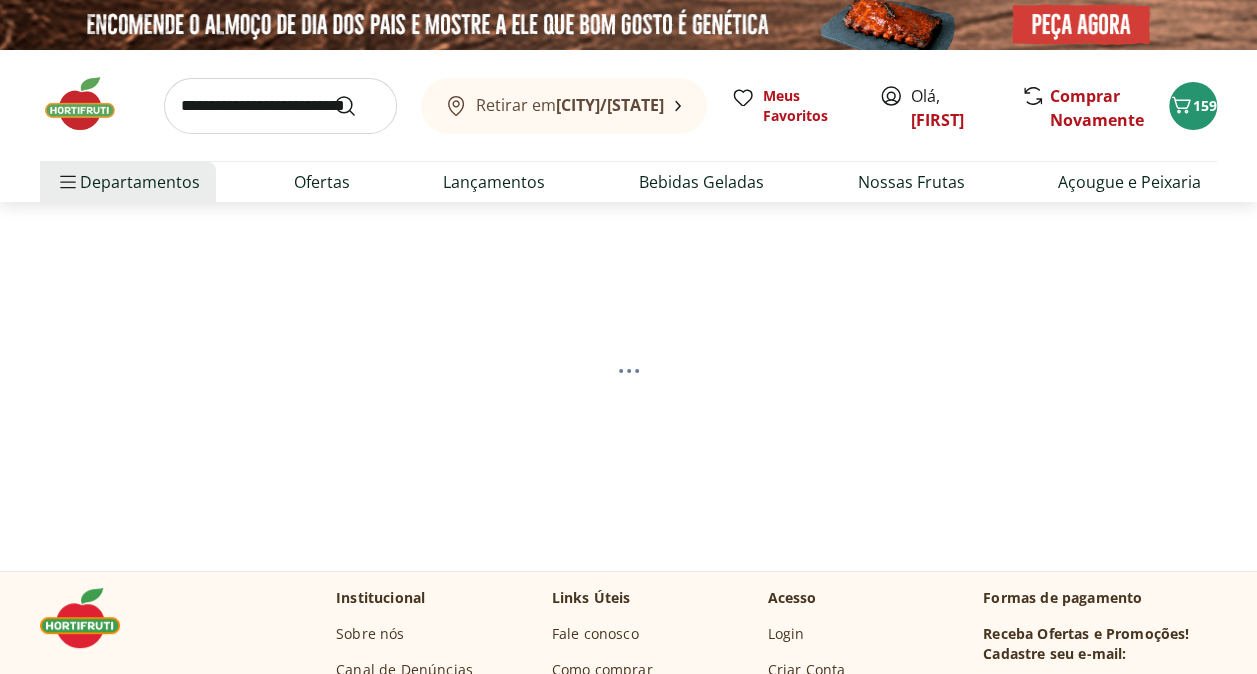 select on "**********" 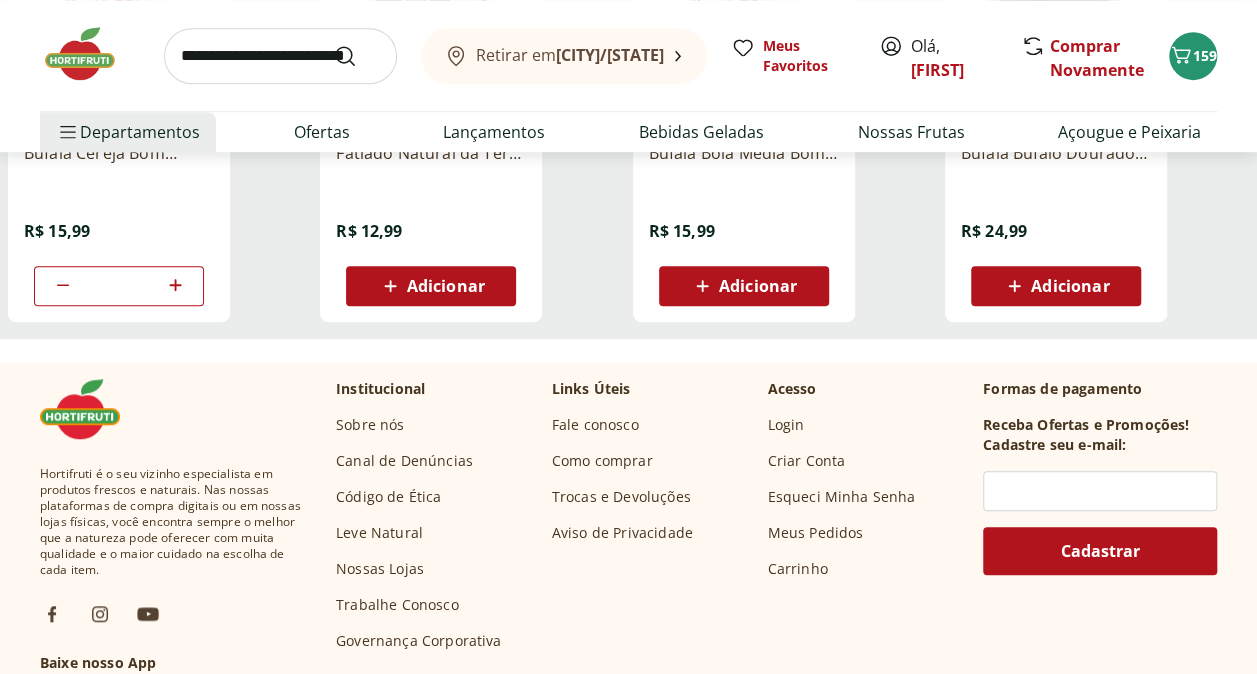 scroll, scrollTop: 0, scrollLeft: 0, axis: both 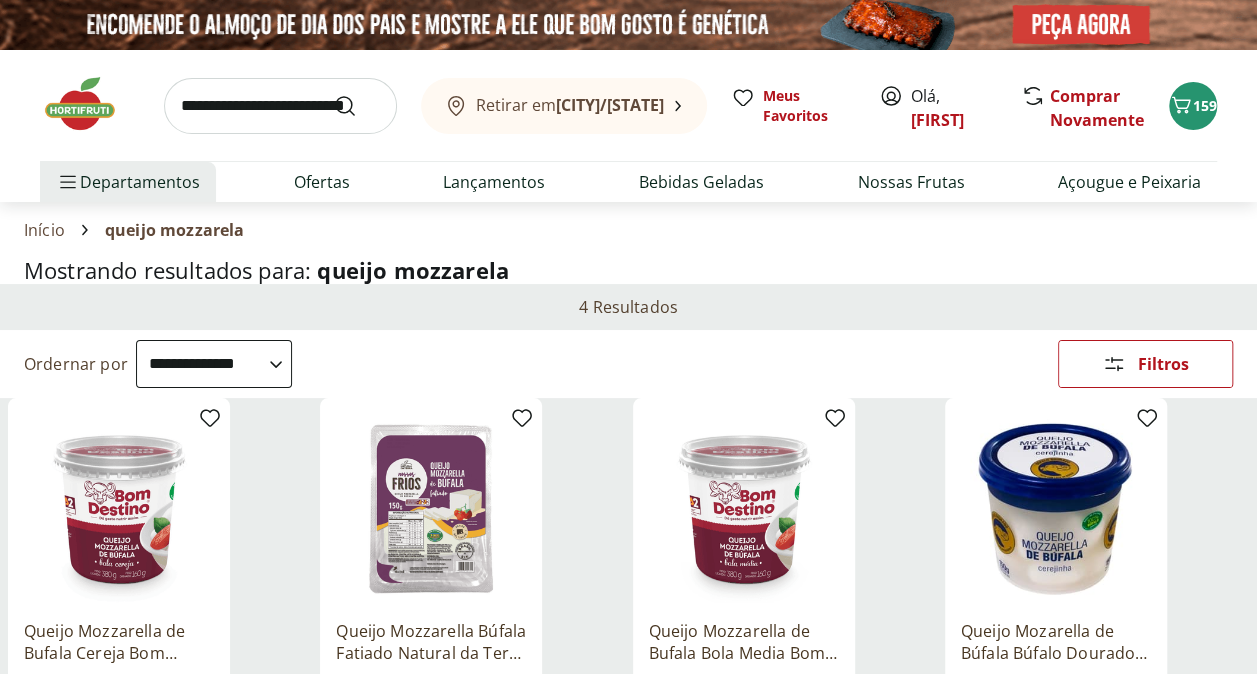 click at bounding box center (280, 106) 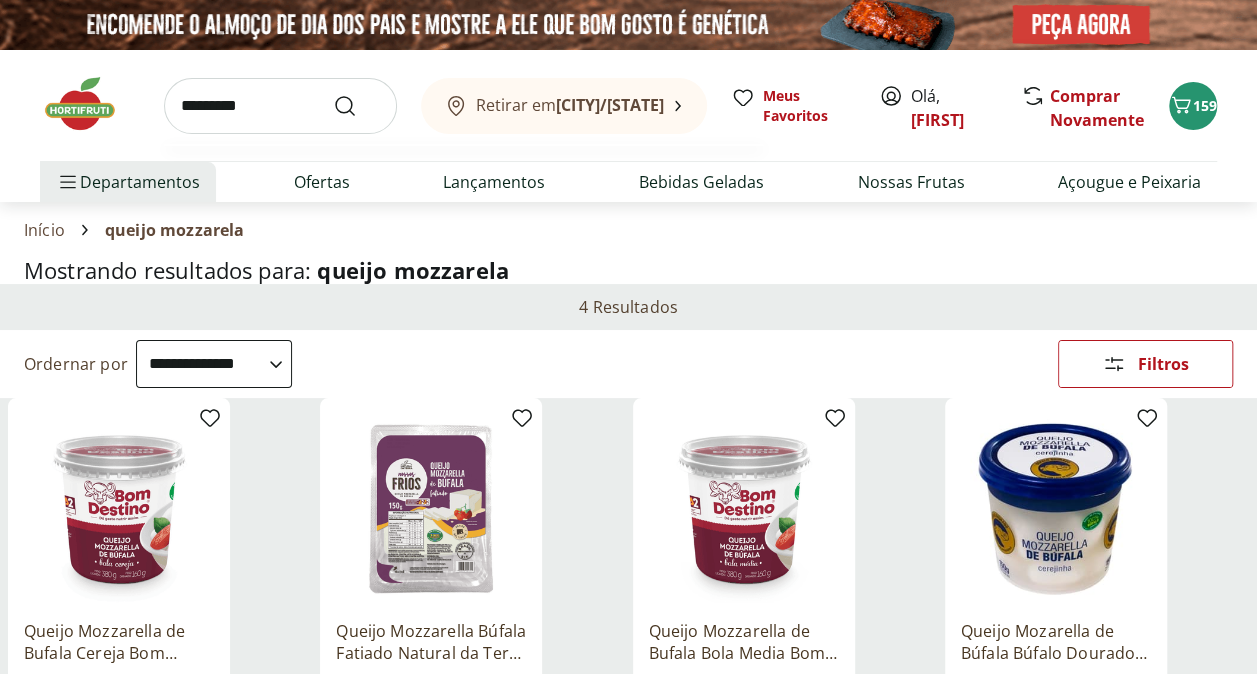 type on "*********" 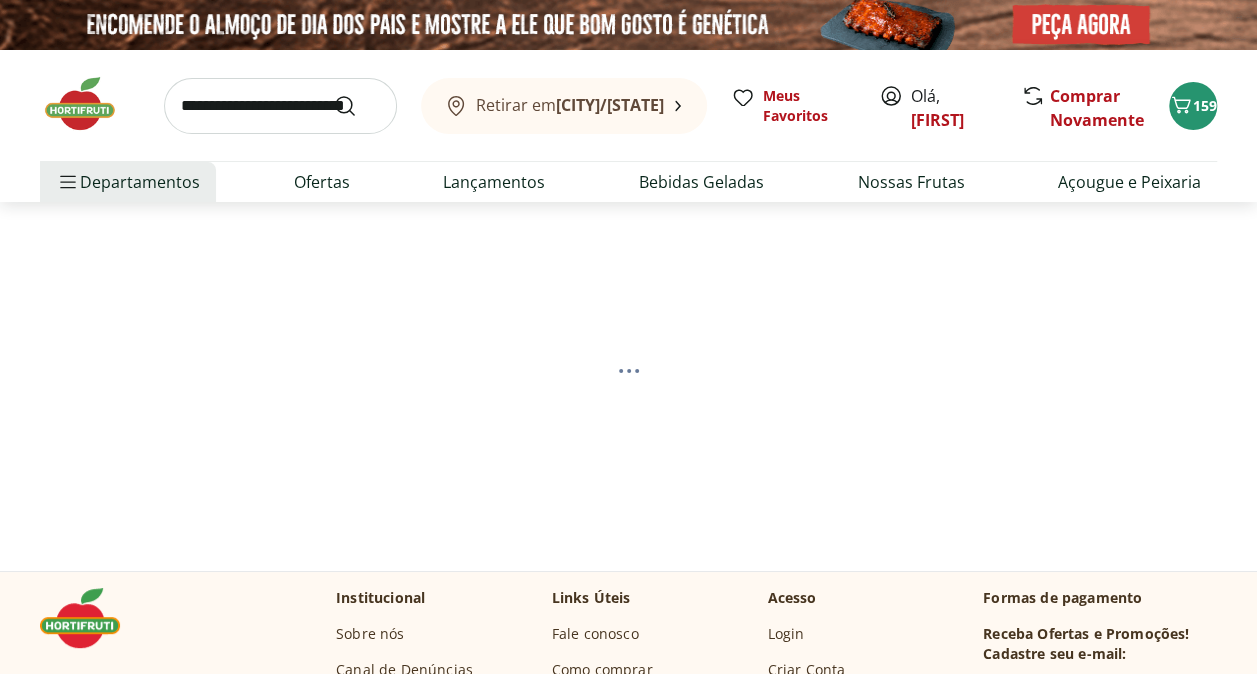 select on "**********" 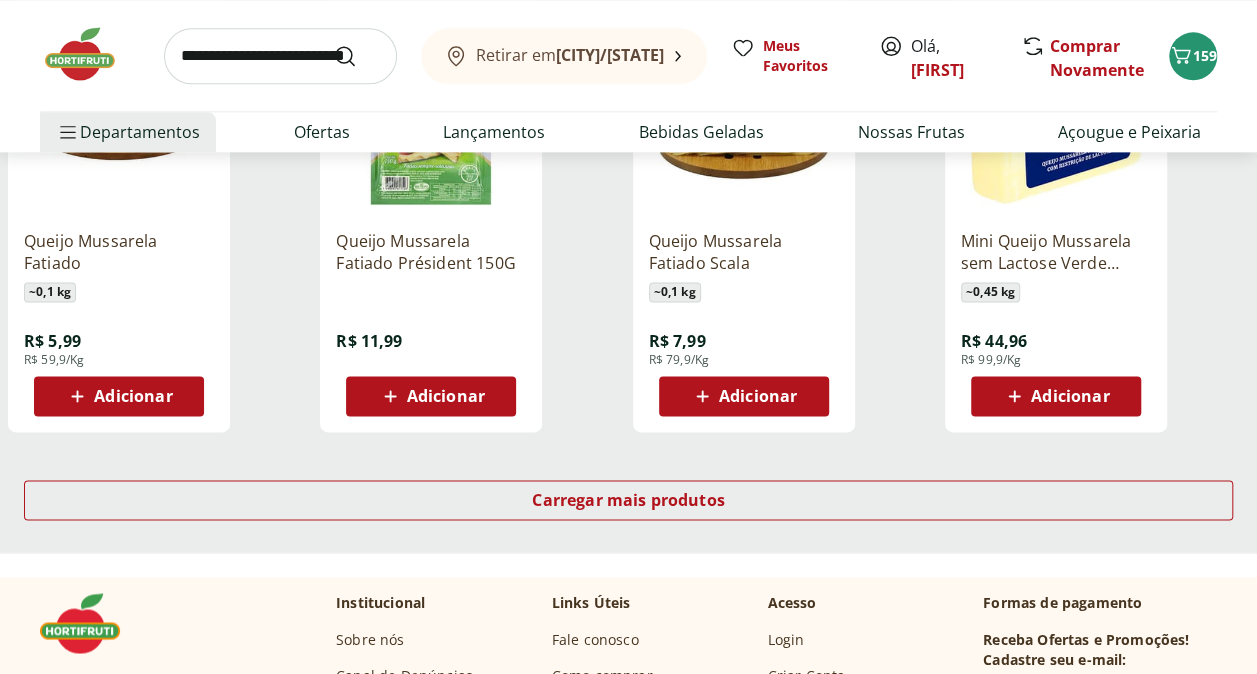 scroll, scrollTop: 1300, scrollLeft: 0, axis: vertical 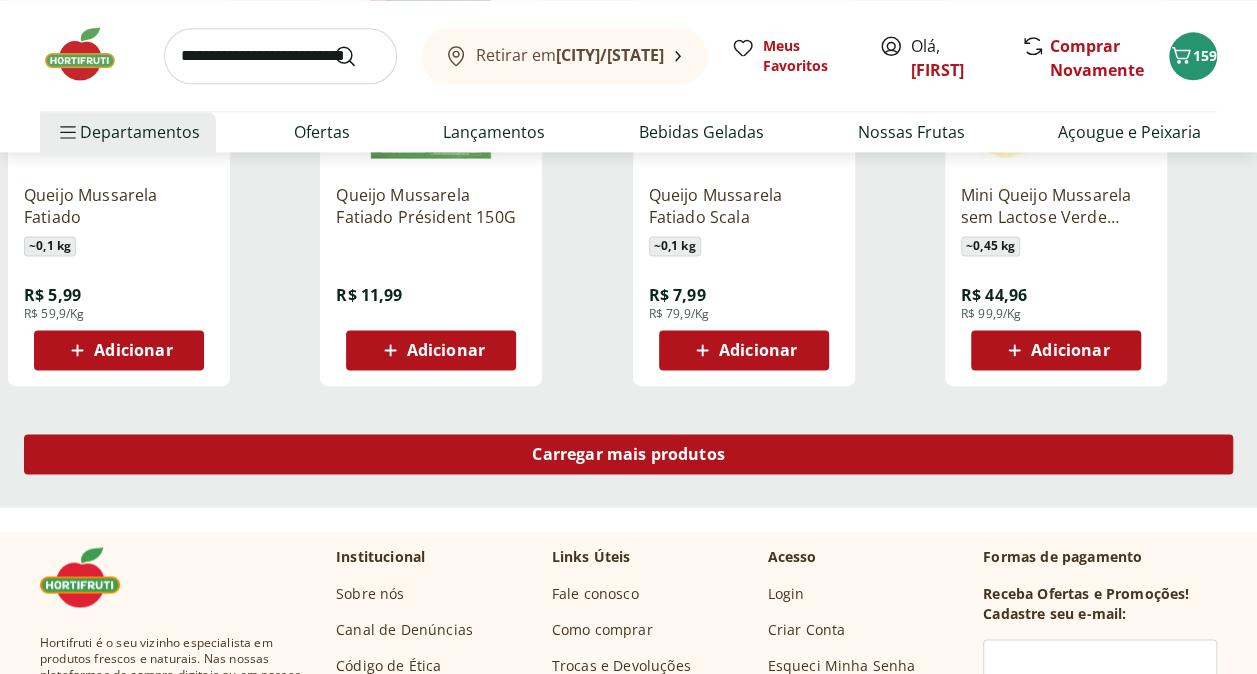 click on "Carregar mais produtos" at bounding box center (628, 454) 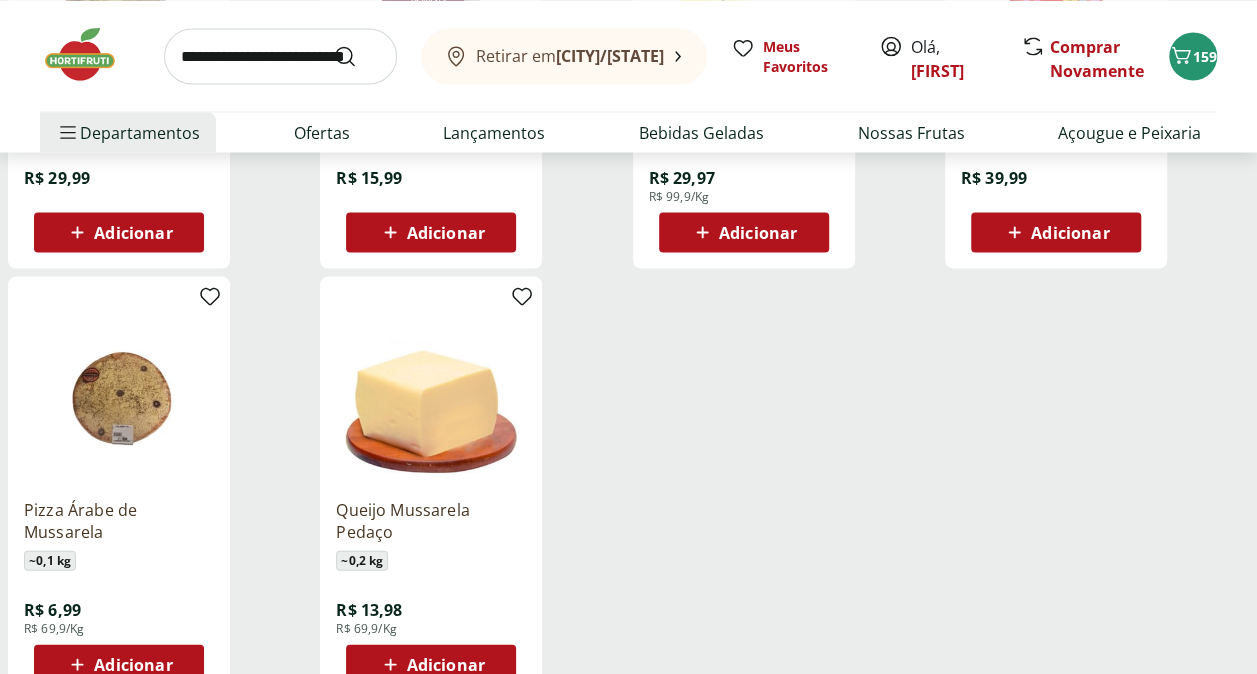 scroll, scrollTop: 1900, scrollLeft: 0, axis: vertical 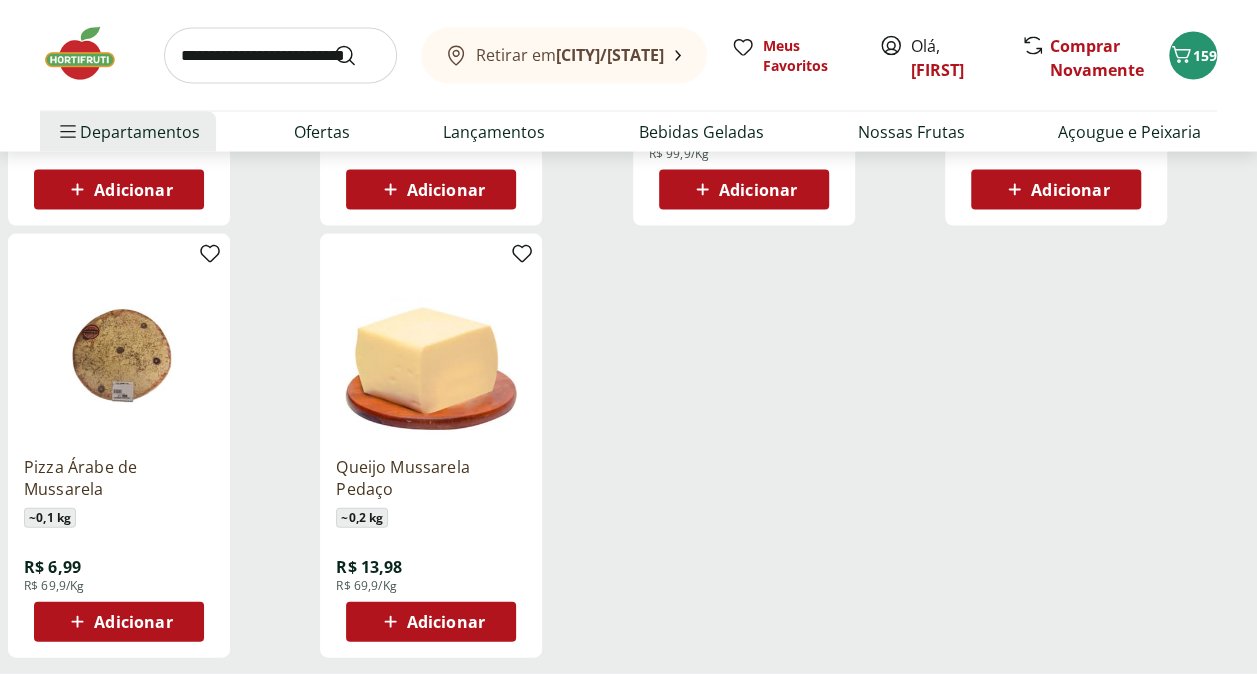 click on "Adicionar" at bounding box center (446, 622) 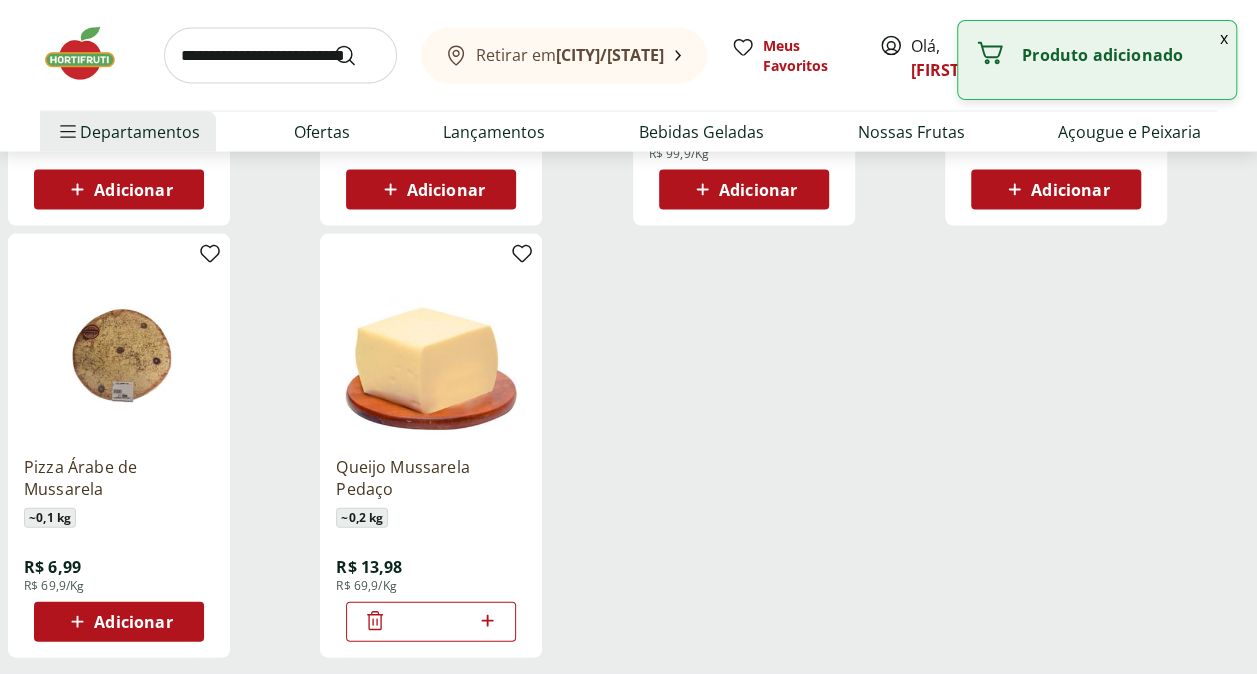 click 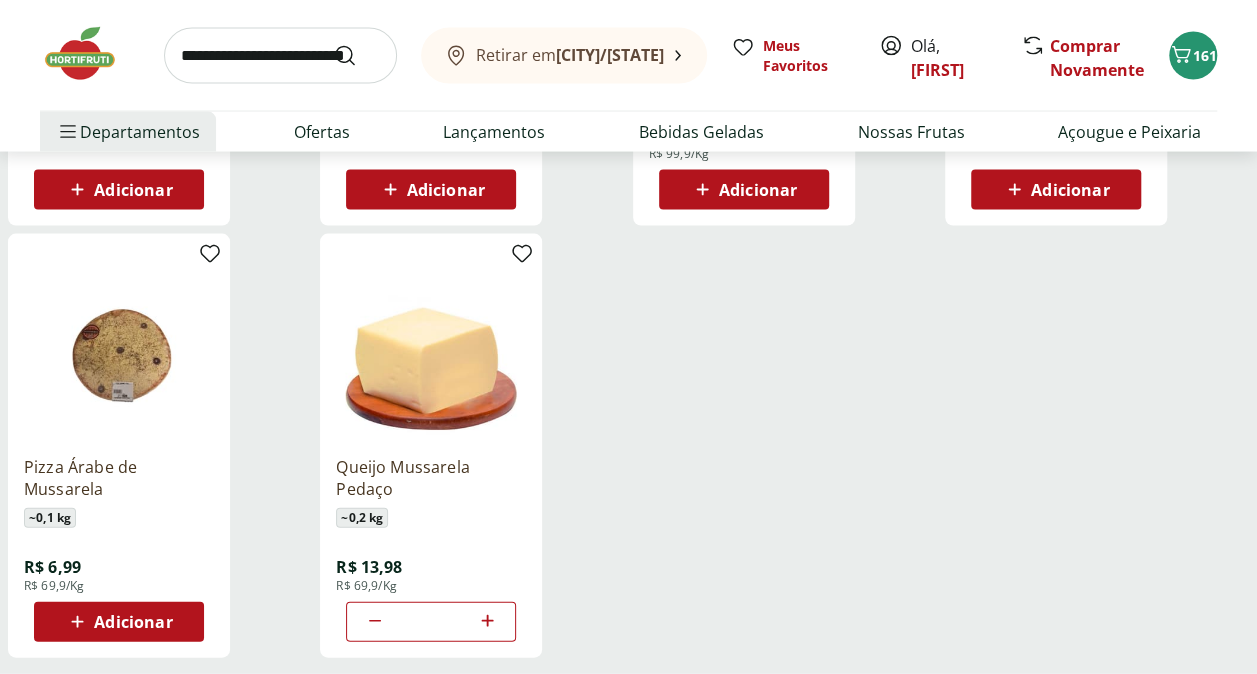 click 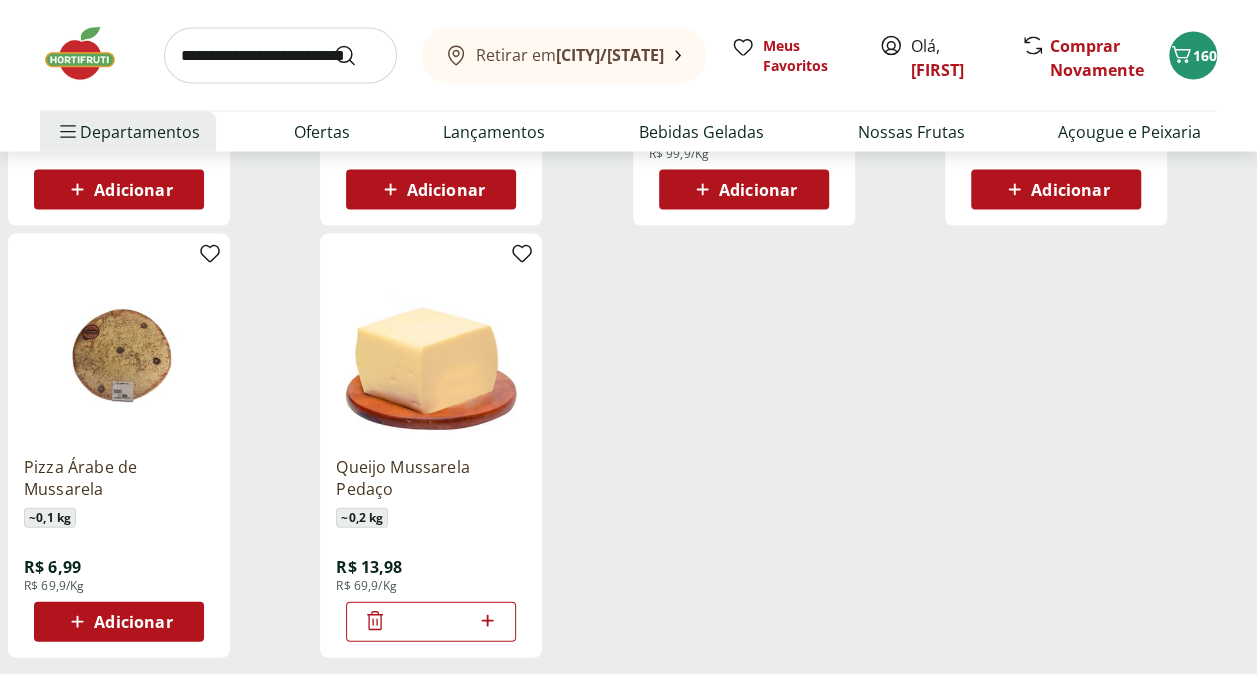 type 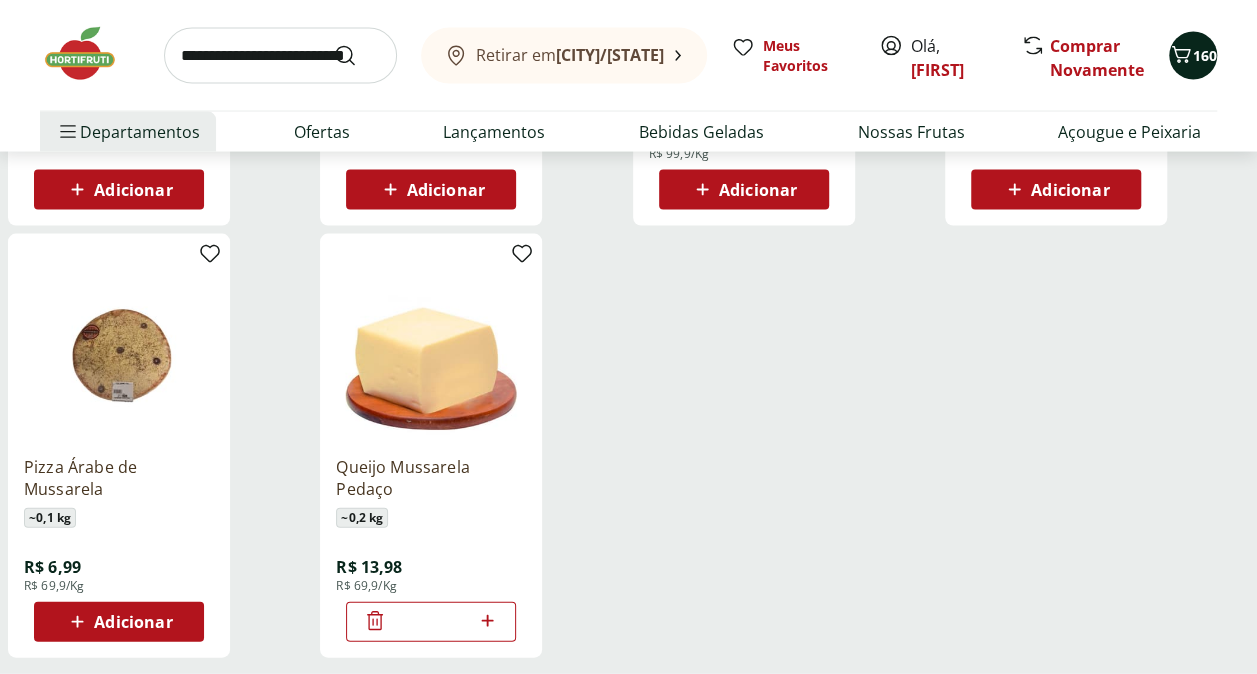 click on "160" at bounding box center (1205, 55) 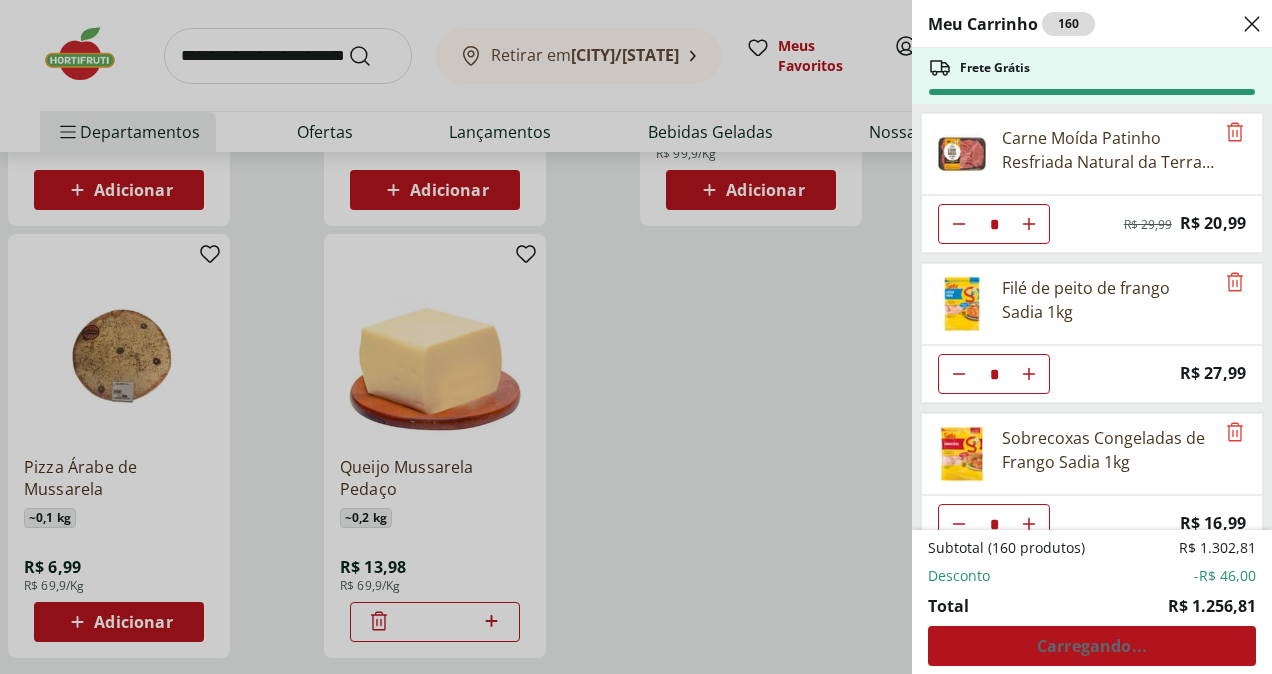 click on "Meu Carrinho 160 Frete Grátis Carne Moída Patinho Resfriada Natural da Terra 500g * Original price: R$ 29,99 Price: R$ 20,99 Filé de peito de frango Sadia 1kg * Price: R$ 27,99 Sobrecoxas Congeladas de Frango Sadia 1kg * Price: R$ 16,99 Manjericão Hasegawa * Price: R$ 3,99 Alface Crespa Unidade * Price: R$ 3,69 Alface Americana Unidade * Price: R$ 3,99 Cheiro Verde Unidade * Price: R$ 3,49 Coentro Unidade * Price: R$ 3,49 Queijo Mozzarella de Bufala Cereja Bom Destino 160g * Price: R$ 15,99 Tomate Cereja Orgânicos Bandeja * Price: R$ 10,99 Cenoura Unidade * Price: R$ 0,70 Tomate Unidade ** Price: R$ 2,20 Cebola Nacional Unidade ** Price: R$ 1,00 Condimento Noz-Moscada em Pó Aroma Das Ervas 30G * Price: R$ 15,49 Páprica Defumada Natural Da Terra 100g * Price: R$ 32,99 Alho Nacional Beneficiado Unidade * Price: R$ 2,99 Limão Tahity Unidade ** Price: R$ 0,55 Limão Siciliano Unidade * Price: R$ 2,46 Alho Poró - Unidade * Price: R$ 5,29 Batata Inglesa Unidade ** Price: R$ 0,80 * * *" at bounding box center [636, 337] 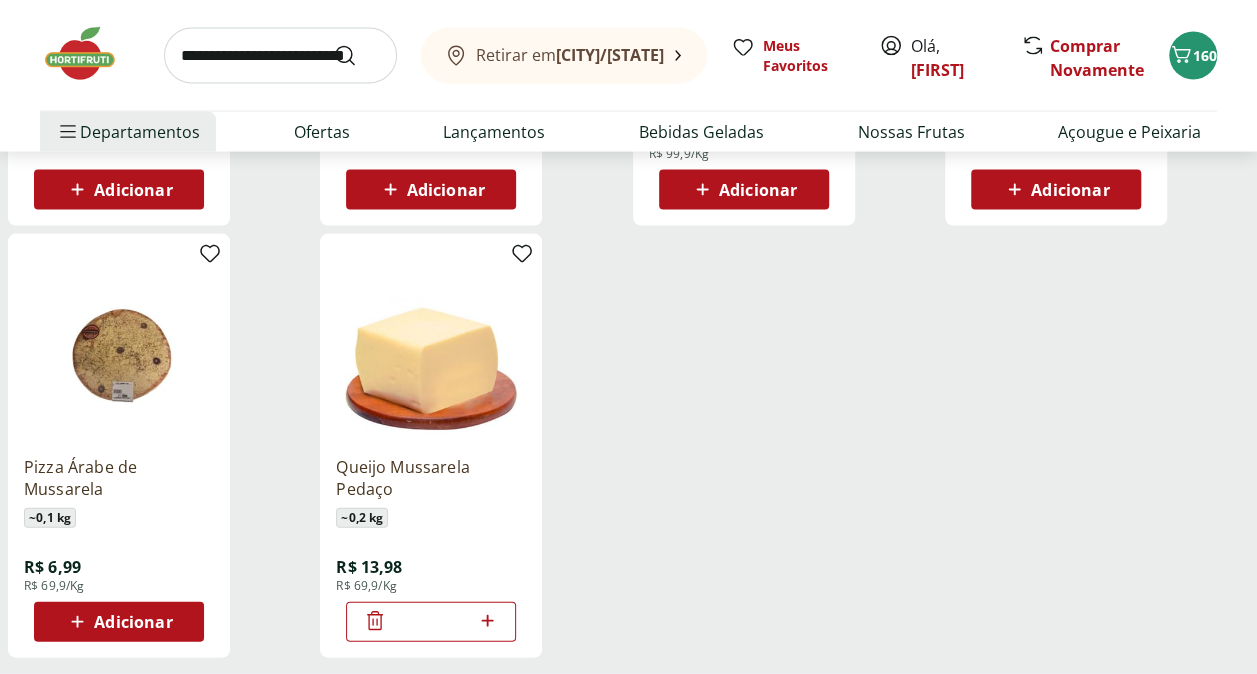 click at bounding box center [280, 56] 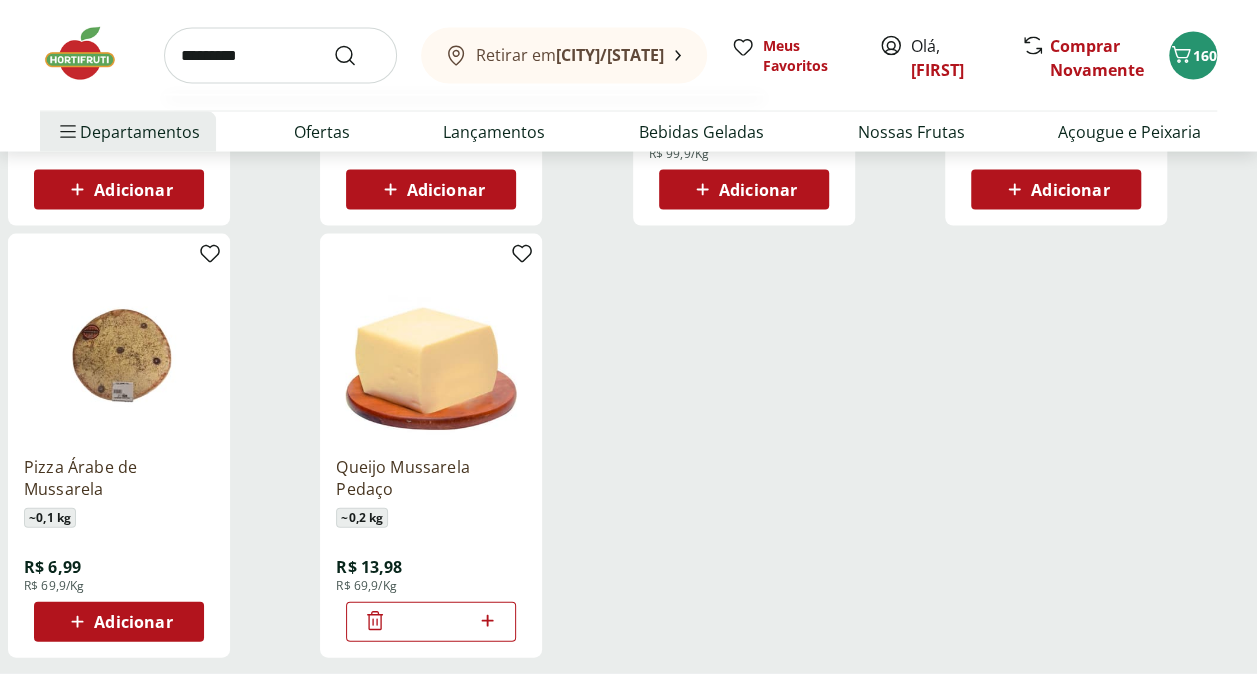 type on "*********" 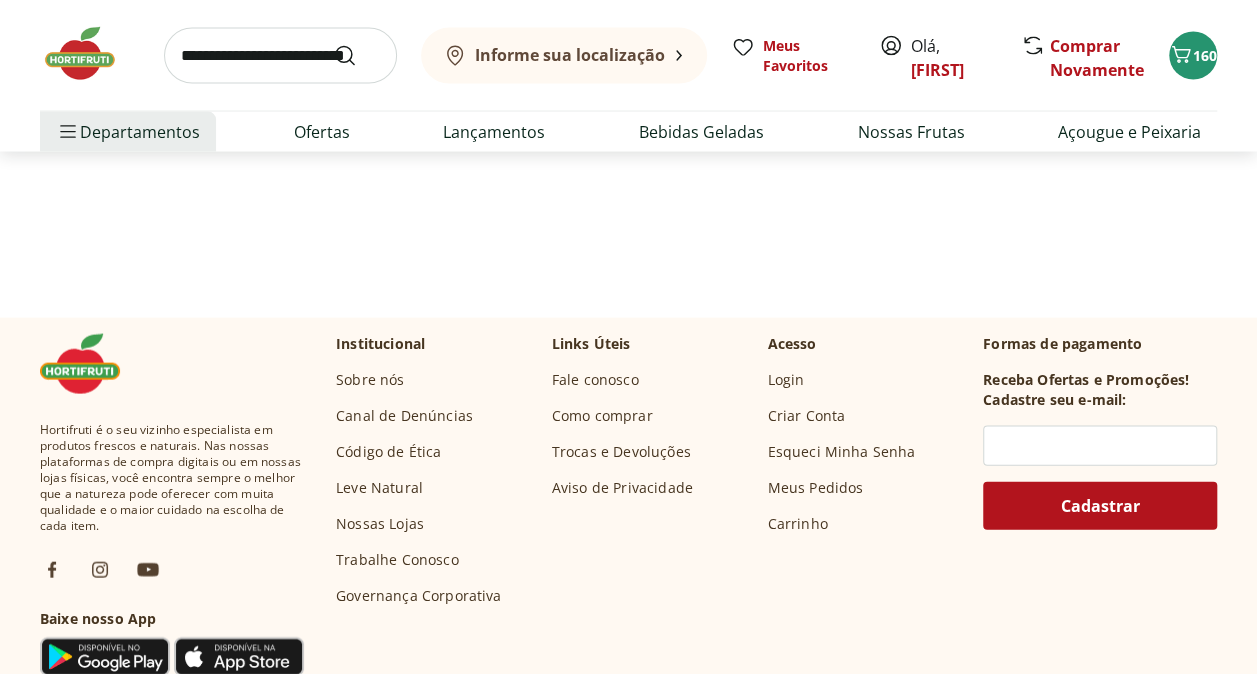 scroll, scrollTop: 0, scrollLeft: 0, axis: both 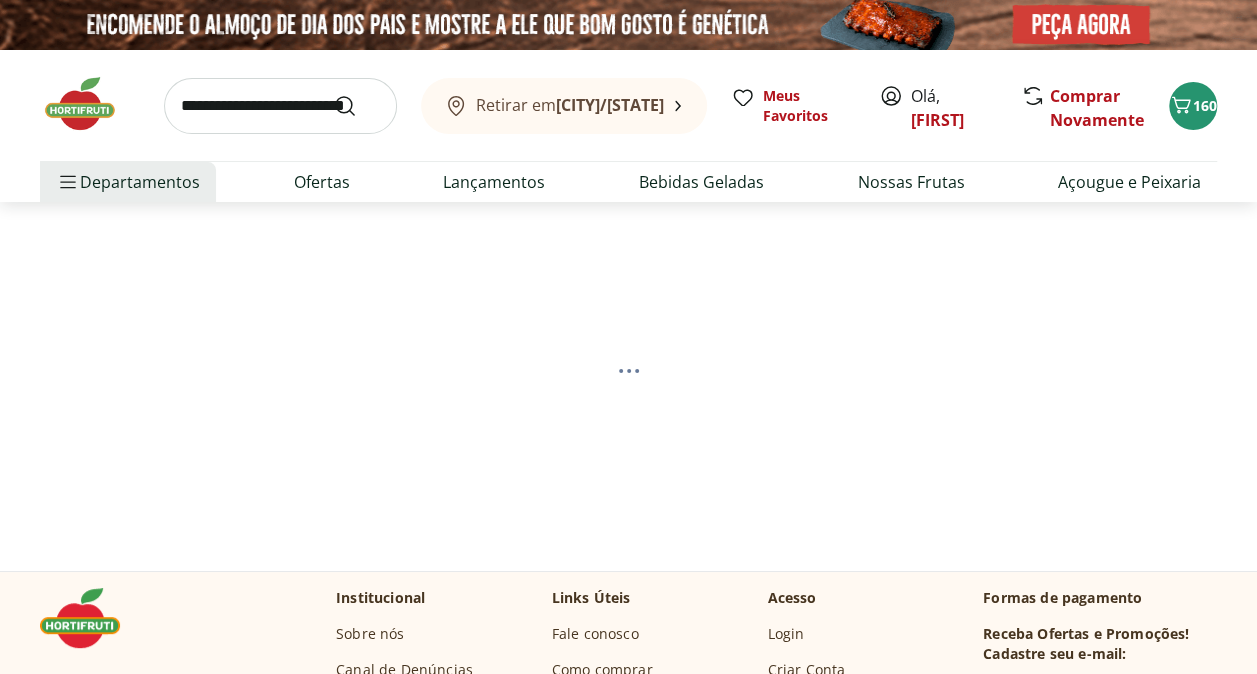 select on "**********" 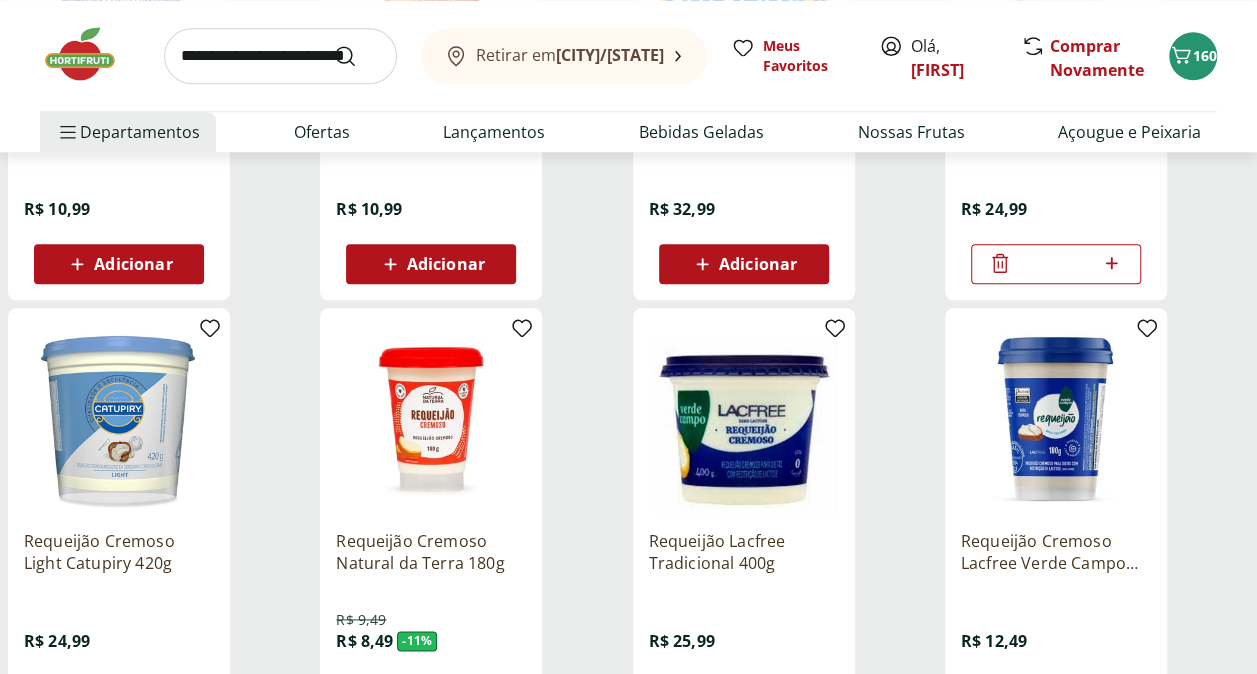 scroll, scrollTop: 1100, scrollLeft: 0, axis: vertical 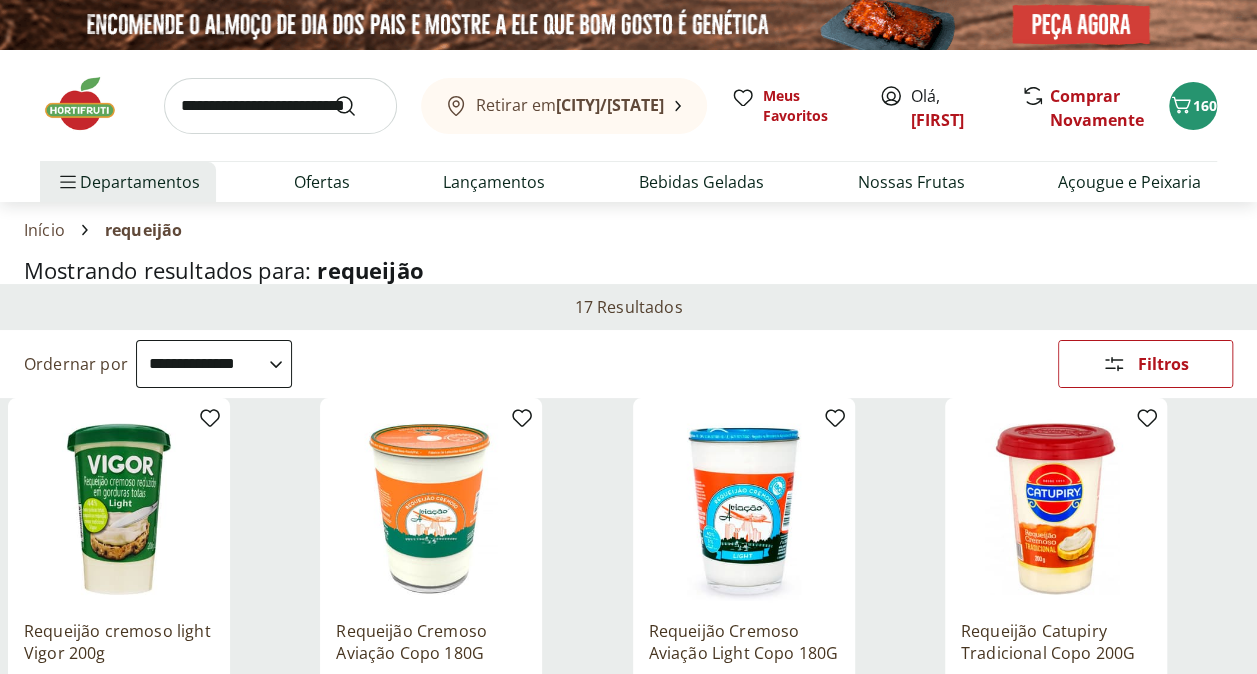 click at bounding box center [280, 106] 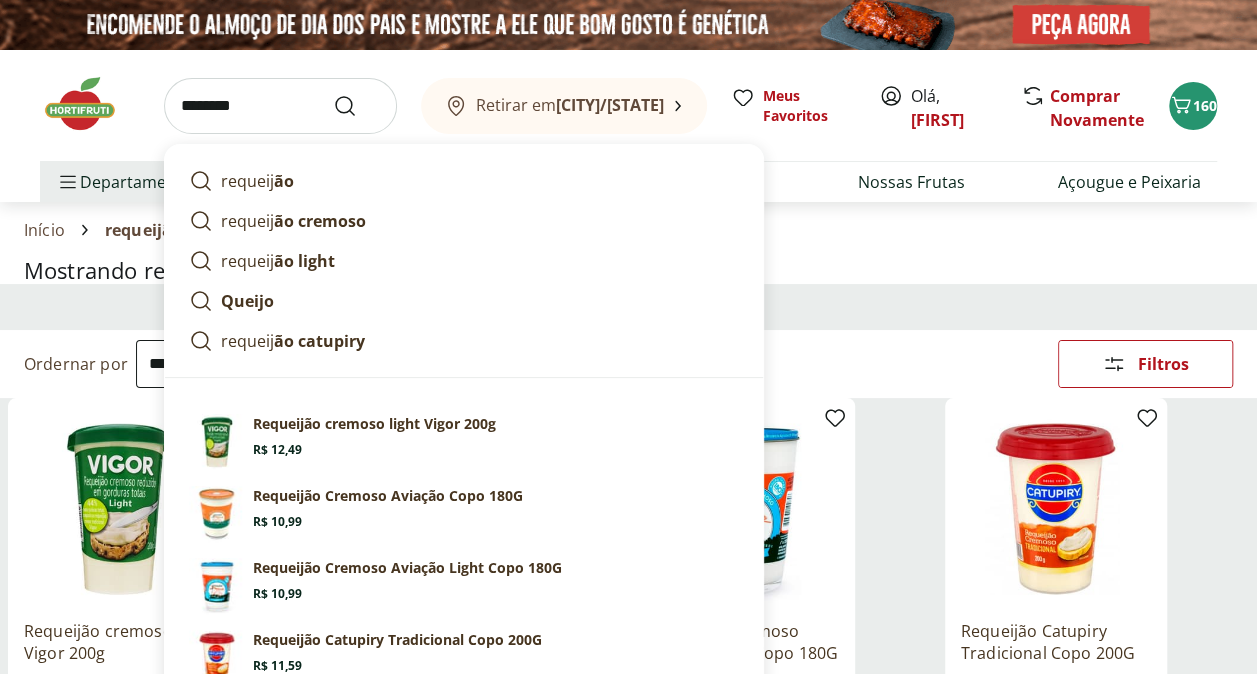 type on "*********" 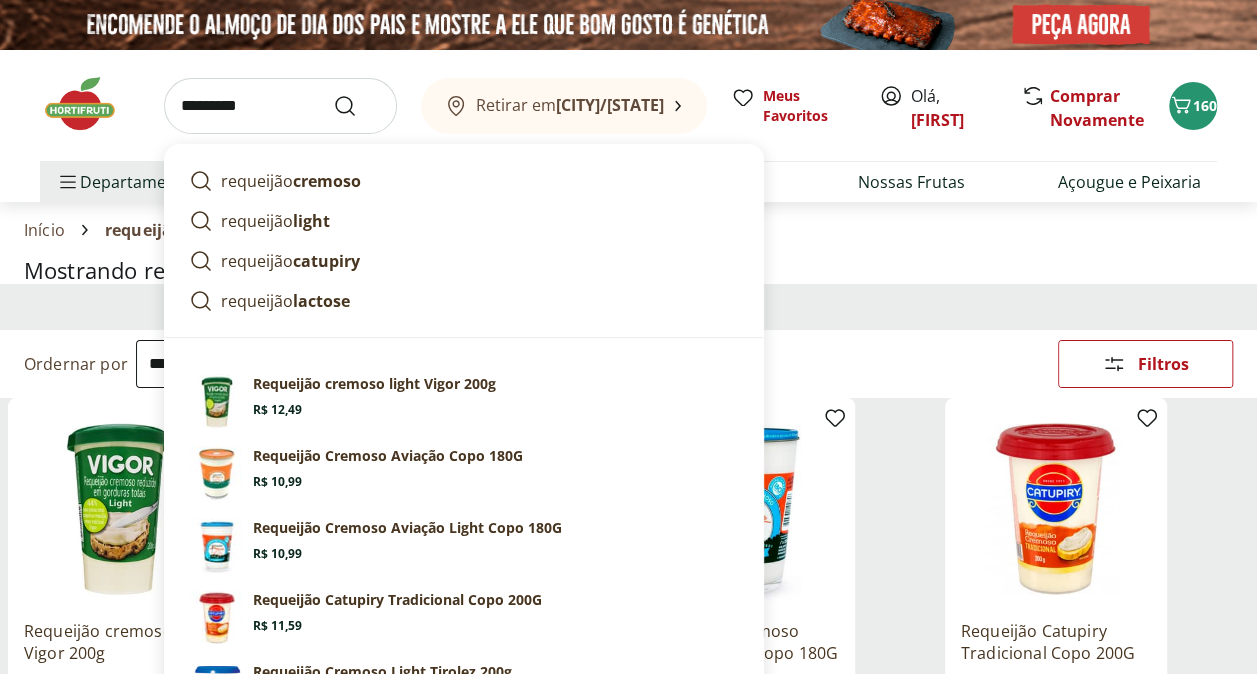 click at bounding box center [357, 106] 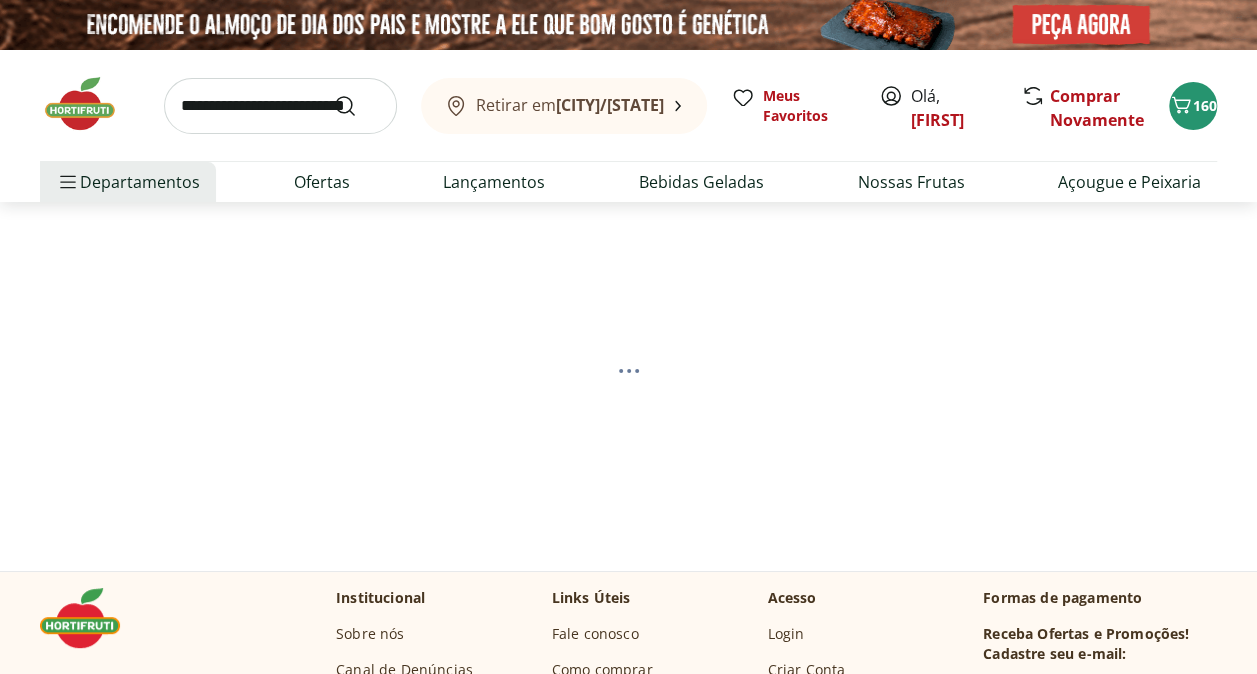select on "**********" 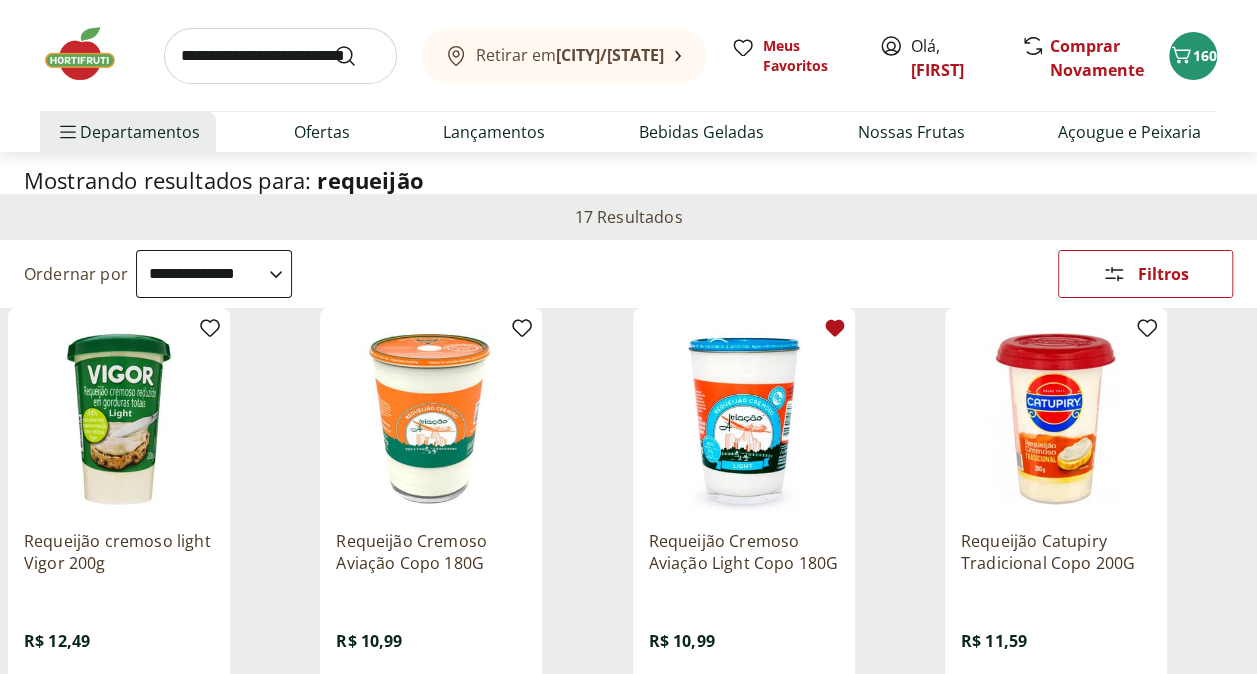 scroll, scrollTop: 200, scrollLeft: 0, axis: vertical 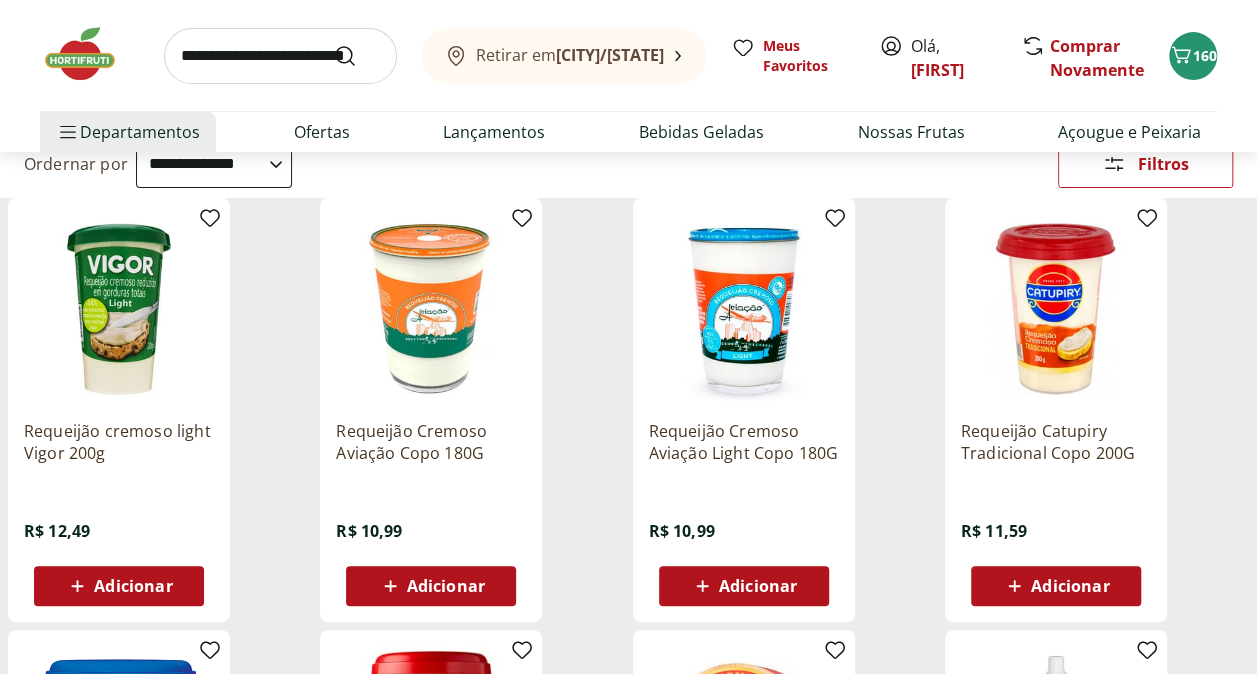 click on "Adicionar" at bounding box center (1070, 586) 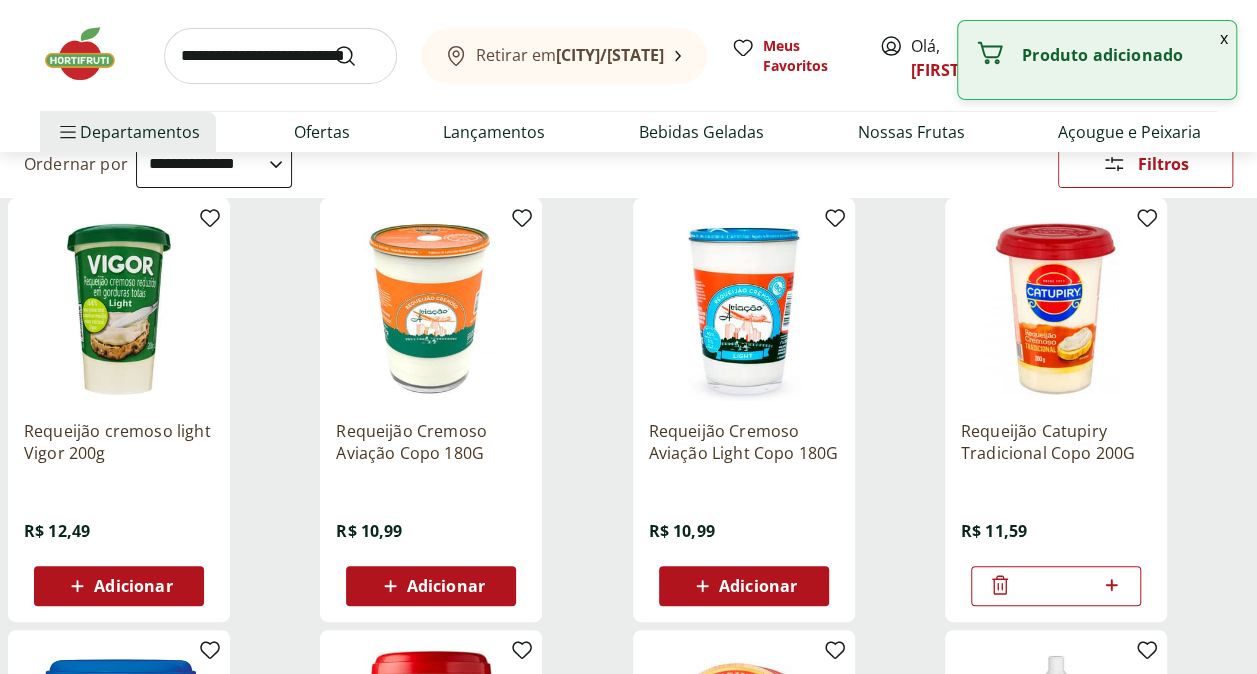 click 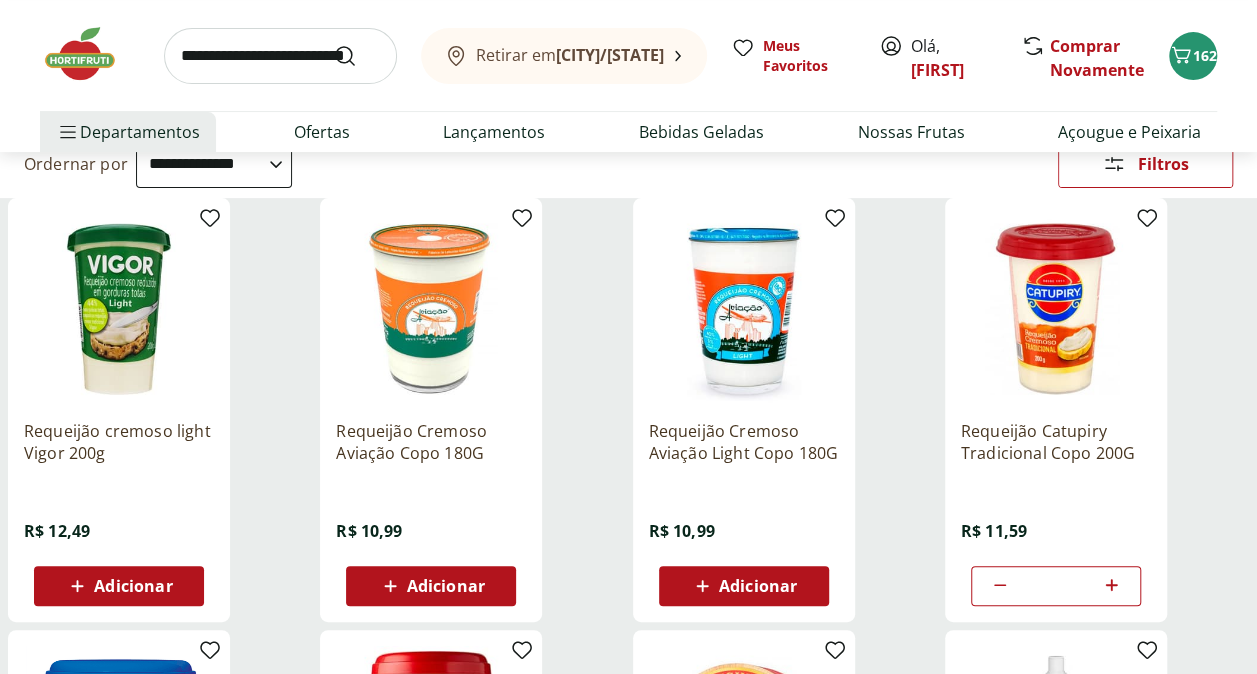 click at bounding box center [280, 56] 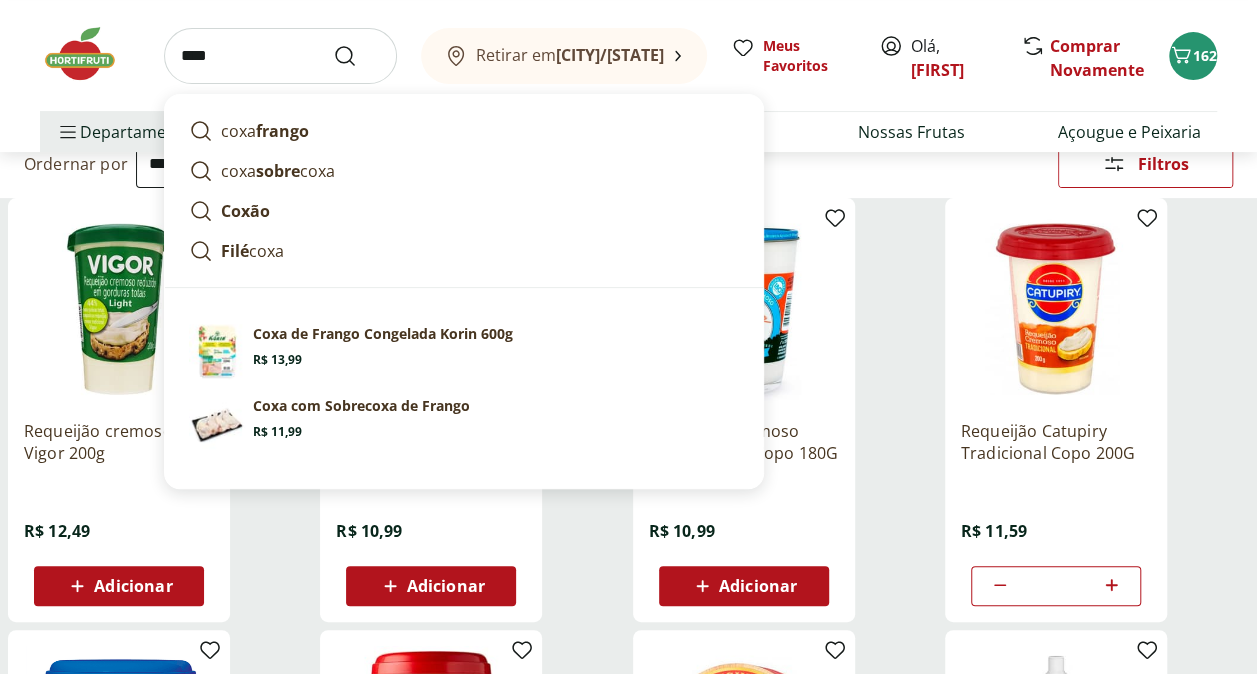 click on "****" at bounding box center [280, 56] 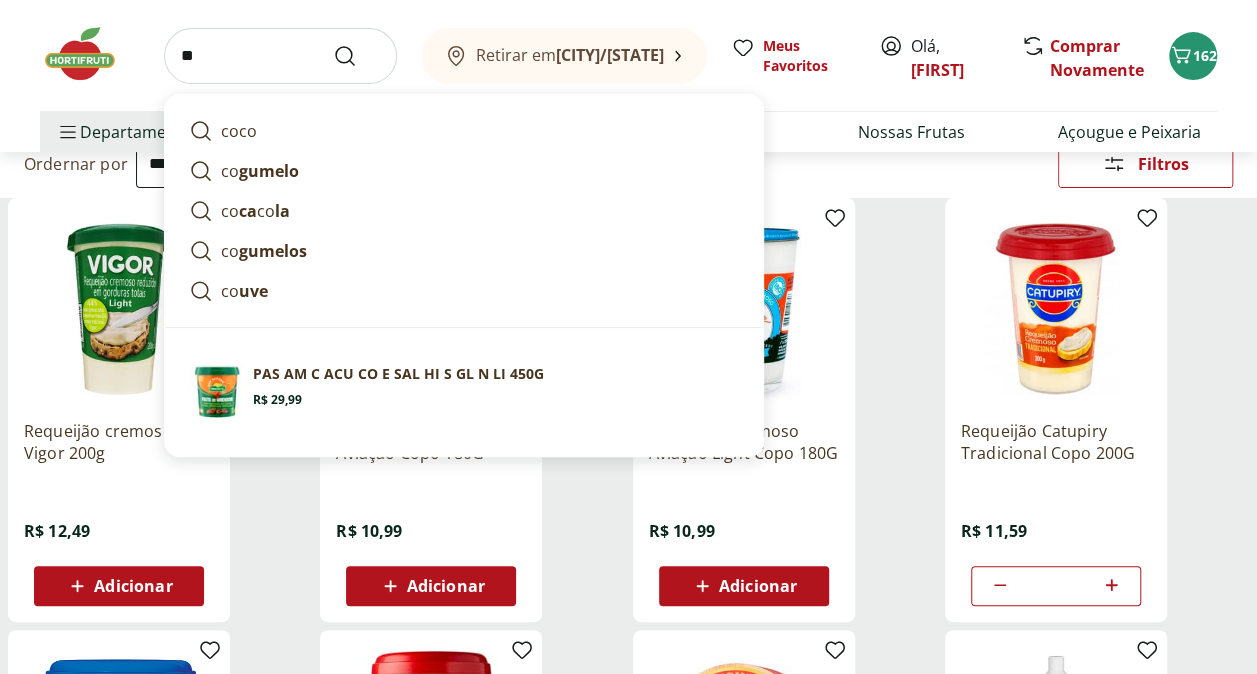 type on "*" 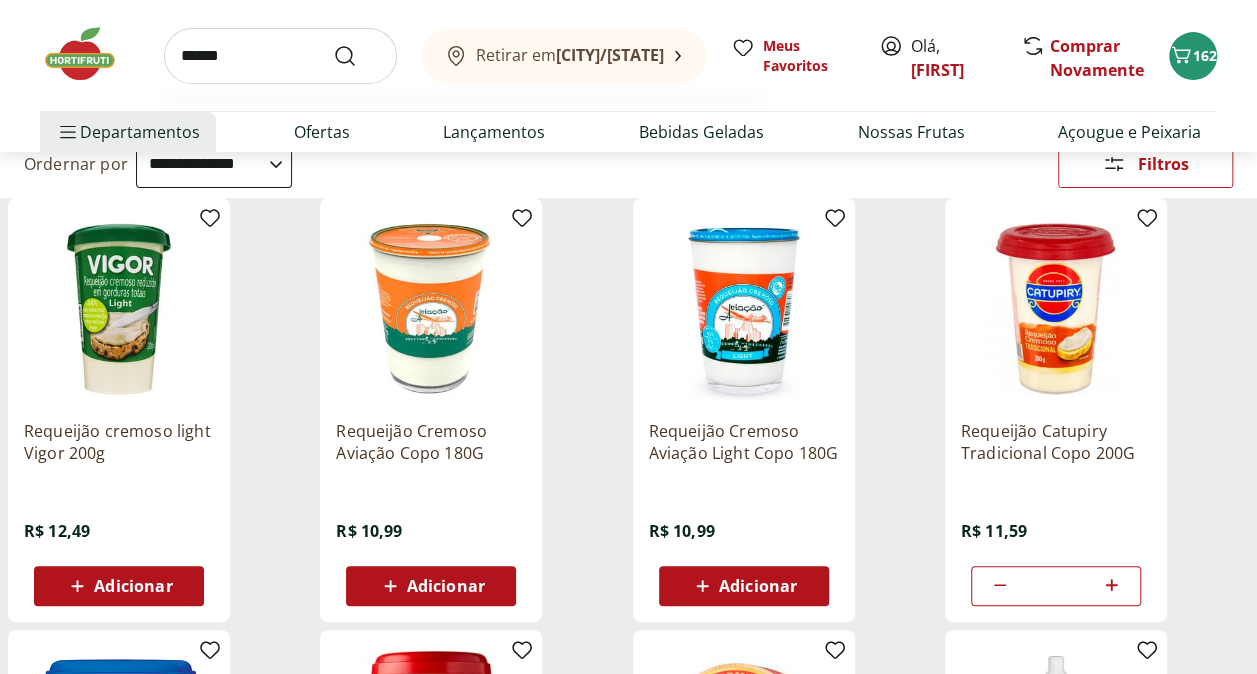 type on "******" 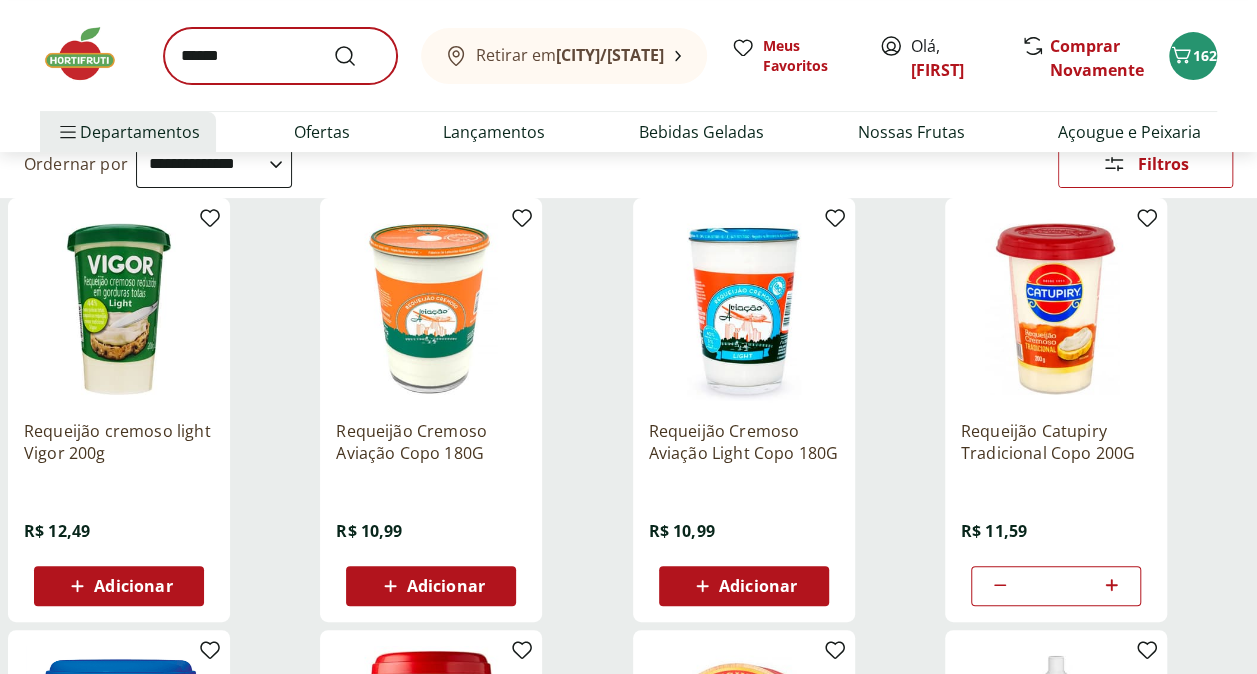 scroll, scrollTop: 0, scrollLeft: 0, axis: both 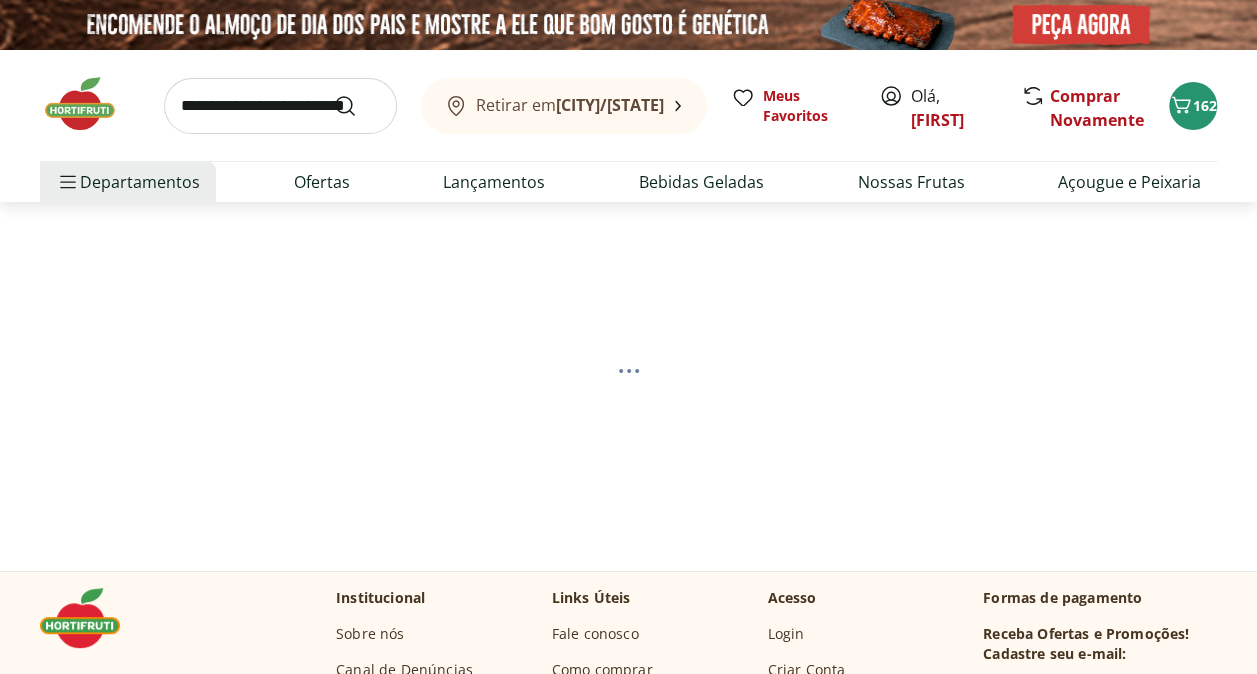 select on "**********" 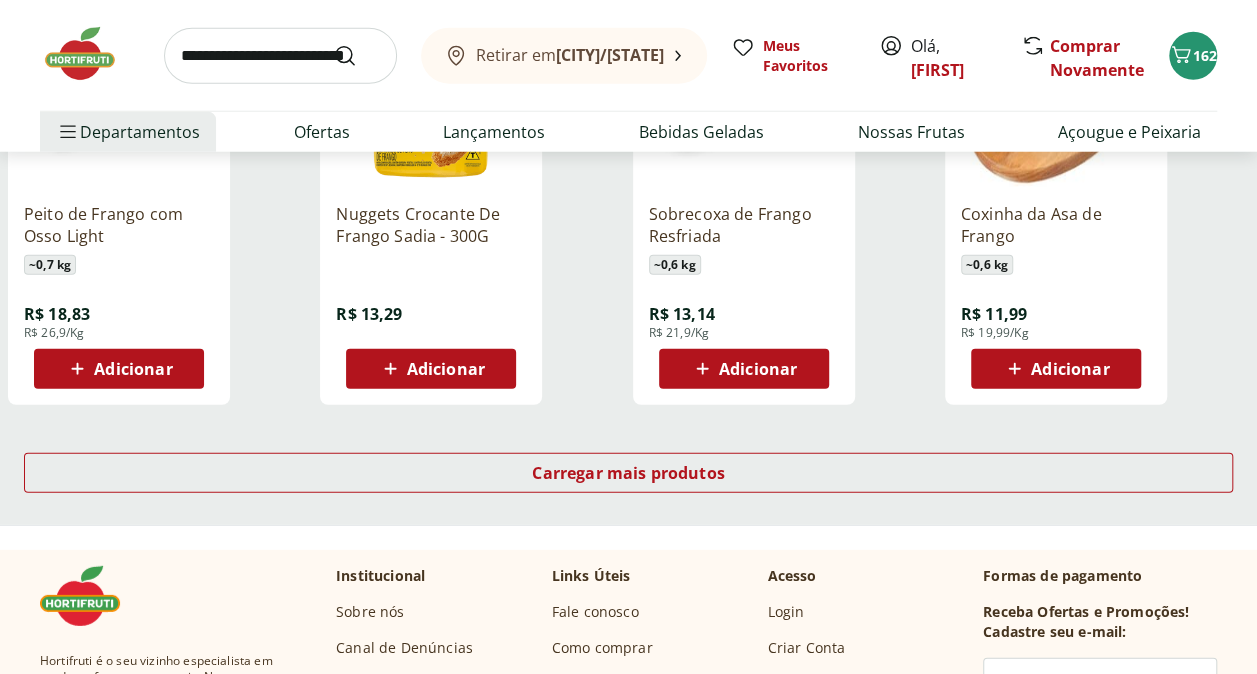 scroll, scrollTop: 2600, scrollLeft: 0, axis: vertical 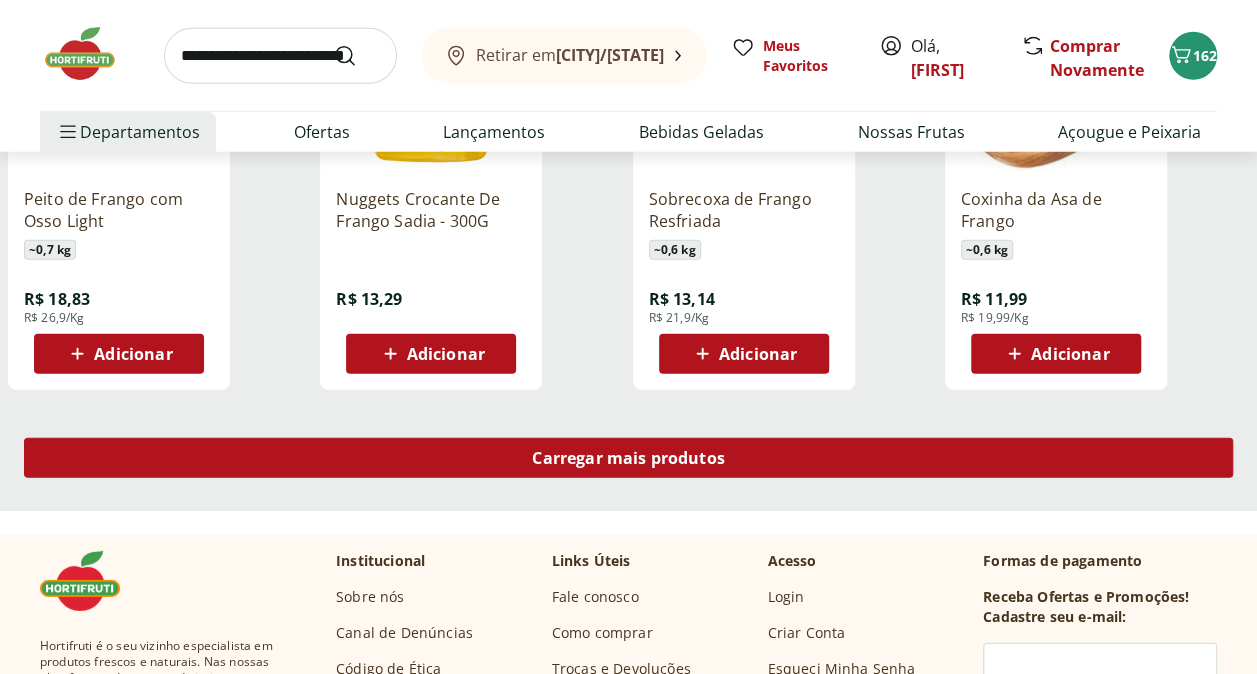 click on "Carregar mais produtos" at bounding box center (628, 458) 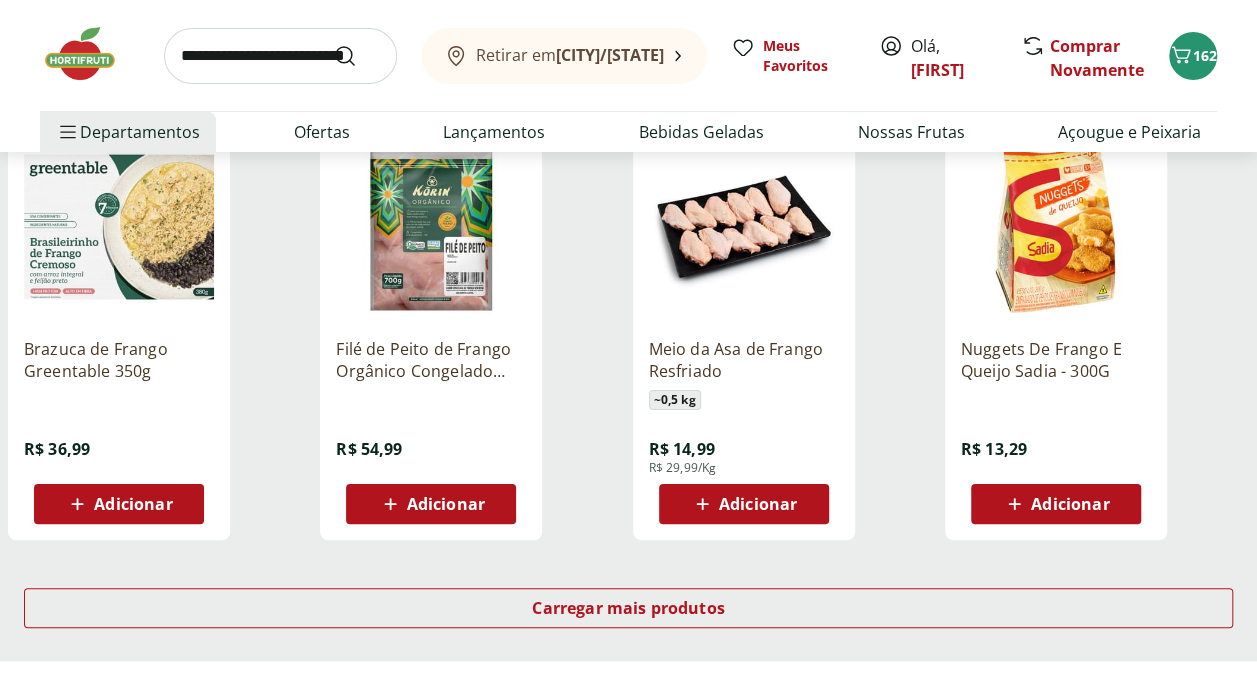 scroll, scrollTop: 3800, scrollLeft: 0, axis: vertical 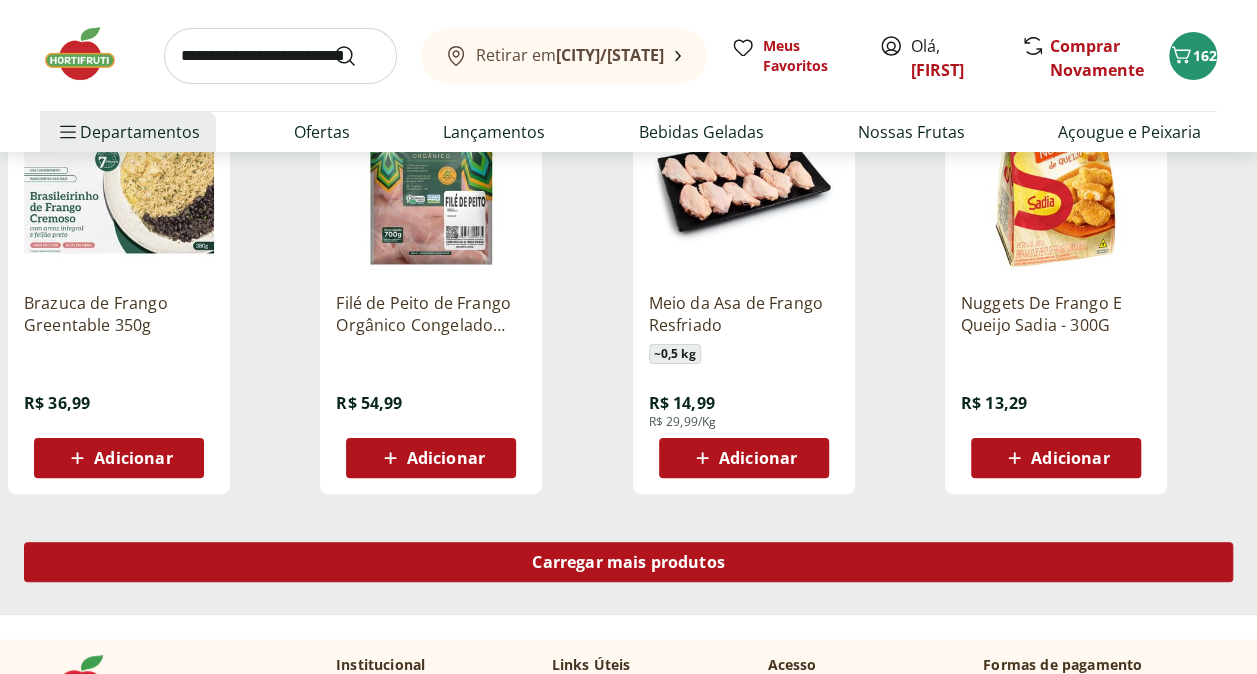 click on "Carregar mais produtos" at bounding box center (628, 562) 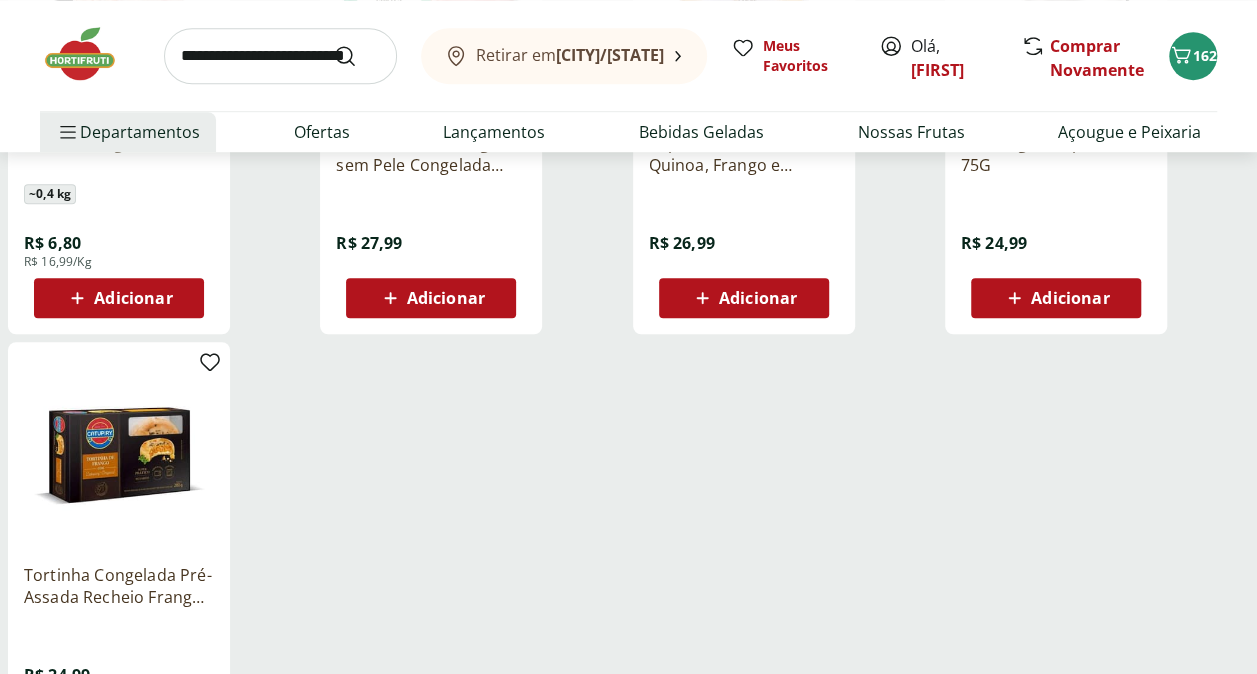 scroll, scrollTop: 4500, scrollLeft: 0, axis: vertical 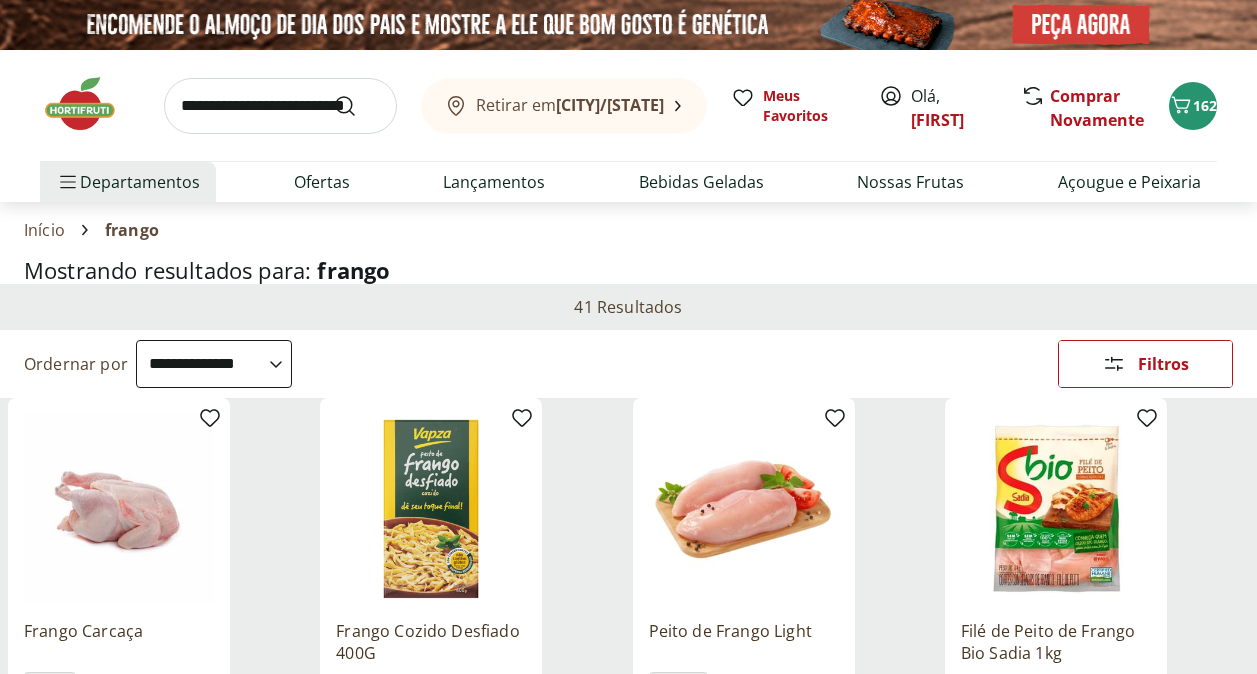 select on "**********" 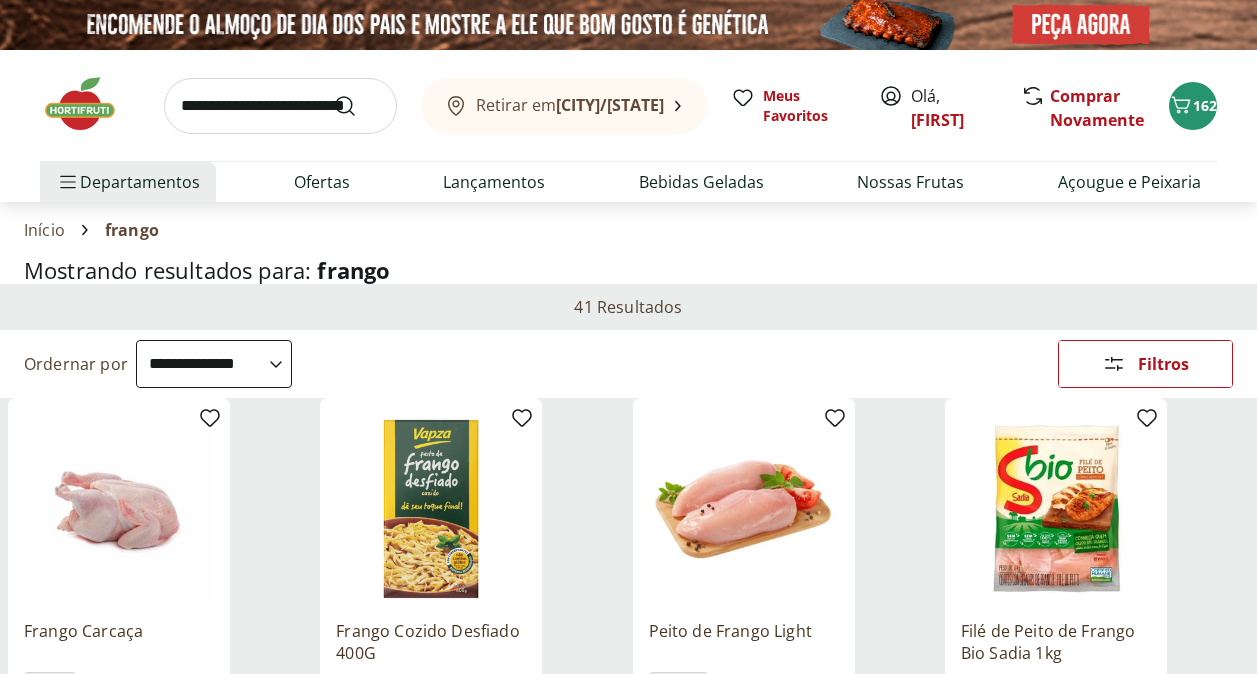 scroll, scrollTop: 0, scrollLeft: 0, axis: both 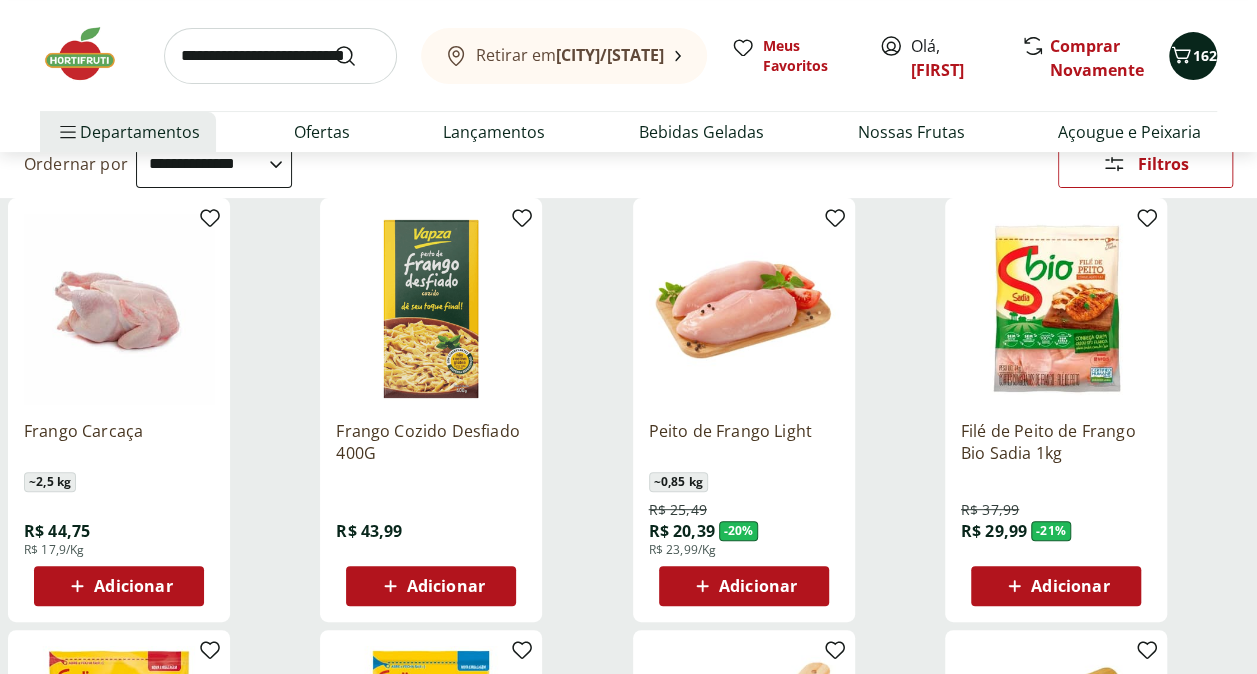 click 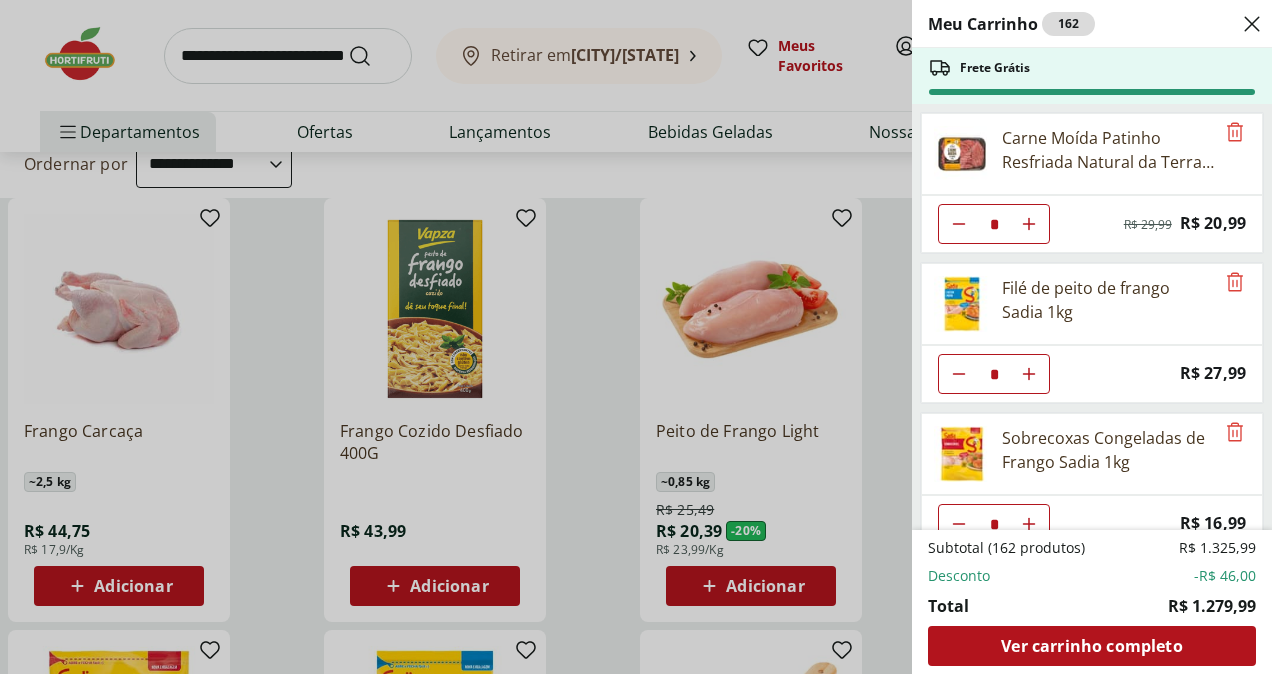 type 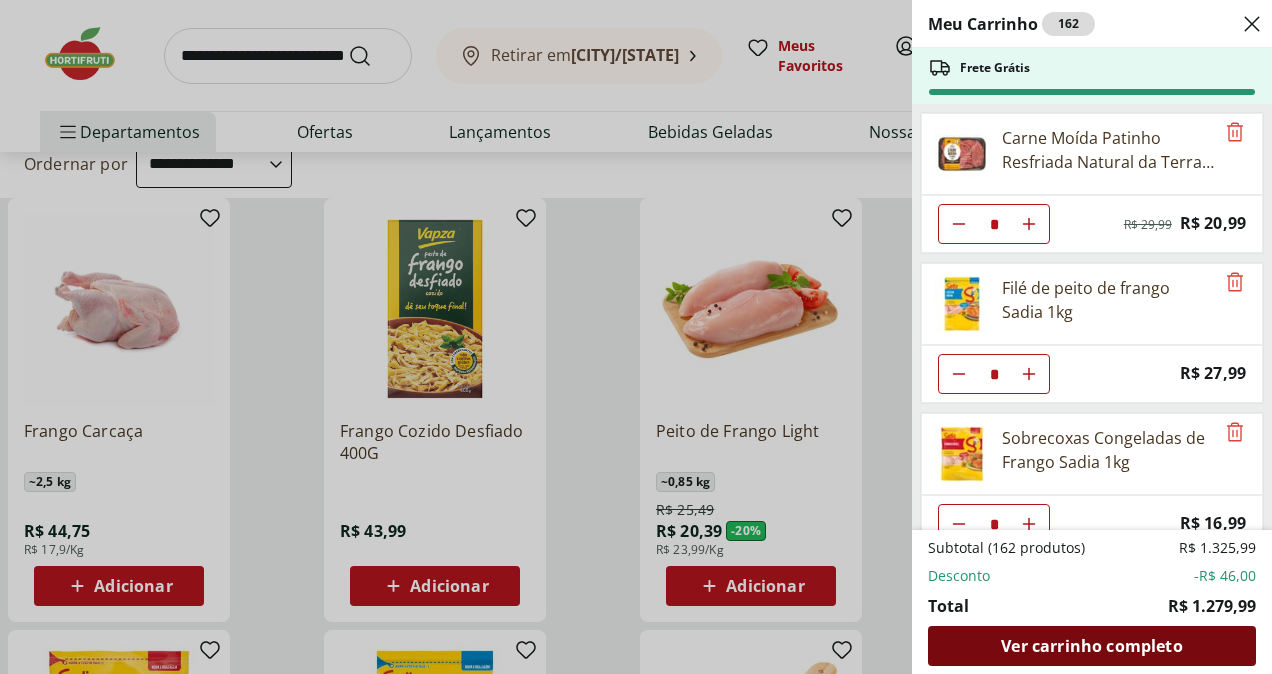 click on "Ver carrinho completo" at bounding box center (1091, 646) 